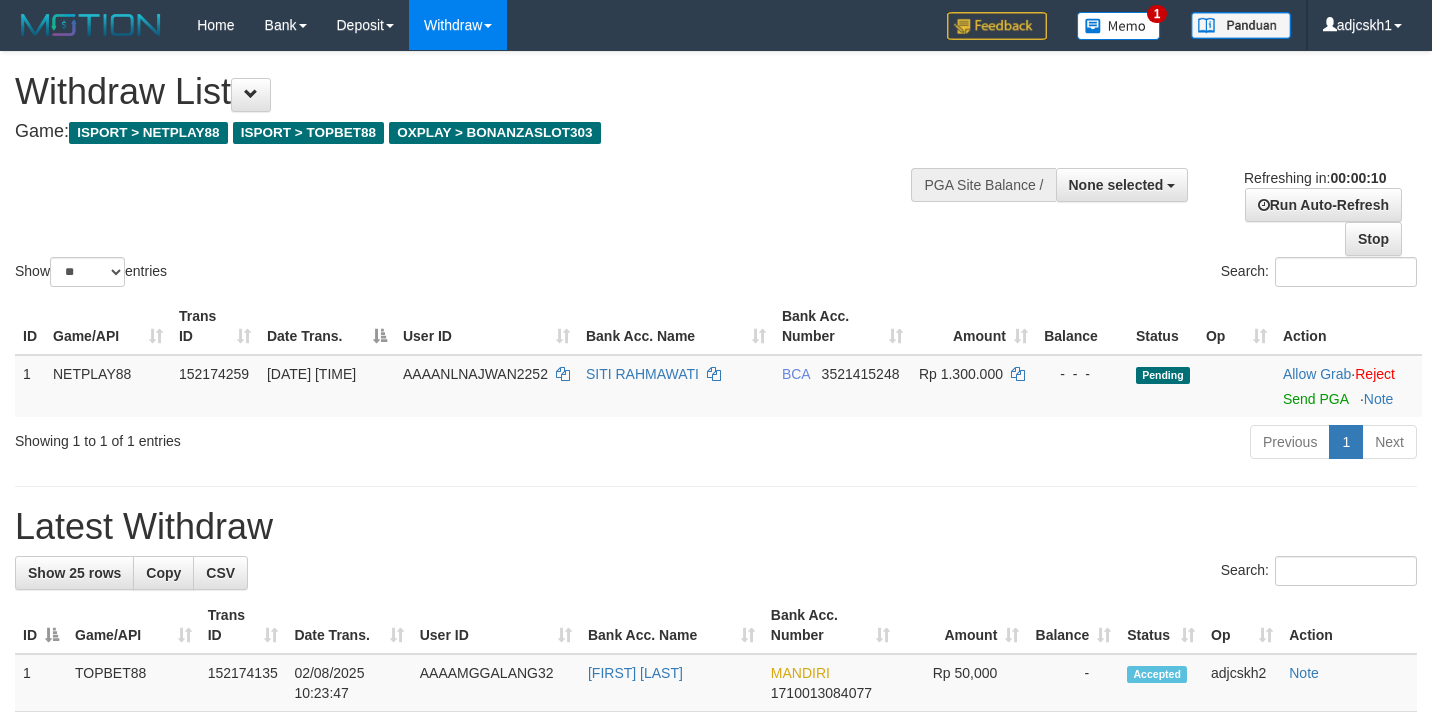 select 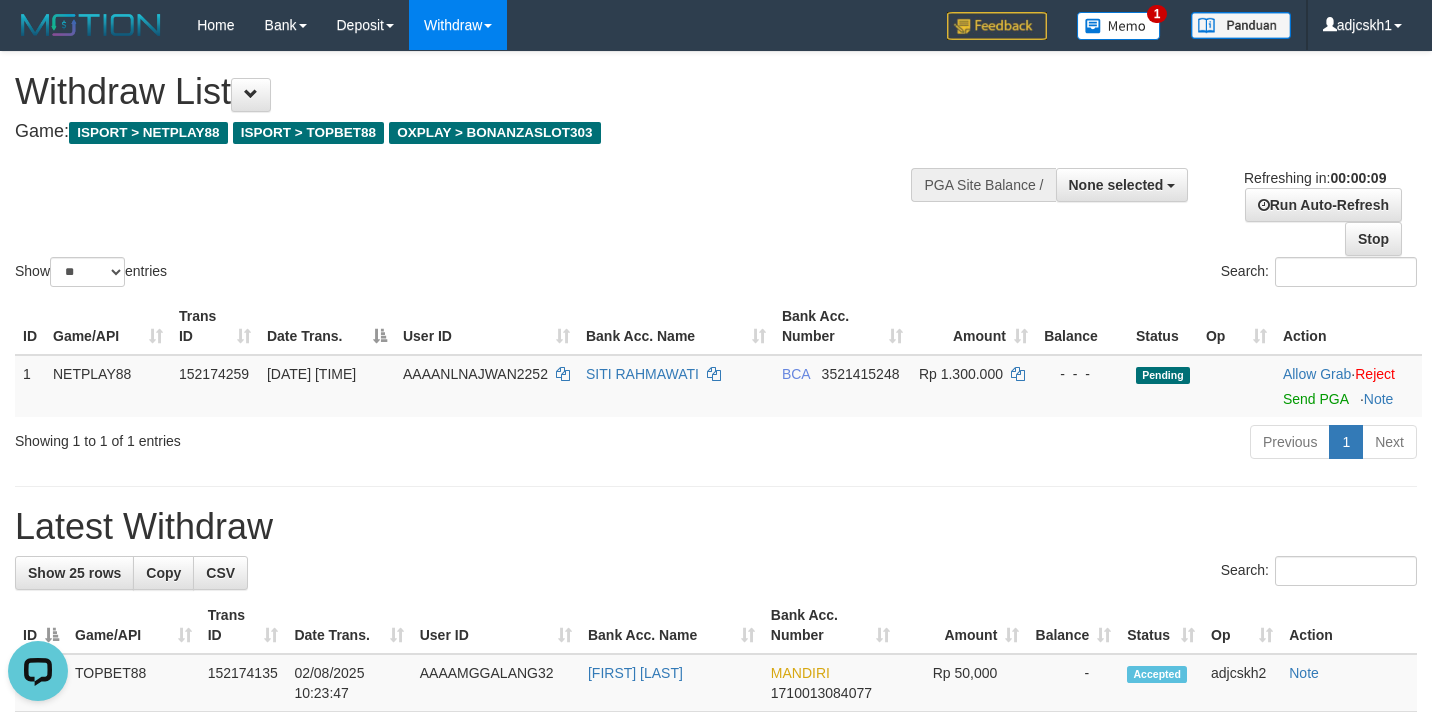 scroll, scrollTop: 0, scrollLeft: 0, axis: both 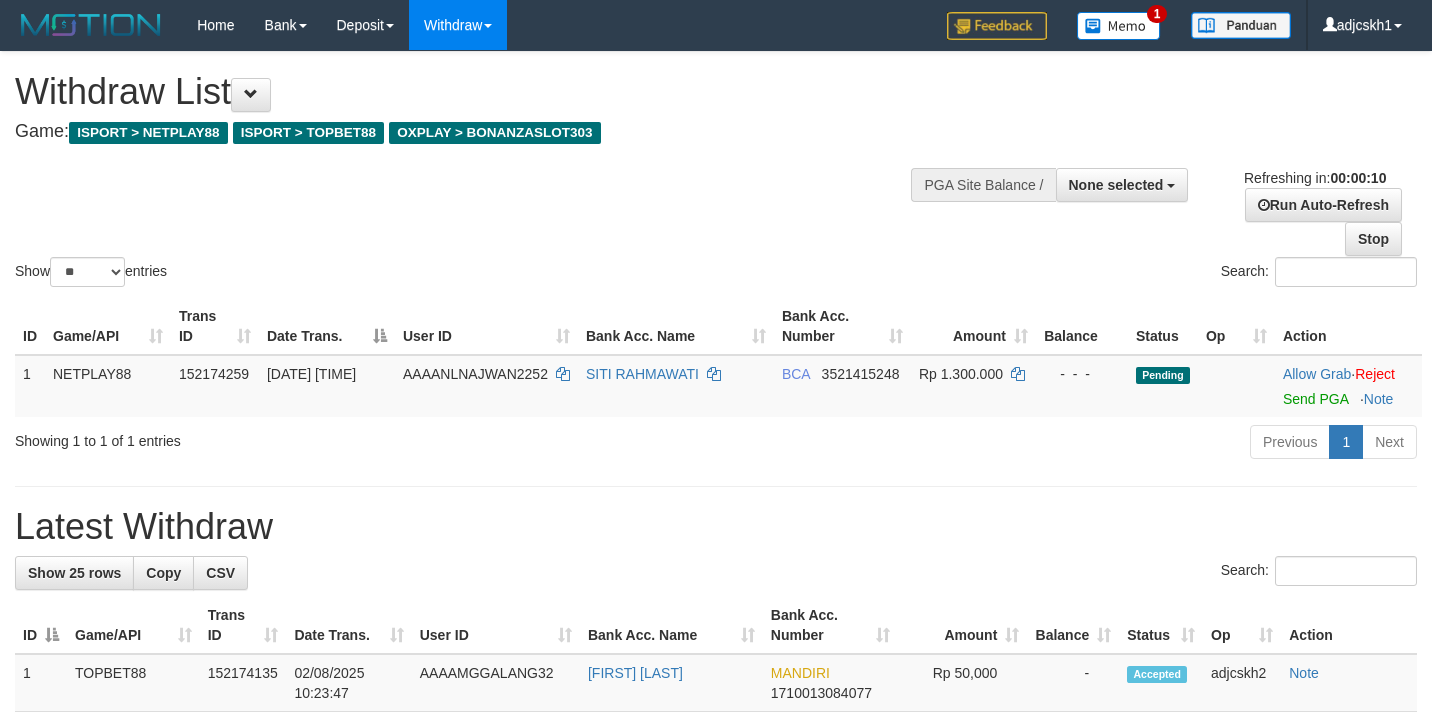 select 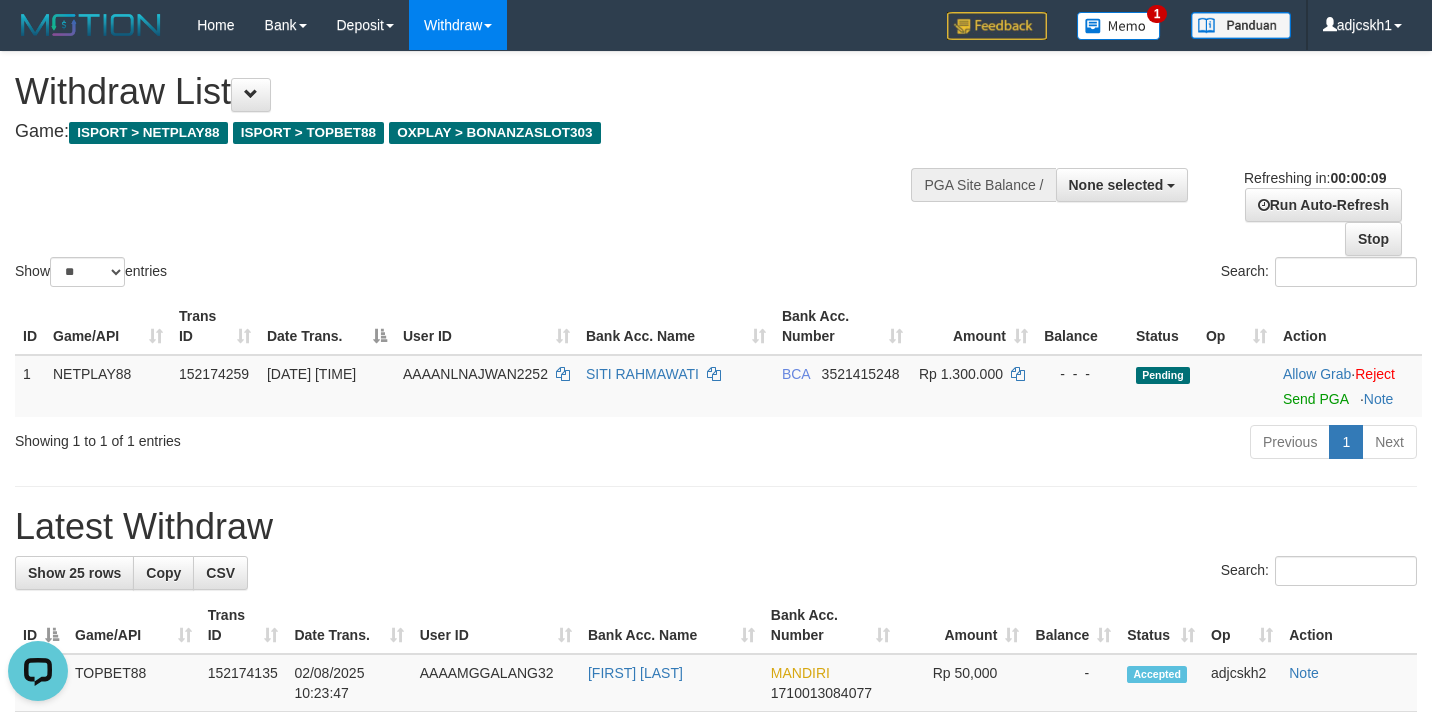 scroll, scrollTop: 0, scrollLeft: 0, axis: both 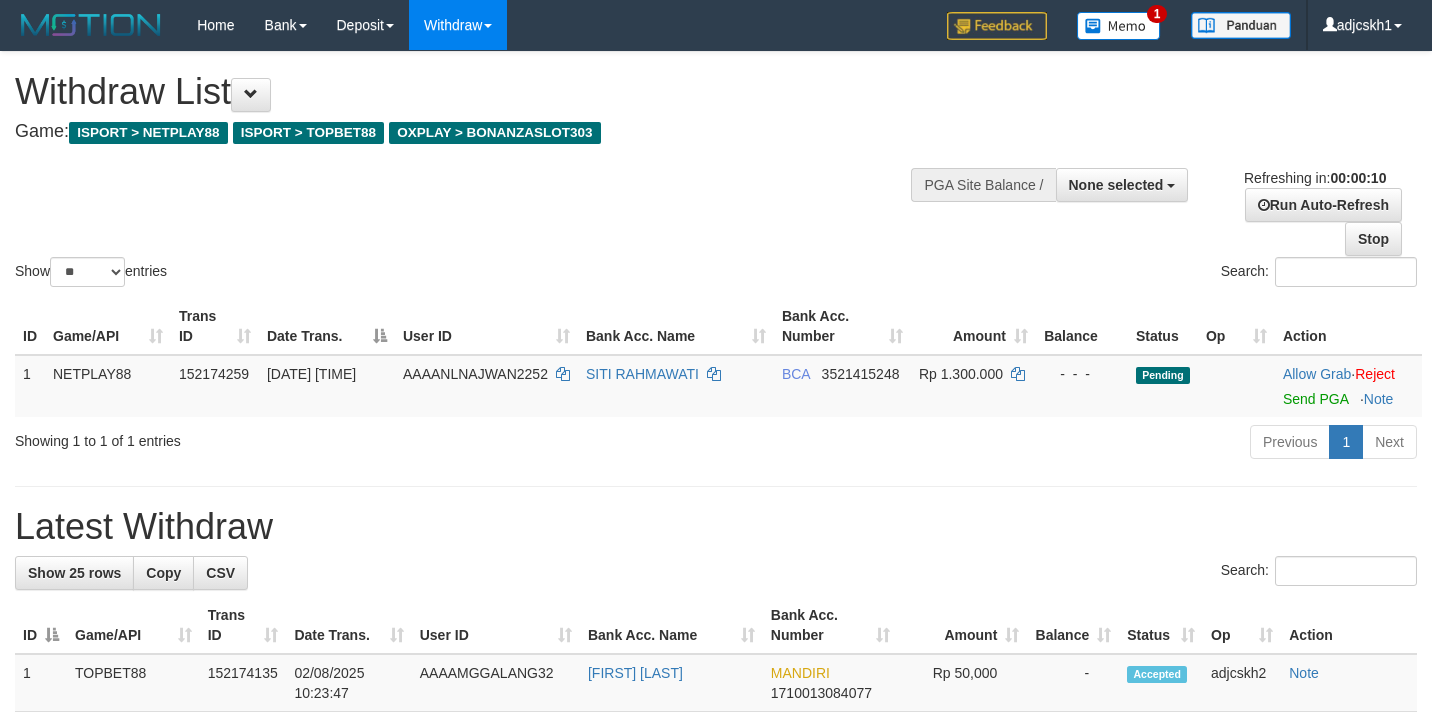 select 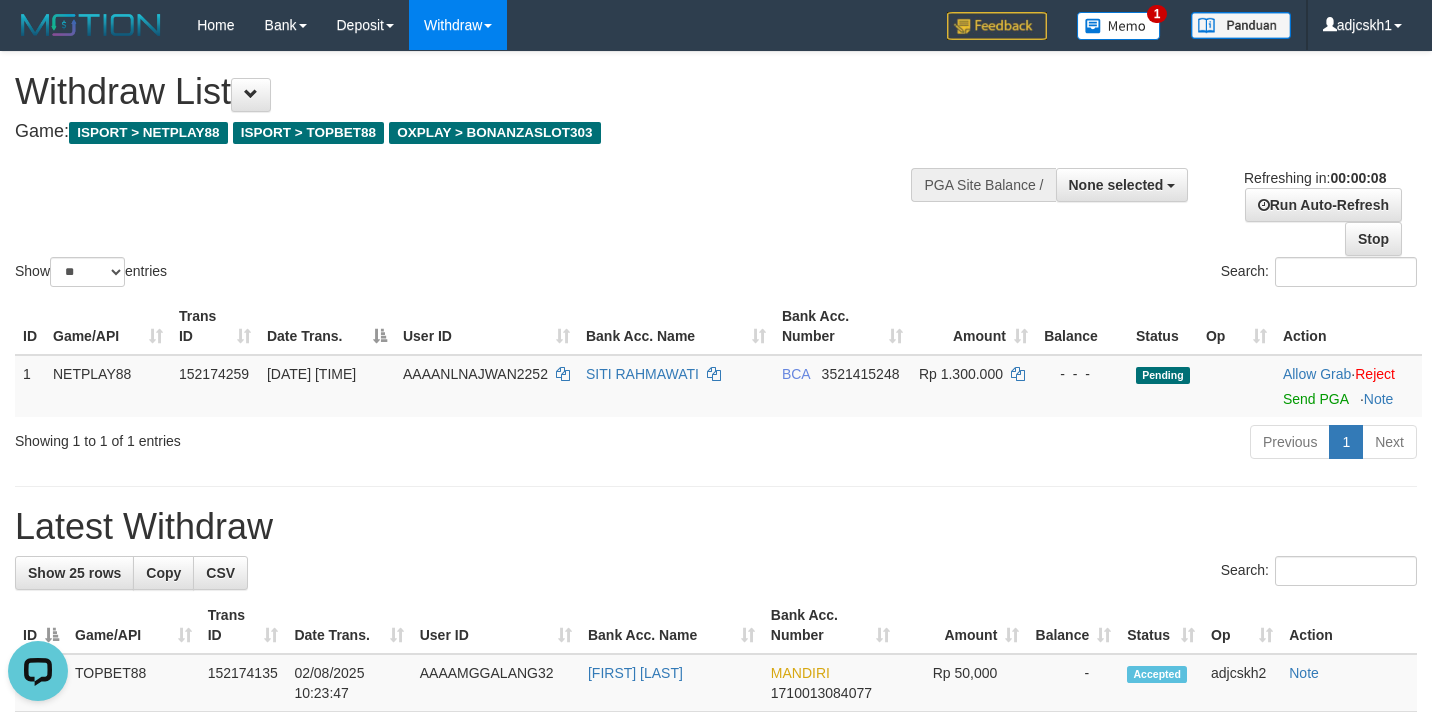 scroll, scrollTop: 0, scrollLeft: 0, axis: both 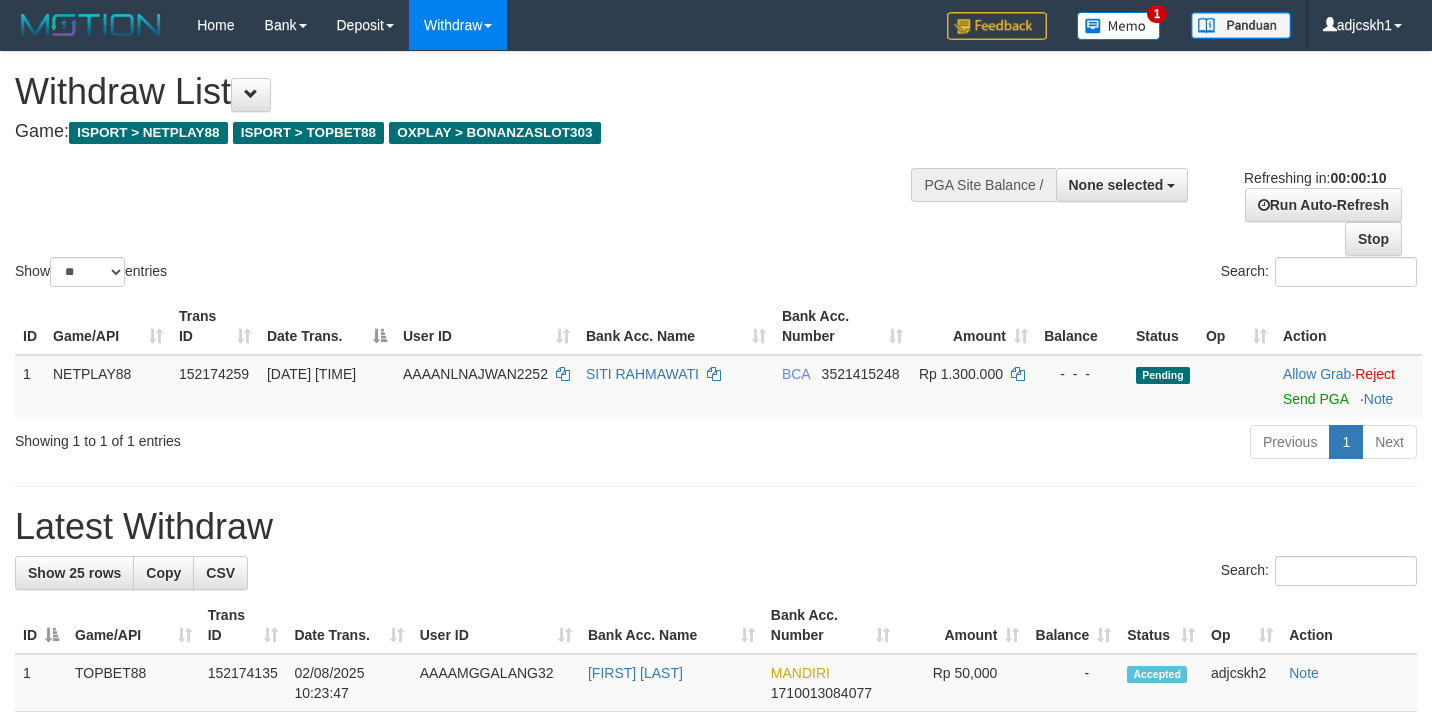select 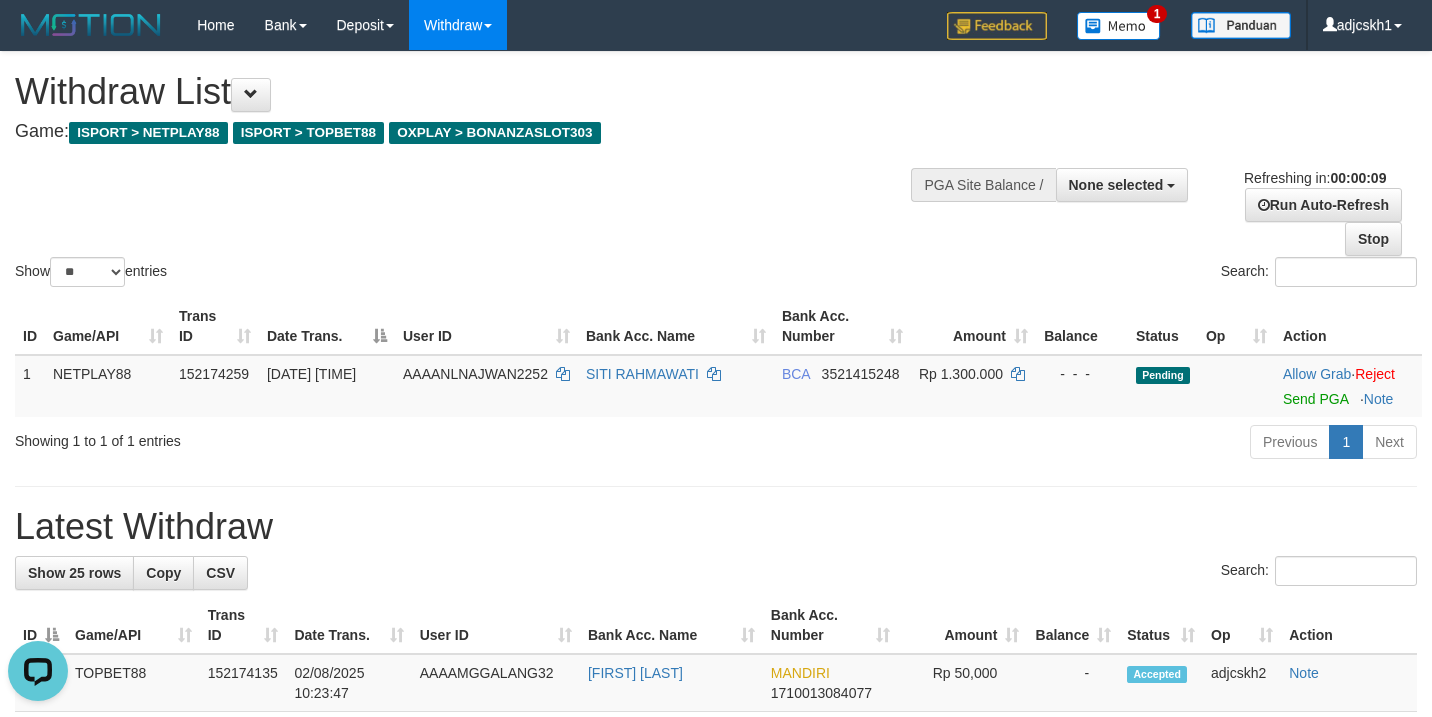 scroll, scrollTop: 0, scrollLeft: 0, axis: both 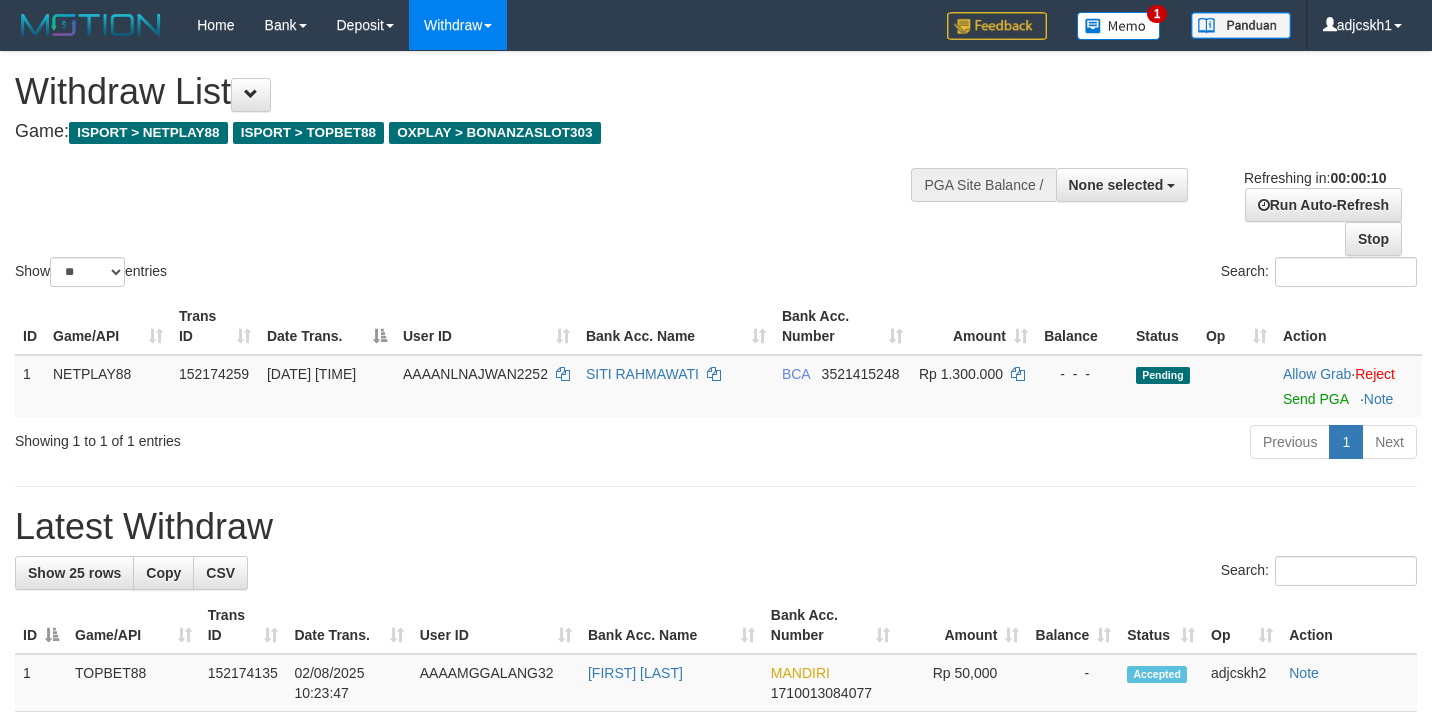 select 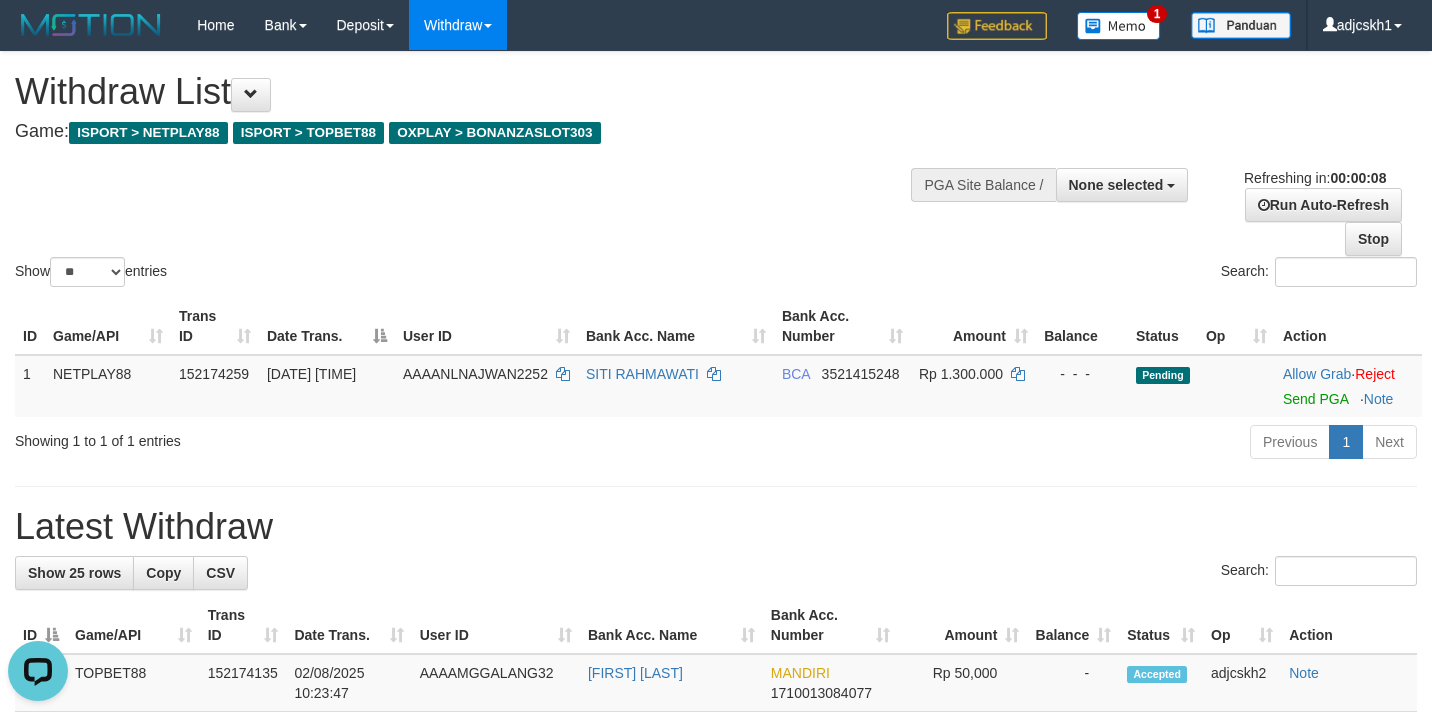 scroll, scrollTop: 0, scrollLeft: 0, axis: both 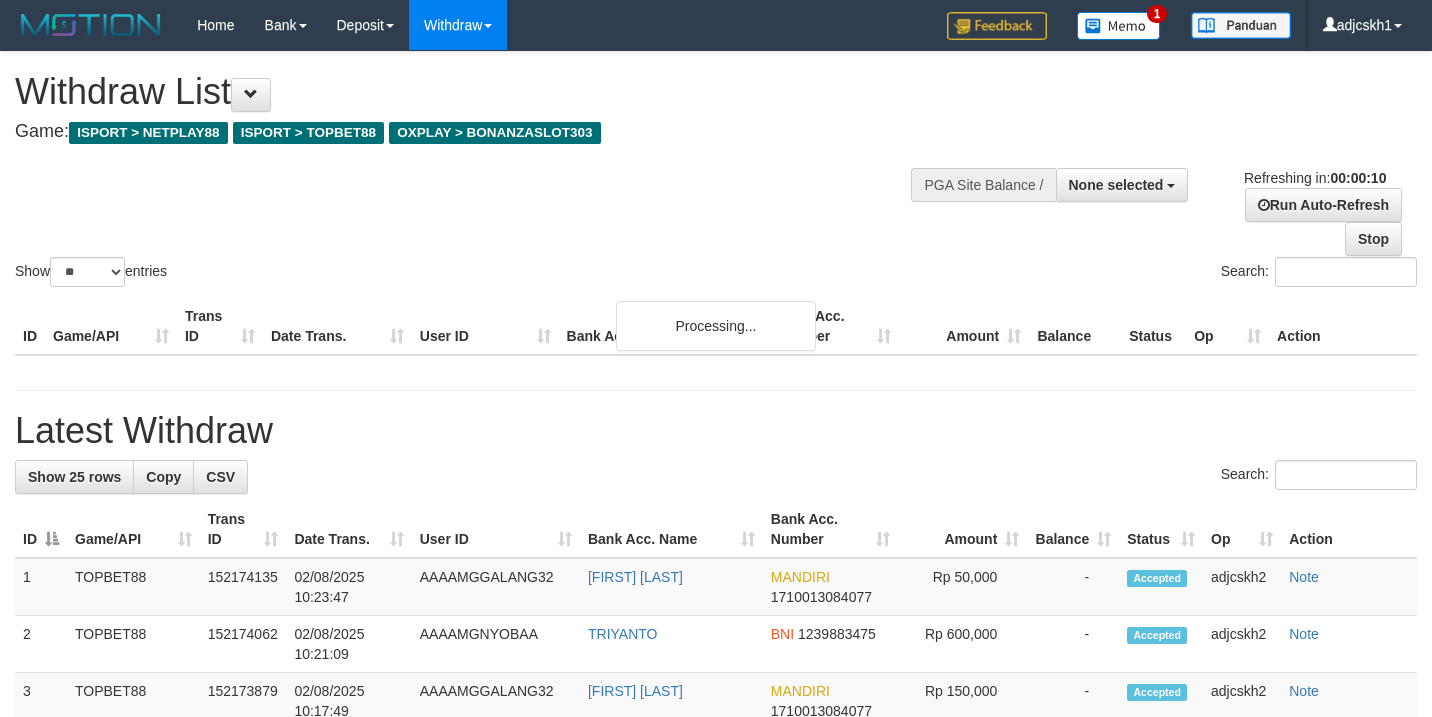 select 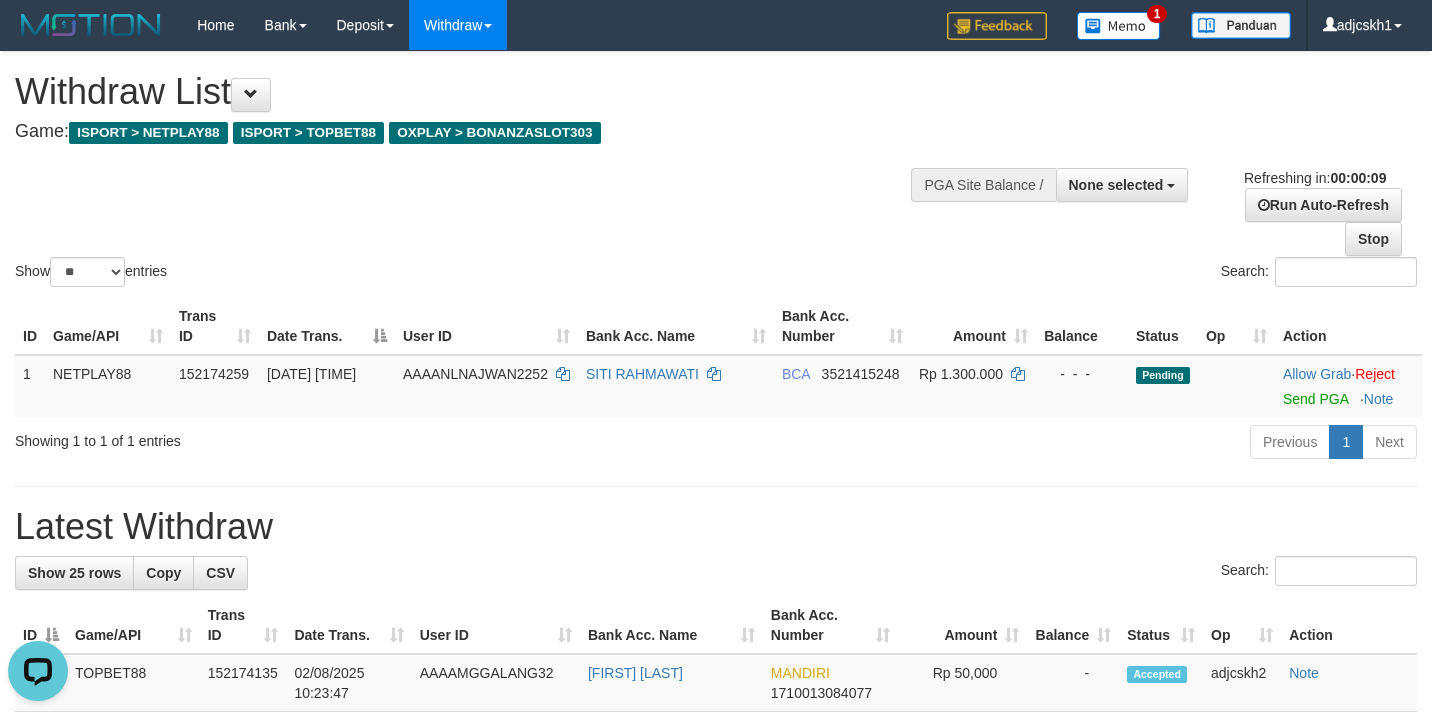 scroll, scrollTop: 0, scrollLeft: 0, axis: both 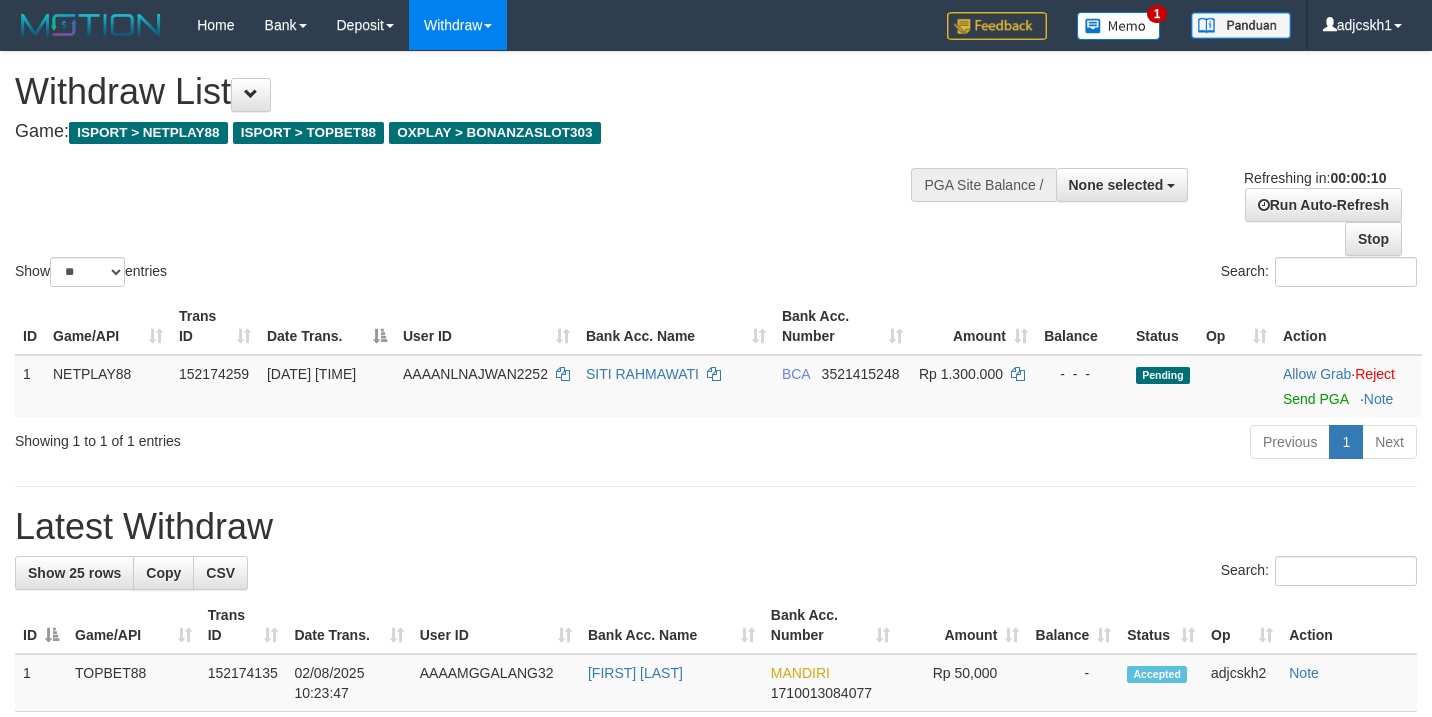 select 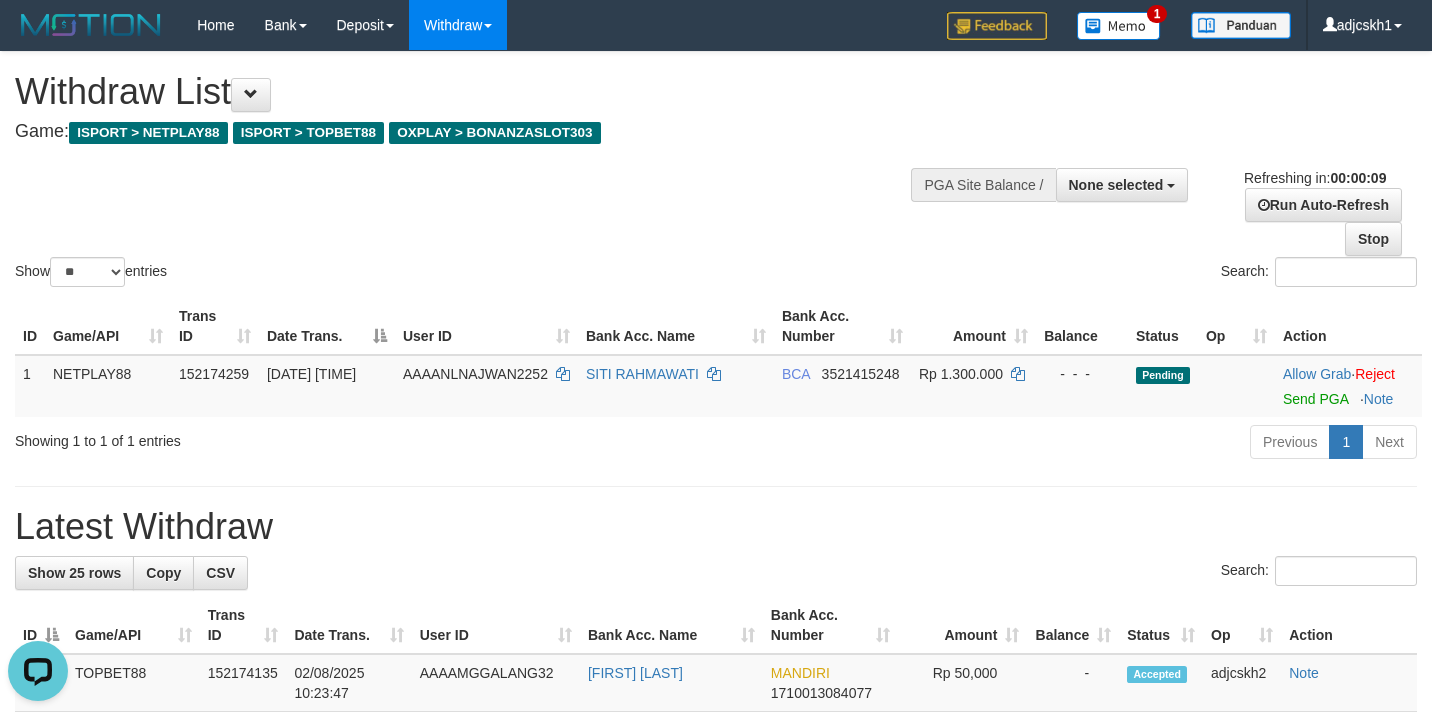 scroll, scrollTop: 0, scrollLeft: 0, axis: both 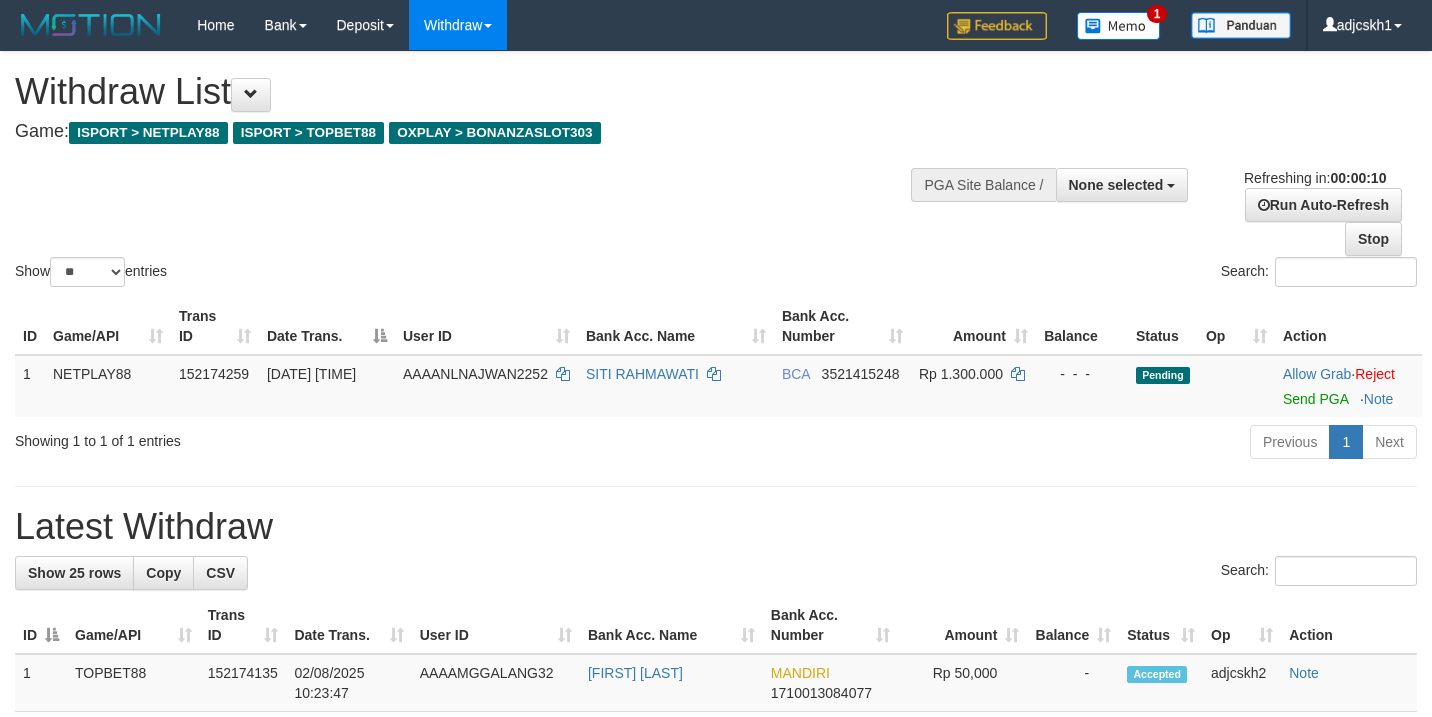 select 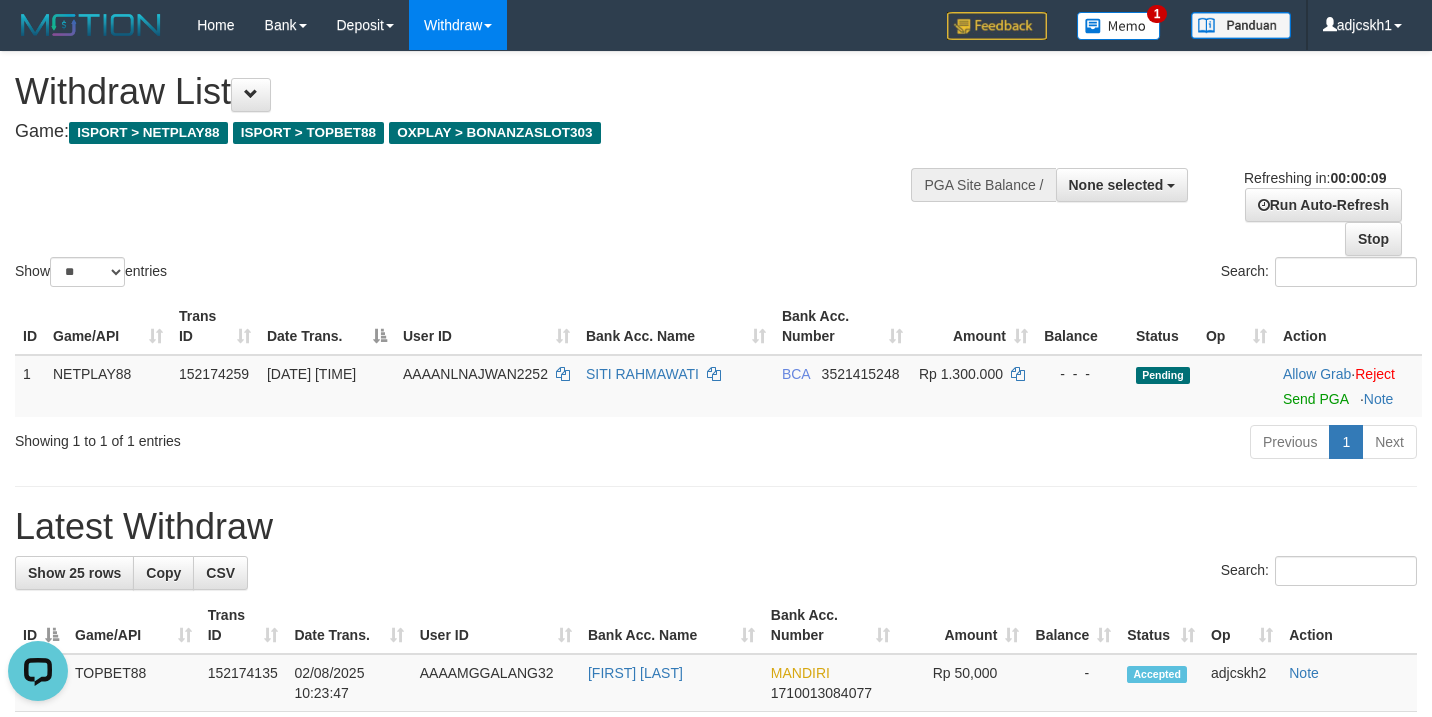 scroll, scrollTop: 0, scrollLeft: 0, axis: both 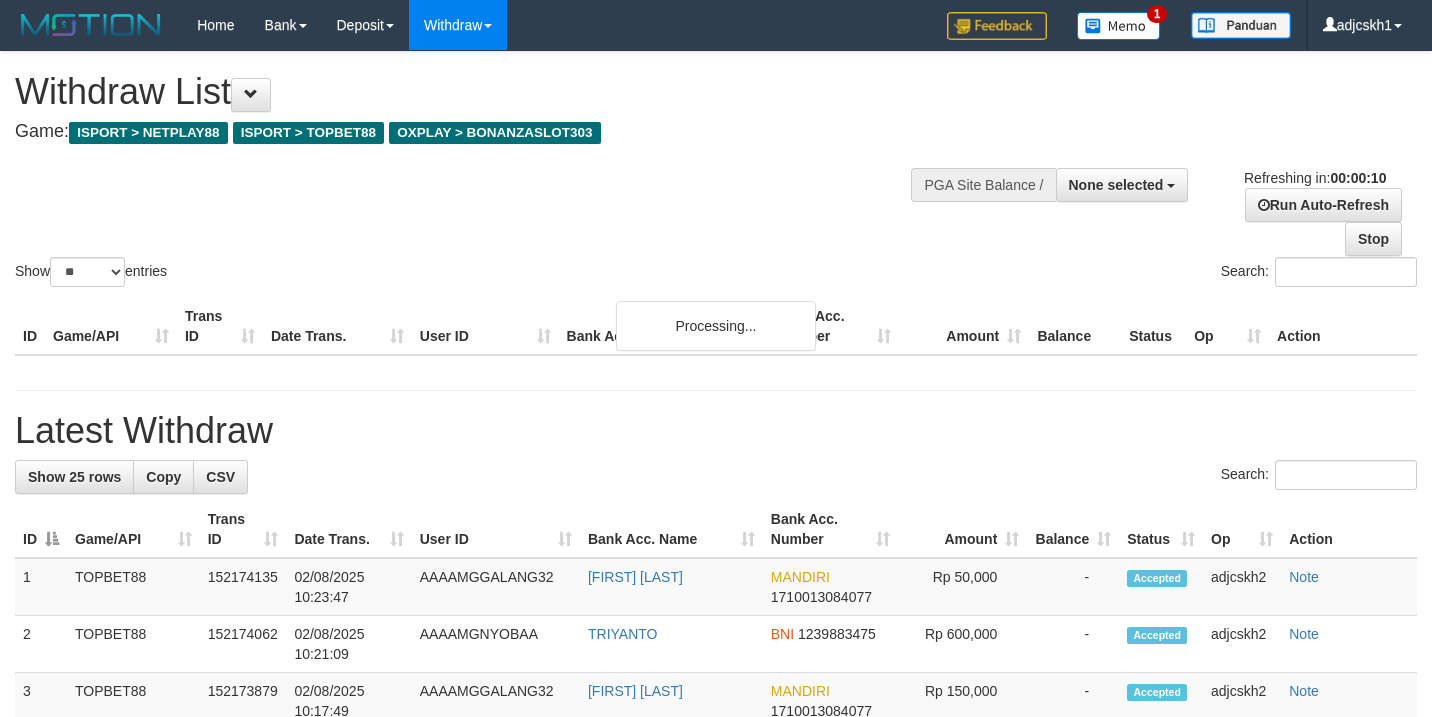 select 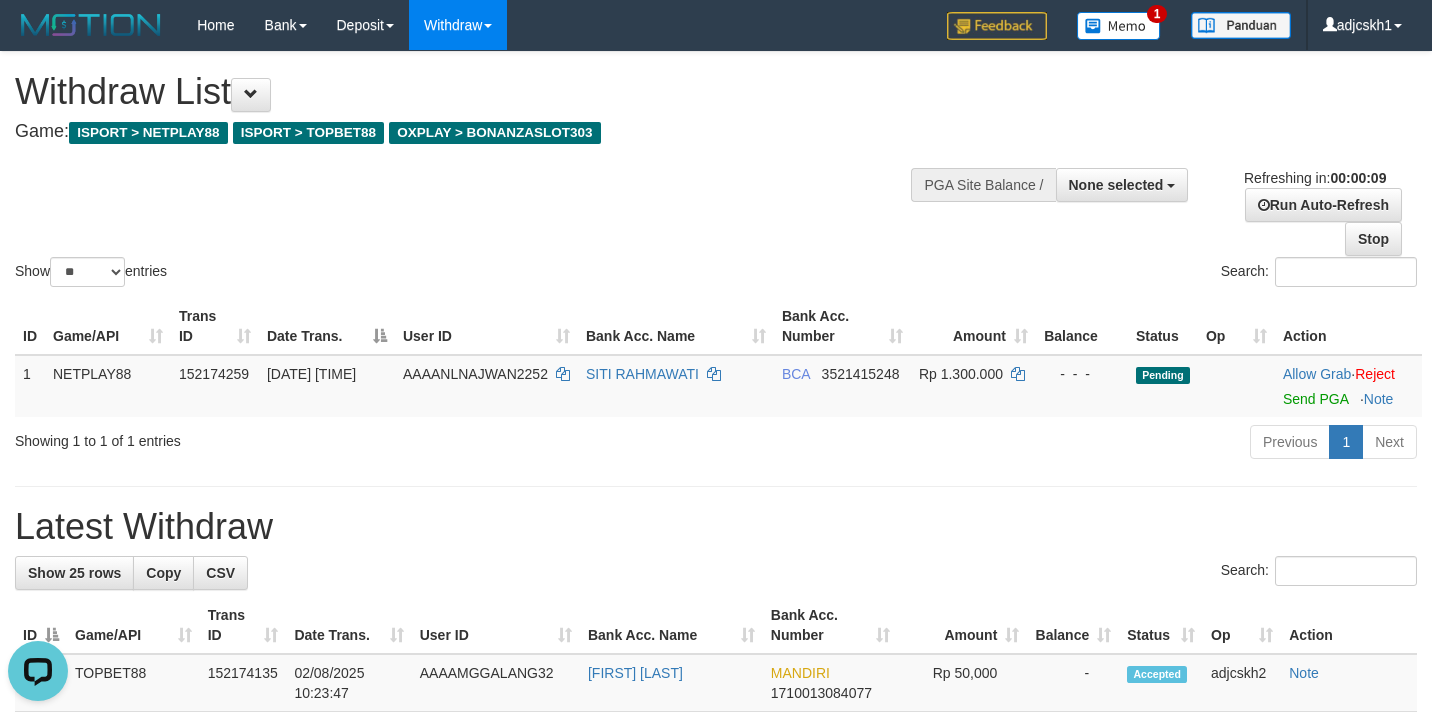 scroll, scrollTop: 0, scrollLeft: 0, axis: both 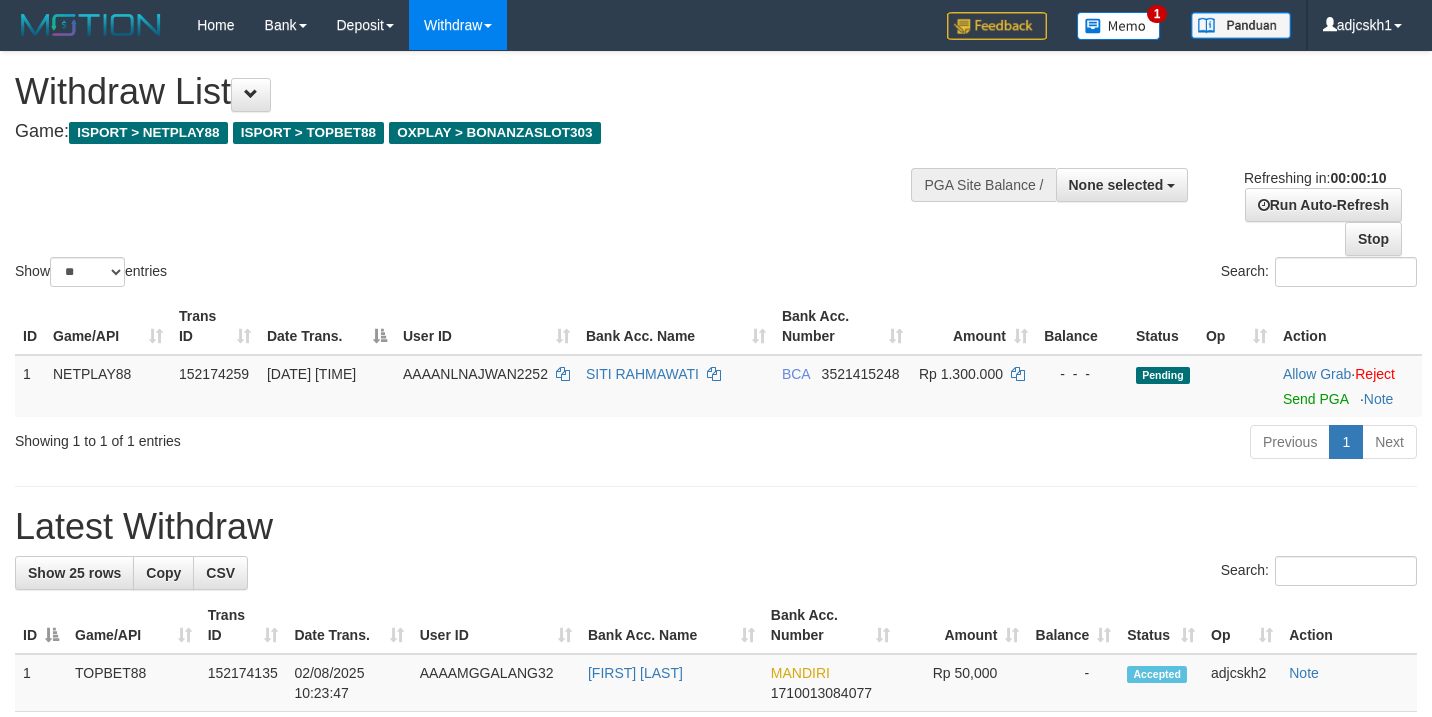 select 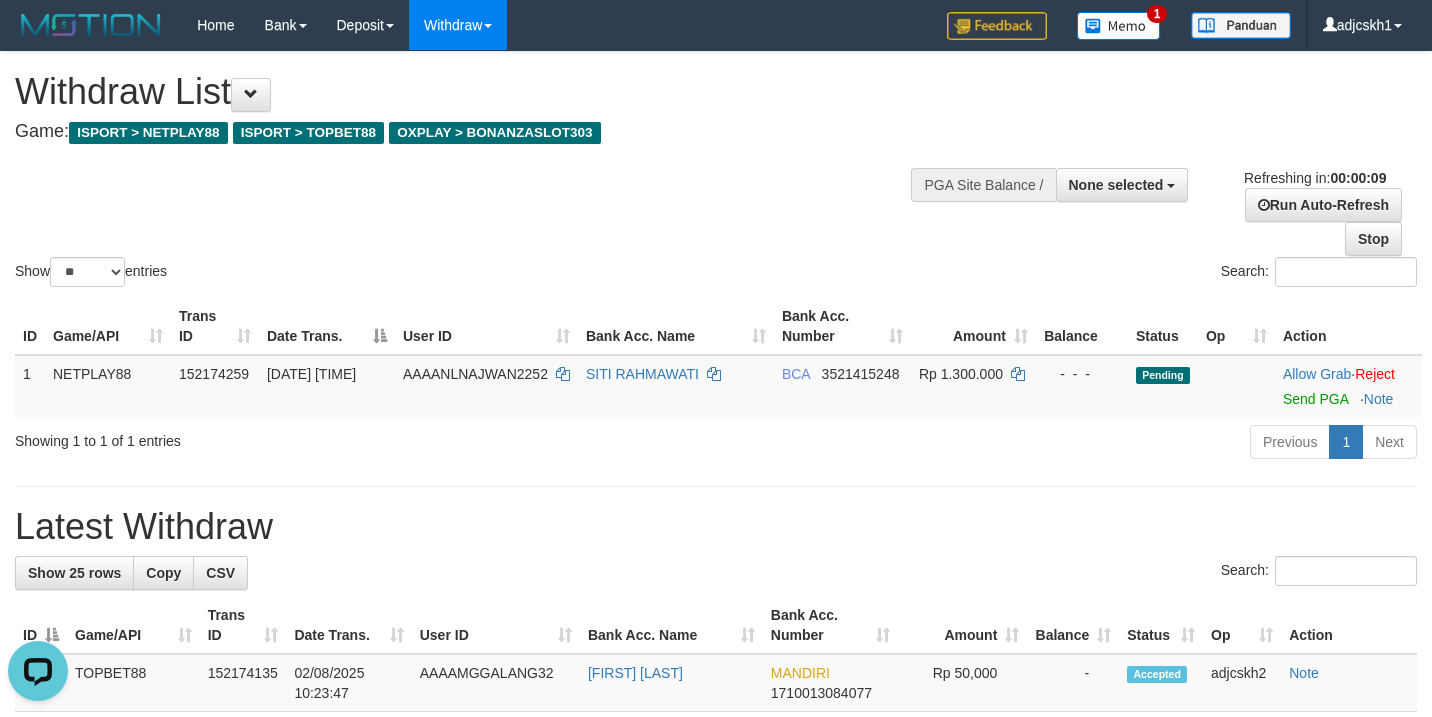 scroll, scrollTop: 0, scrollLeft: 0, axis: both 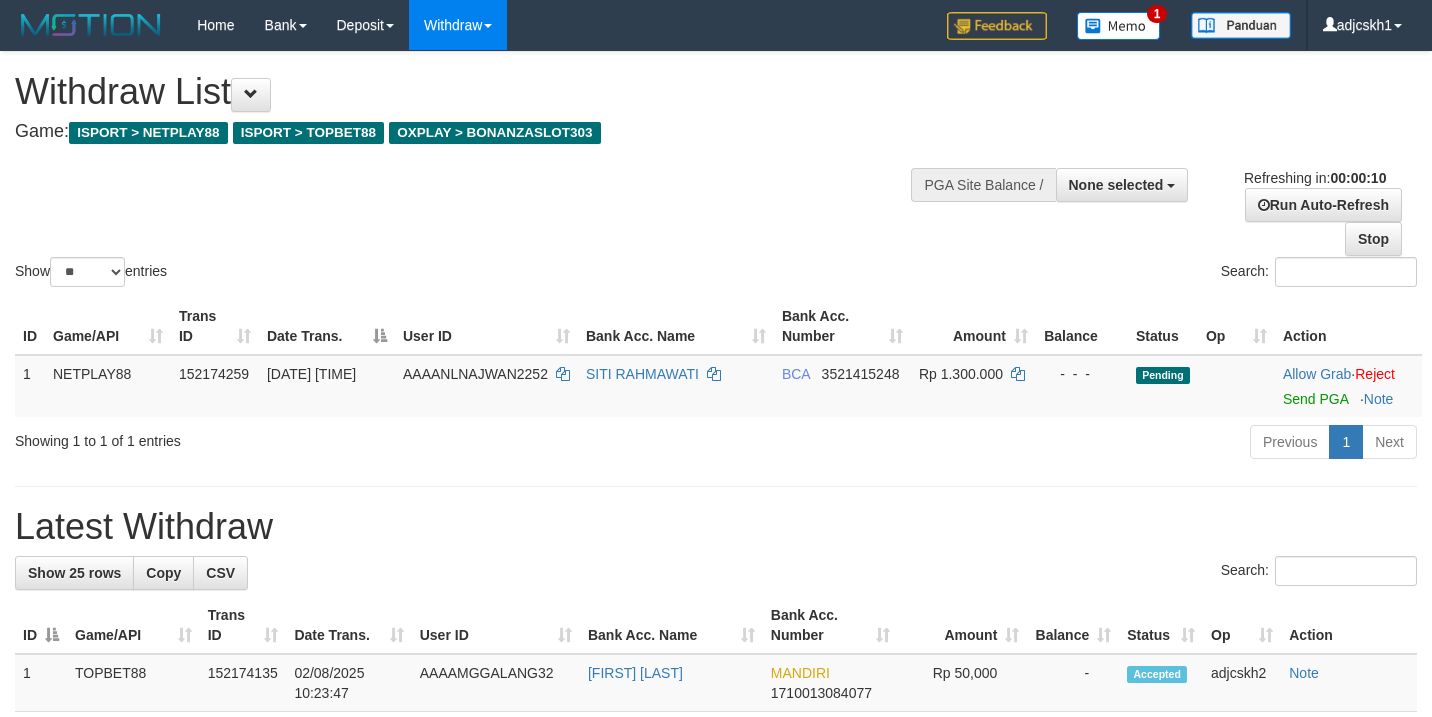 select 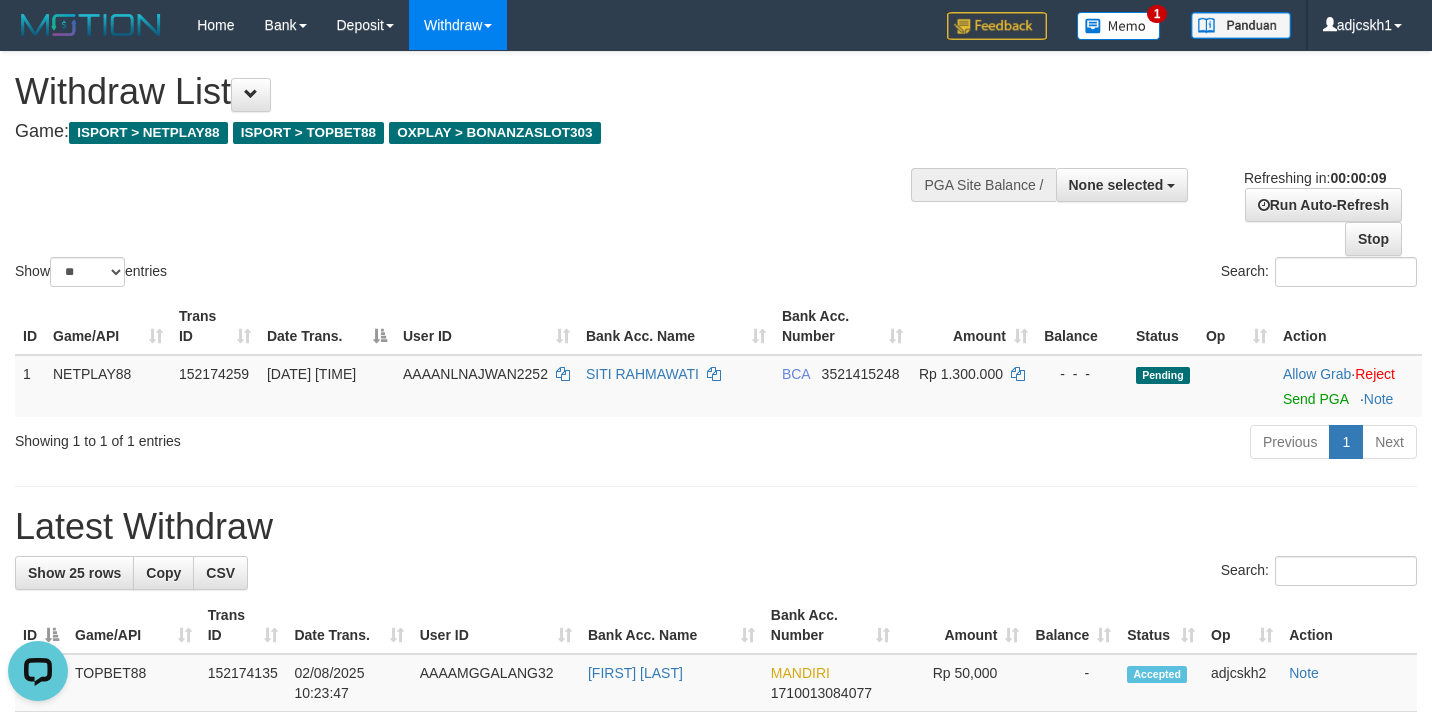 scroll, scrollTop: 0, scrollLeft: 0, axis: both 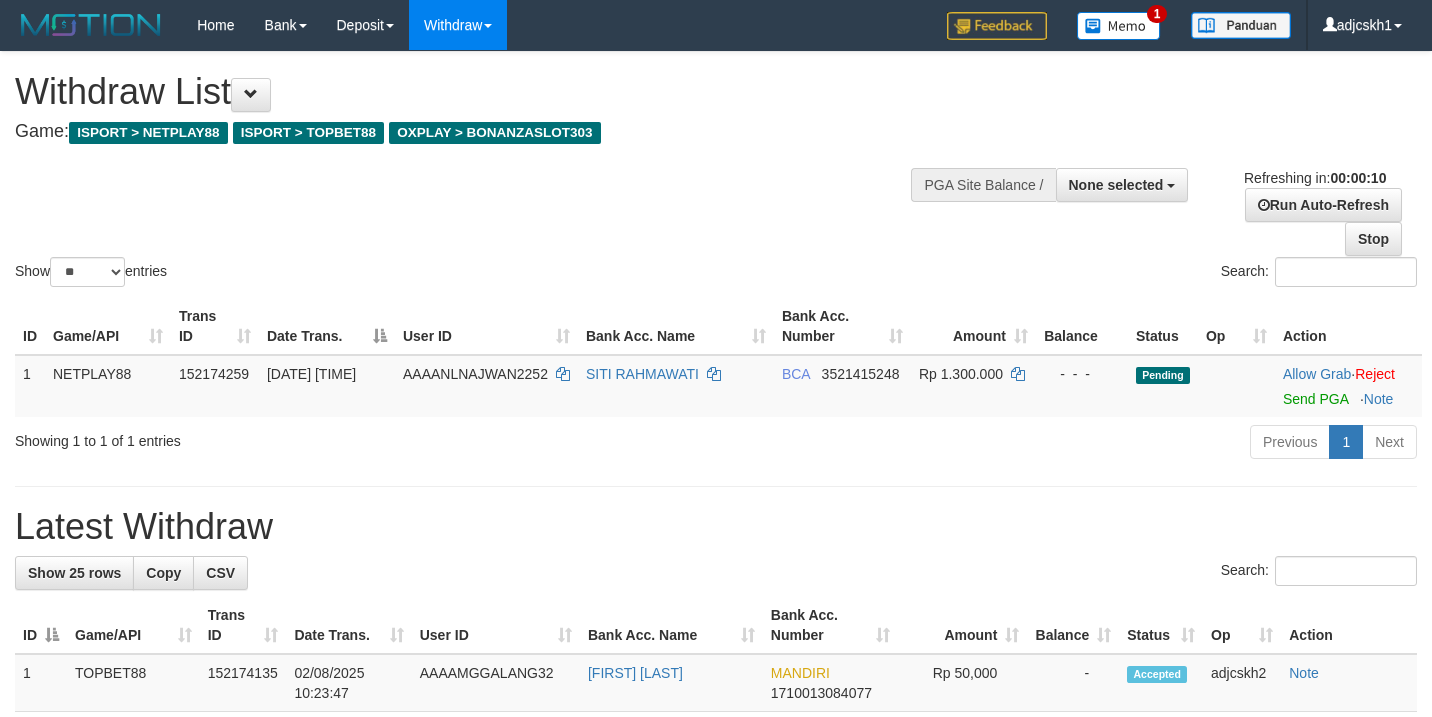 select 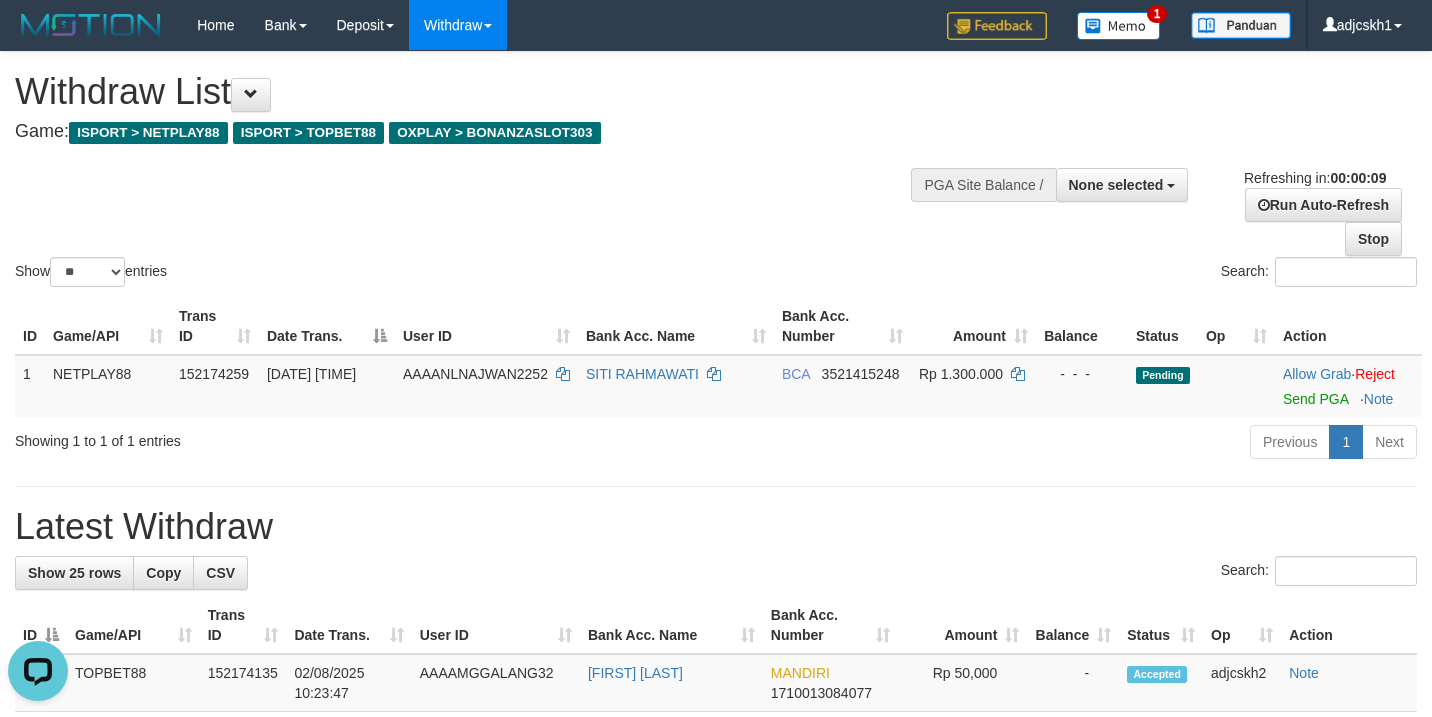scroll, scrollTop: 0, scrollLeft: 0, axis: both 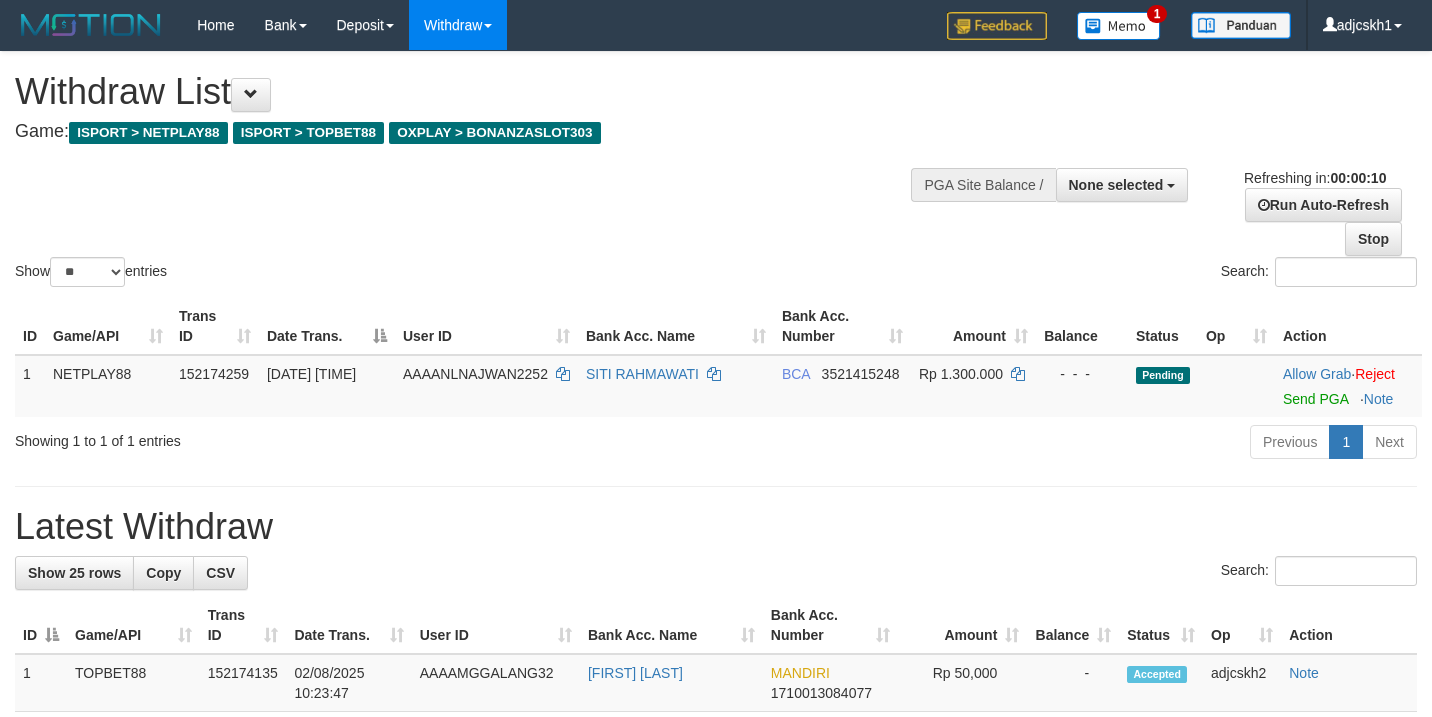 select 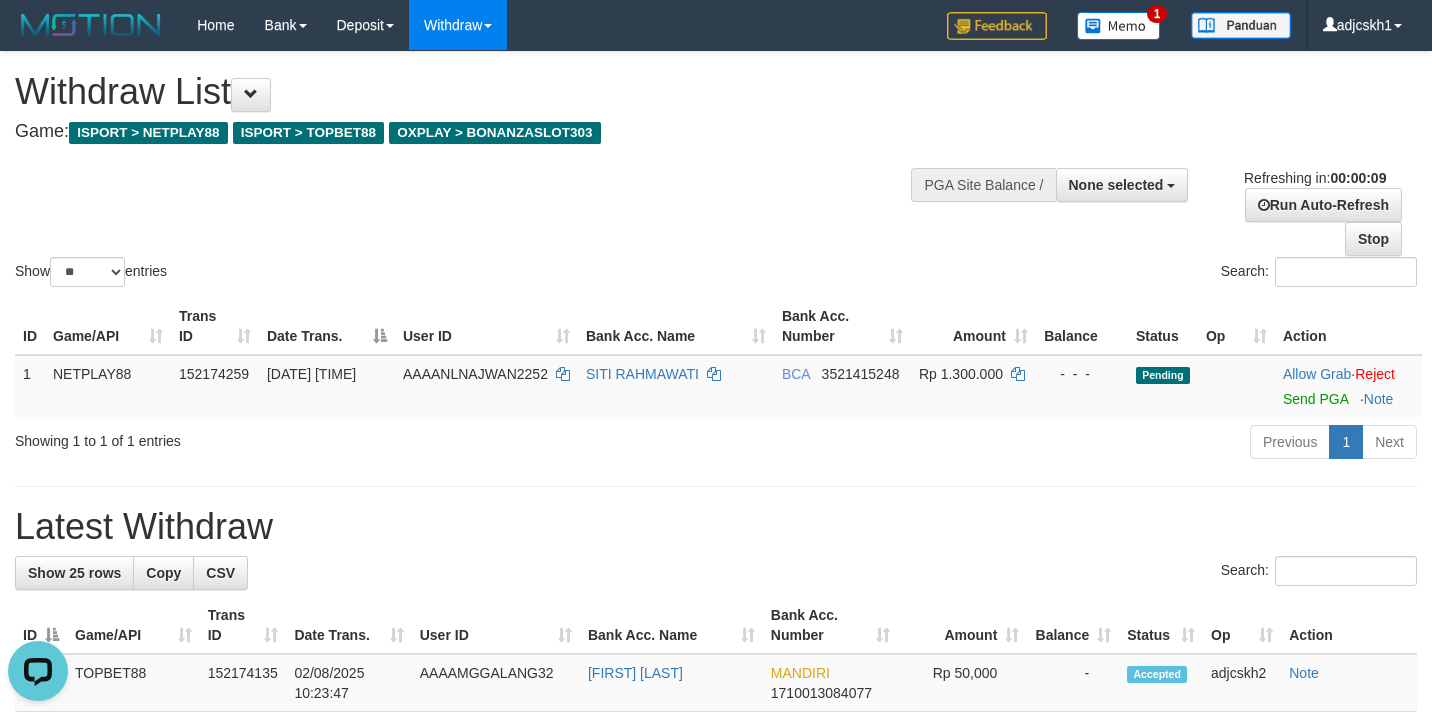 scroll, scrollTop: 0, scrollLeft: 0, axis: both 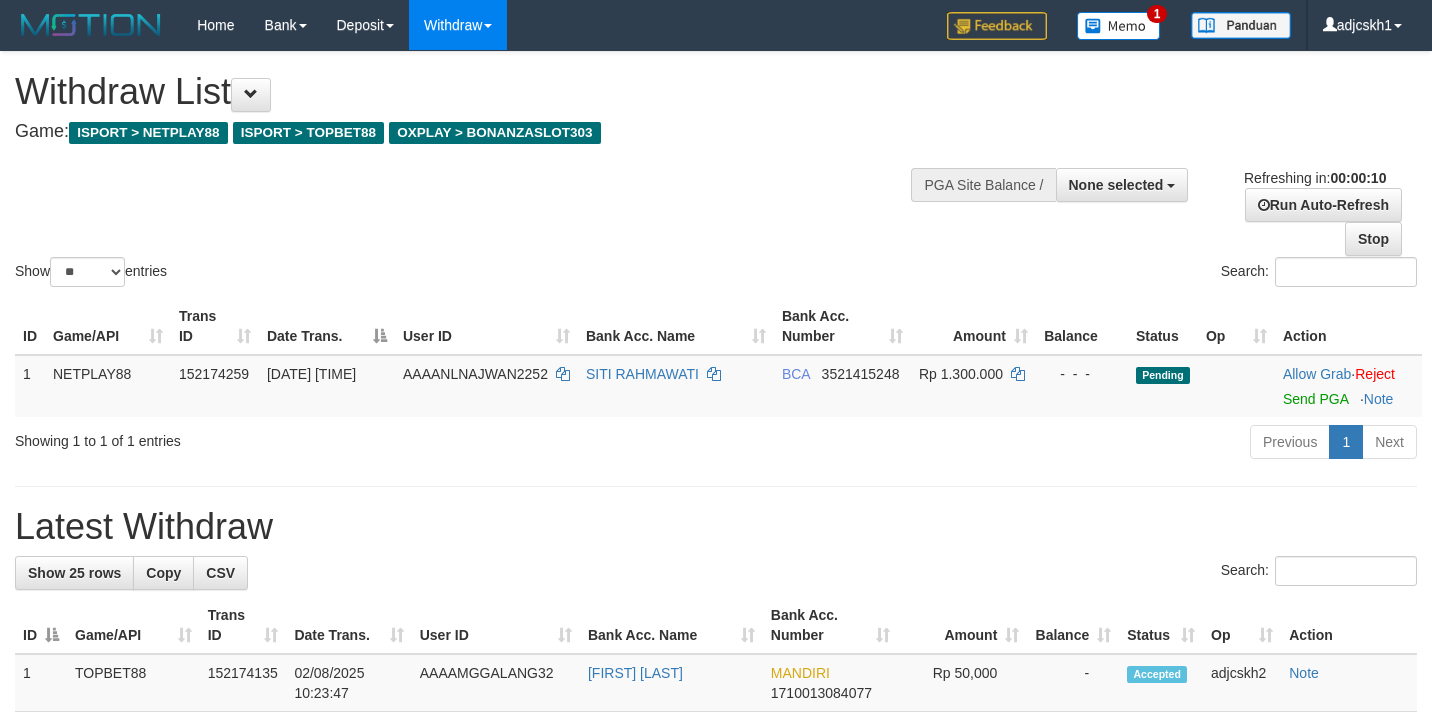 select 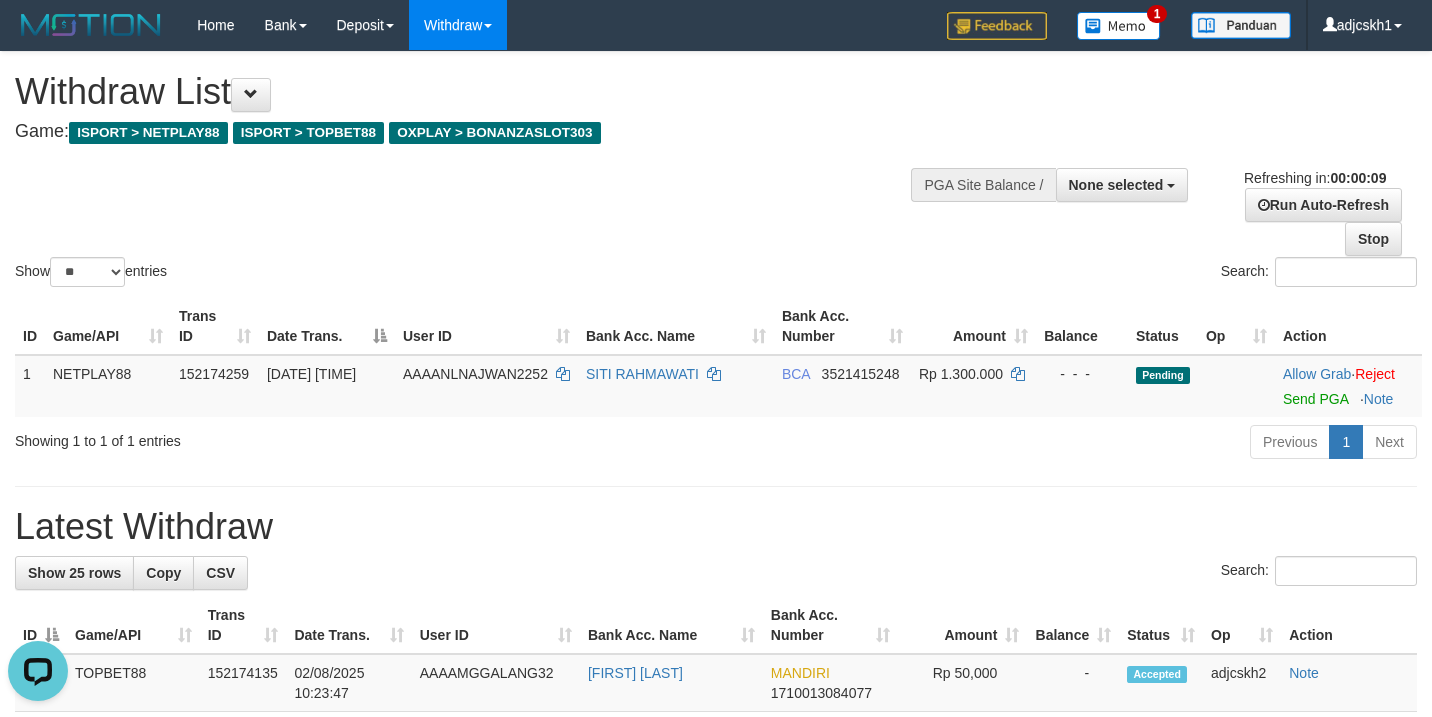 scroll, scrollTop: 0, scrollLeft: 0, axis: both 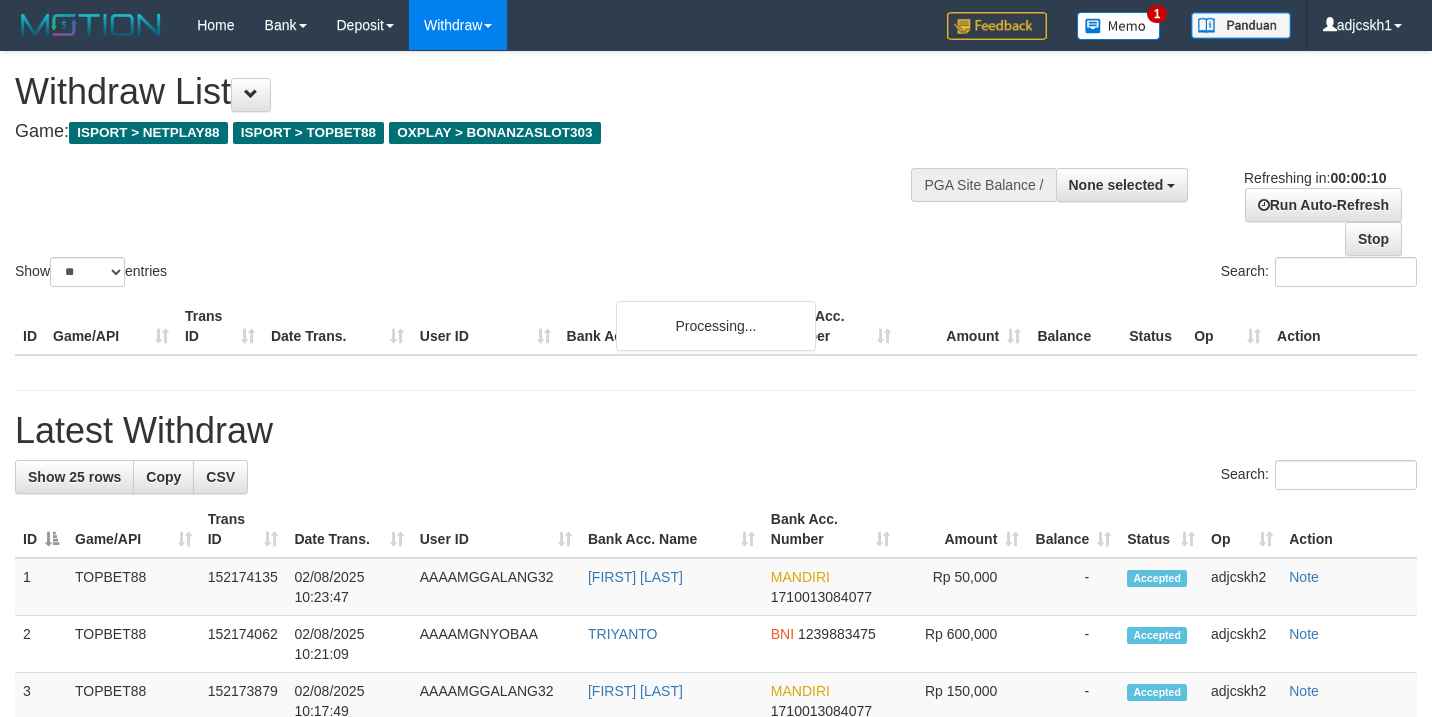 select 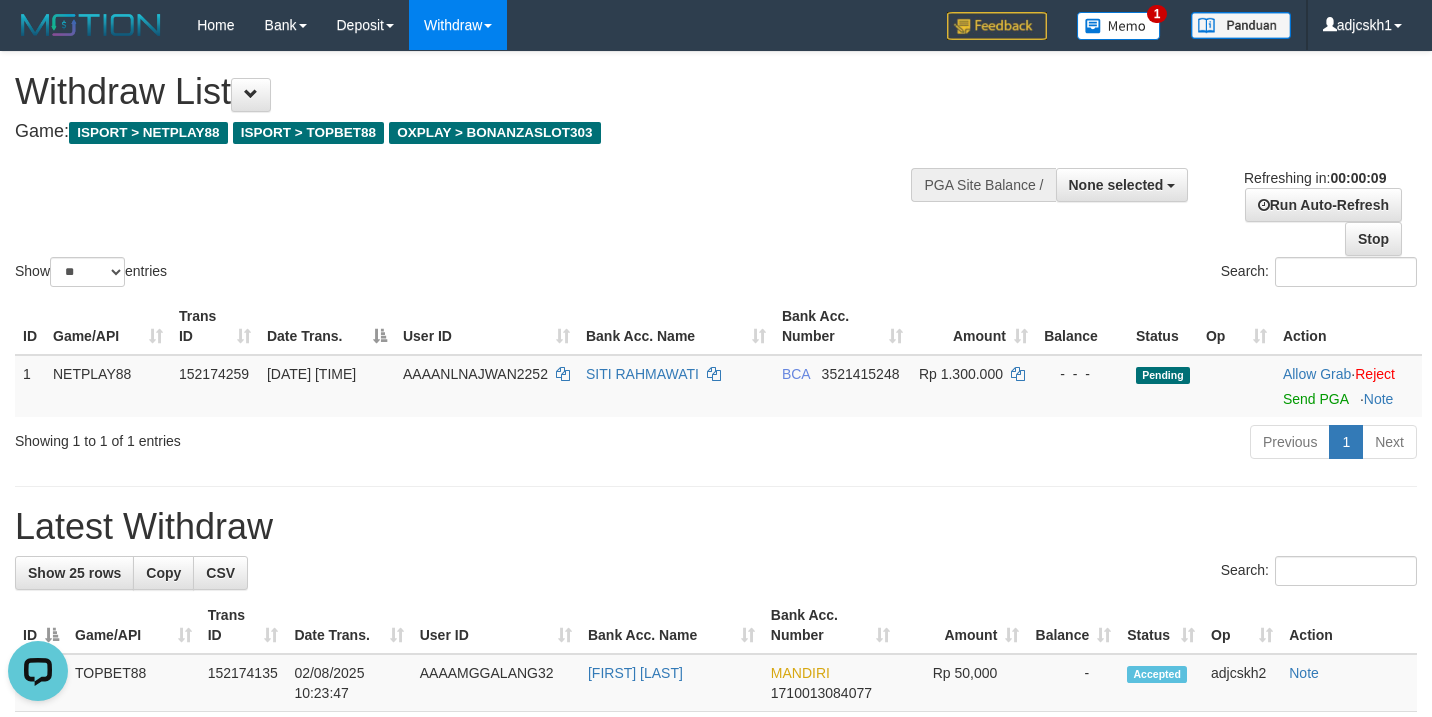scroll, scrollTop: 0, scrollLeft: 0, axis: both 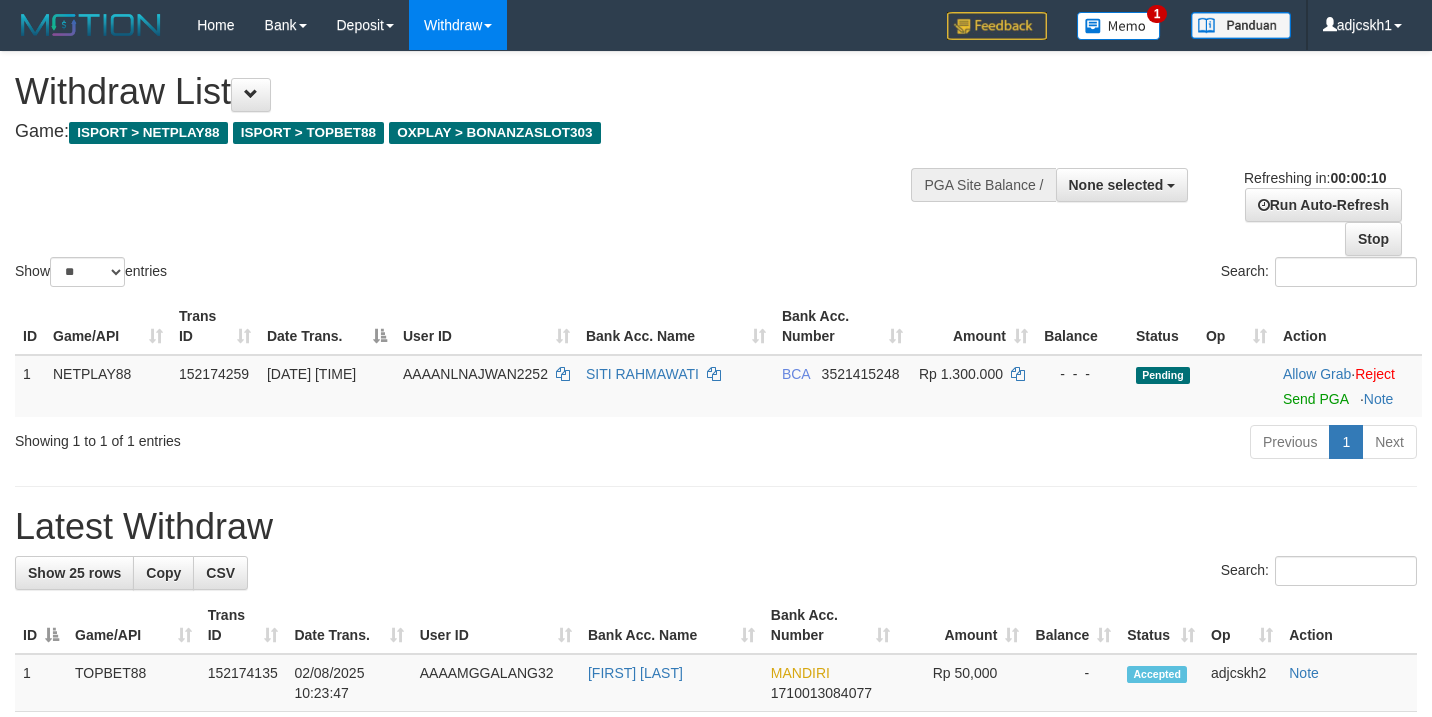 select 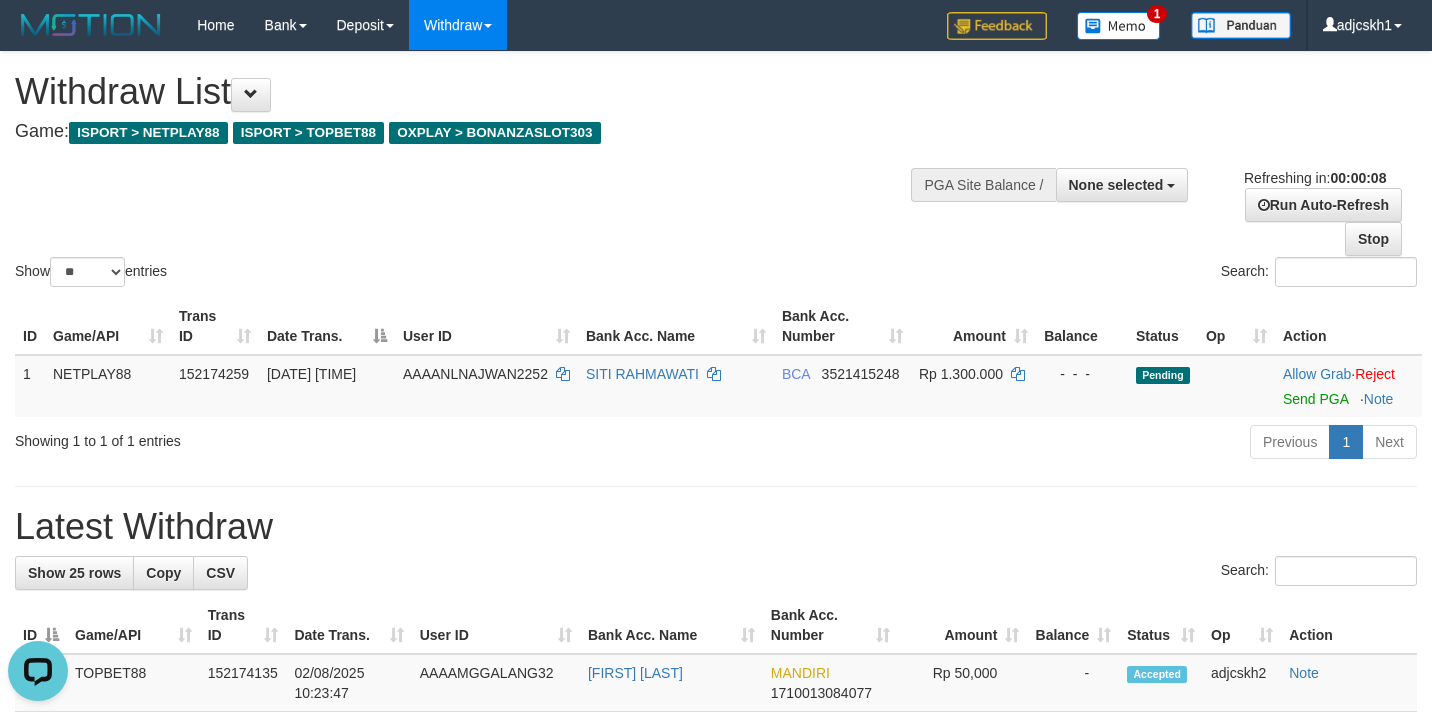 scroll, scrollTop: 0, scrollLeft: 0, axis: both 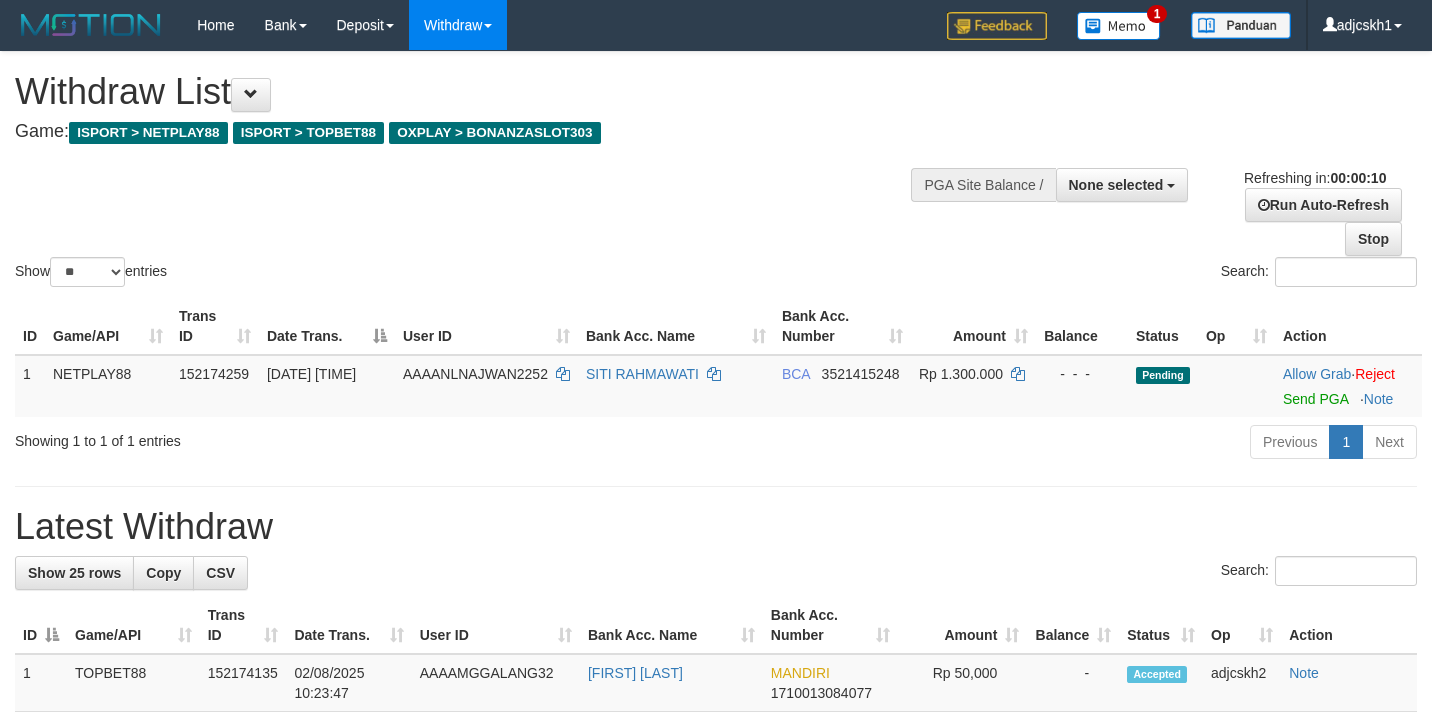 select 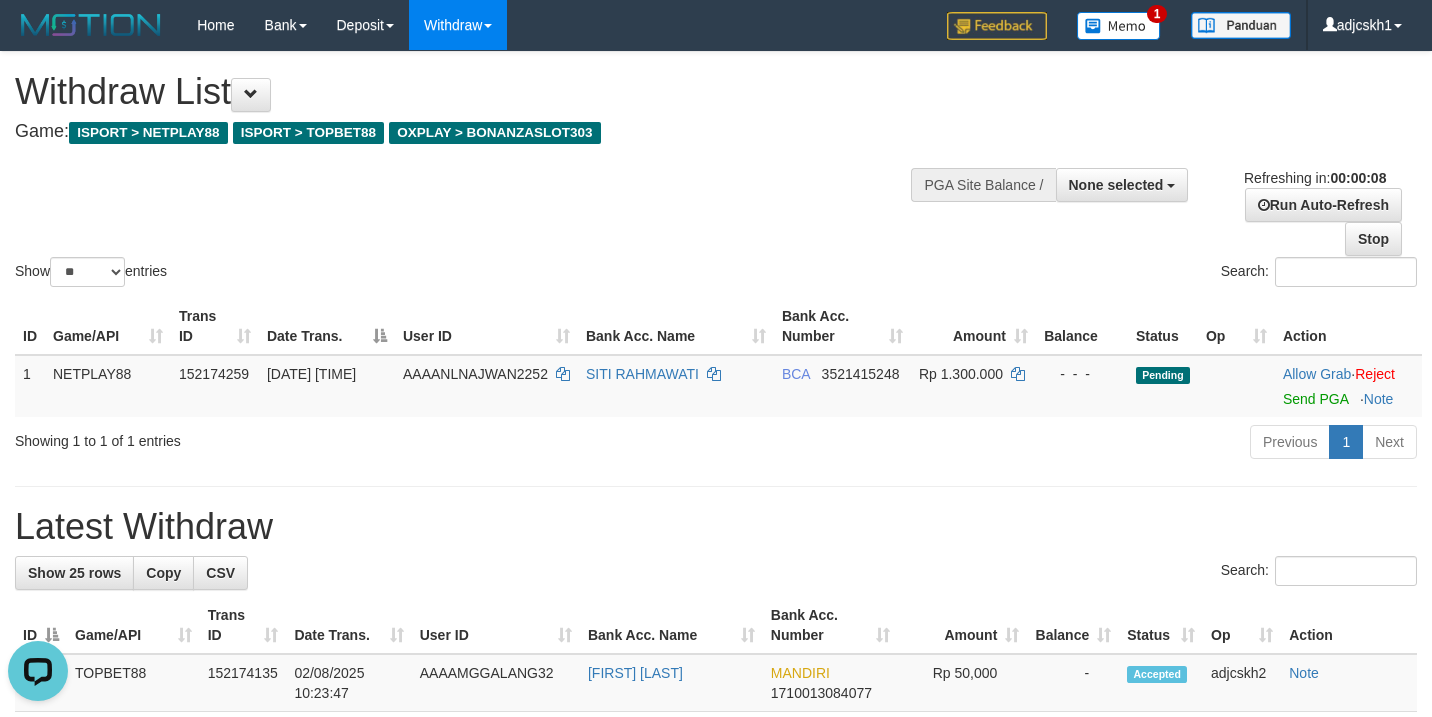 scroll, scrollTop: 0, scrollLeft: 0, axis: both 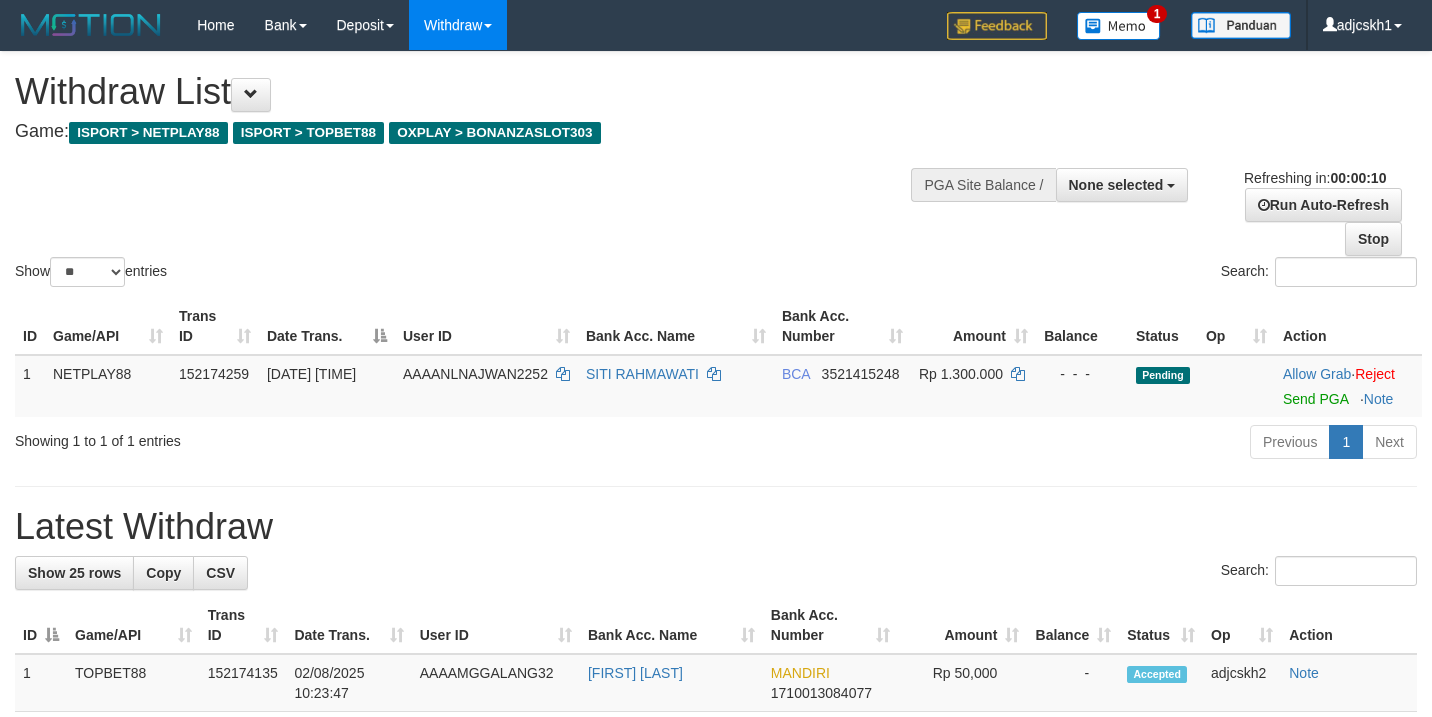 select 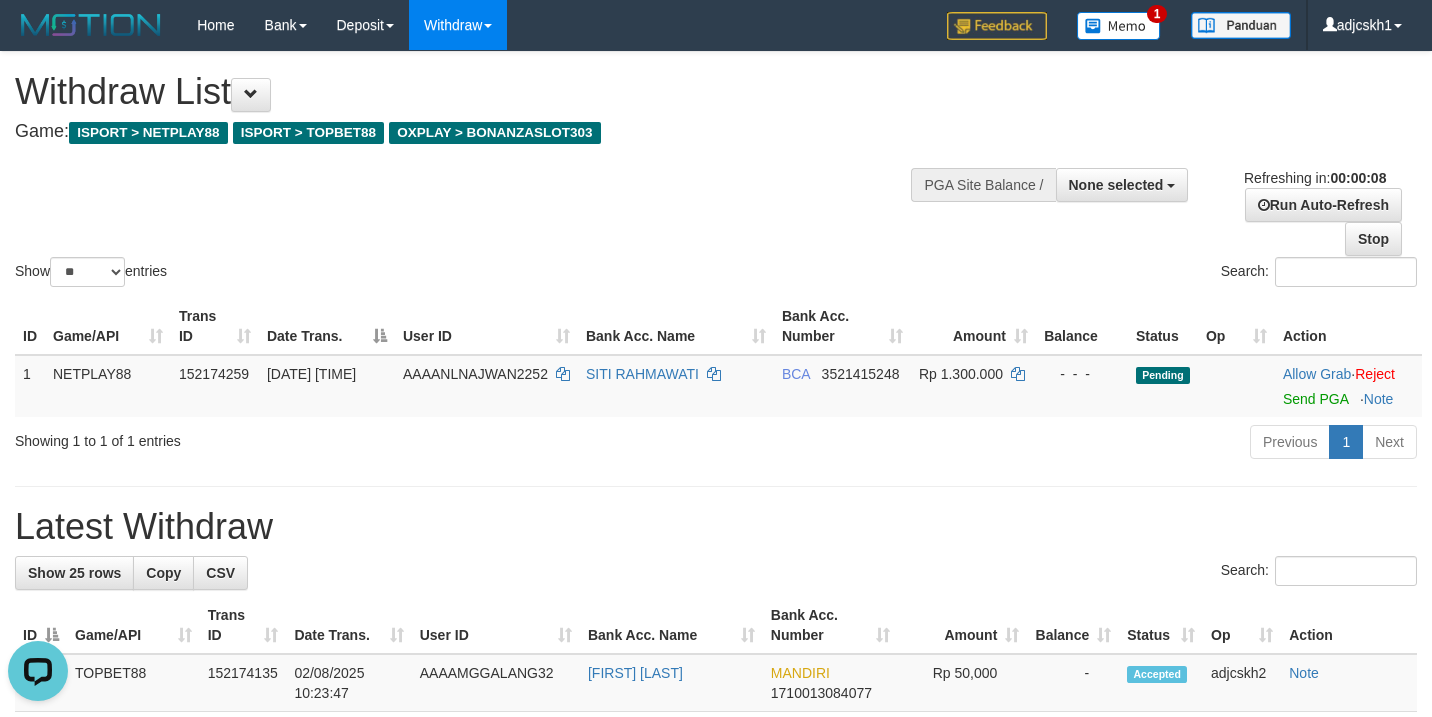 scroll, scrollTop: 0, scrollLeft: 0, axis: both 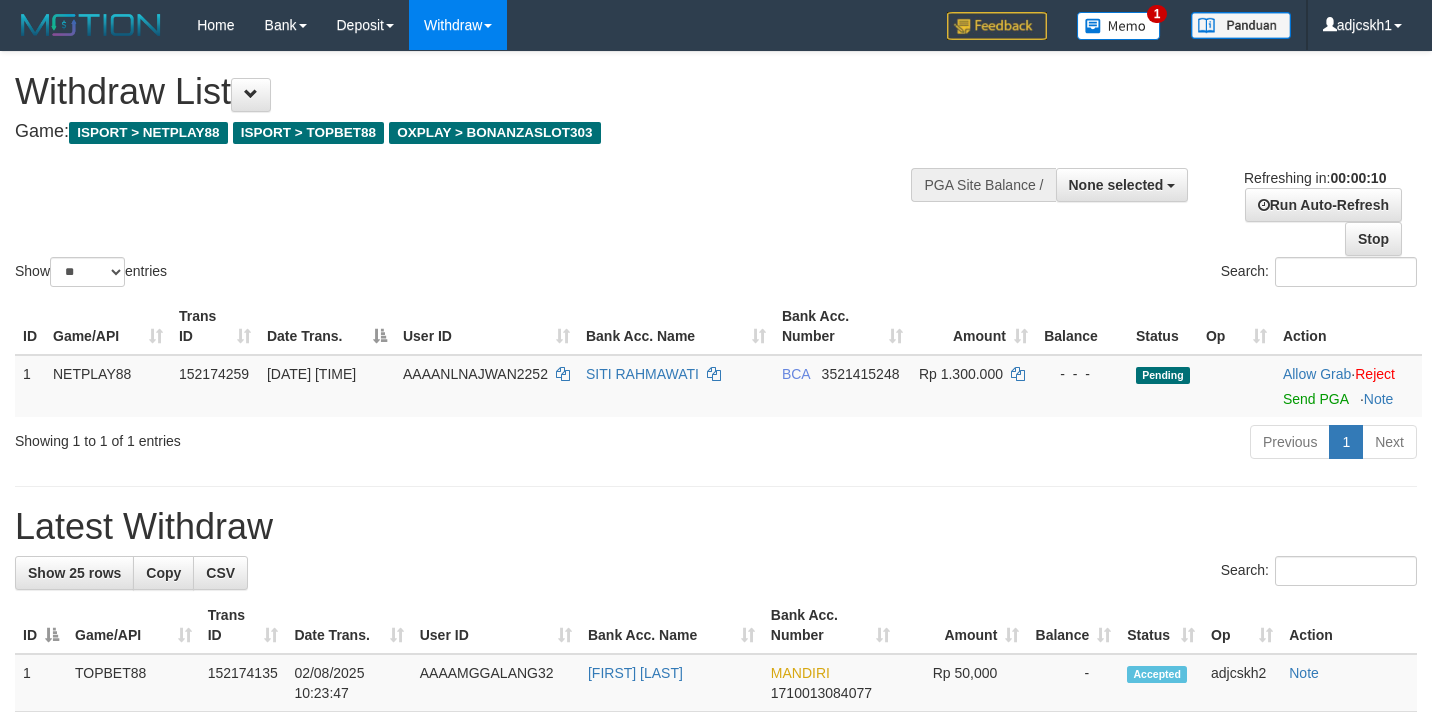 select 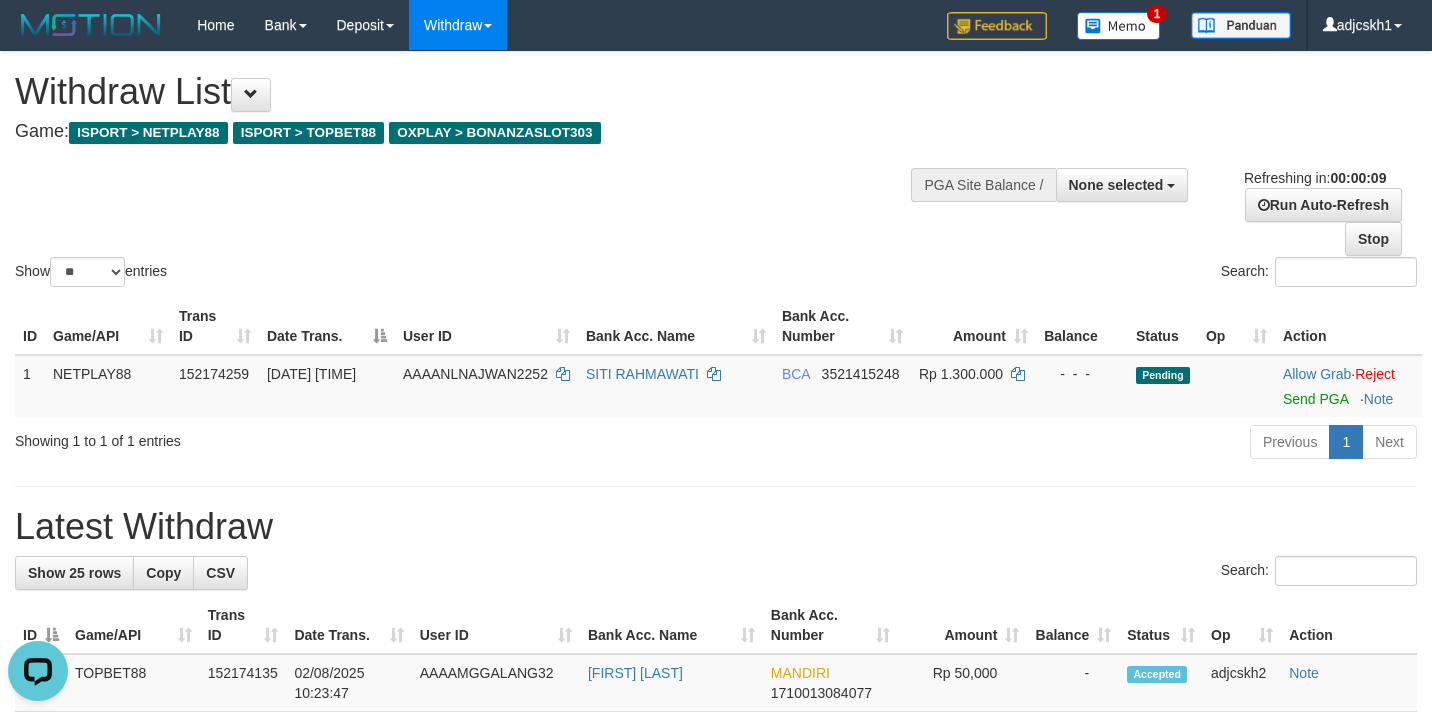 scroll, scrollTop: 0, scrollLeft: 0, axis: both 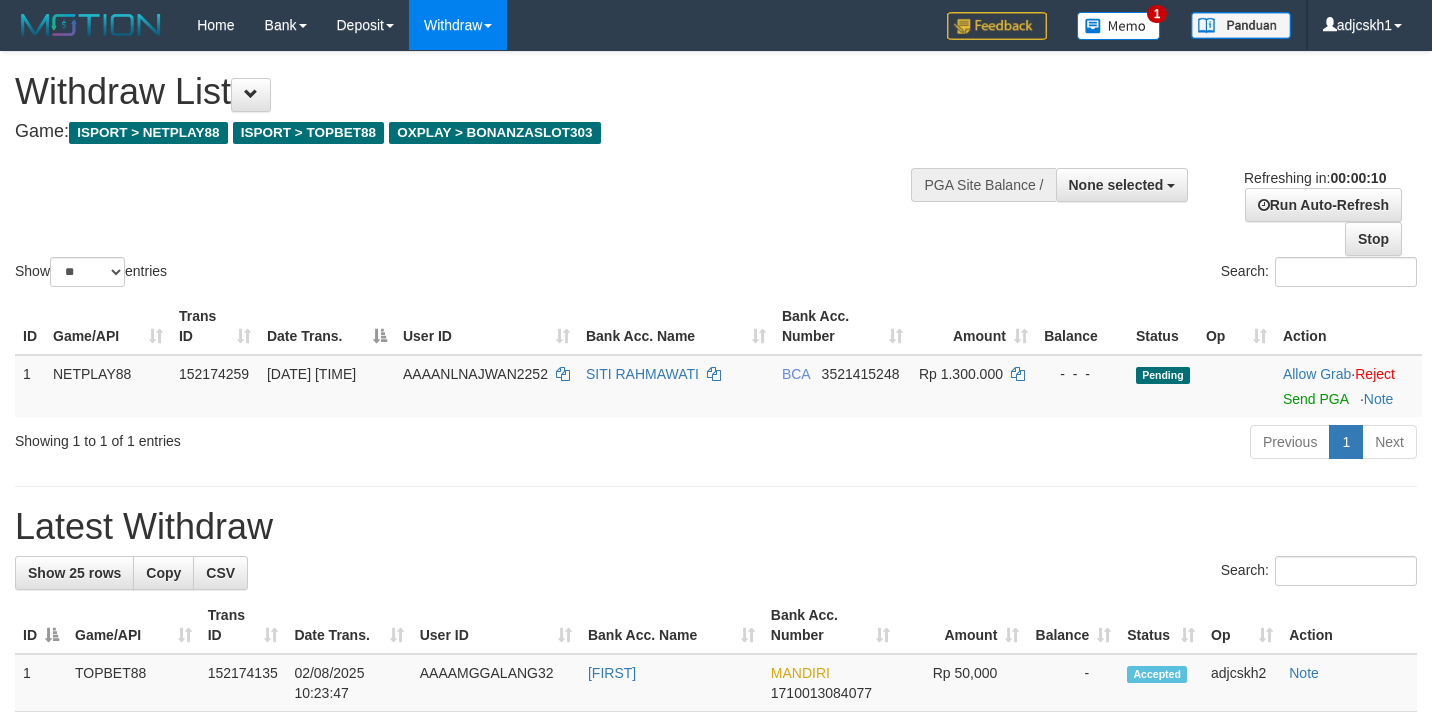 select 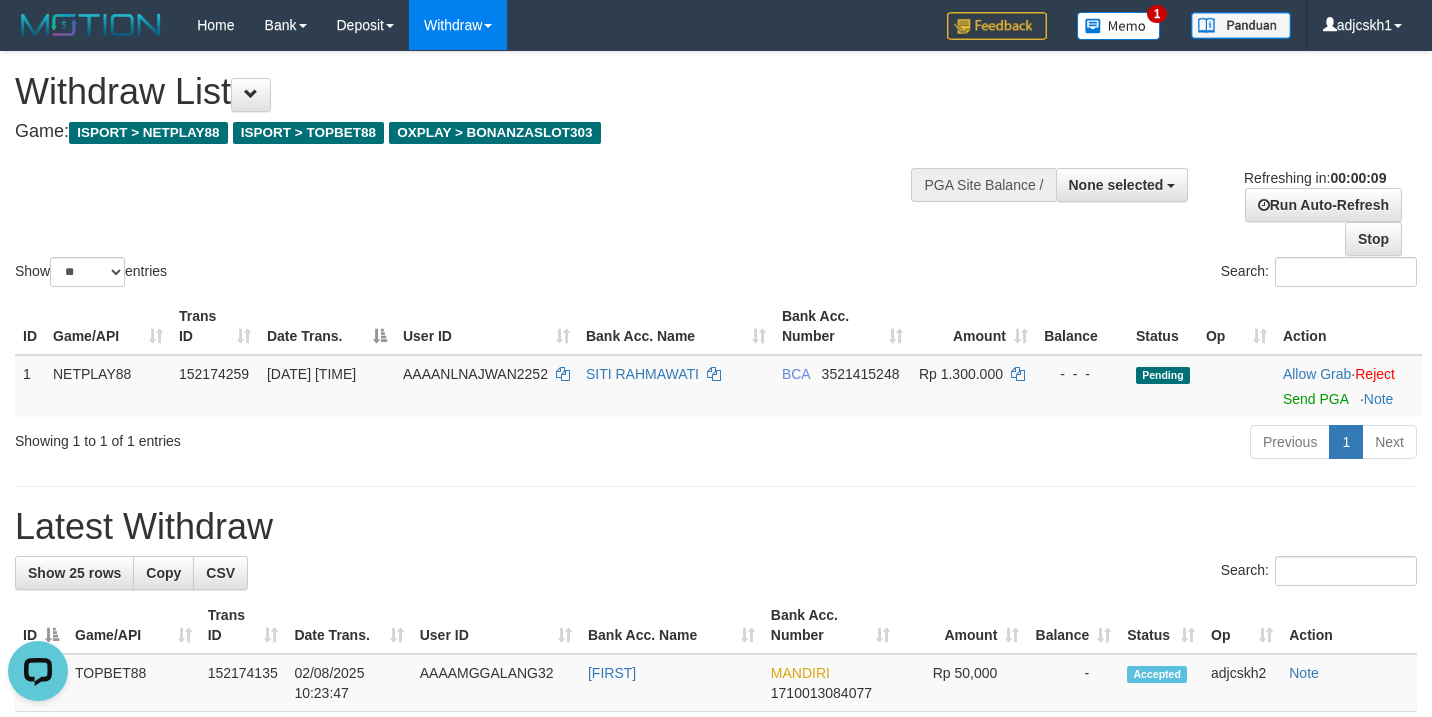 scroll, scrollTop: 0, scrollLeft: 0, axis: both 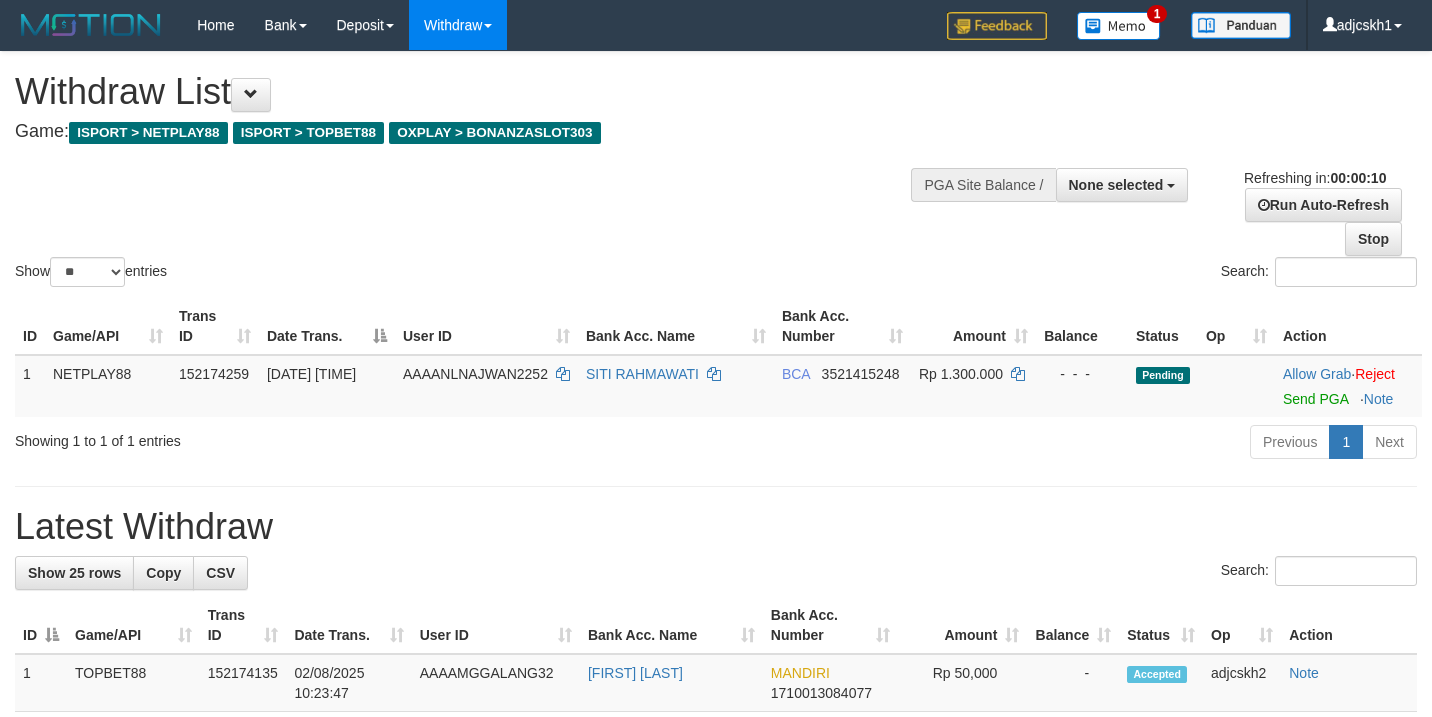 select 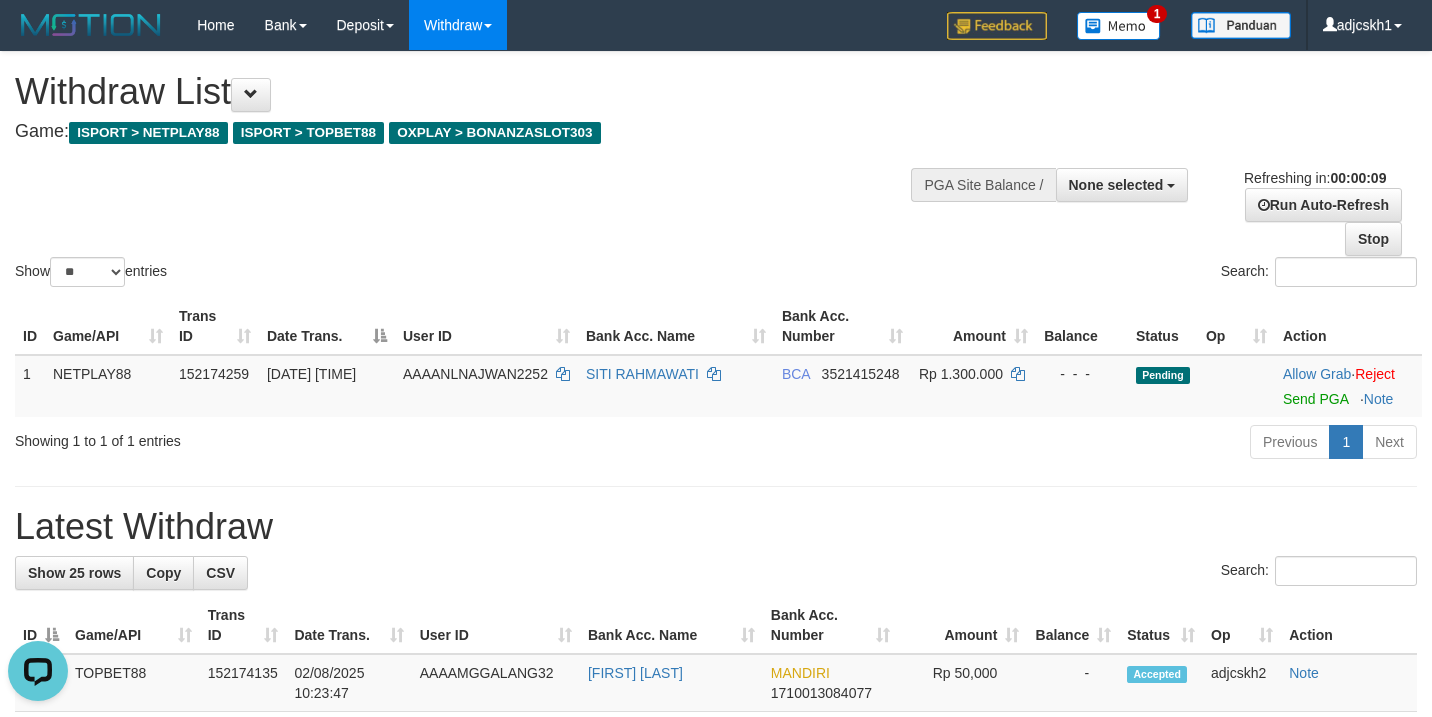scroll, scrollTop: 0, scrollLeft: 0, axis: both 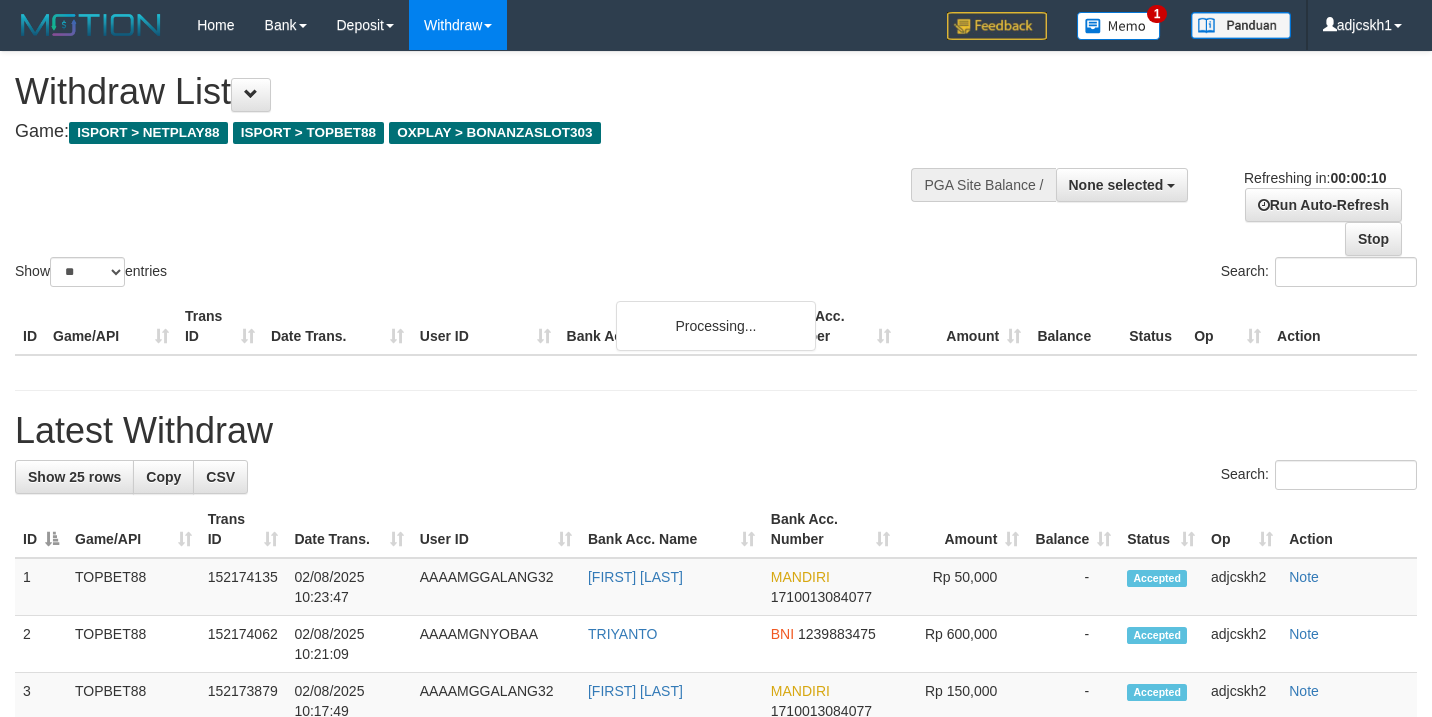 select 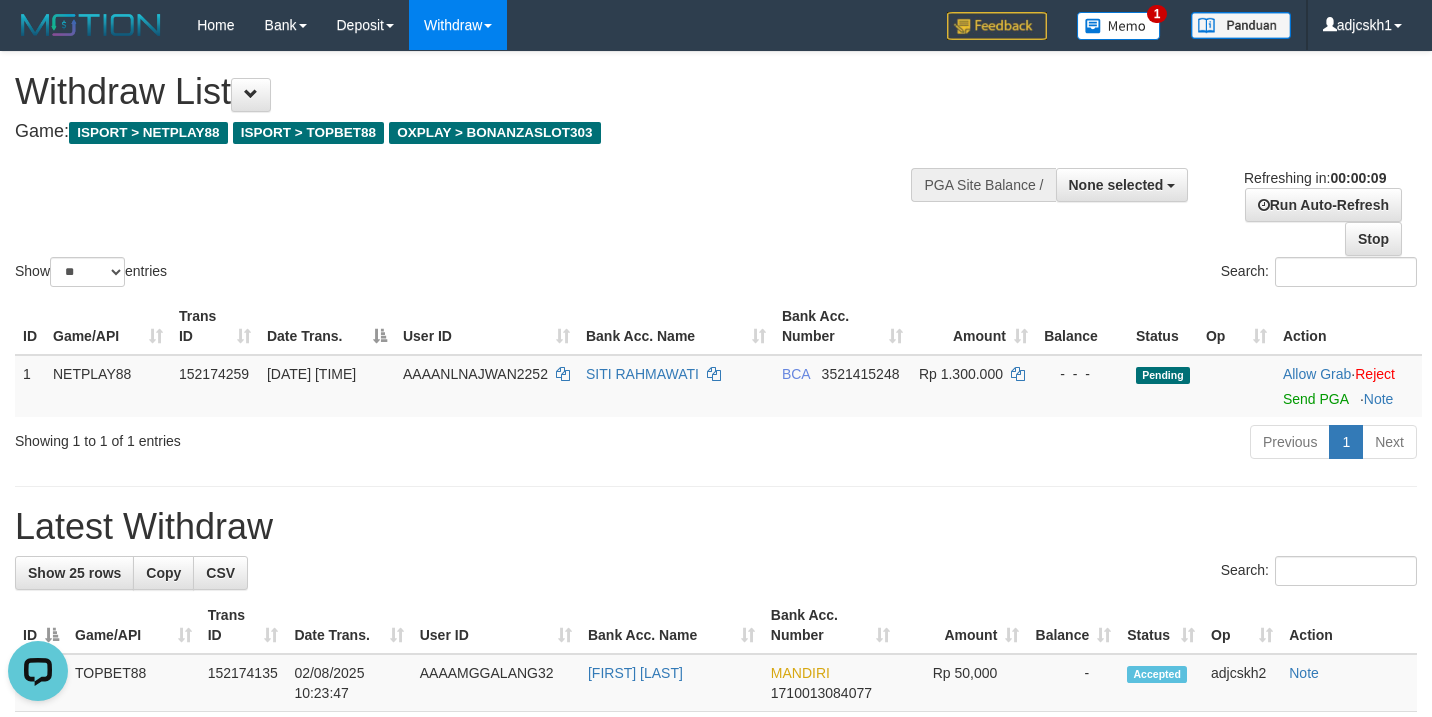 scroll, scrollTop: 0, scrollLeft: 0, axis: both 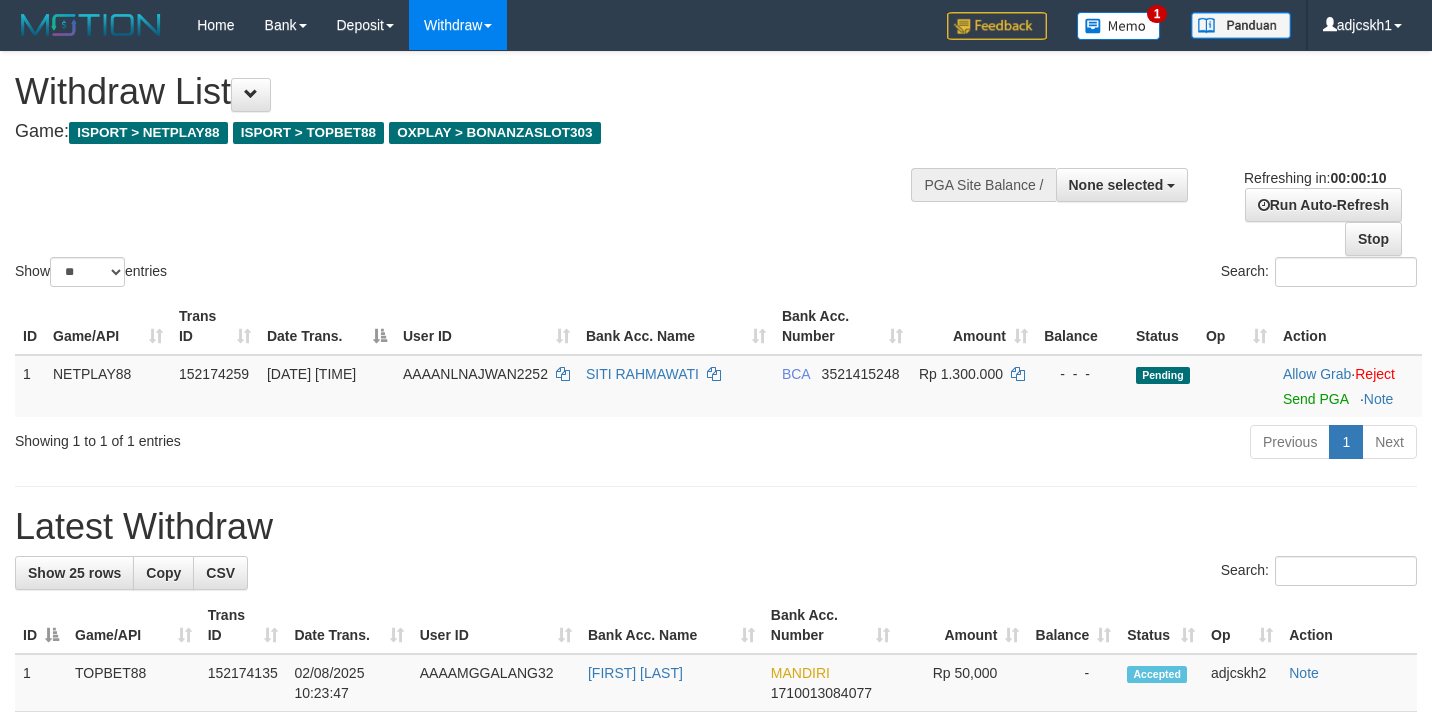select 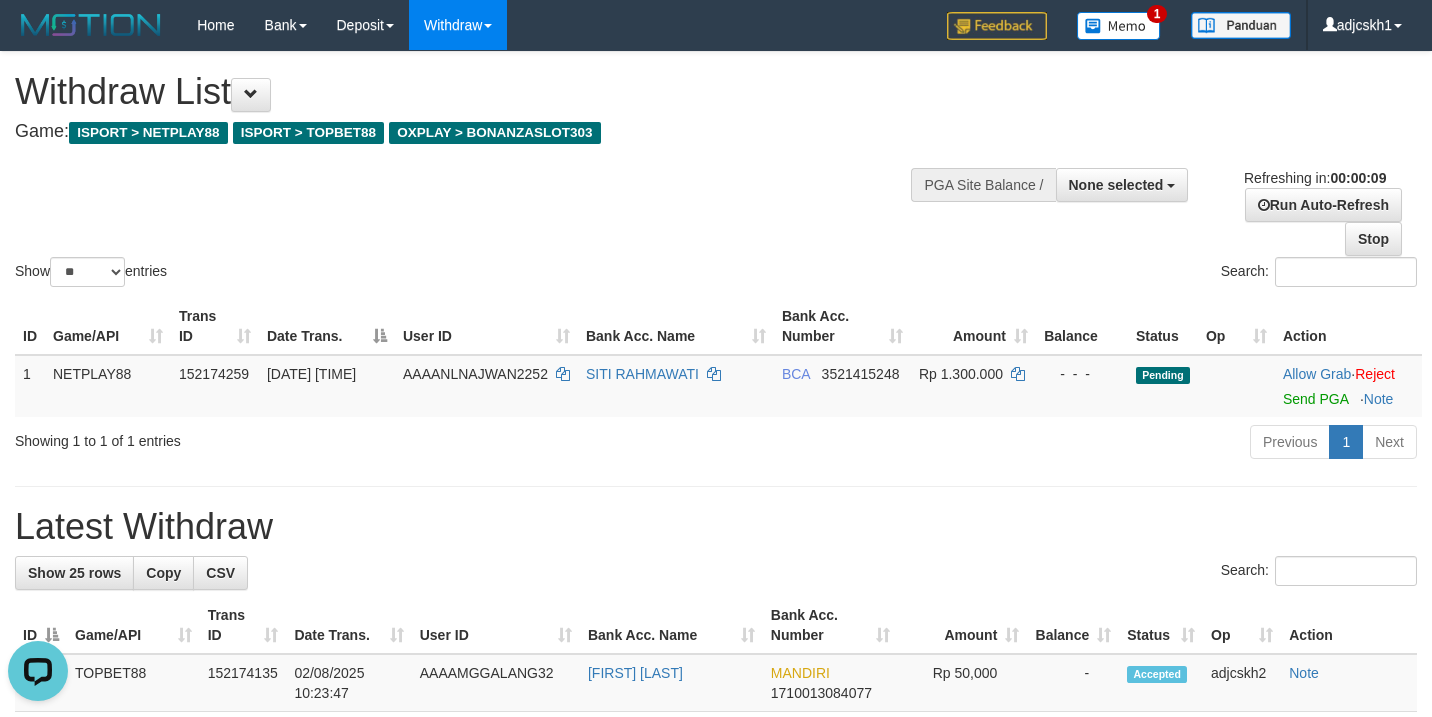 scroll, scrollTop: 0, scrollLeft: 0, axis: both 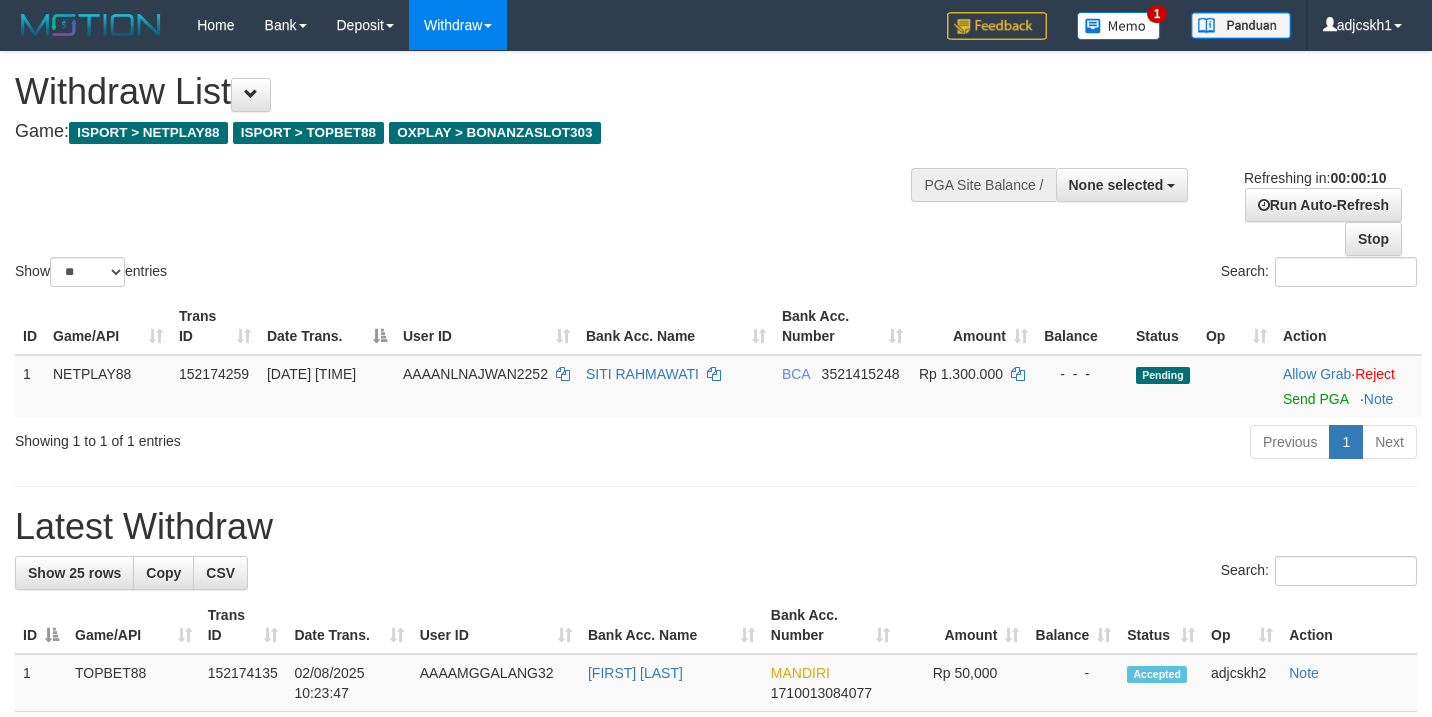 select 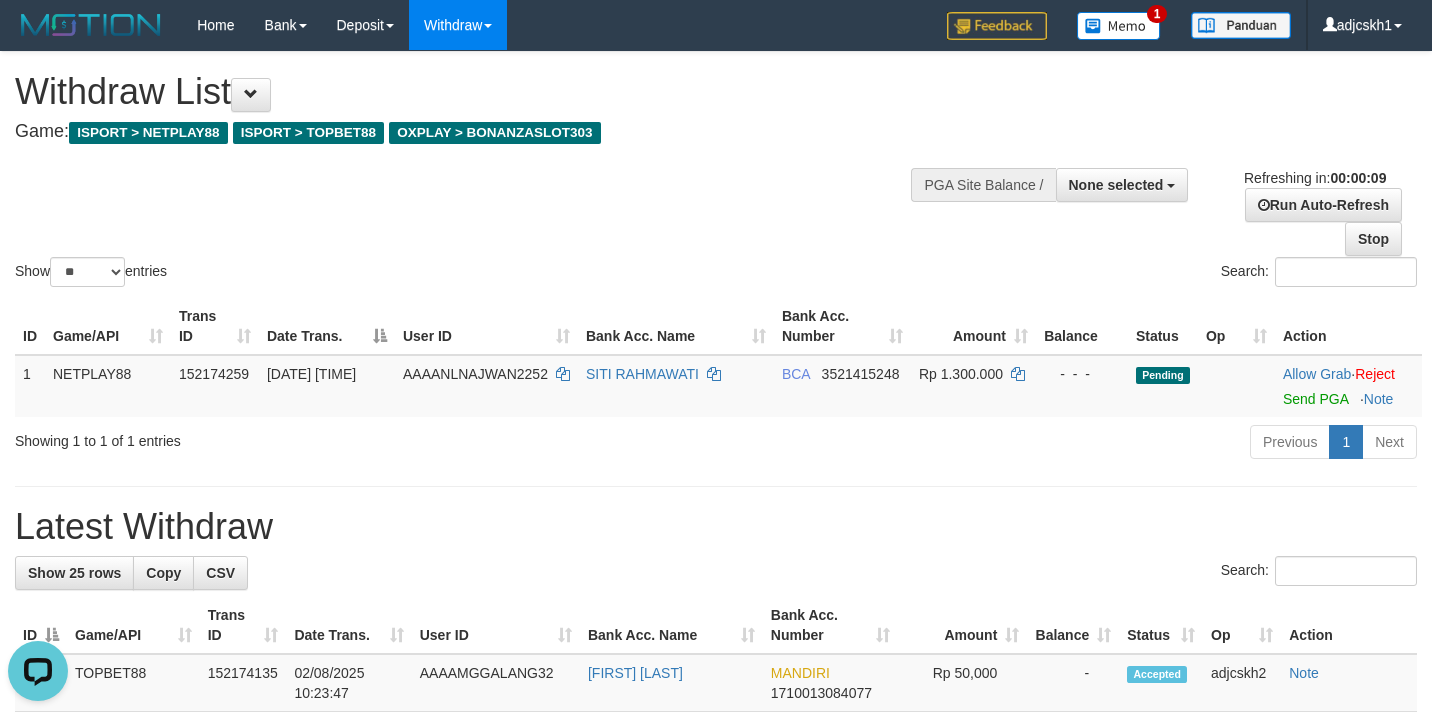 scroll, scrollTop: 0, scrollLeft: 0, axis: both 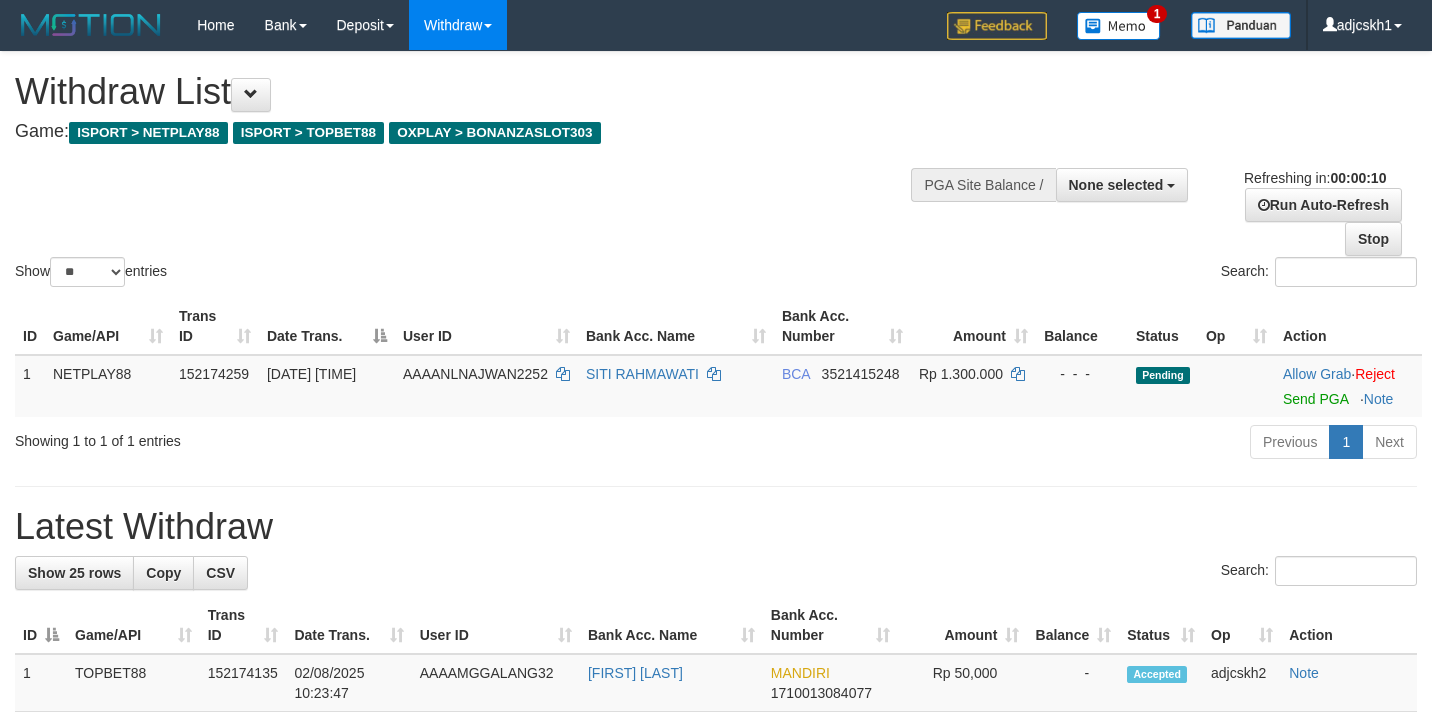 select 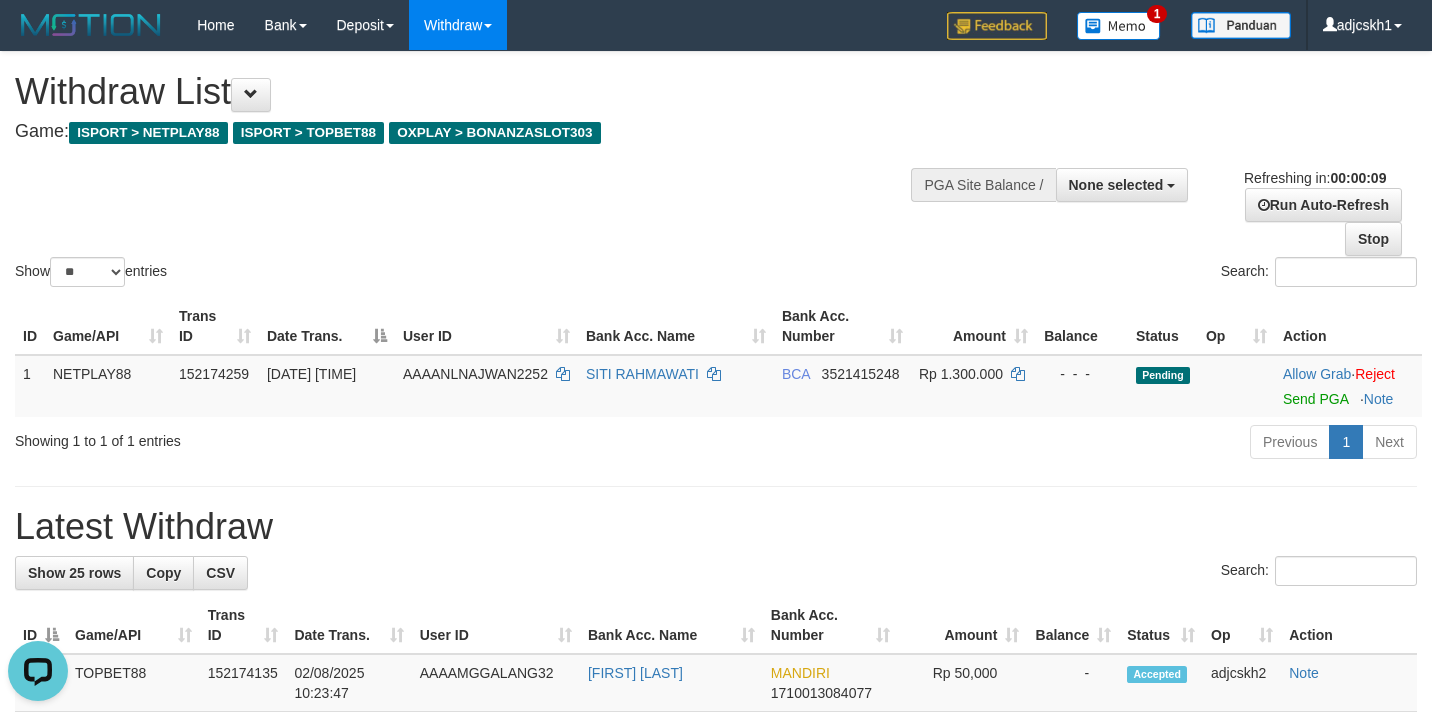 scroll, scrollTop: 0, scrollLeft: 0, axis: both 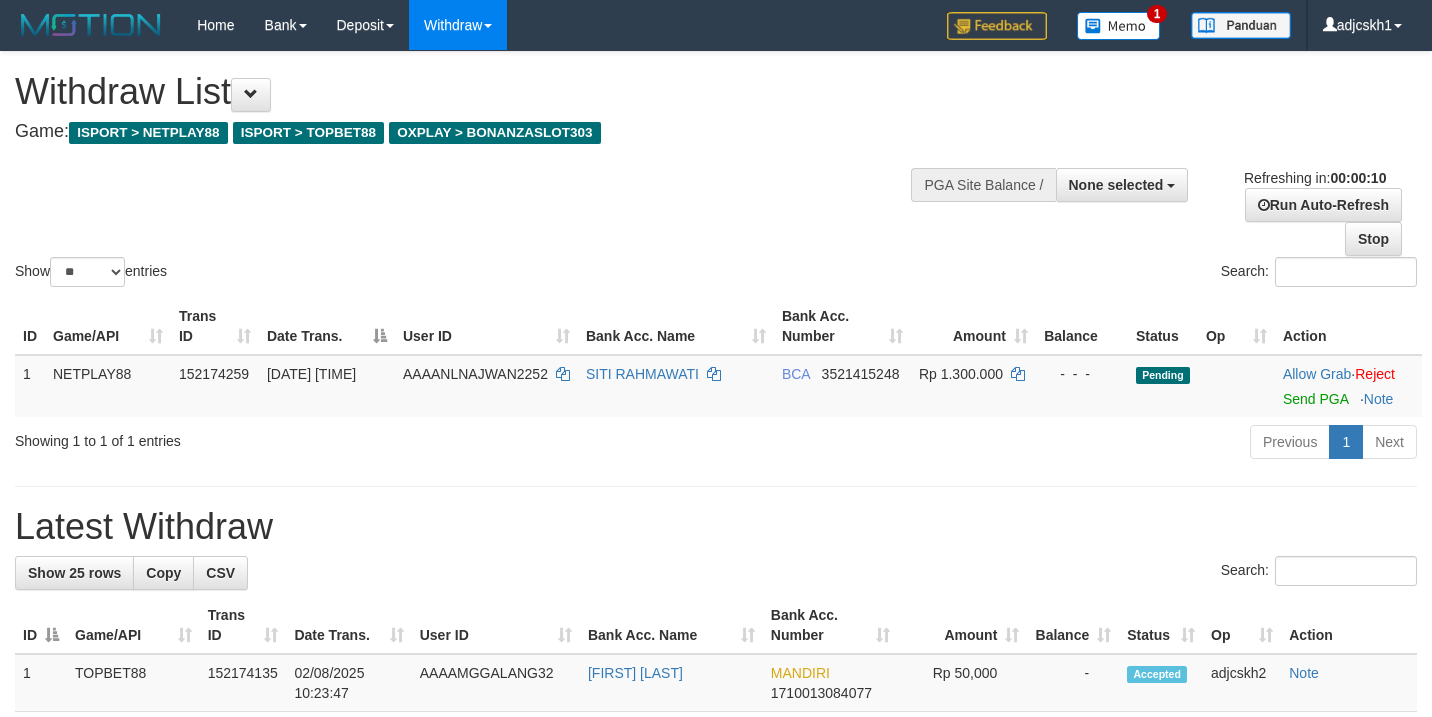 select 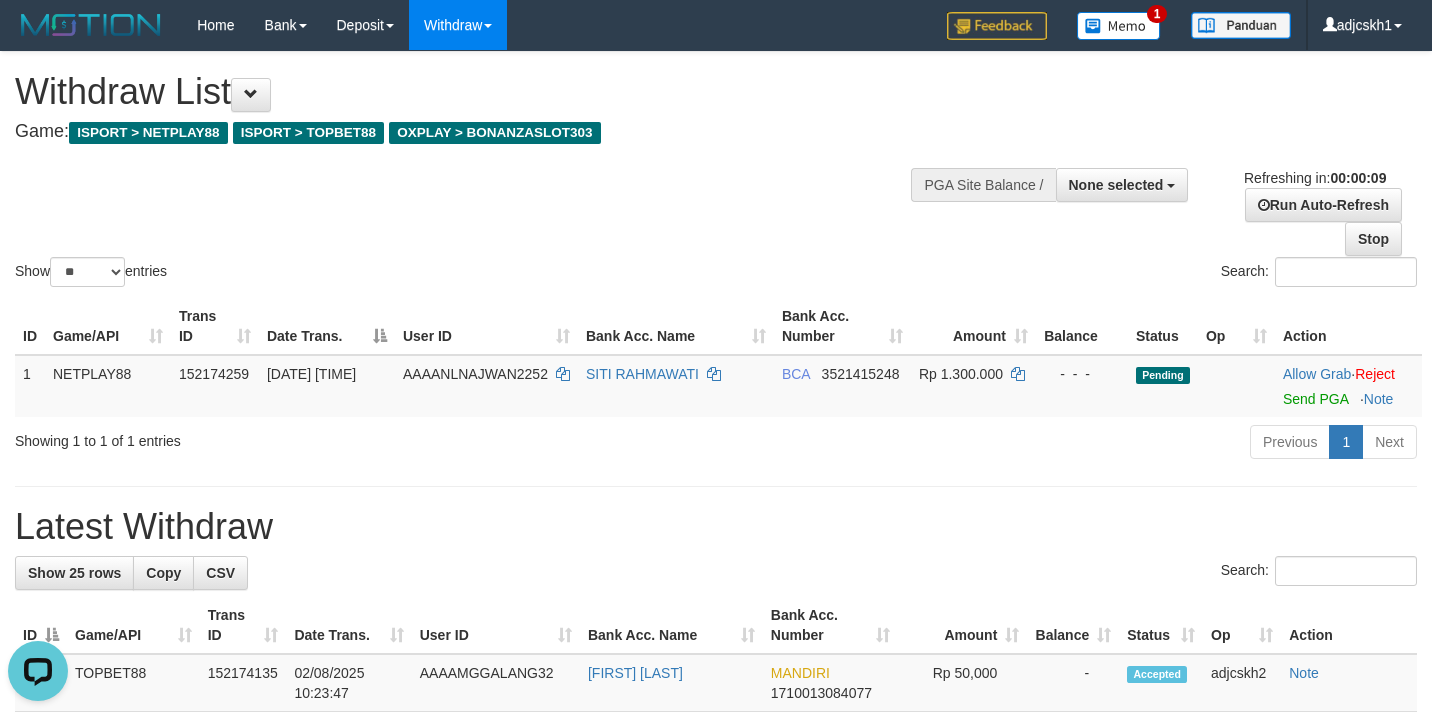 scroll, scrollTop: 0, scrollLeft: 0, axis: both 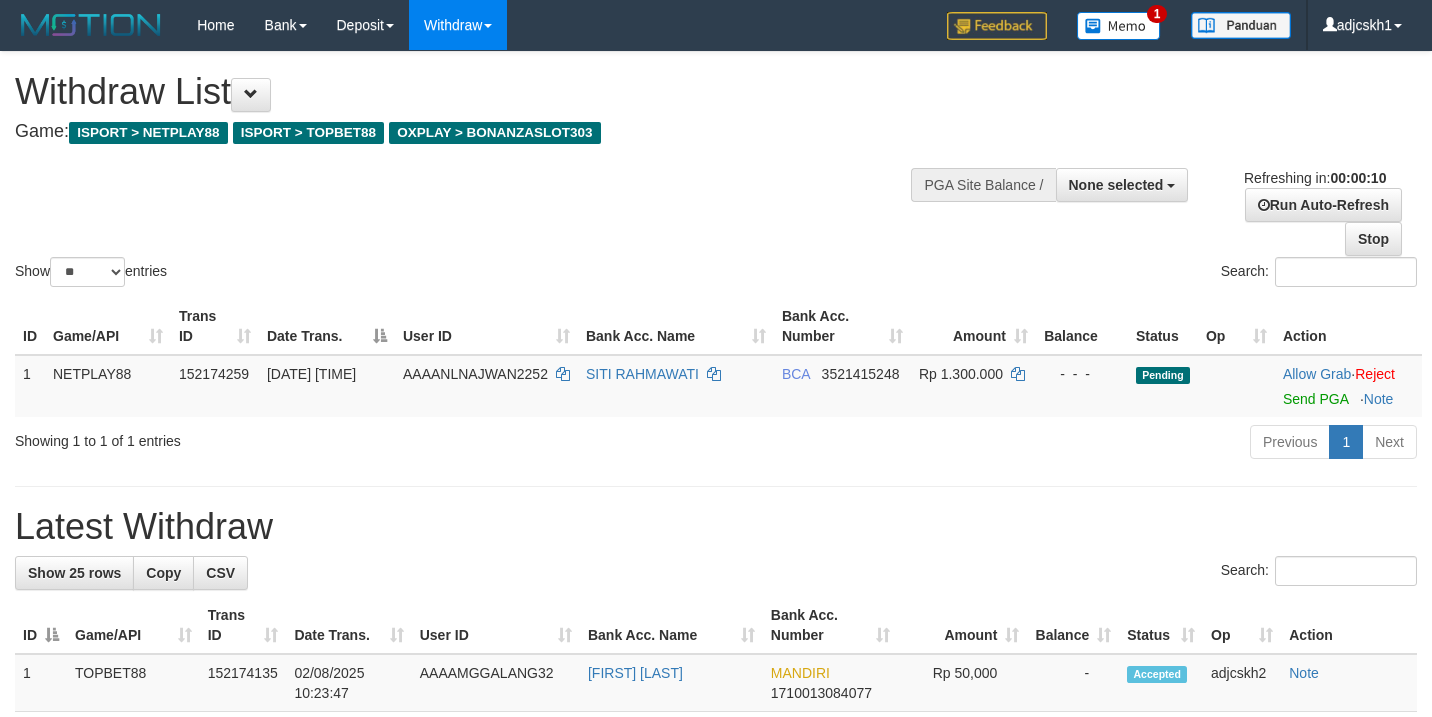 select 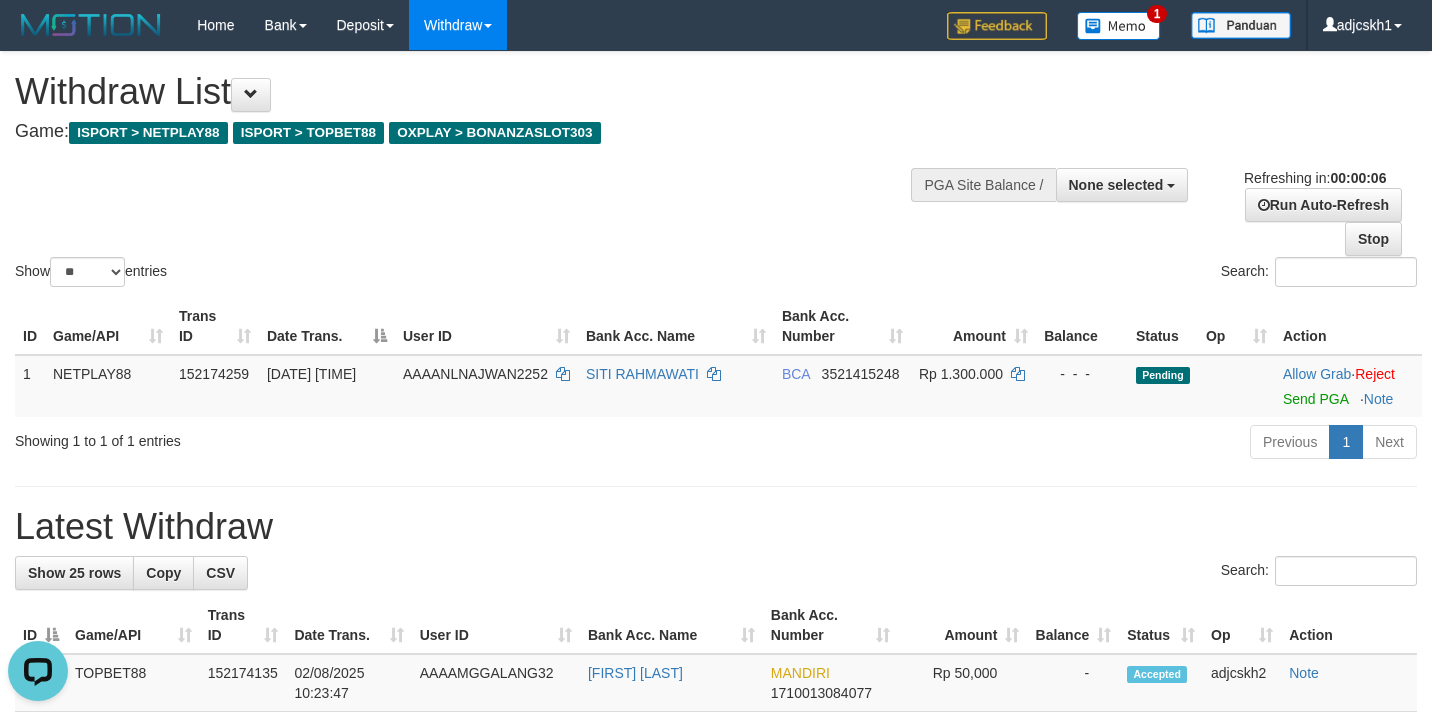 scroll, scrollTop: 0, scrollLeft: 0, axis: both 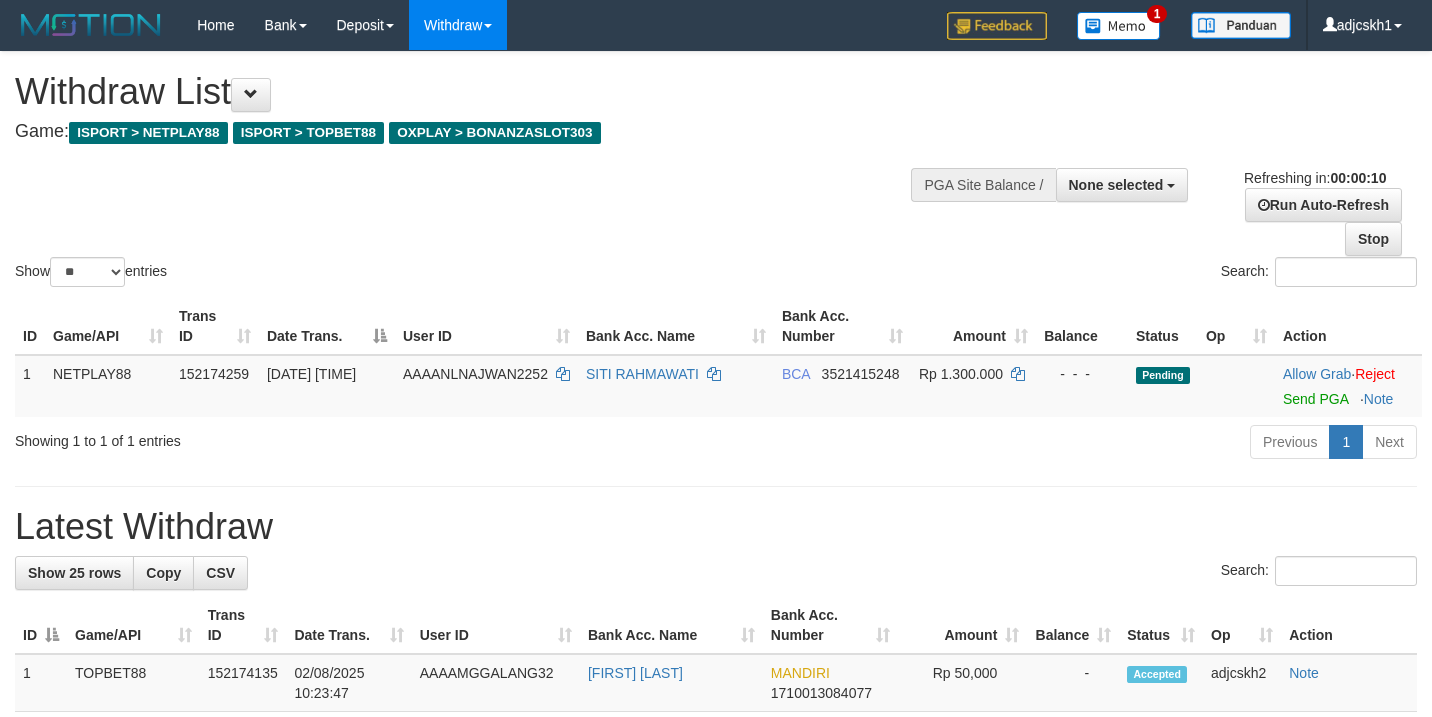 select 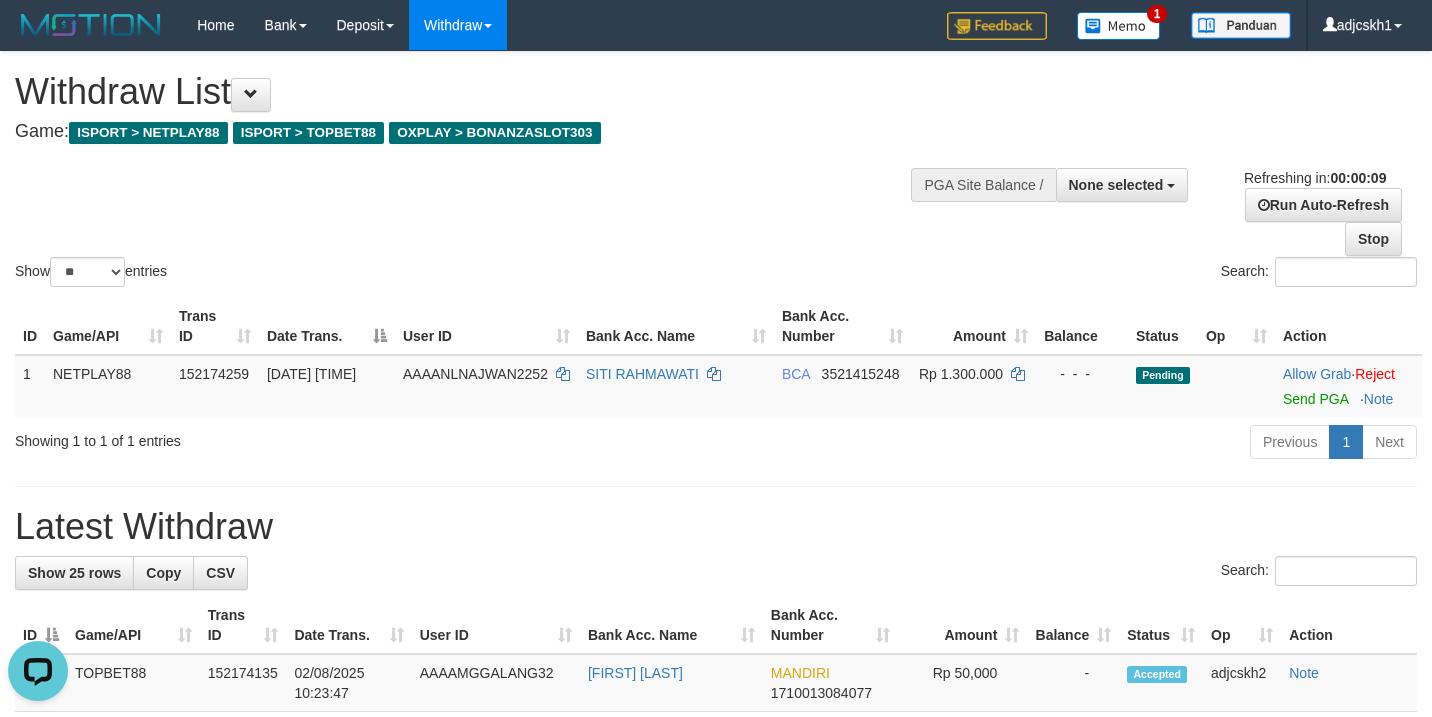 scroll, scrollTop: 0, scrollLeft: 0, axis: both 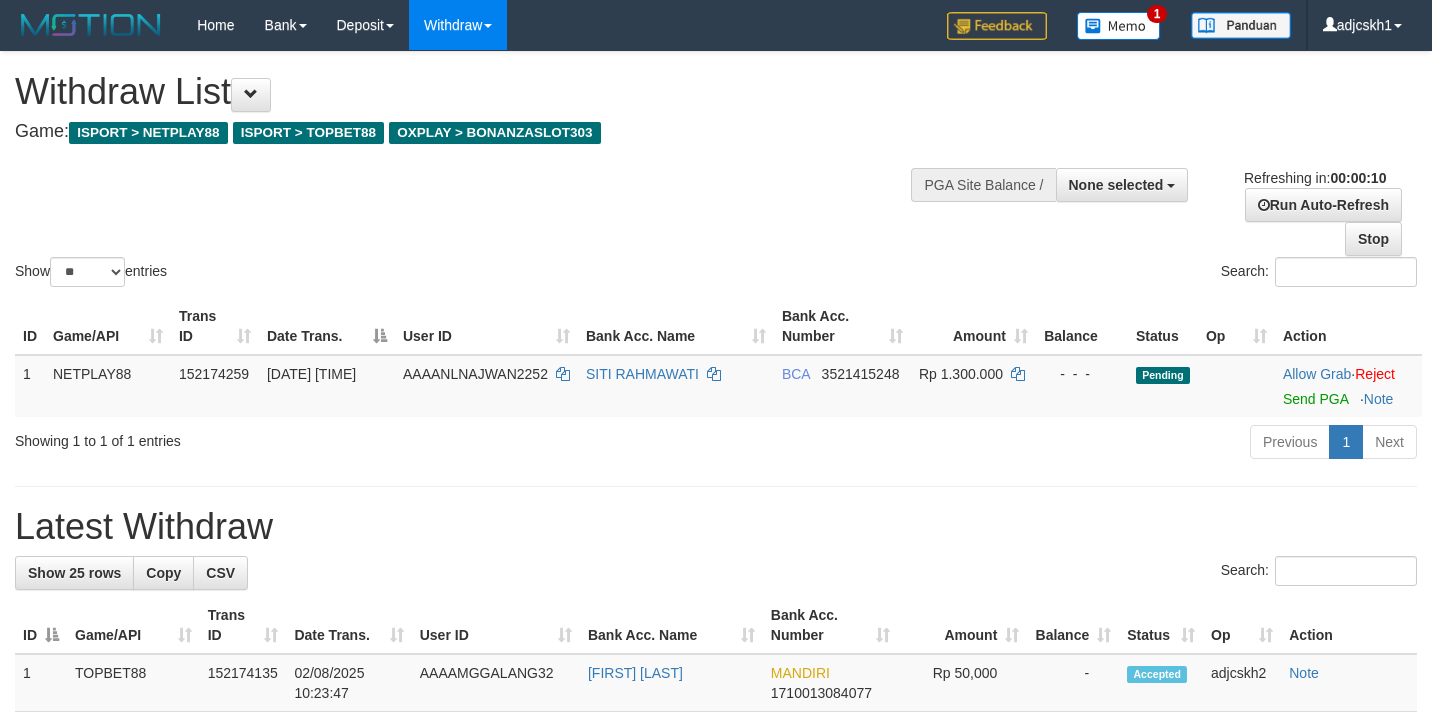select 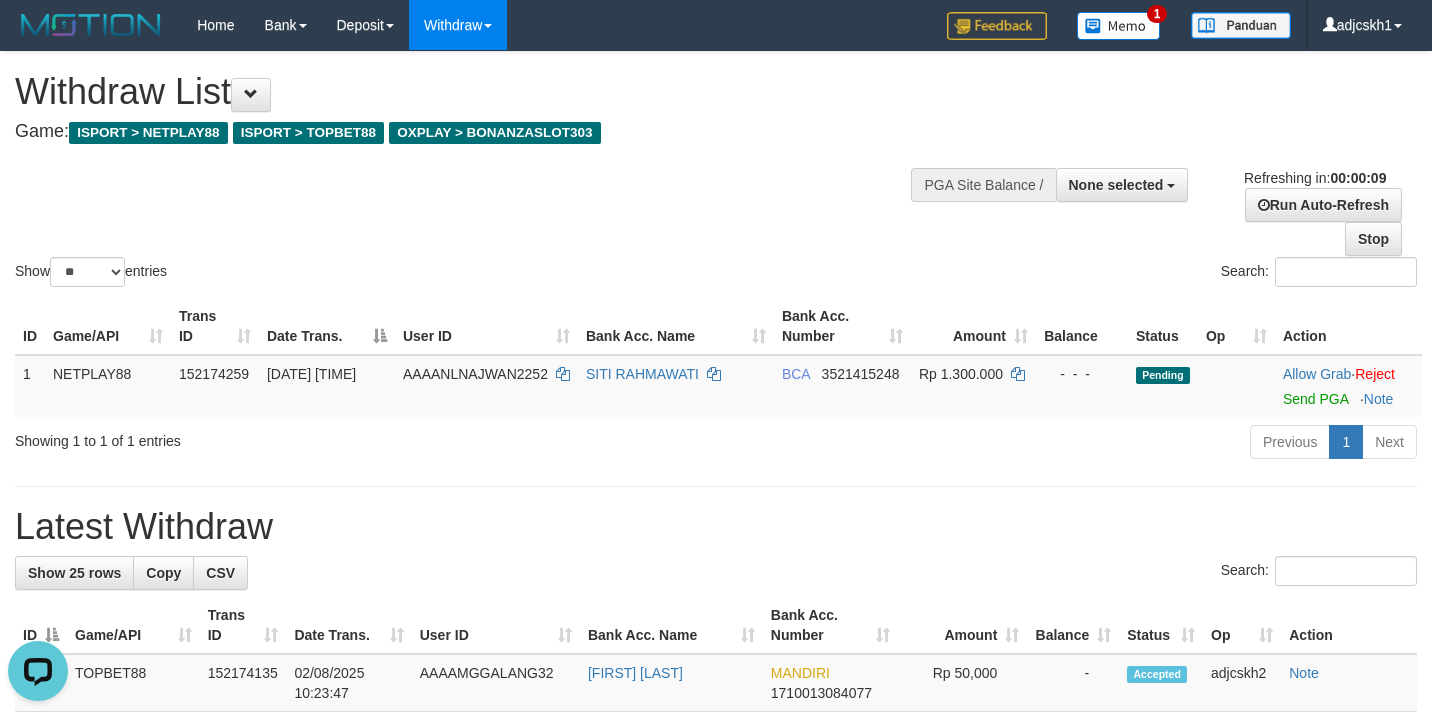 scroll, scrollTop: 0, scrollLeft: 0, axis: both 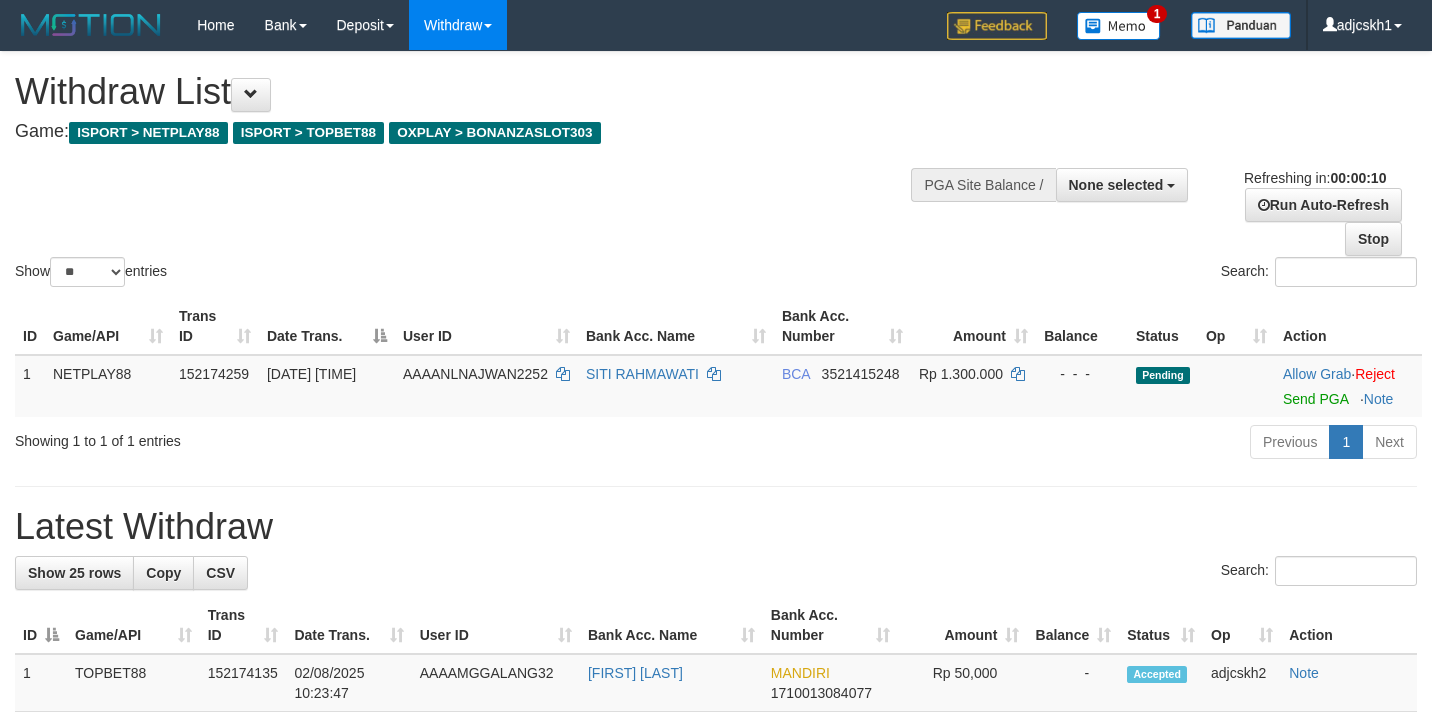 select 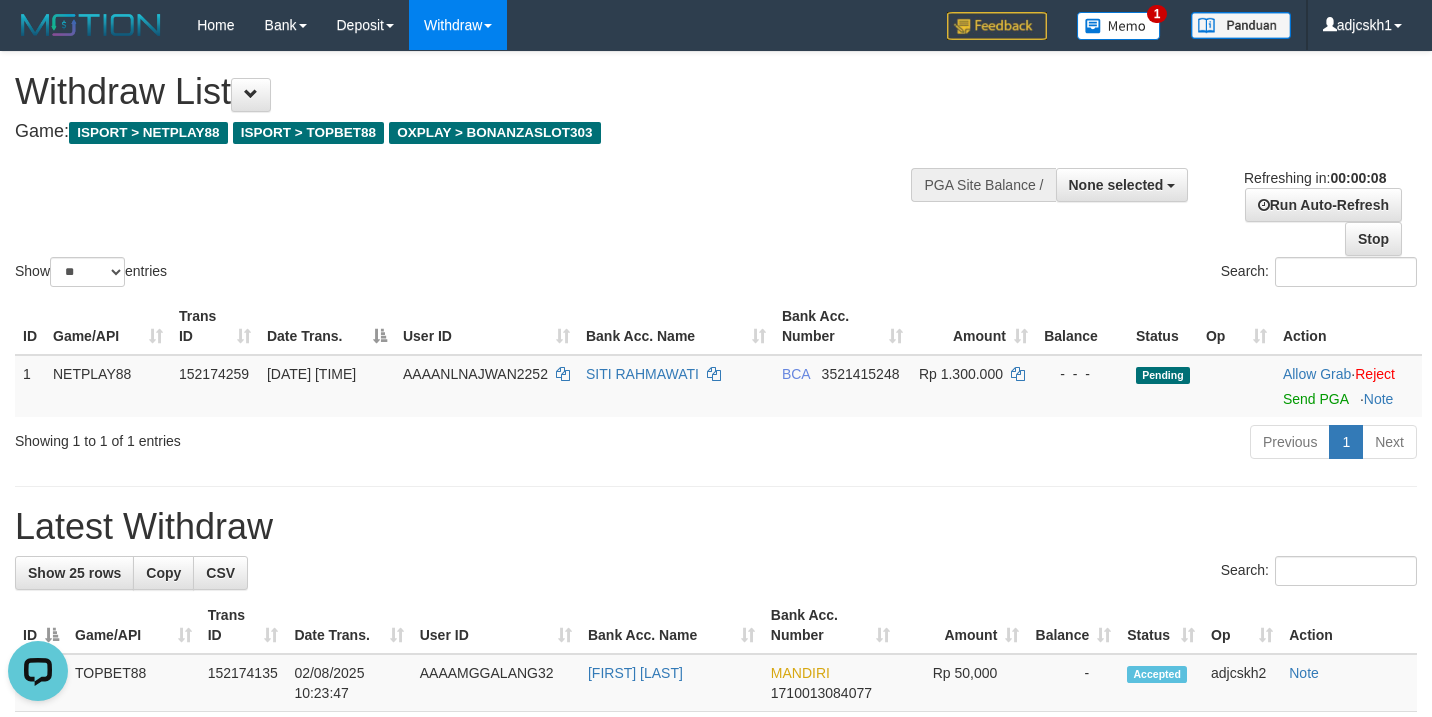 scroll, scrollTop: 0, scrollLeft: 0, axis: both 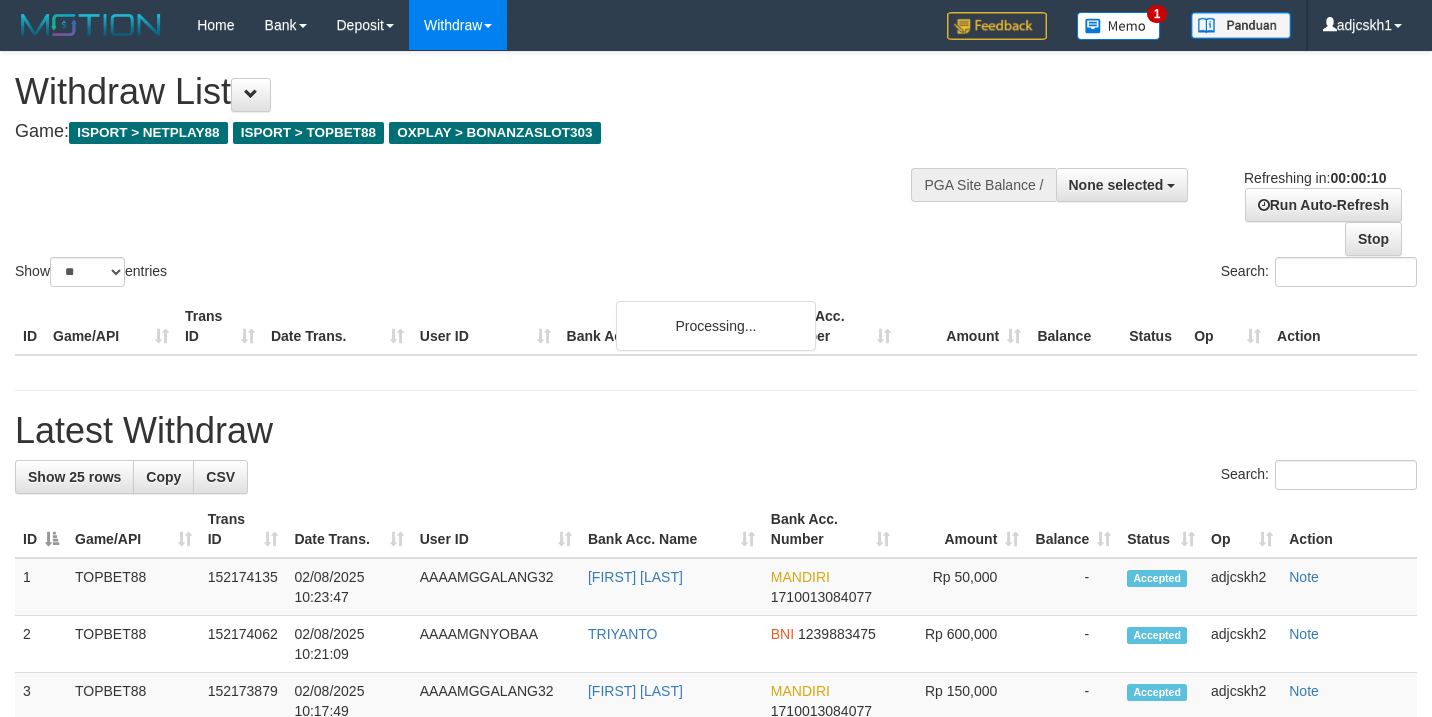 select 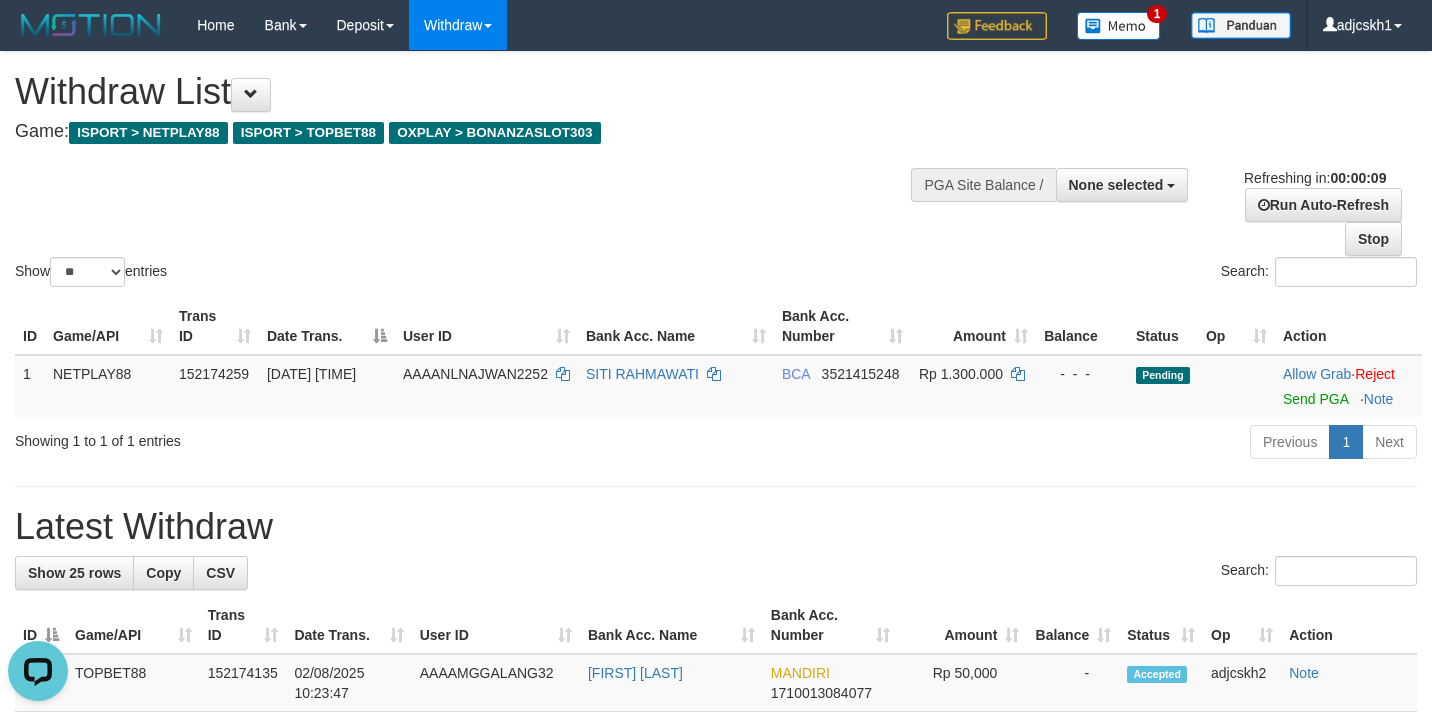 scroll, scrollTop: 0, scrollLeft: 0, axis: both 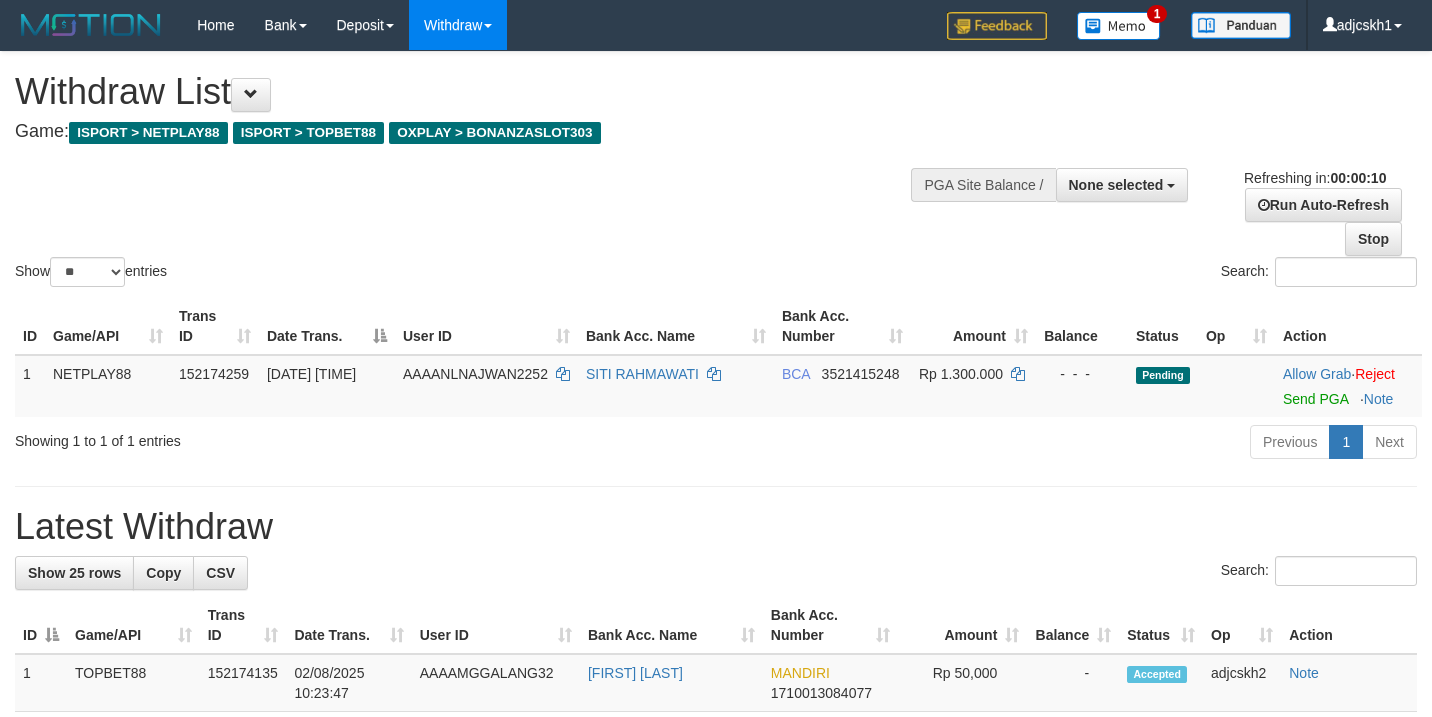 select 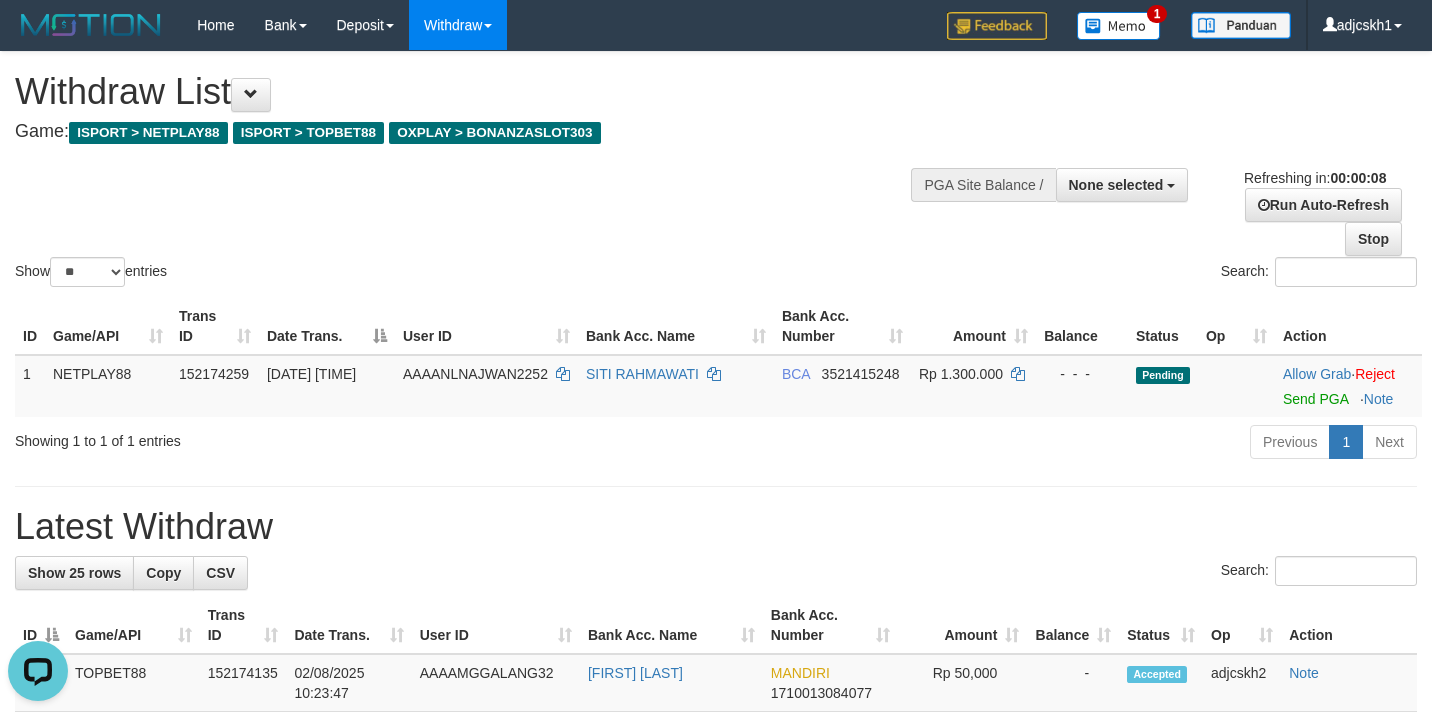 scroll, scrollTop: 0, scrollLeft: 0, axis: both 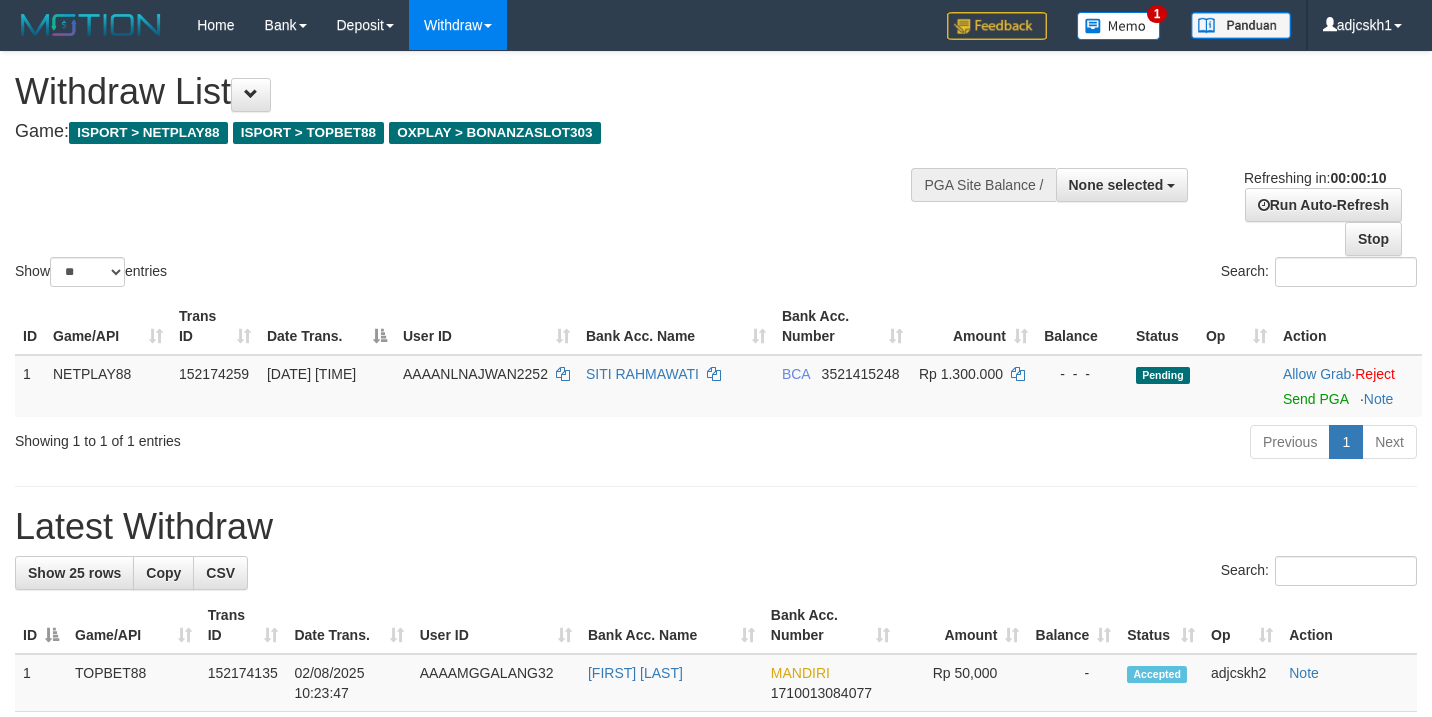 select 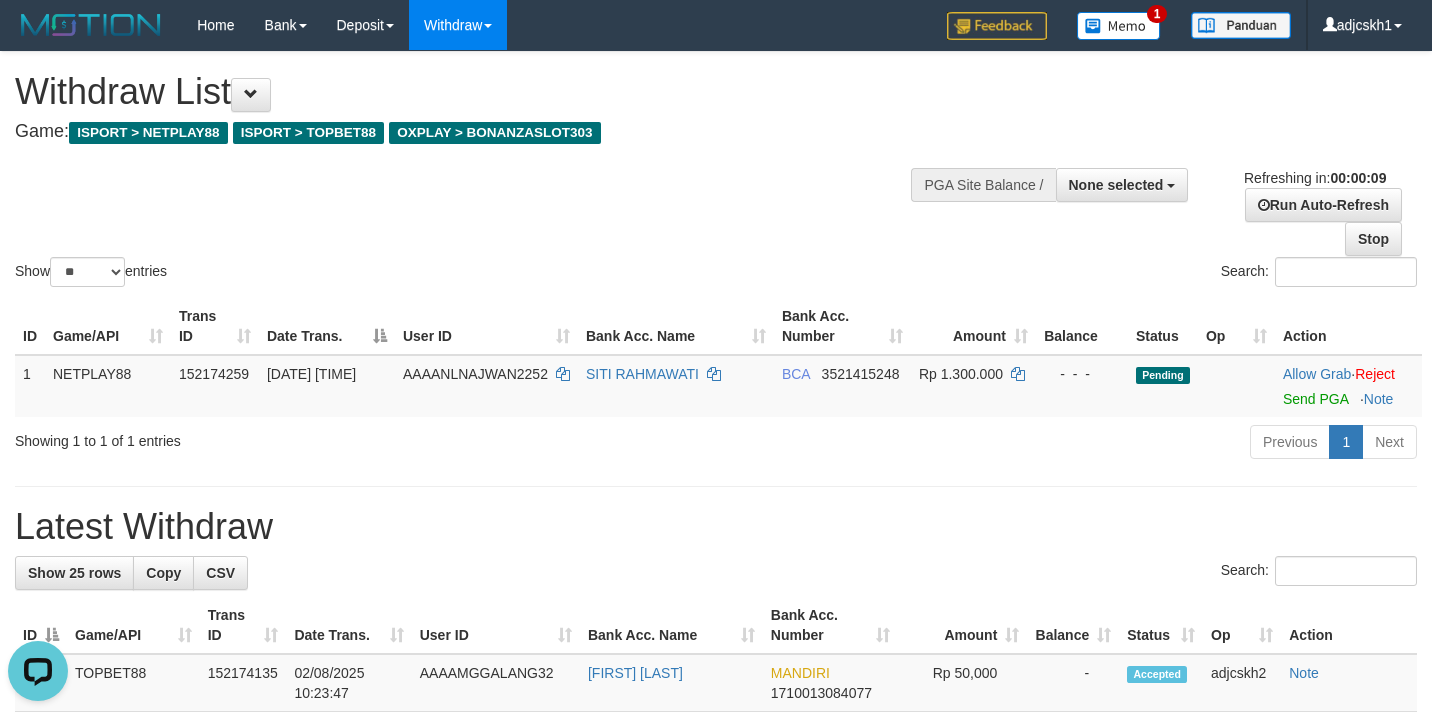 scroll, scrollTop: 0, scrollLeft: 0, axis: both 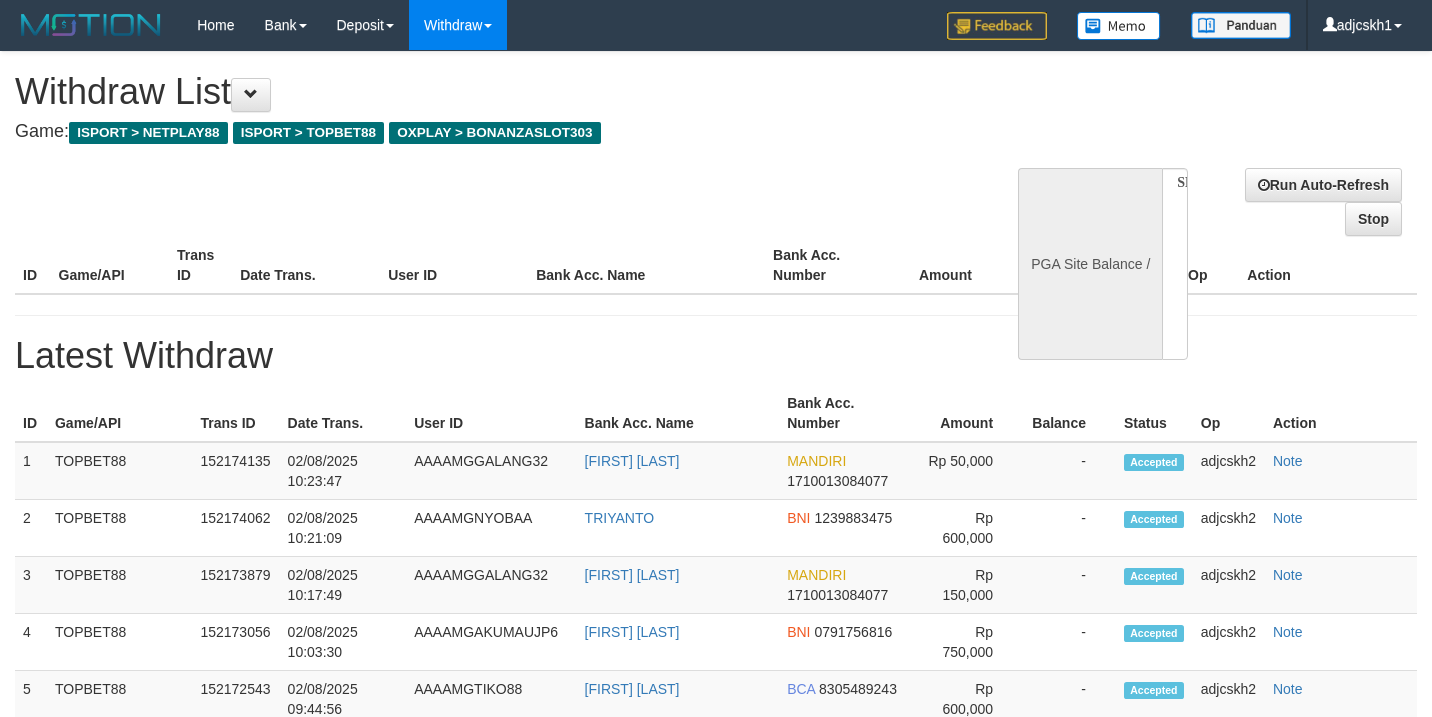 select 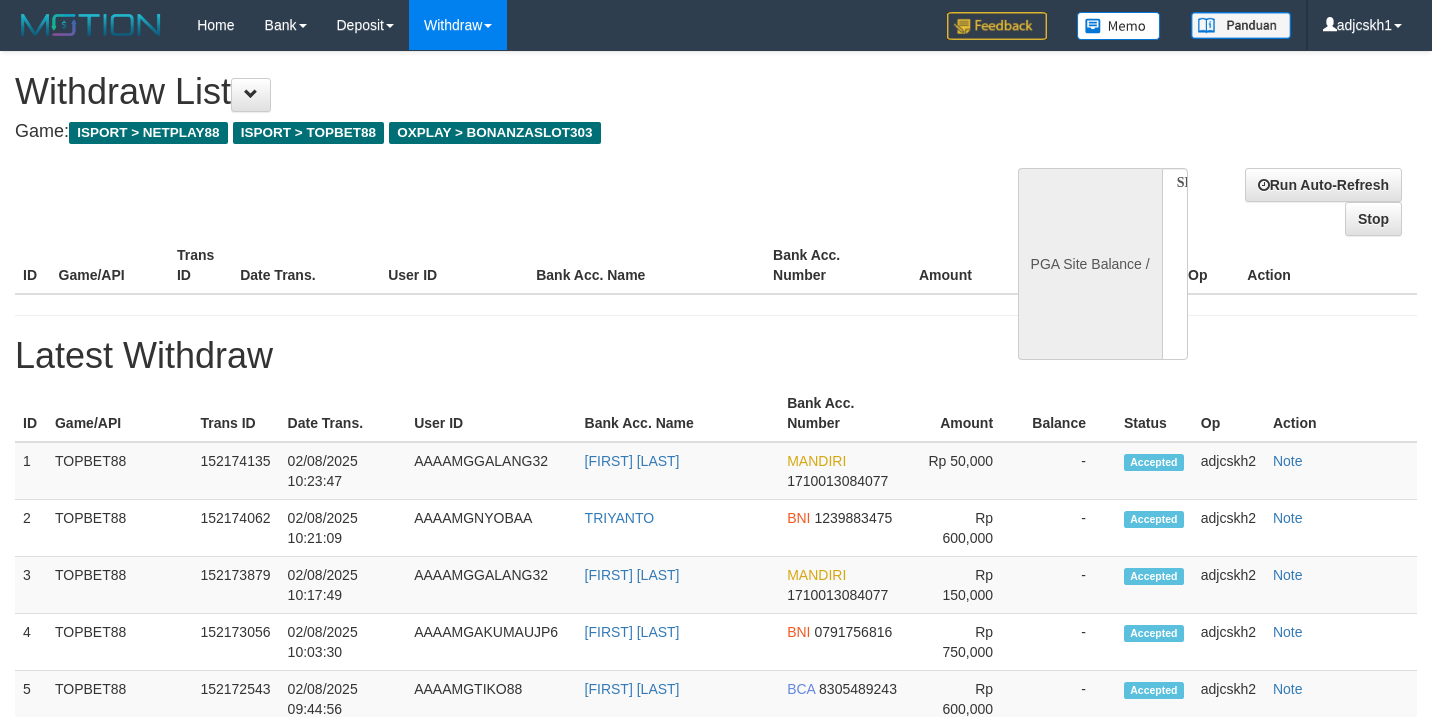 scroll, scrollTop: 0, scrollLeft: 0, axis: both 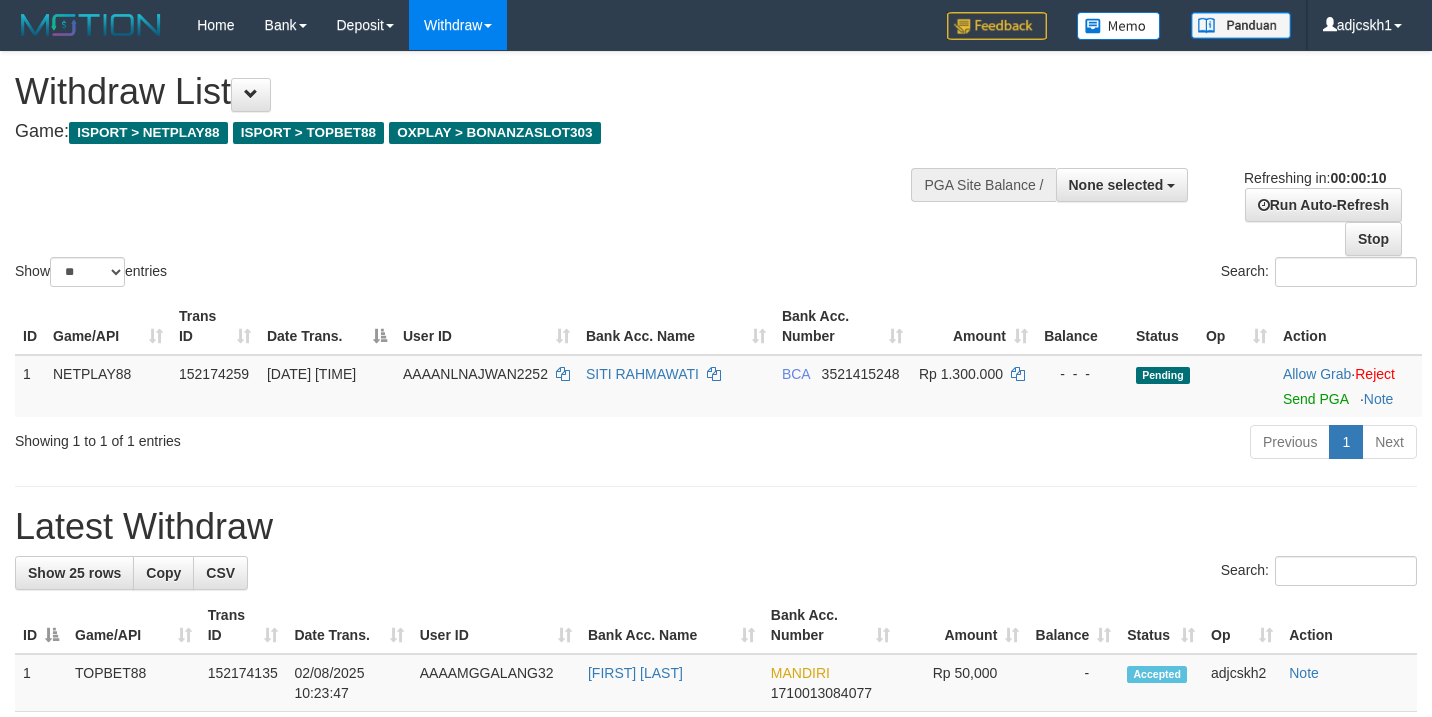 select 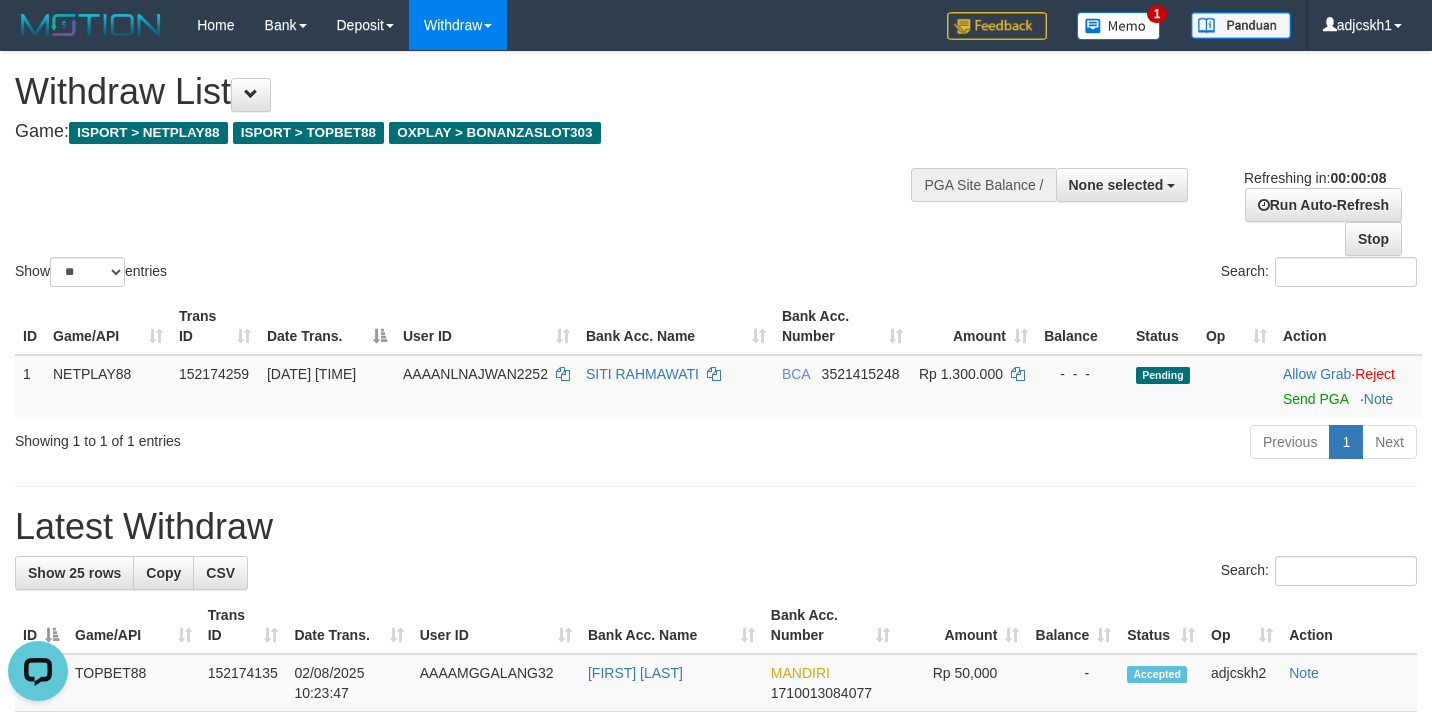 scroll, scrollTop: 0, scrollLeft: 0, axis: both 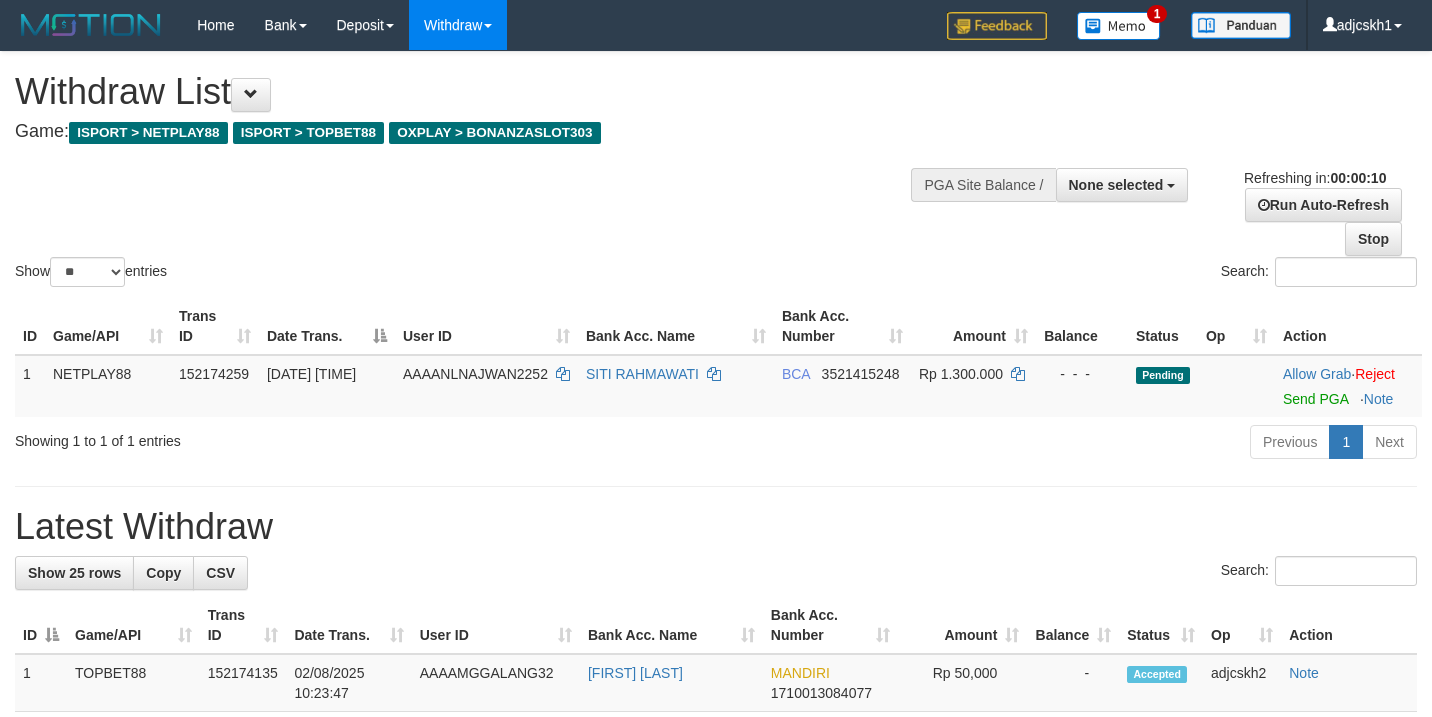 select 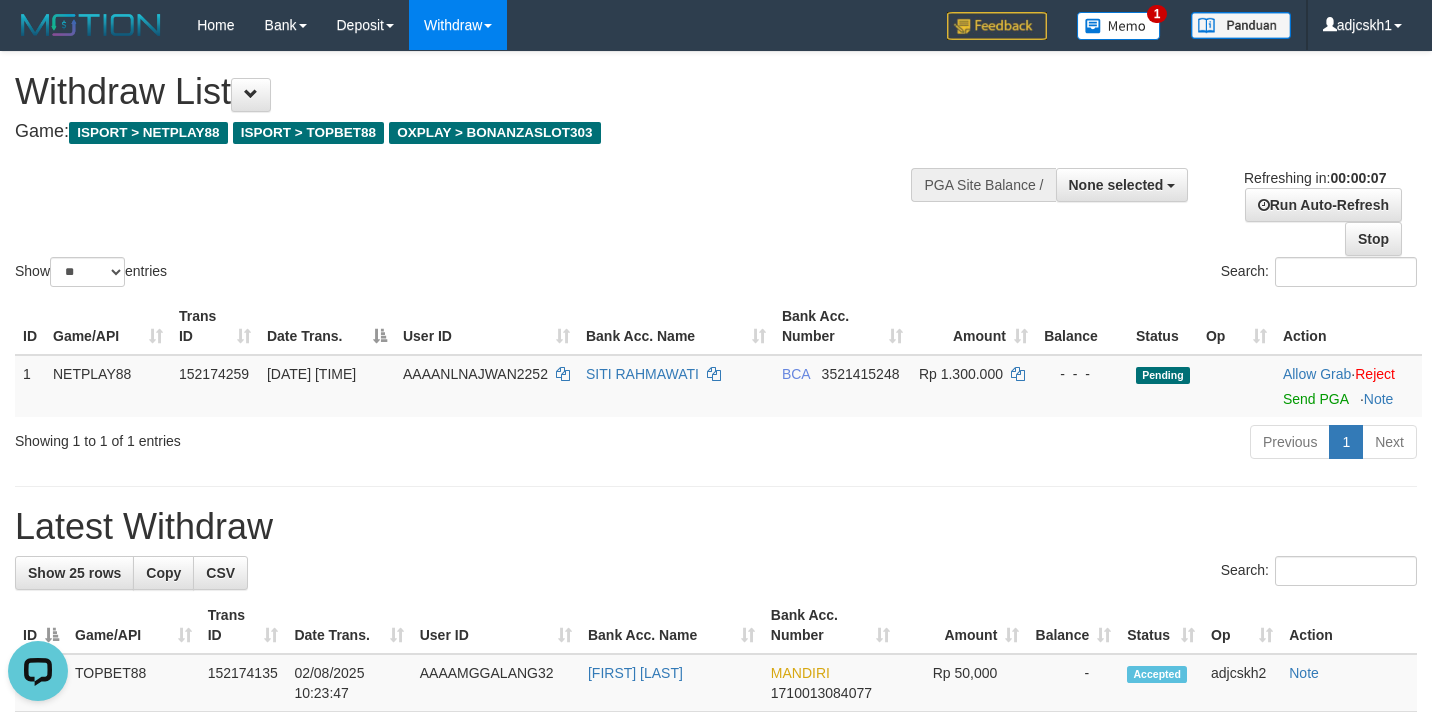 scroll, scrollTop: 0, scrollLeft: 0, axis: both 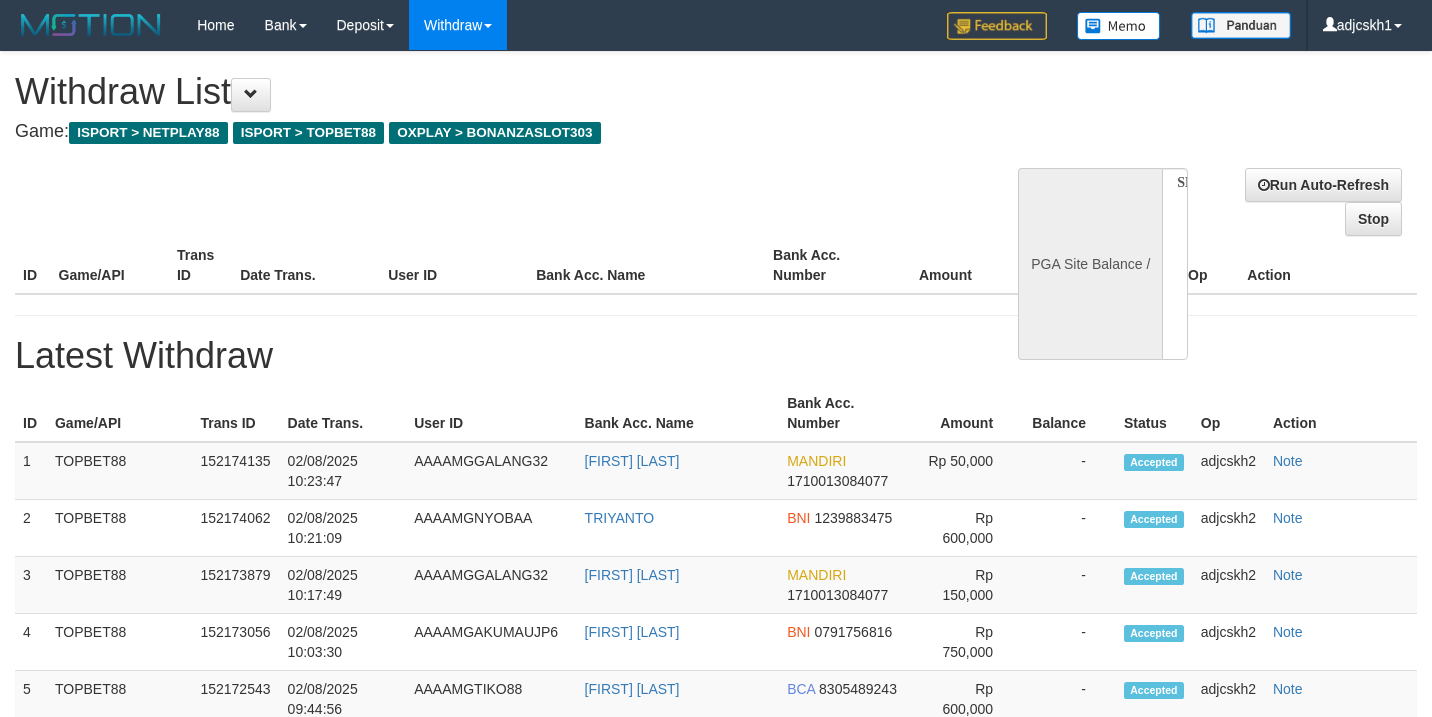 select 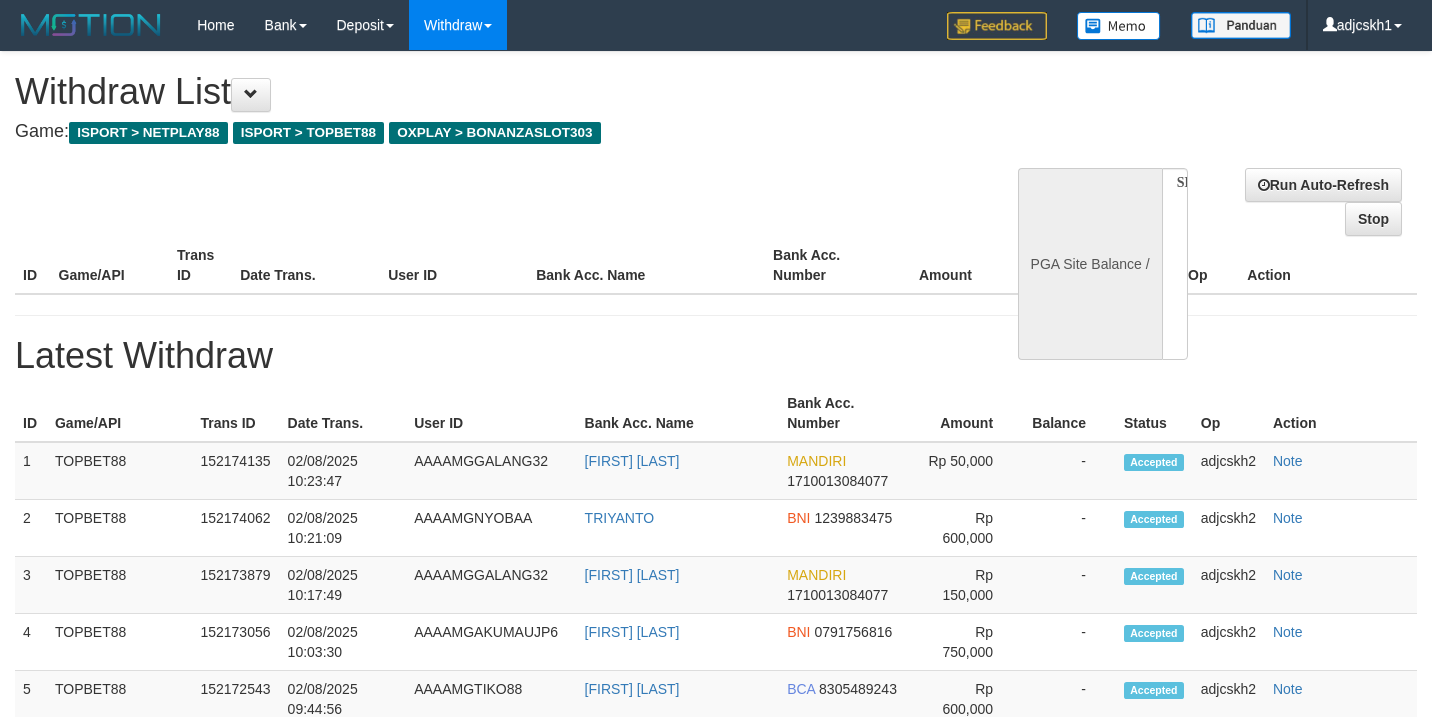 scroll, scrollTop: 0, scrollLeft: 0, axis: both 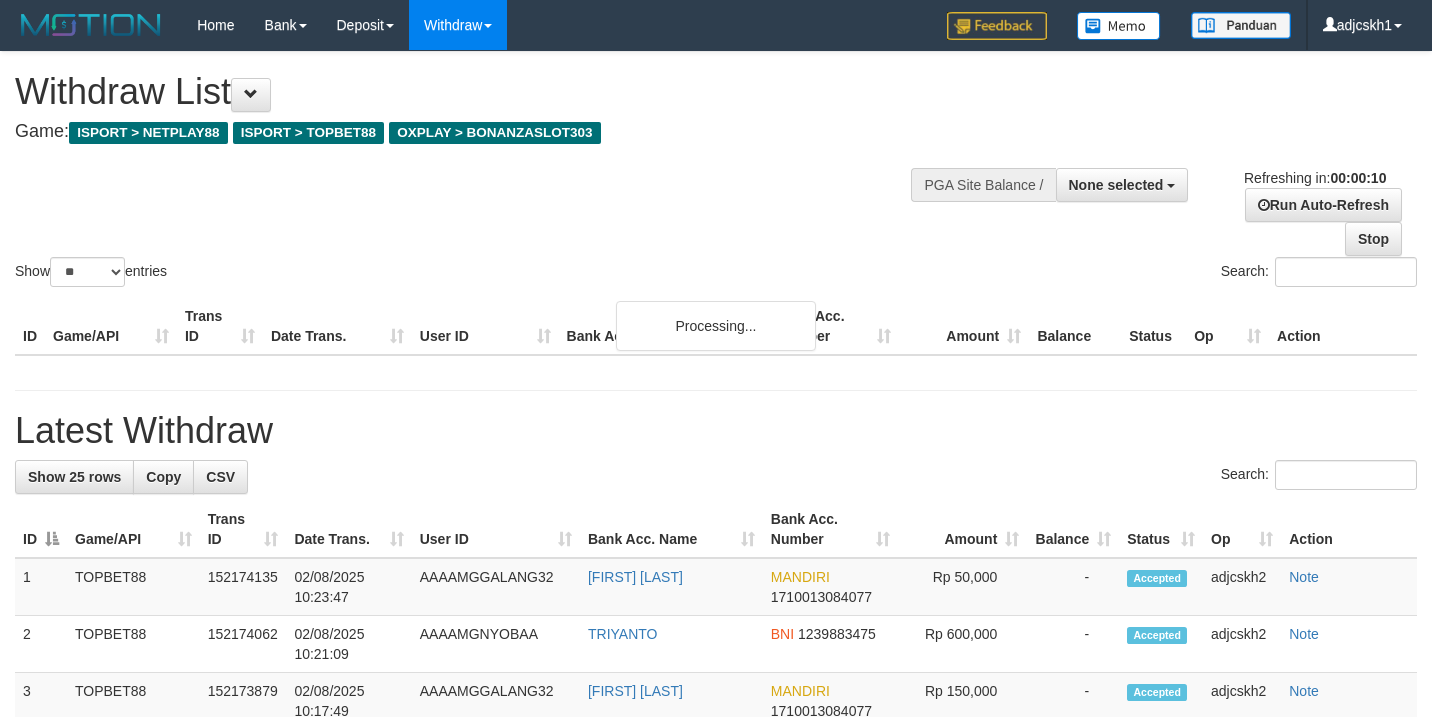 select 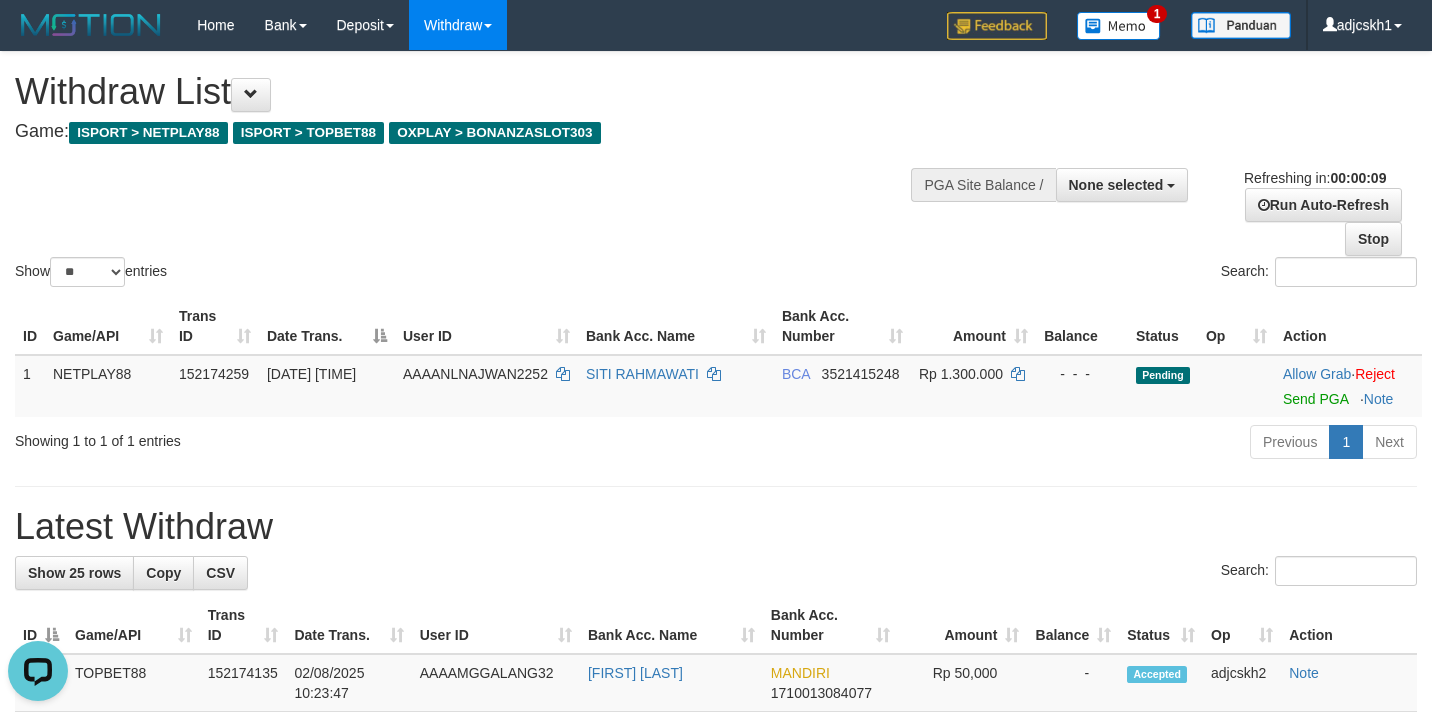 scroll, scrollTop: 0, scrollLeft: 0, axis: both 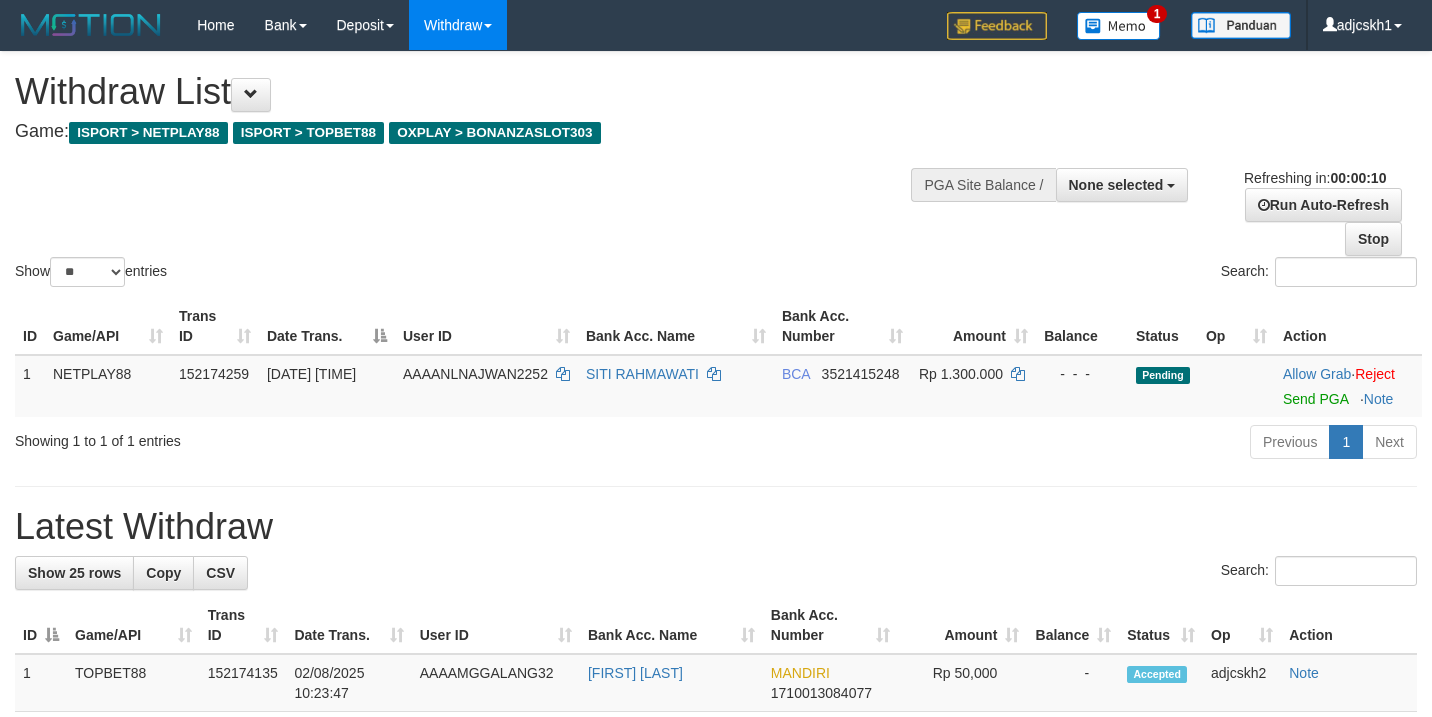select 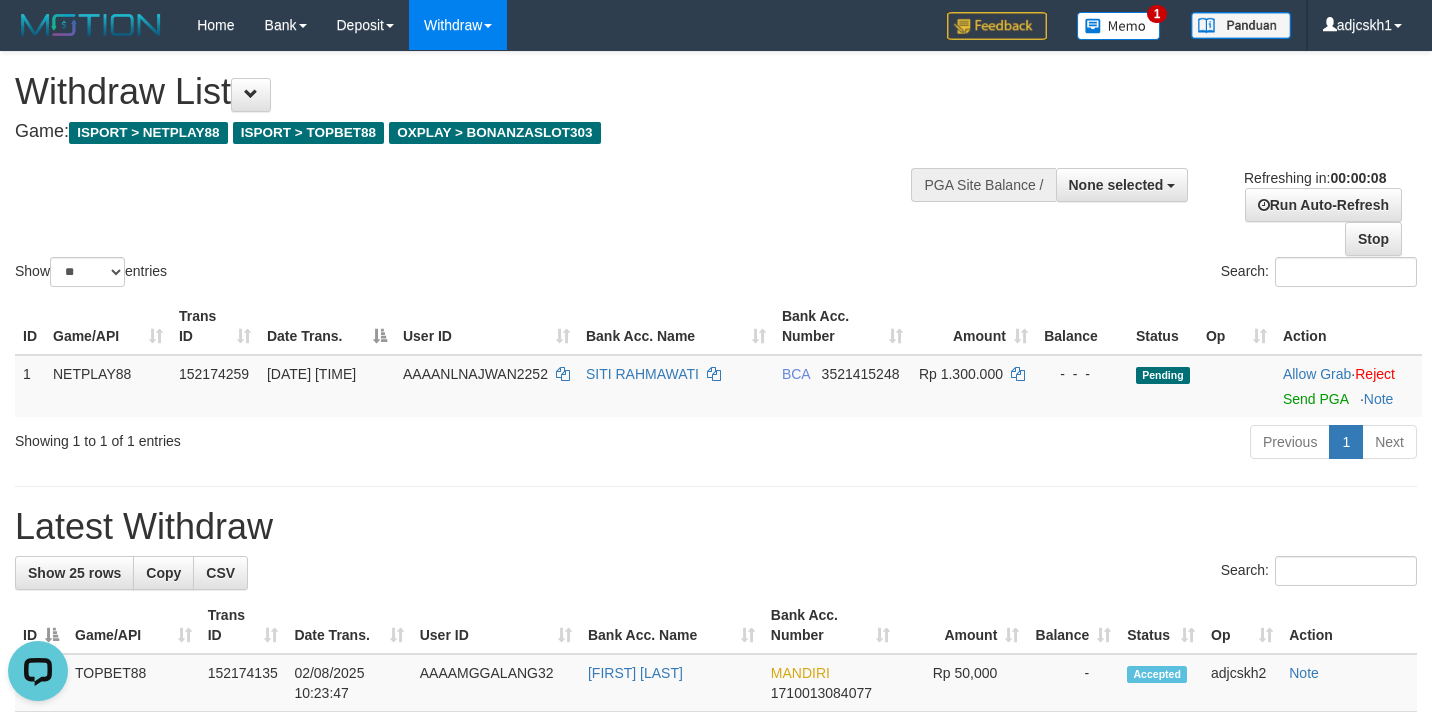scroll, scrollTop: 0, scrollLeft: 0, axis: both 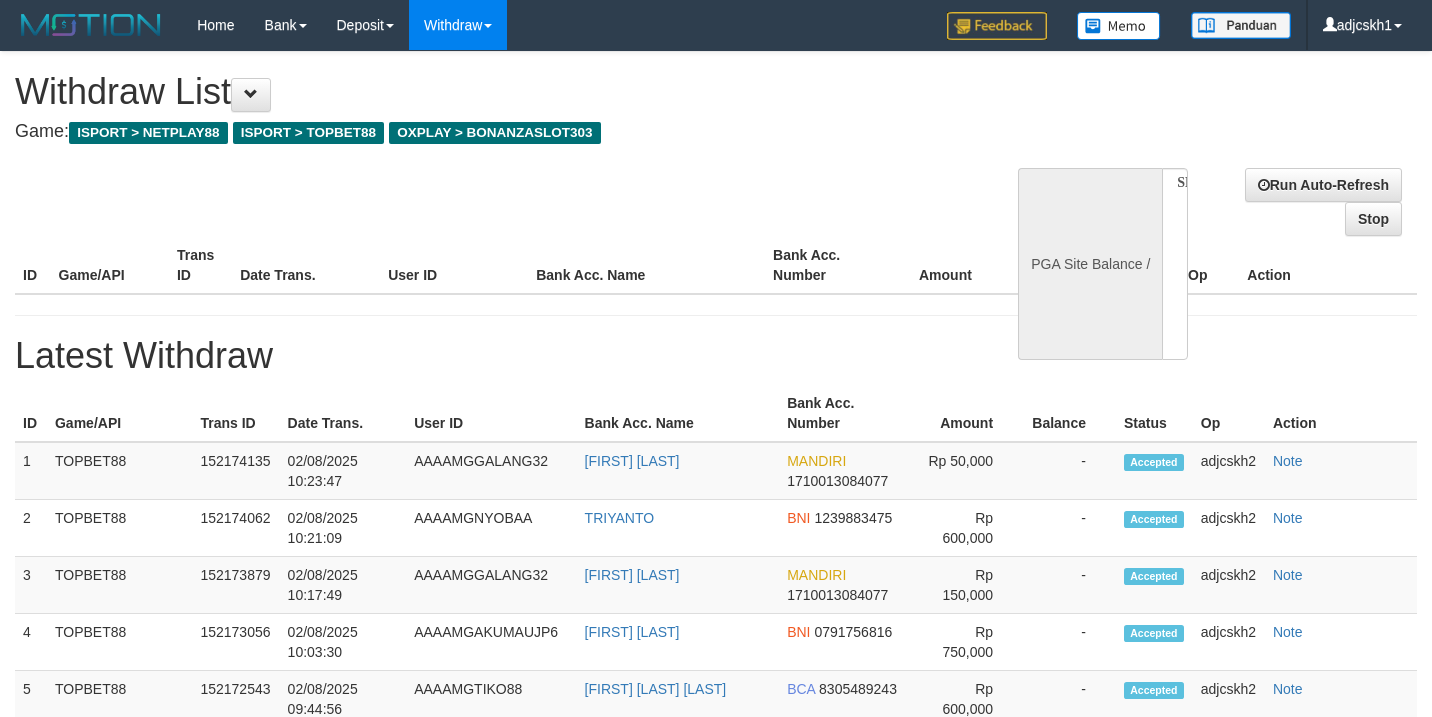 select 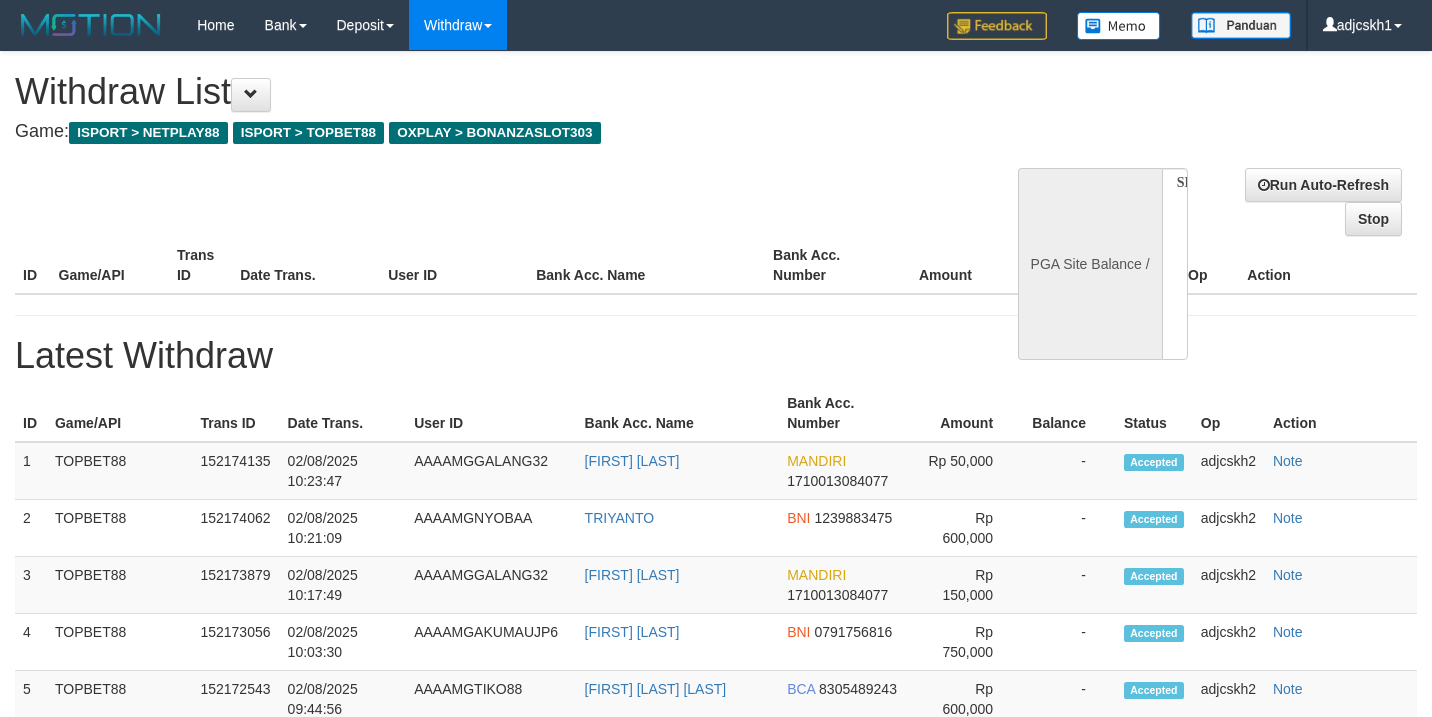 scroll, scrollTop: 0, scrollLeft: 0, axis: both 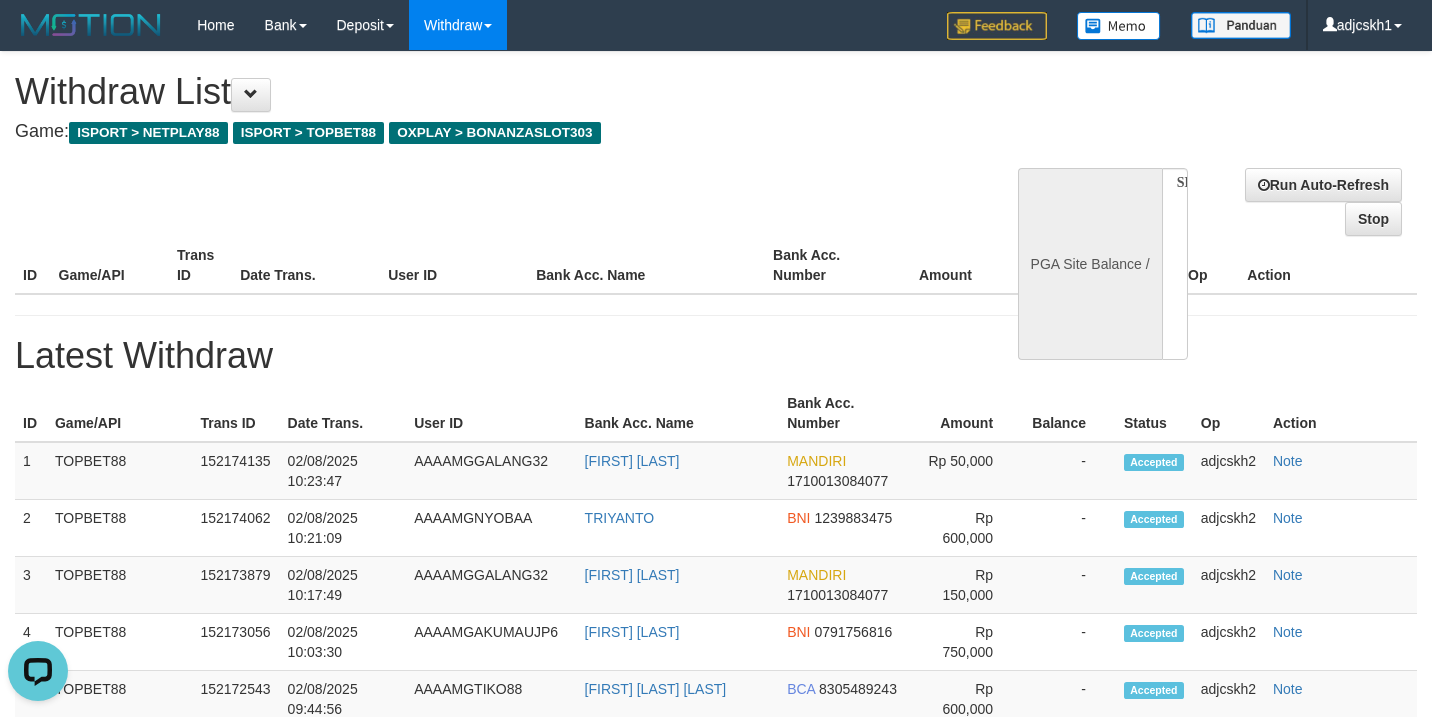 select on "**" 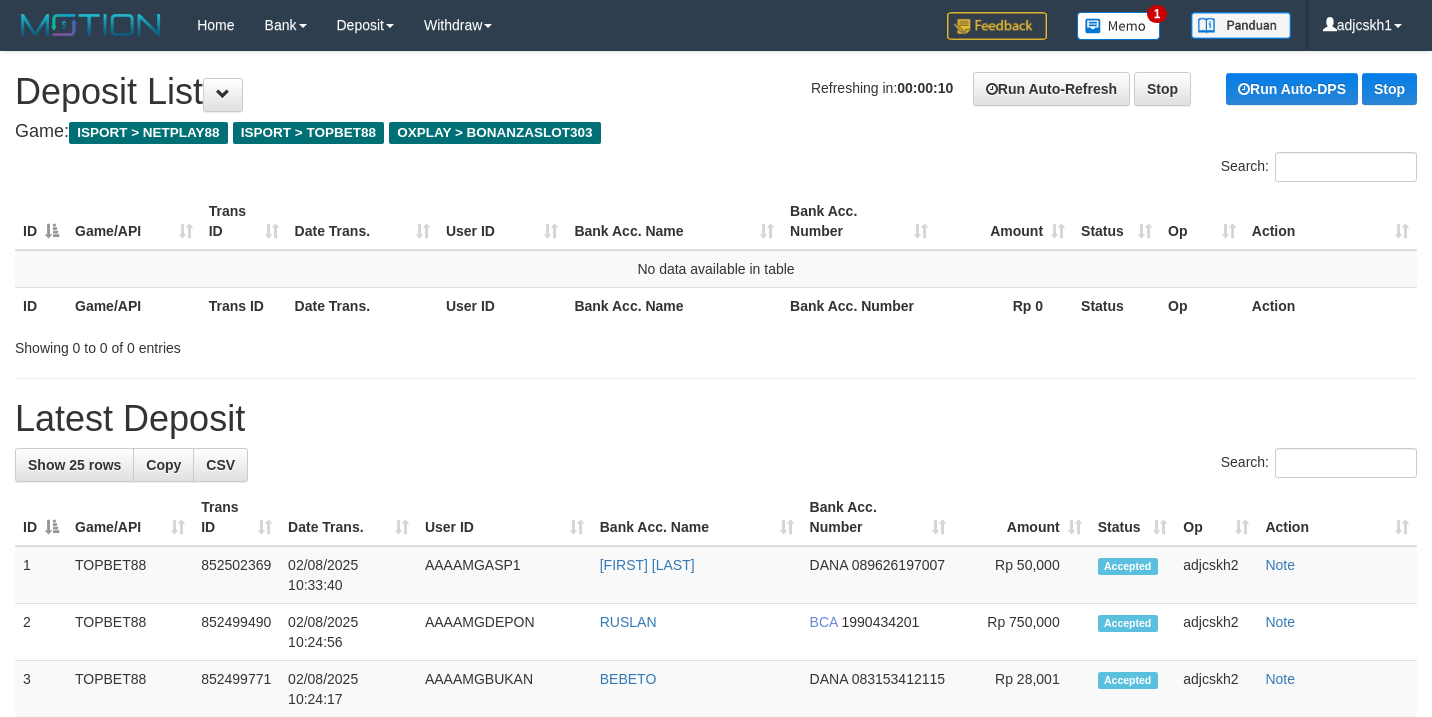 scroll, scrollTop: 0, scrollLeft: 0, axis: both 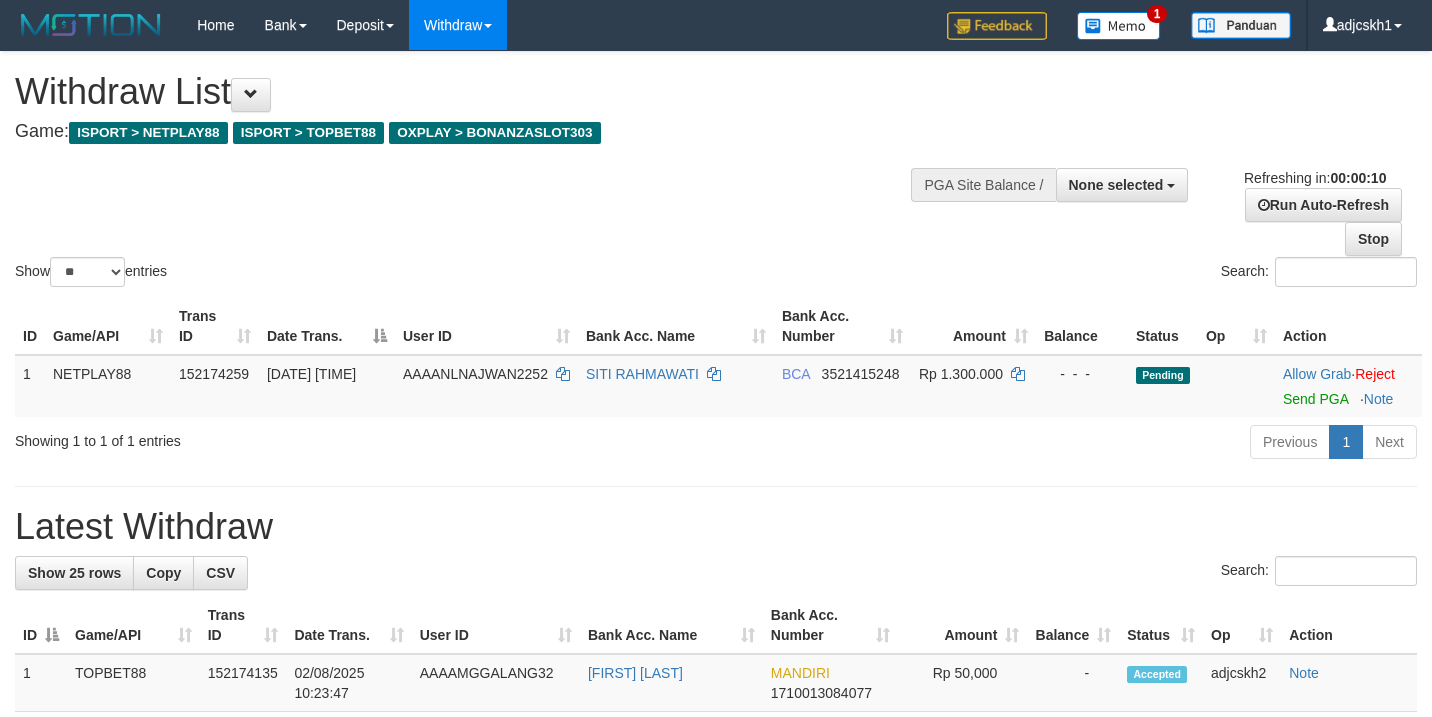 select 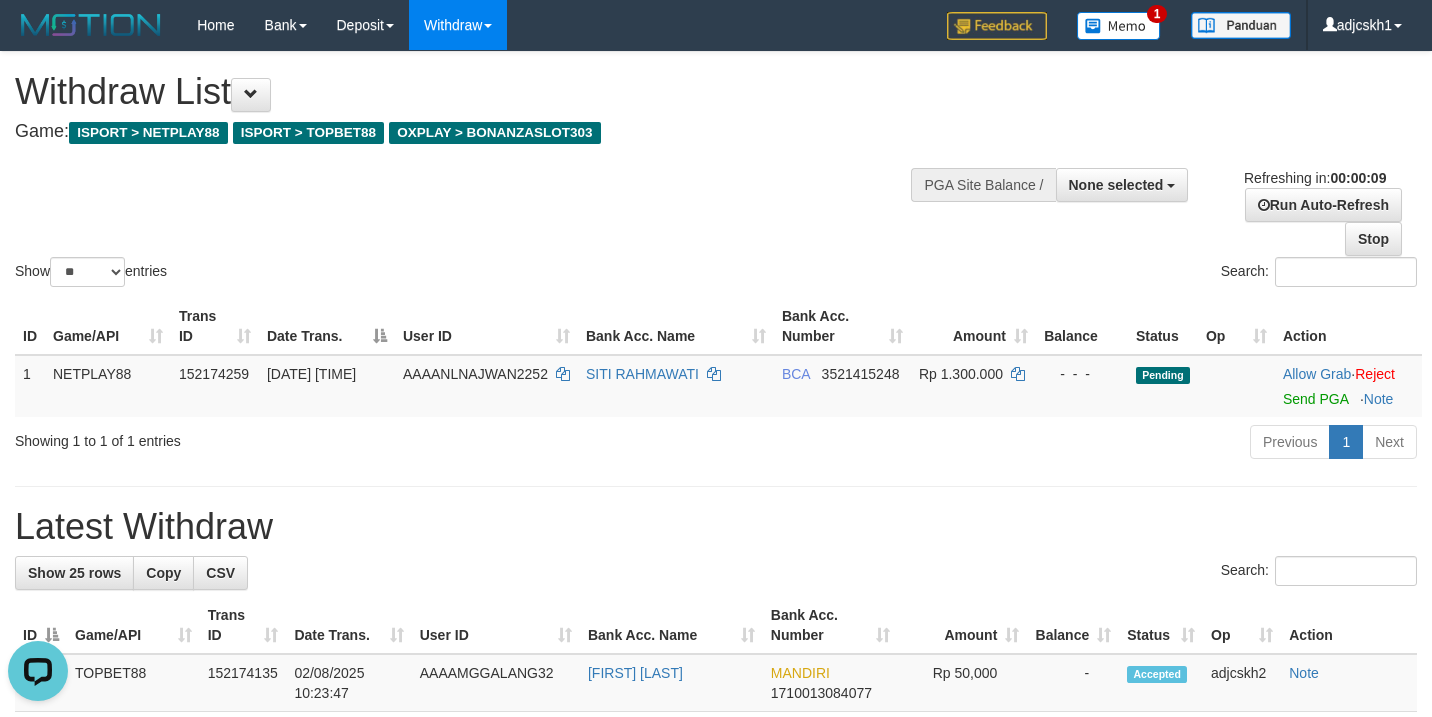 scroll, scrollTop: 0, scrollLeft: 0, axis: both 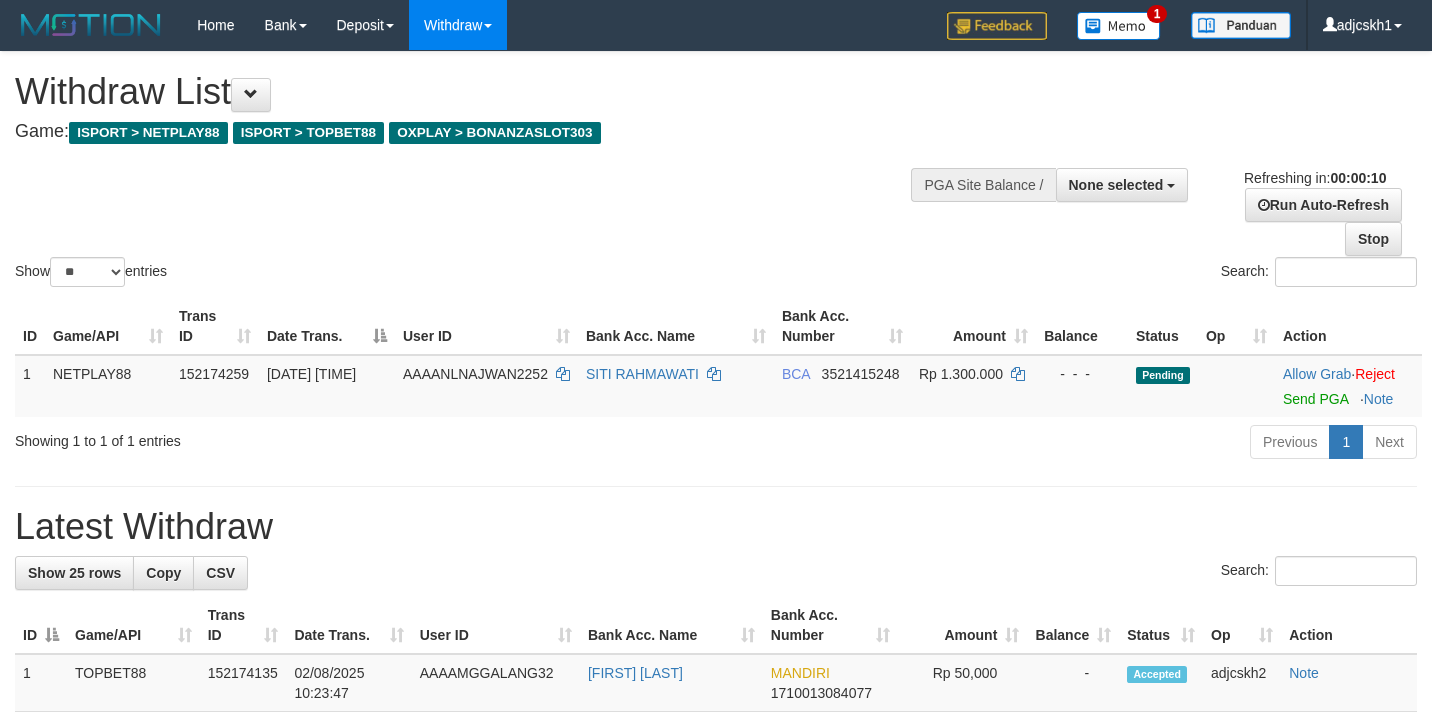 select 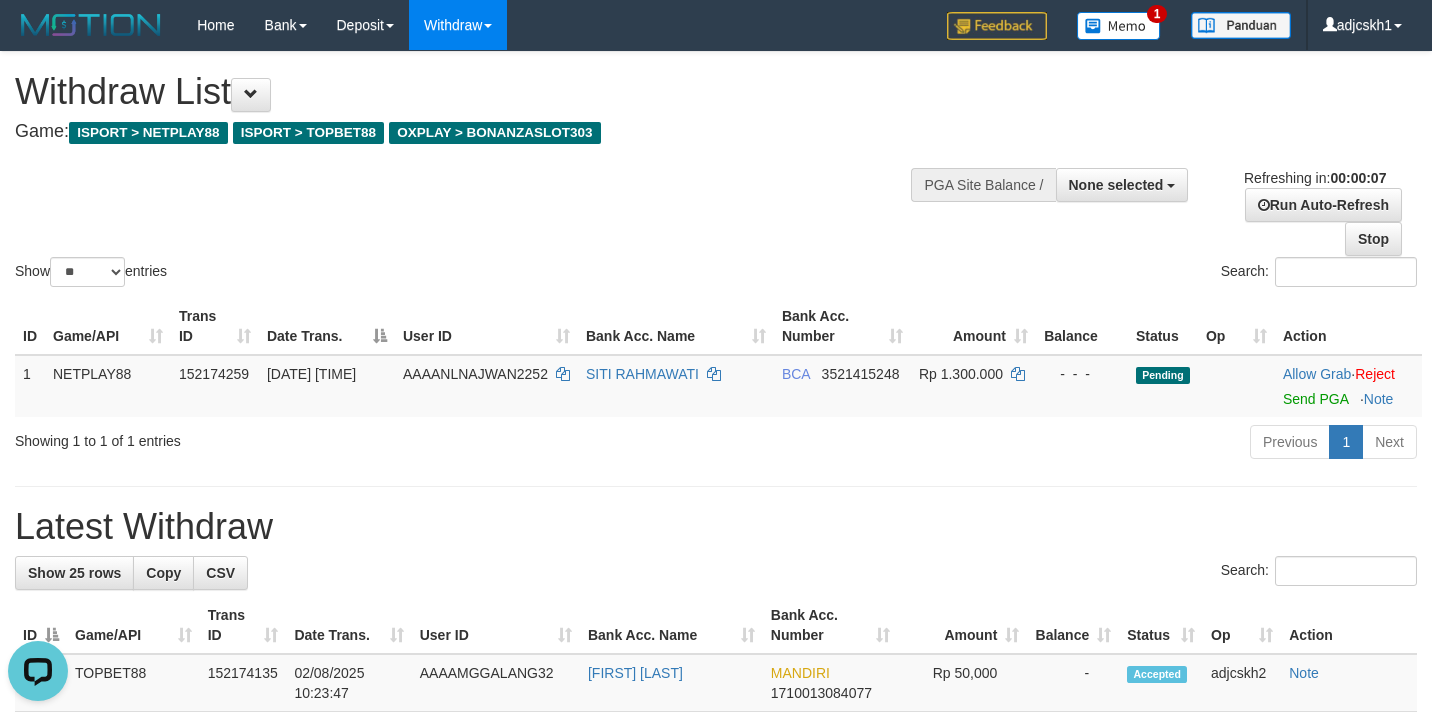scroll, scrollTop: 0, scrollLeft: 0, axis: both 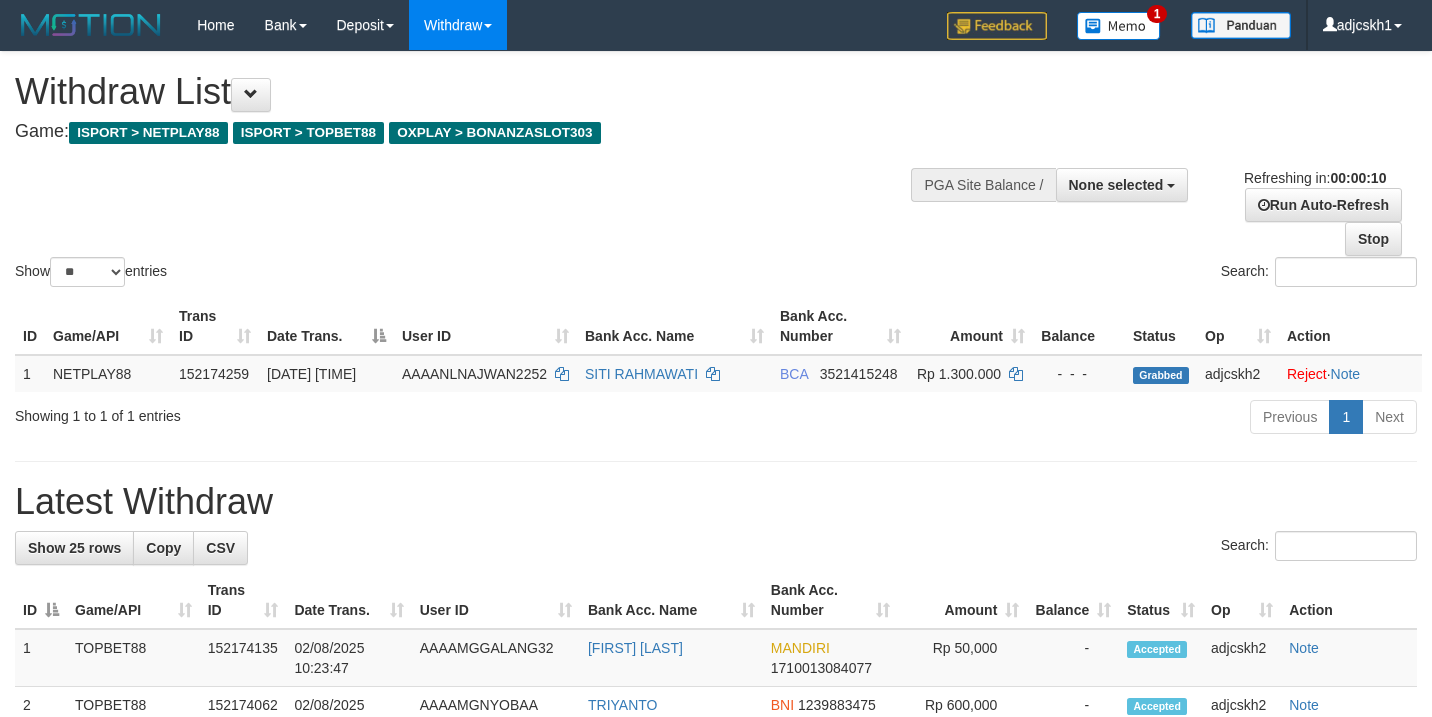 select 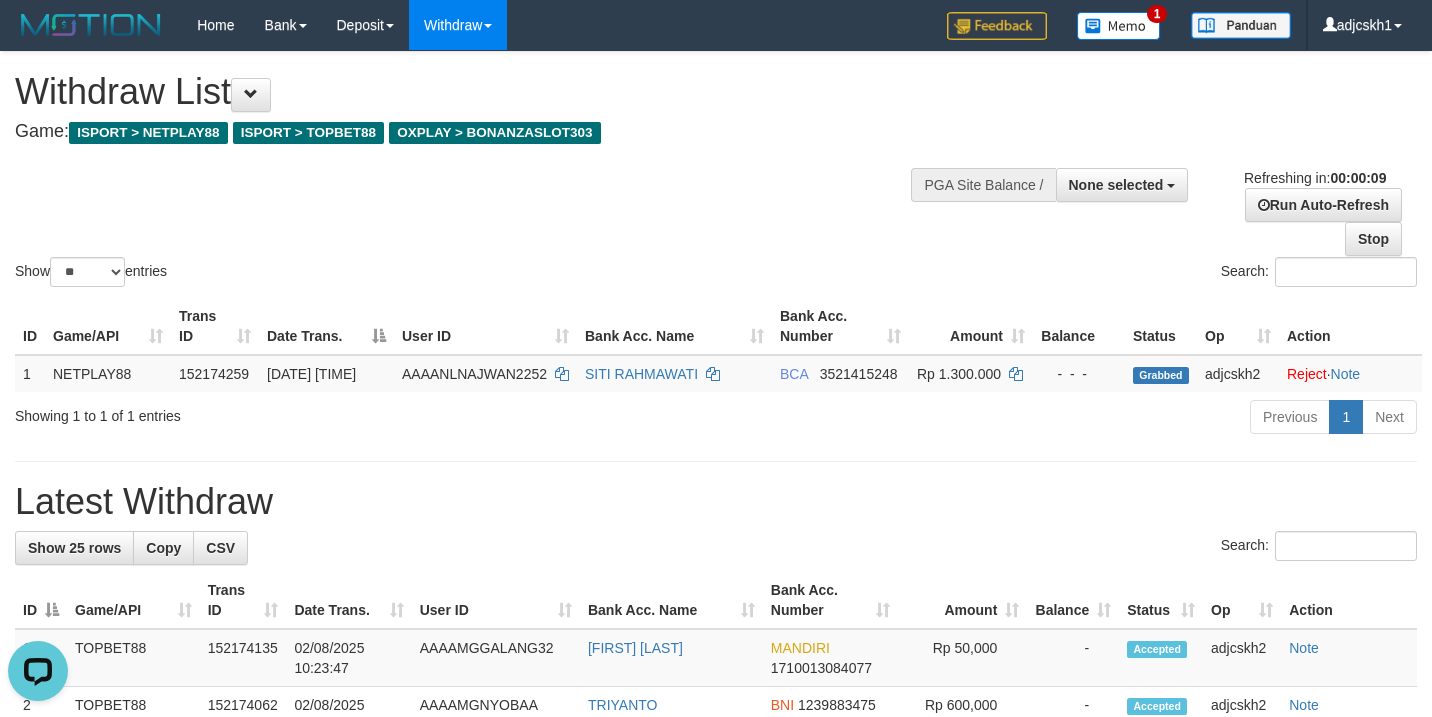 scroll, scrollTop: 0, scrollLeft: 0, axis: both 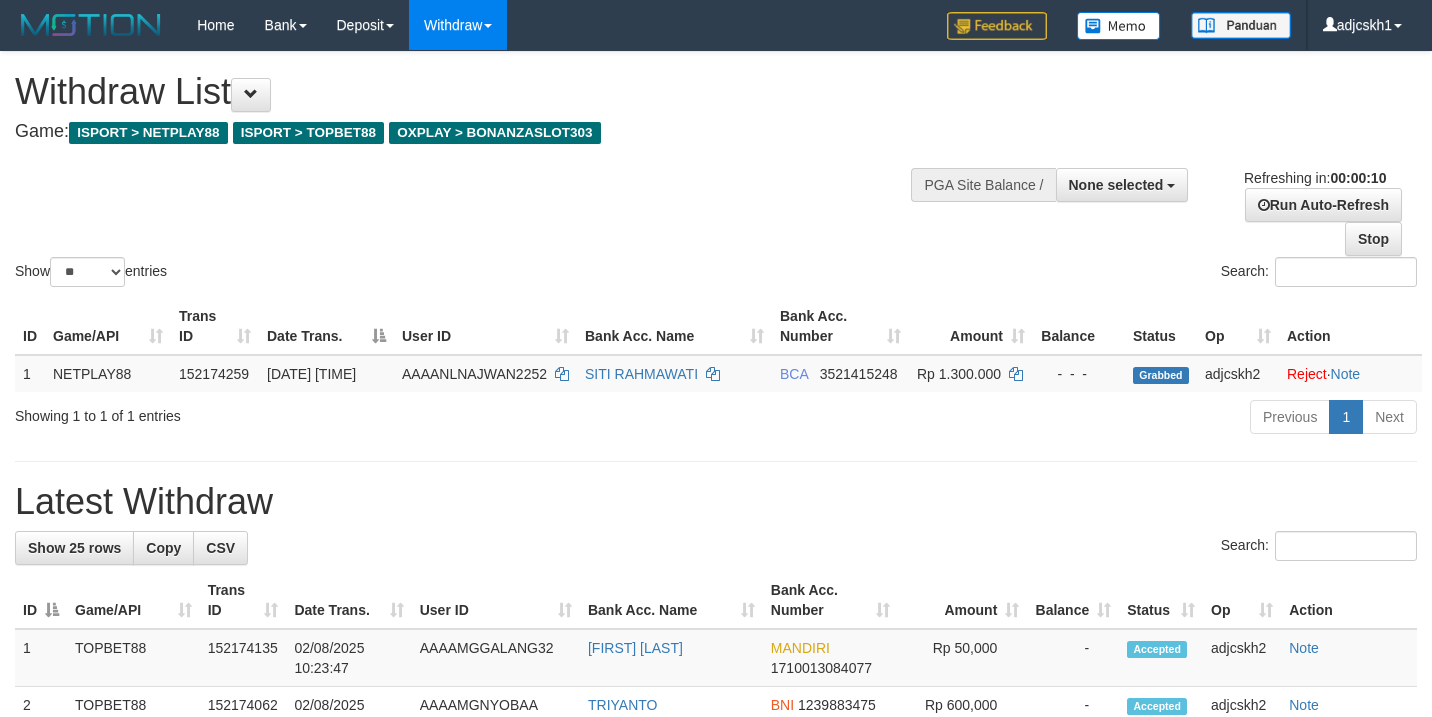 select 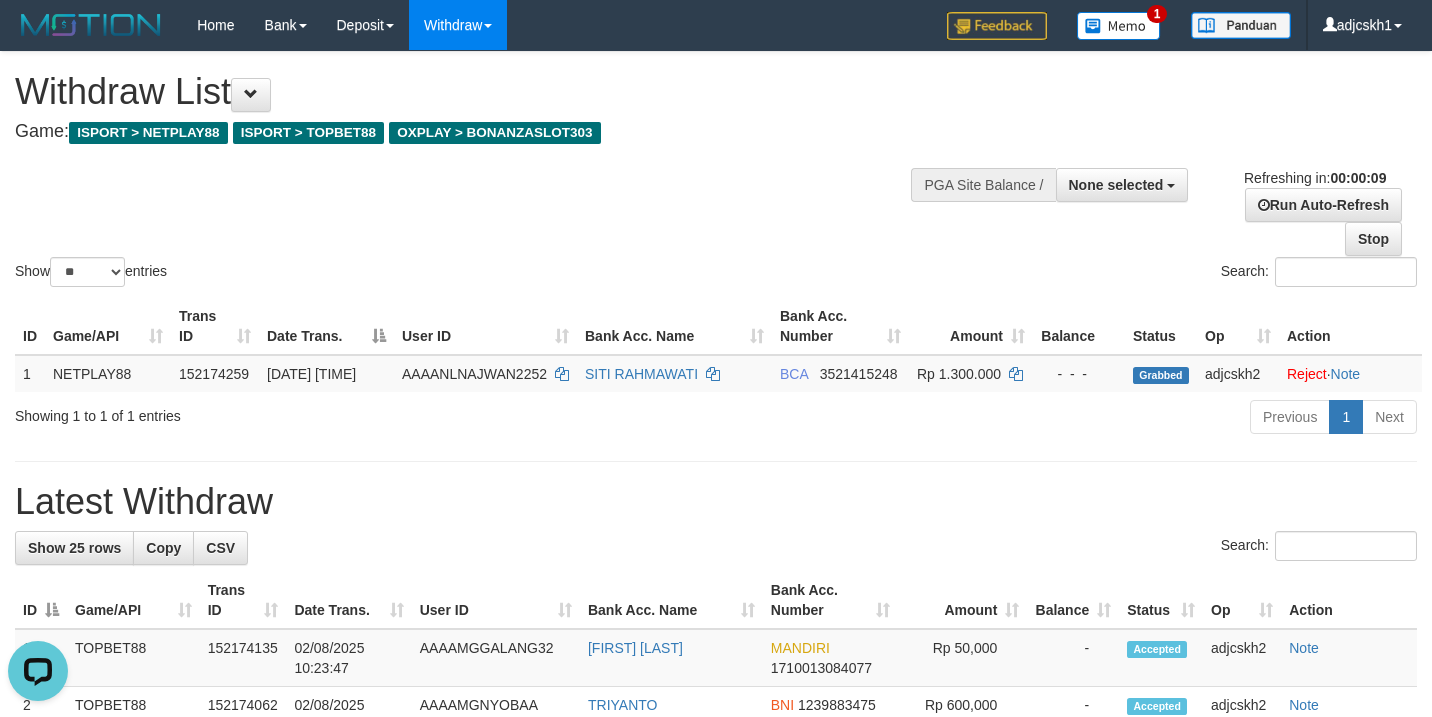 scroll, scrollTop: 0, scrollLeft: 0, axis: both 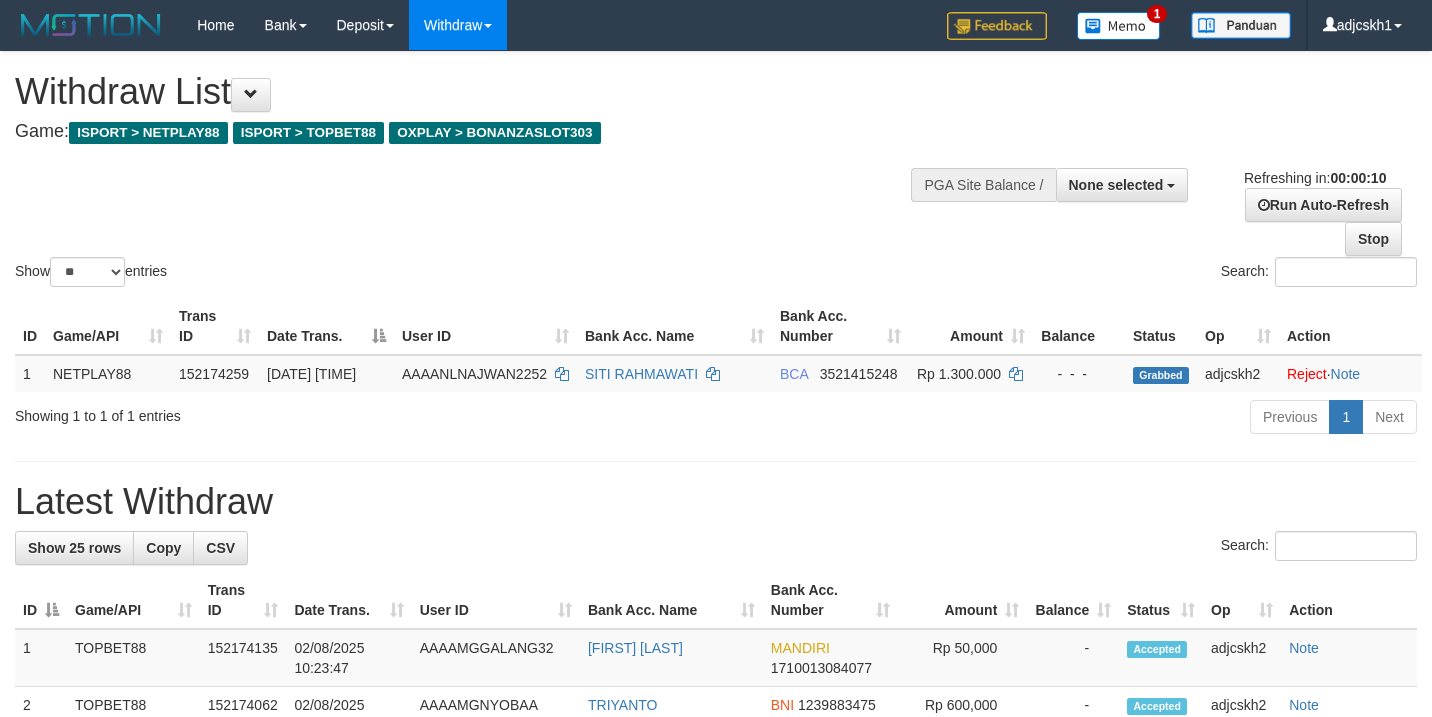 select 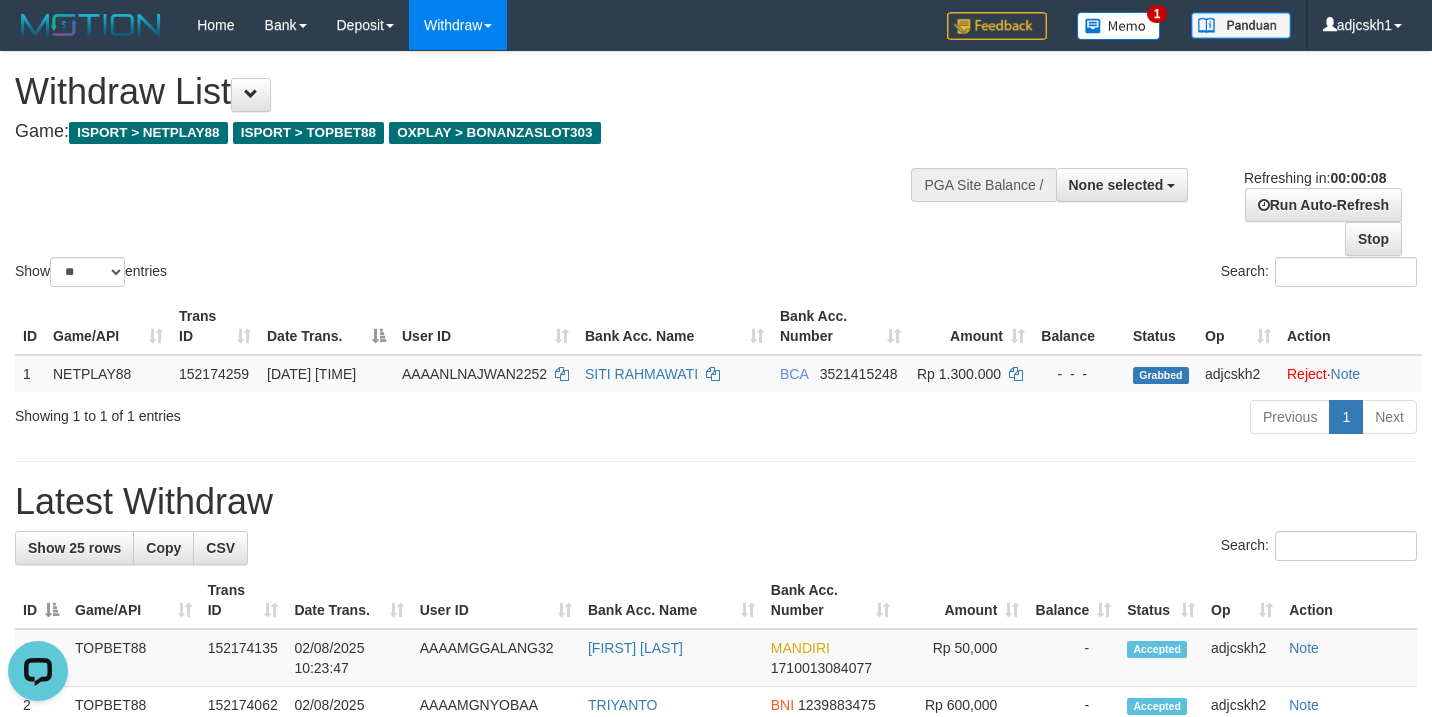 scroll, scrollTop: 0, scrollLeft: 0, axis: both 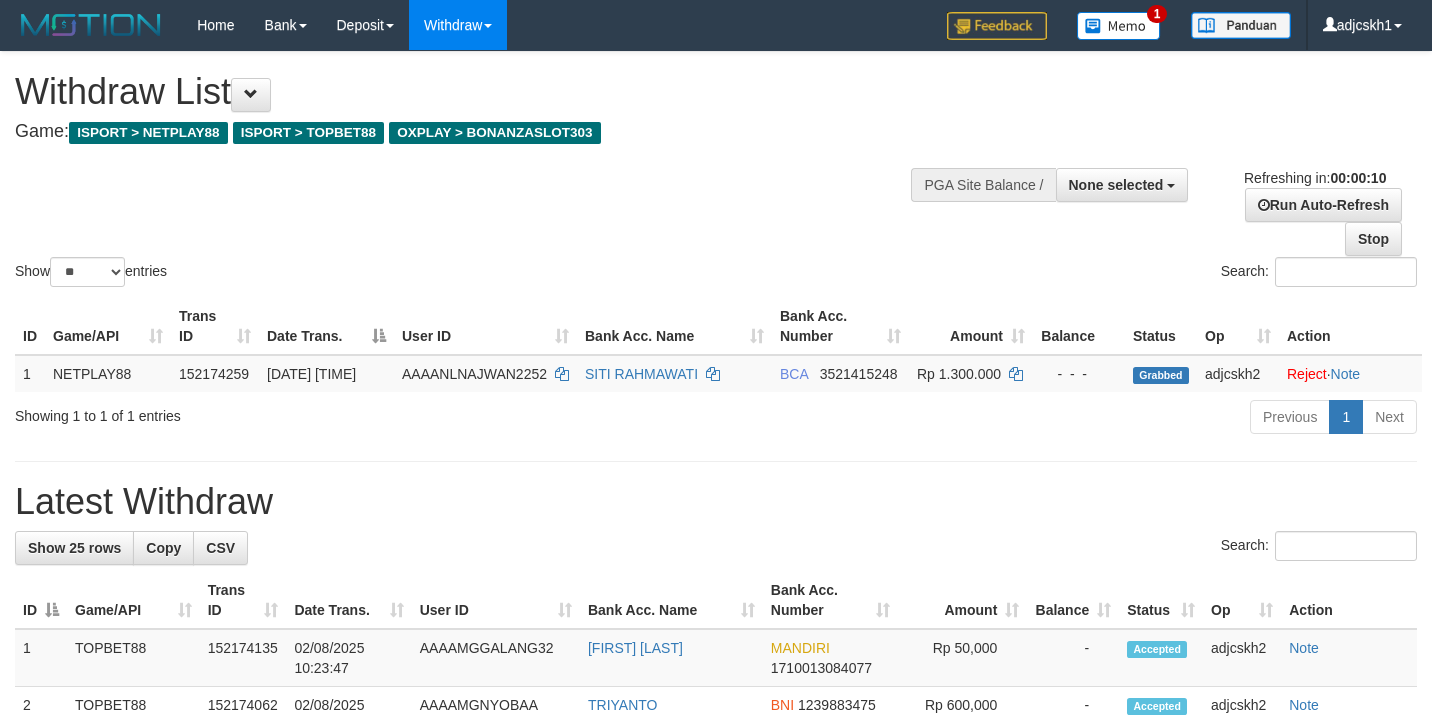 select 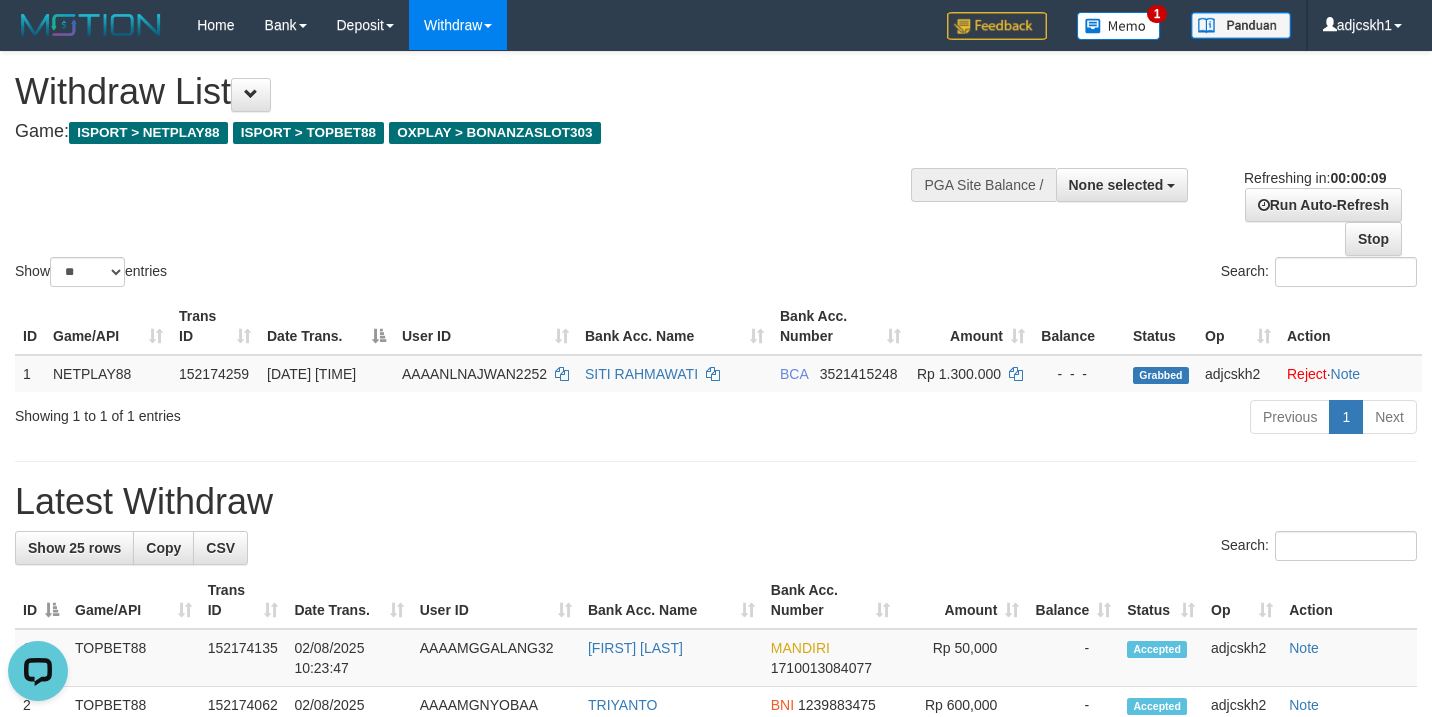 scroll, scrollTop: 0, scrollLeft: 0, axis: both 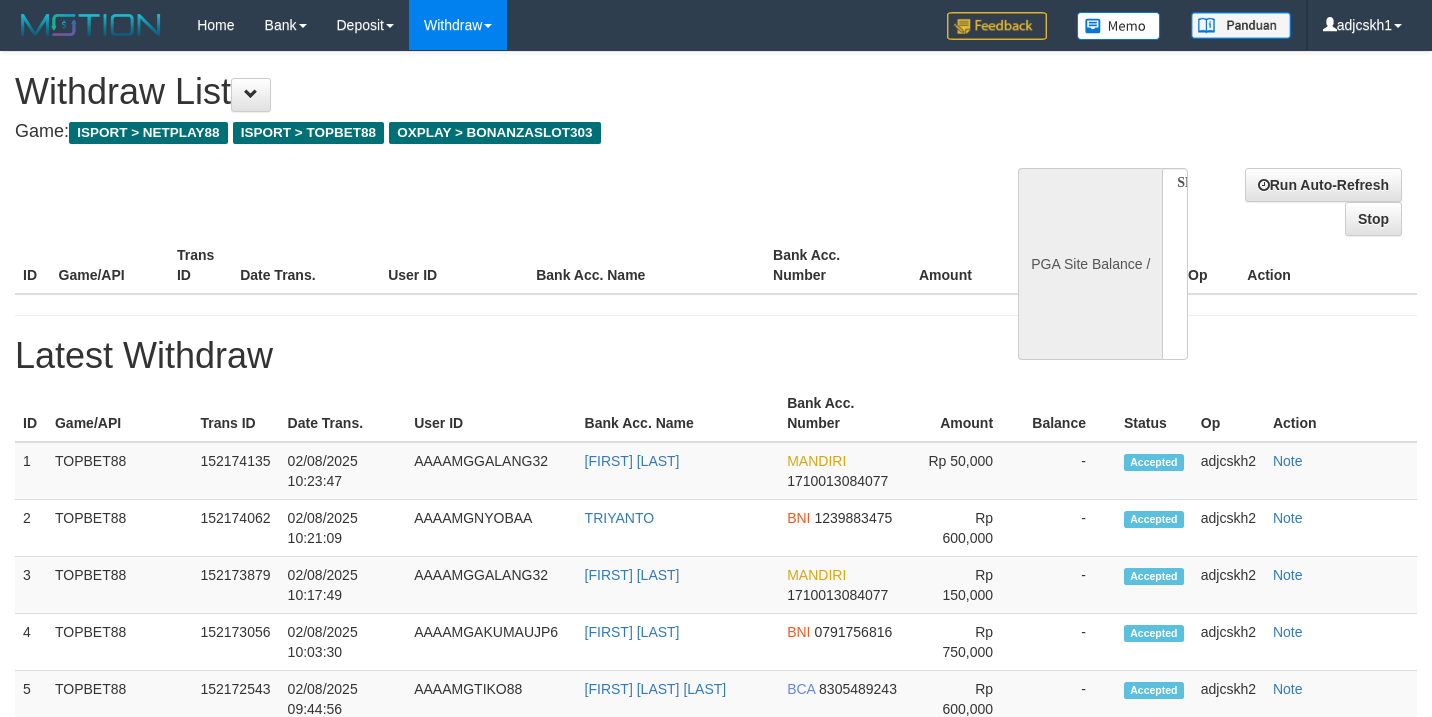 select 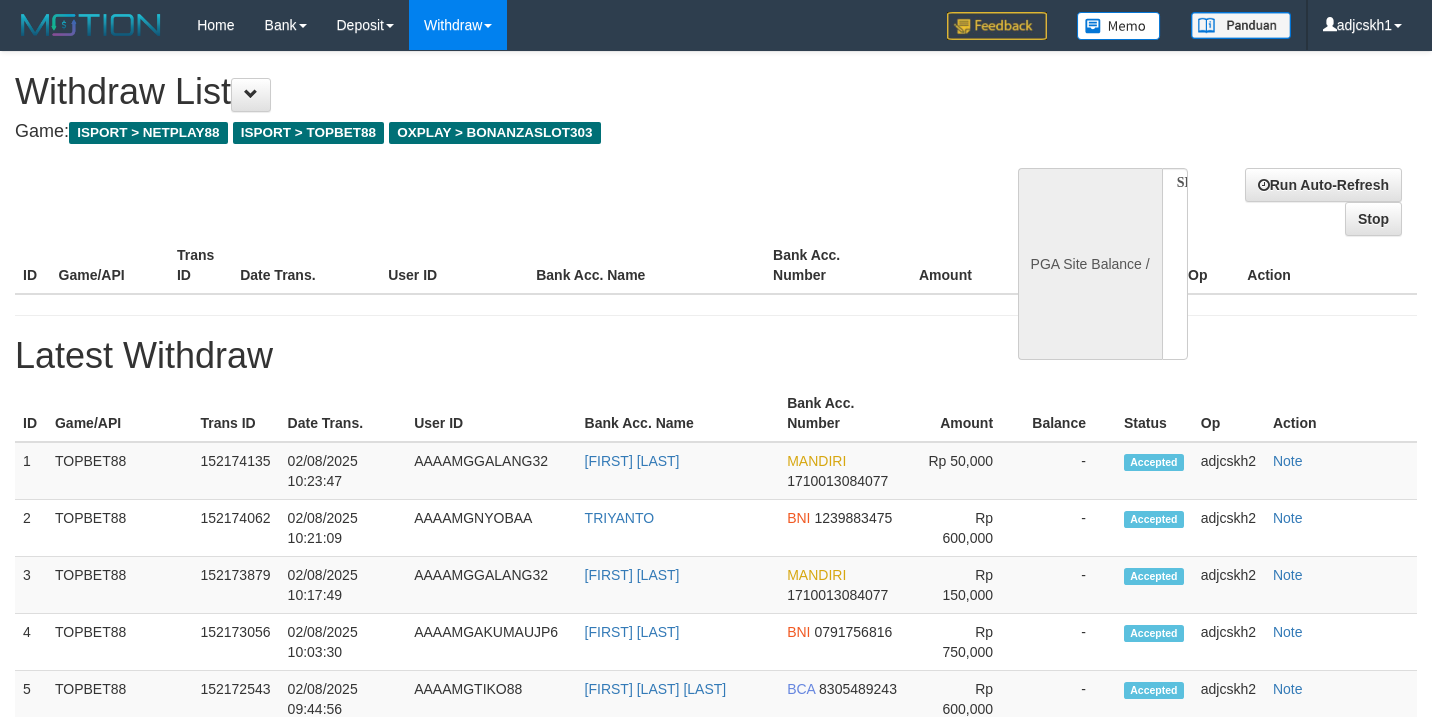 scroll, scrollTop: 0, scrollLeft: 0, axis: both 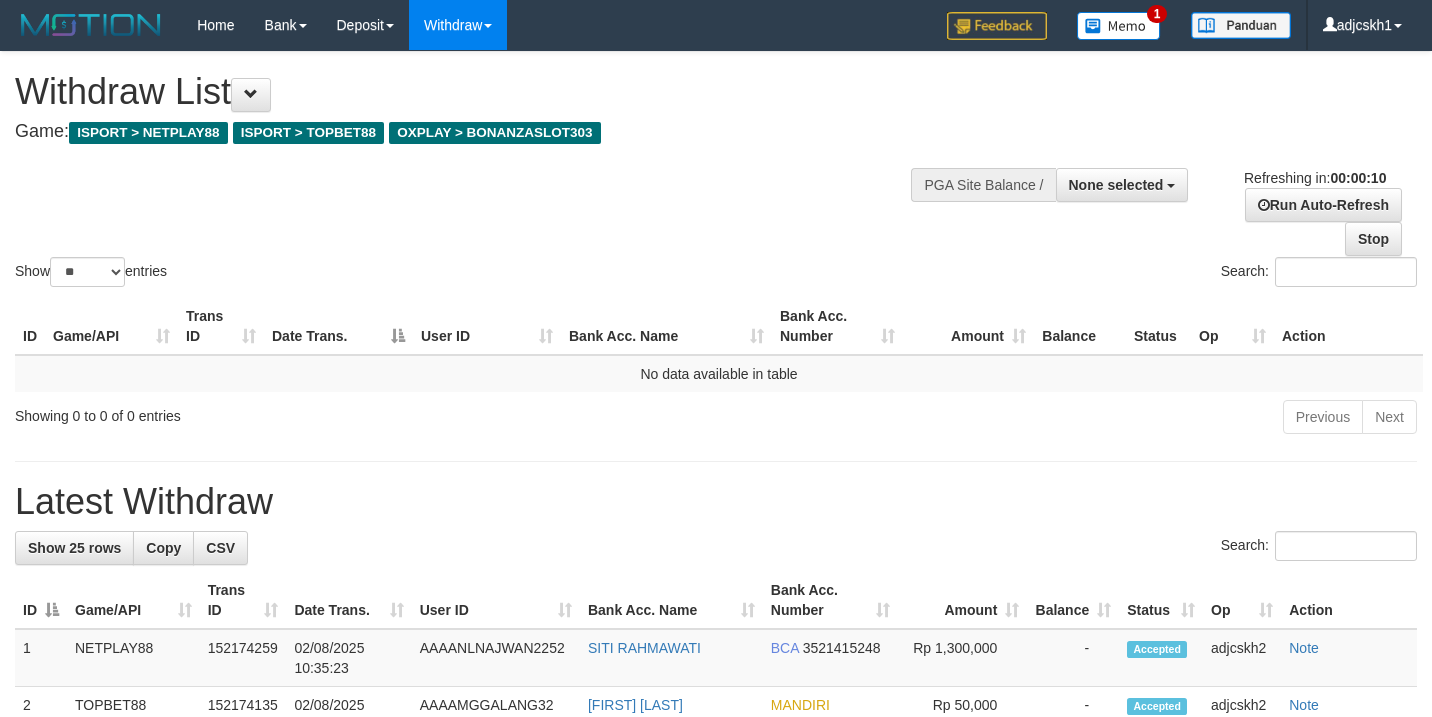 select 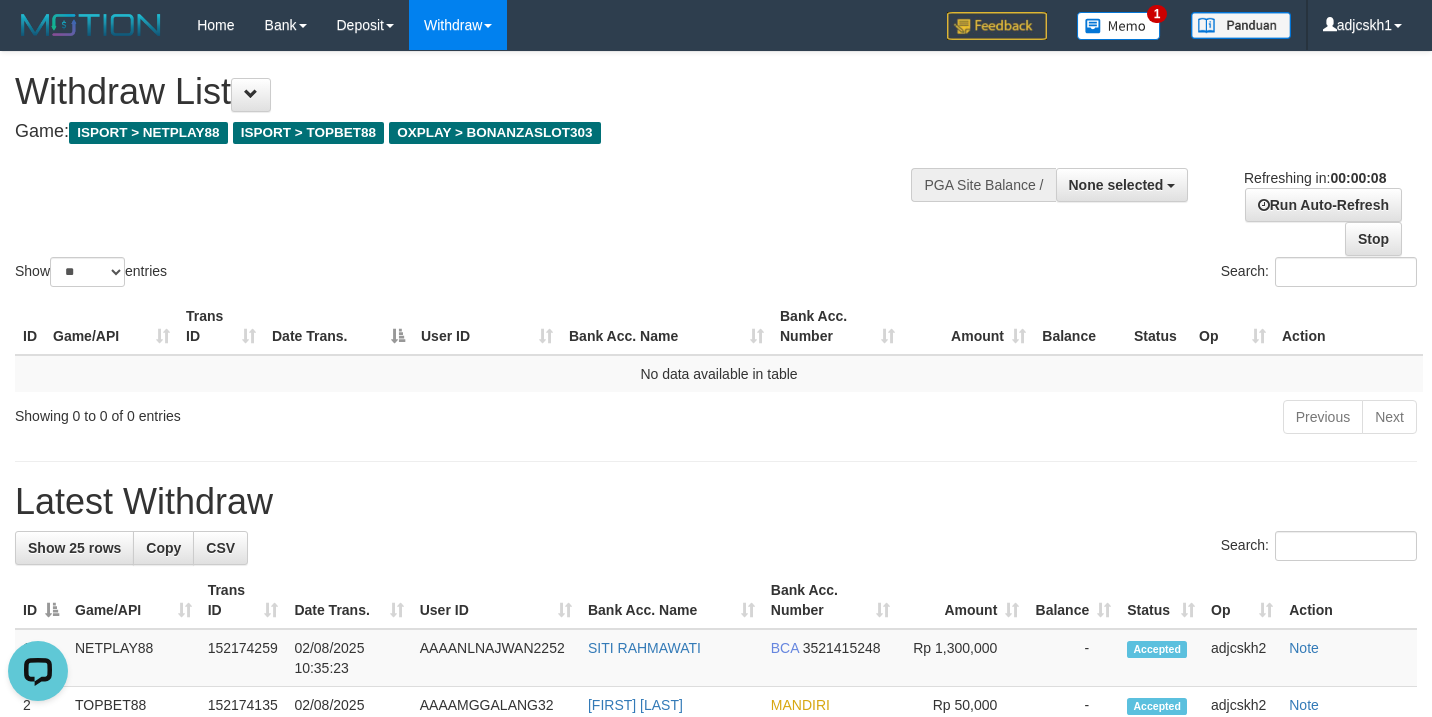 scroll, scrollTop: 0, scrollLeft: 0, axis: both 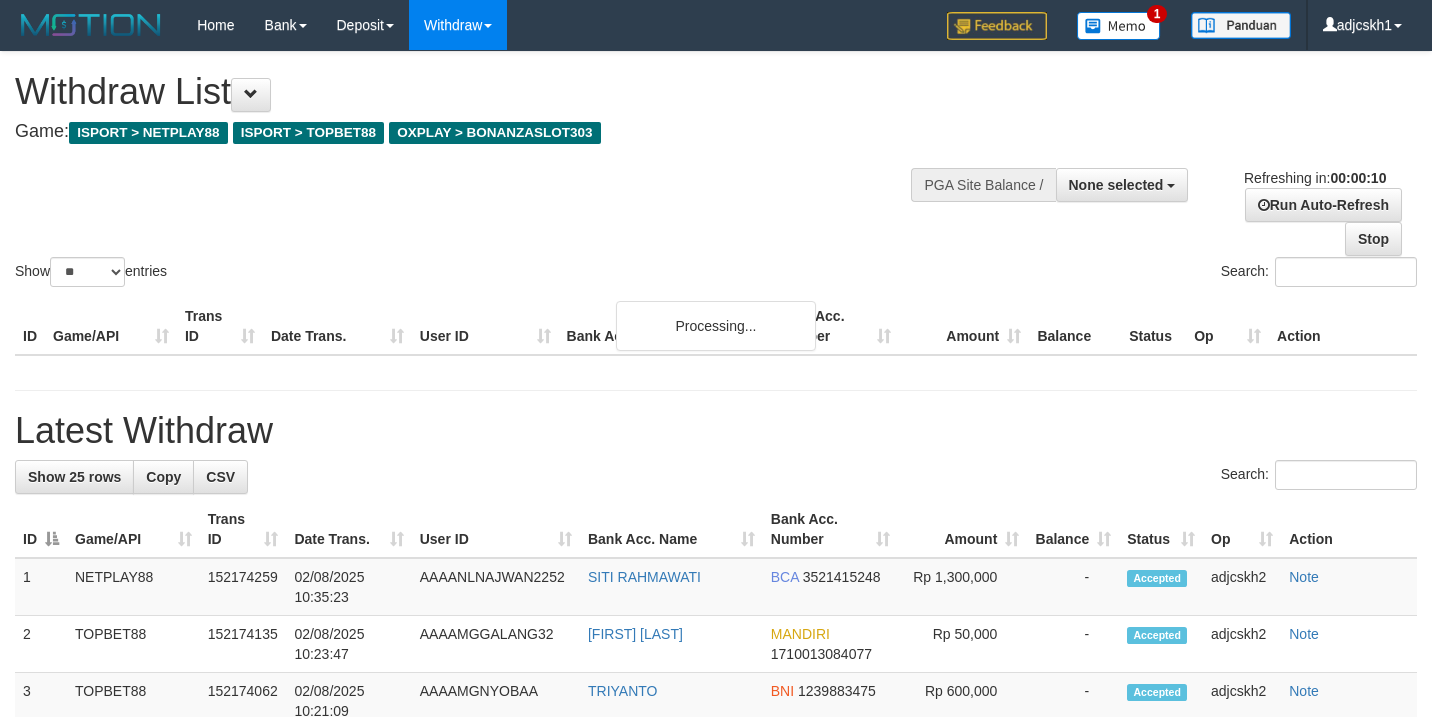 select 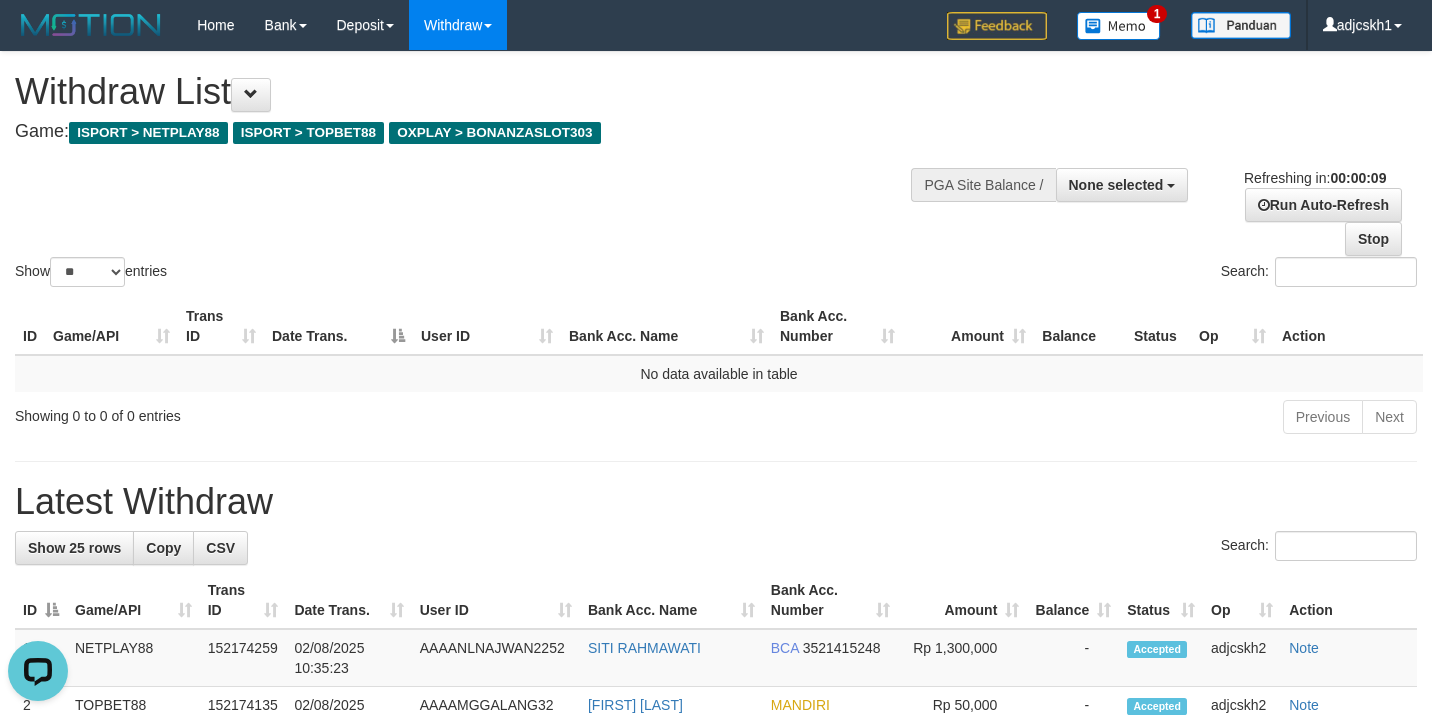 scroll, scrollTop: 0, scrollLeft: 0, axis: both 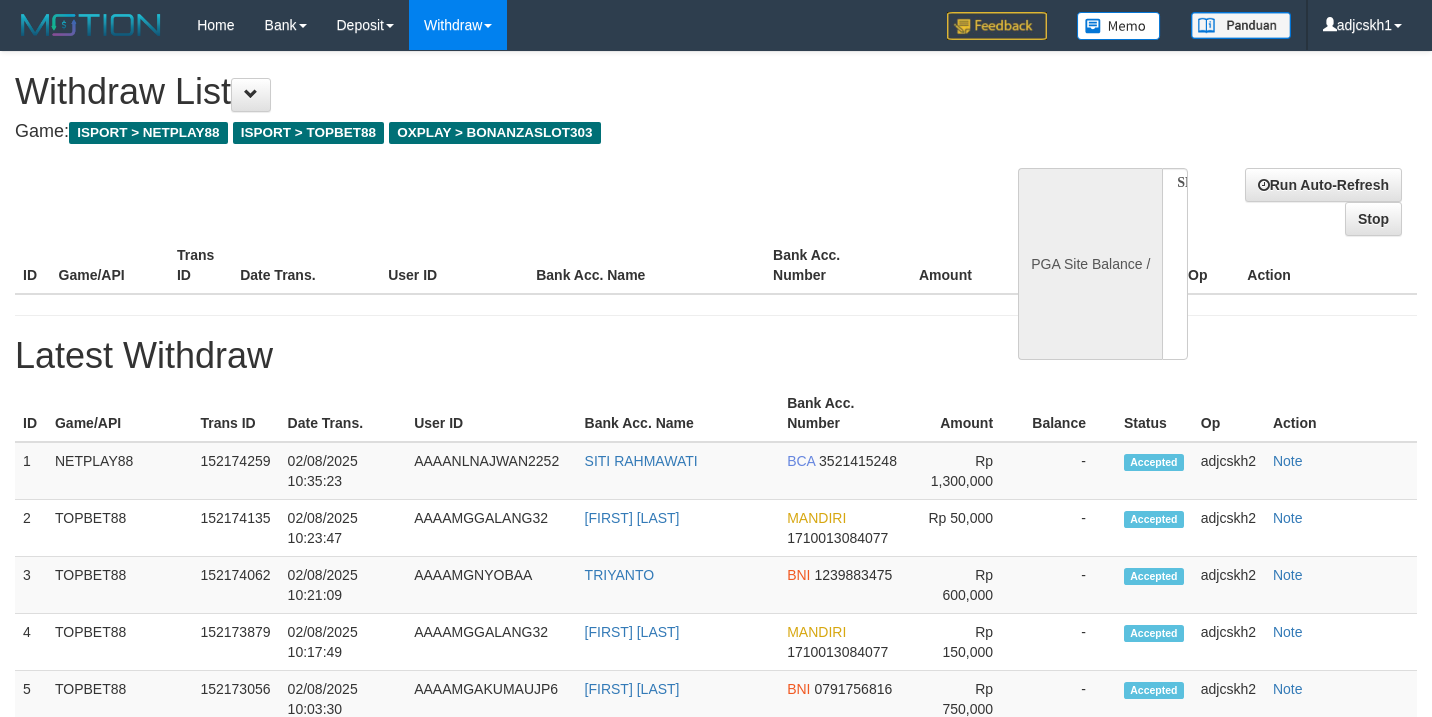 select 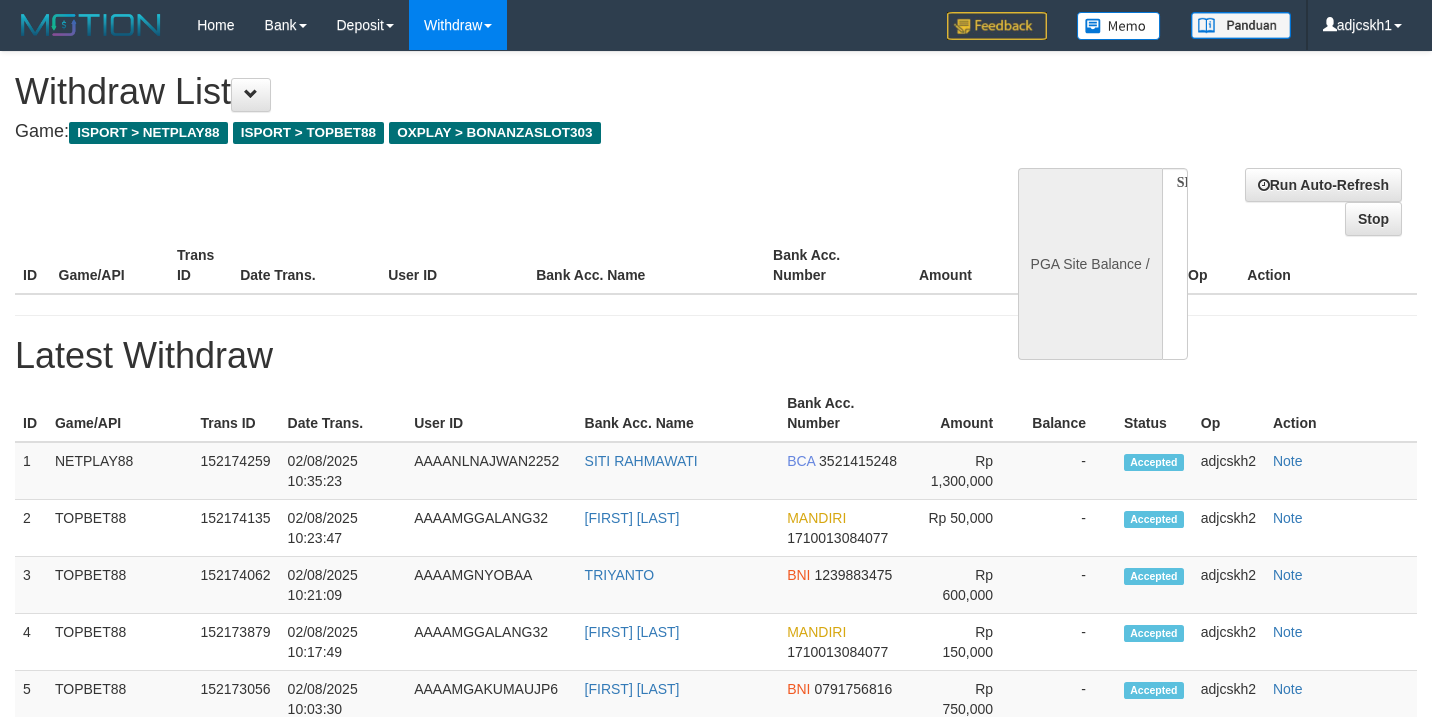 scroll, scrollTop: 0, scrollLeft: 0, axis: both 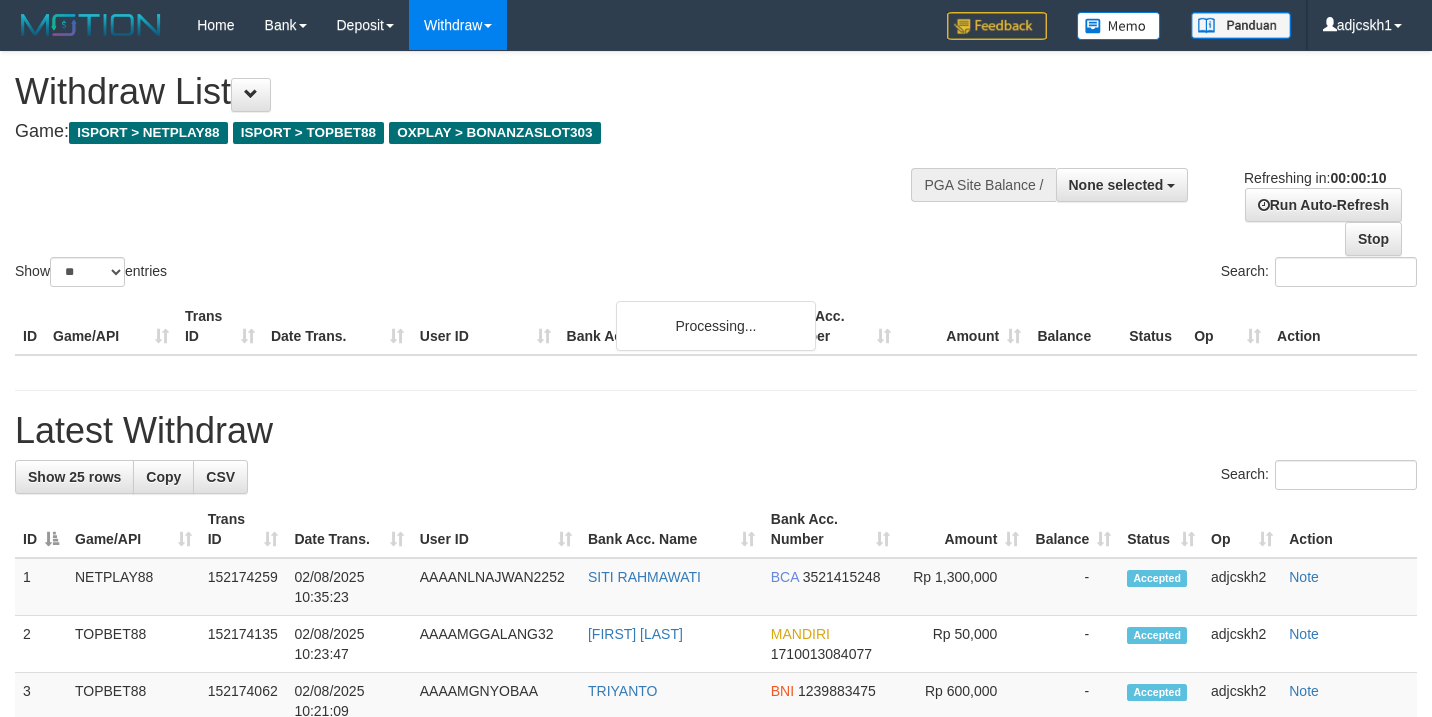 select 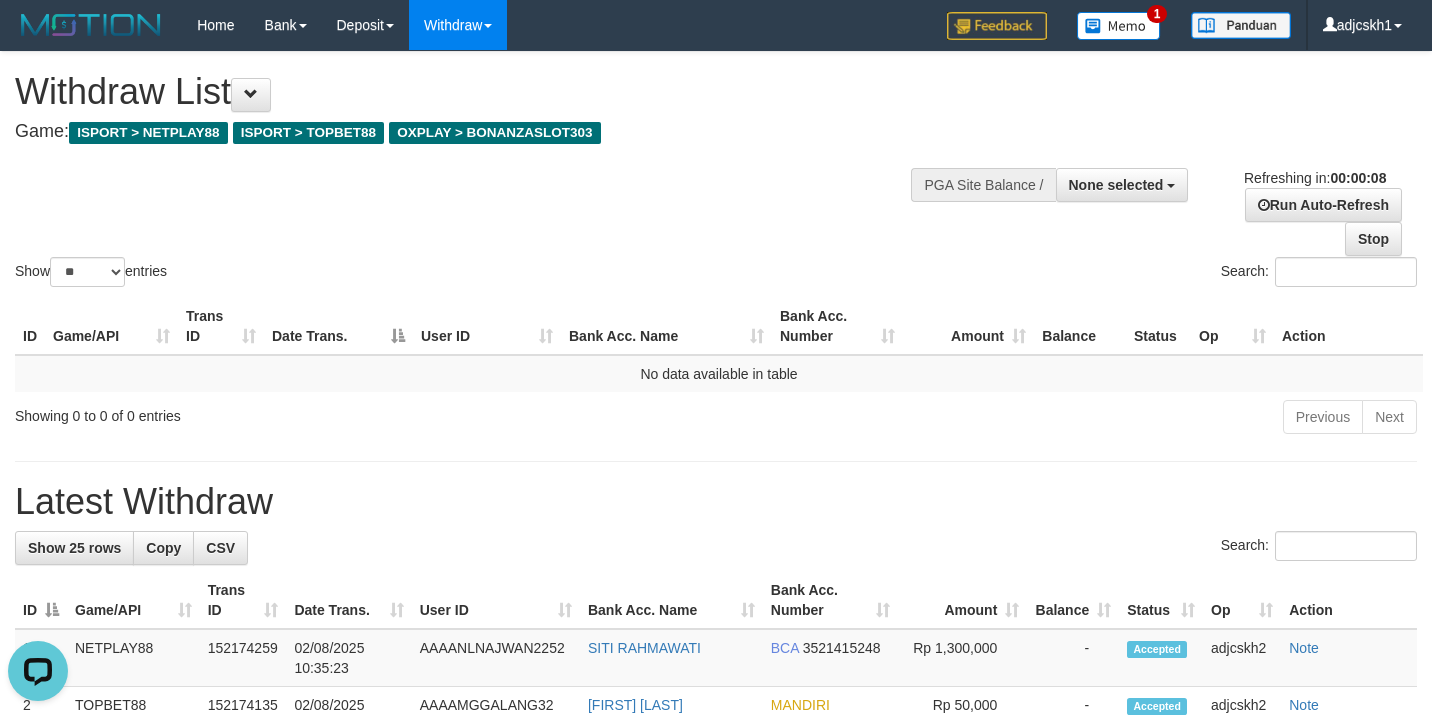 scroll, scrollTop: 0, scrollLeft: 0, axis: both 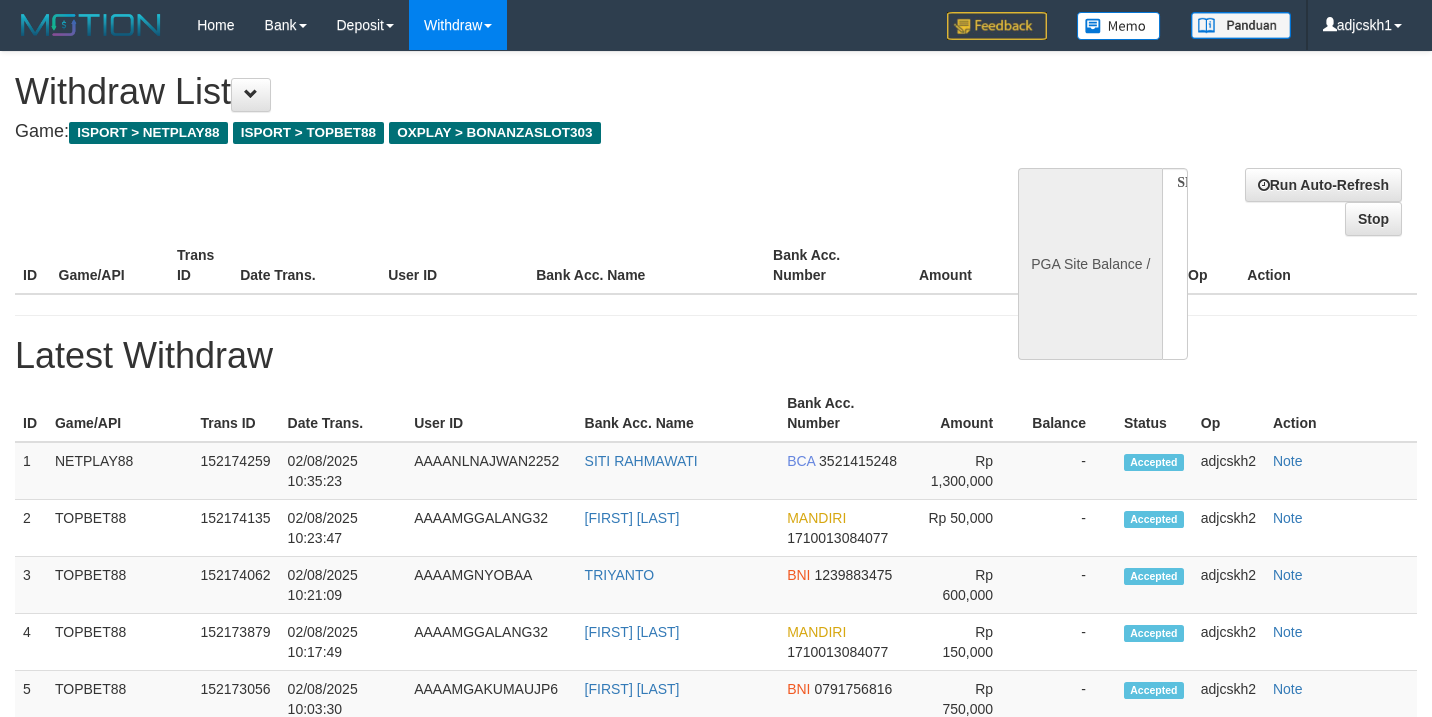 select 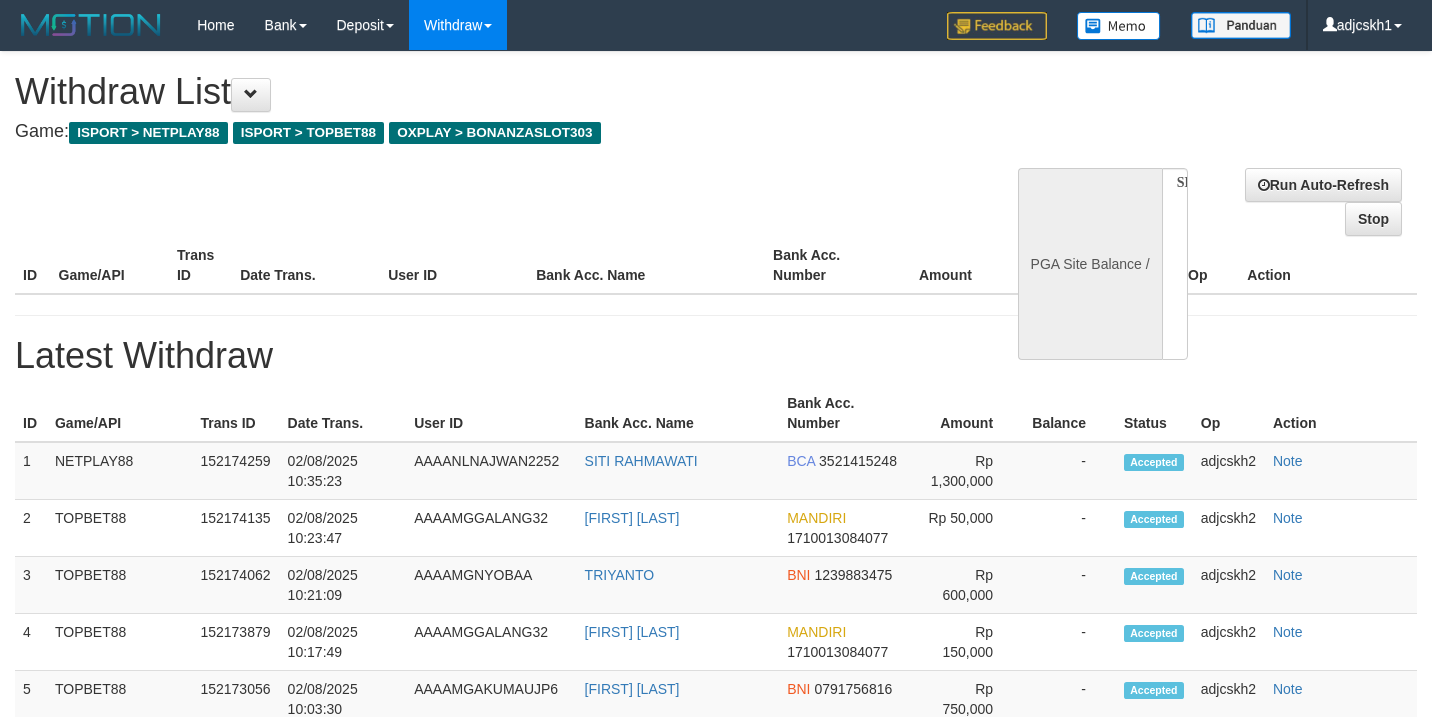 scroll, scrollTop: 0, scrollLeft: 0, axis: both 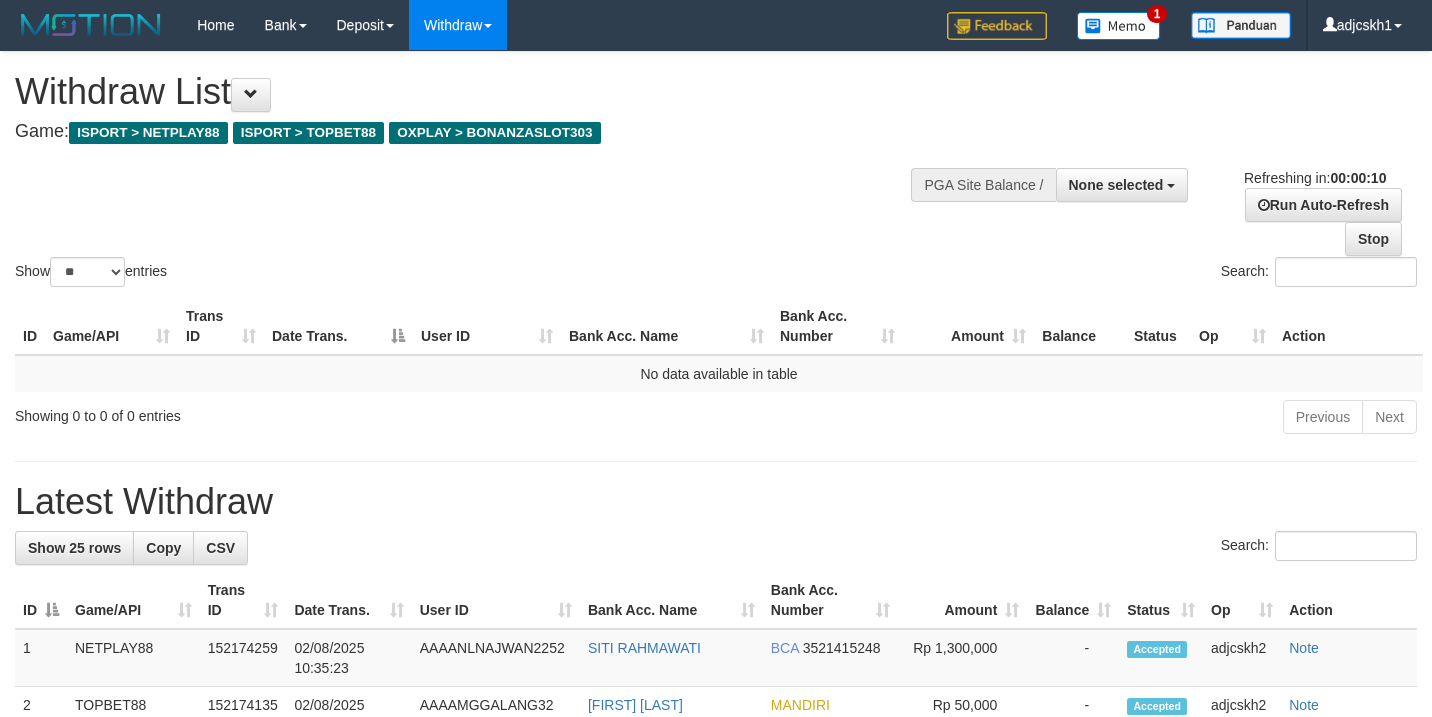 select 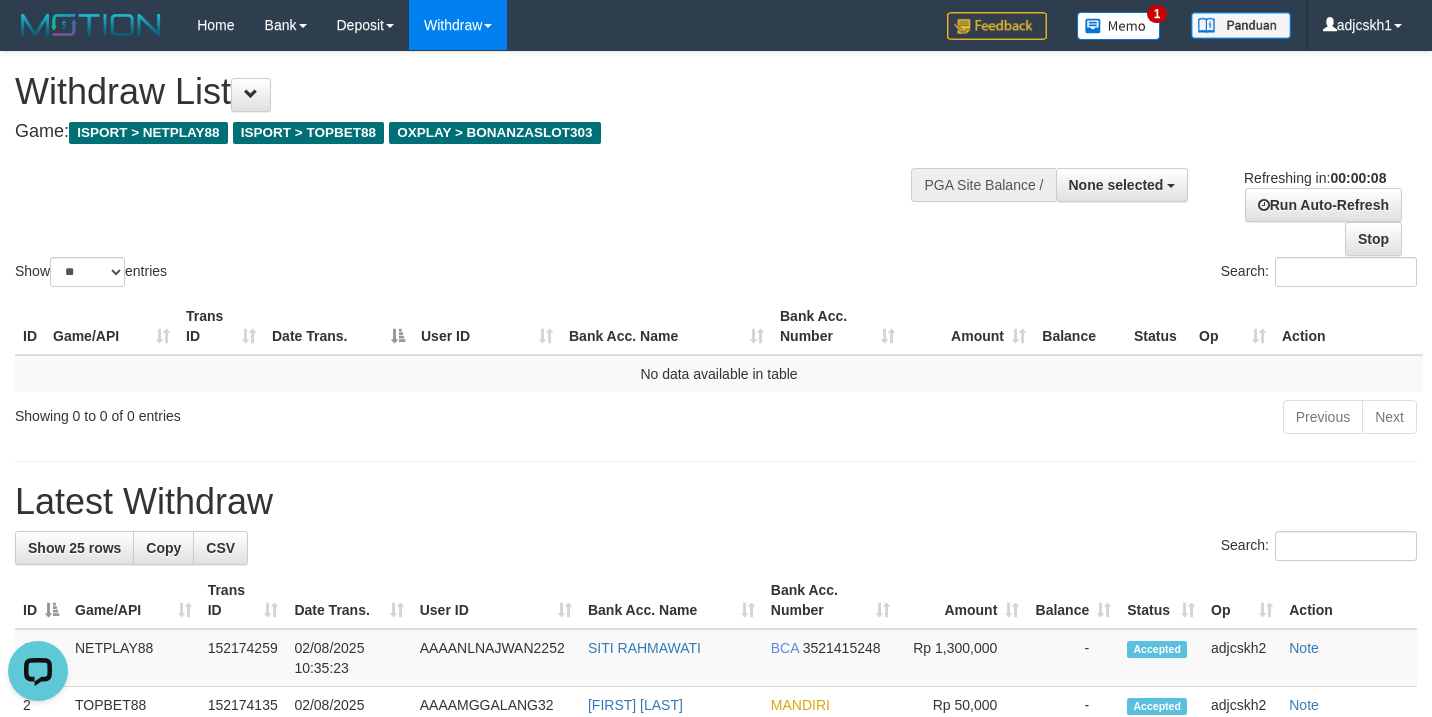 scroll, scrollTop: 0, scrollLeft: 0, axis: both 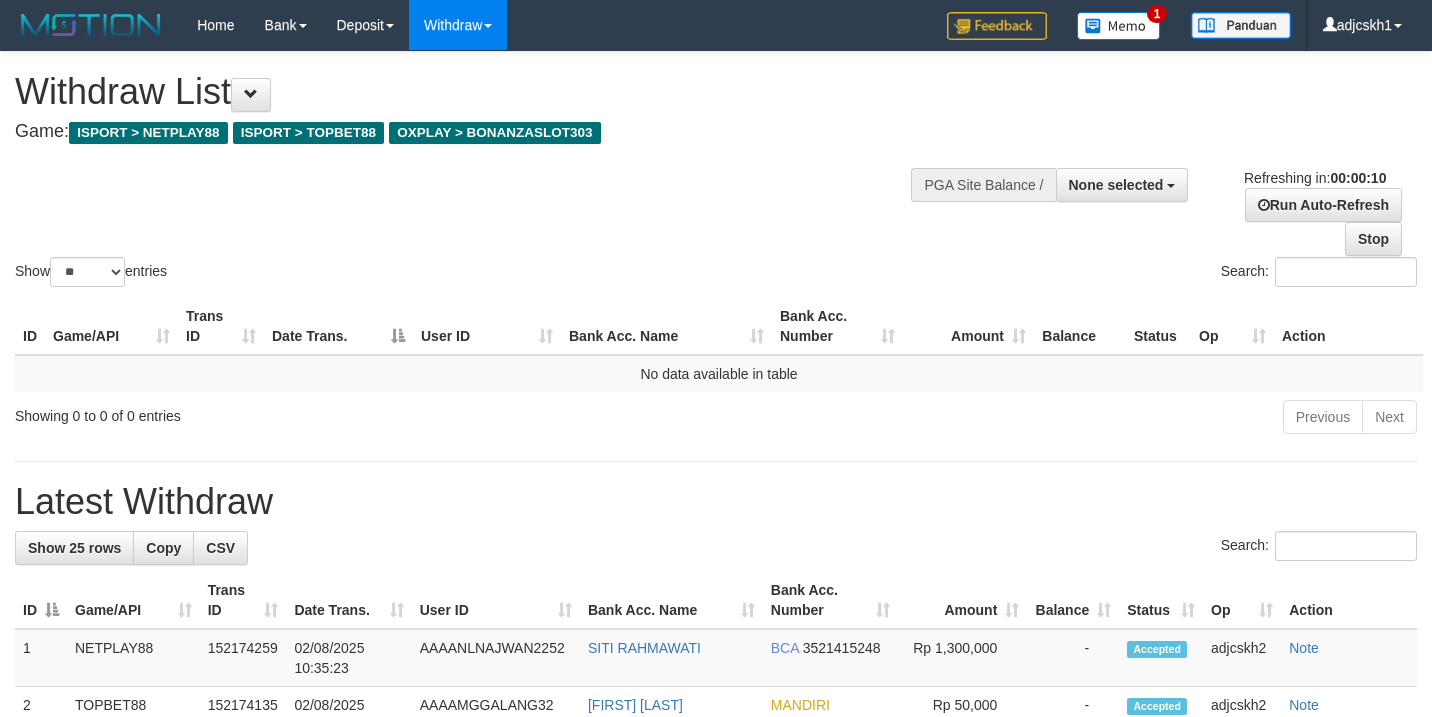 select 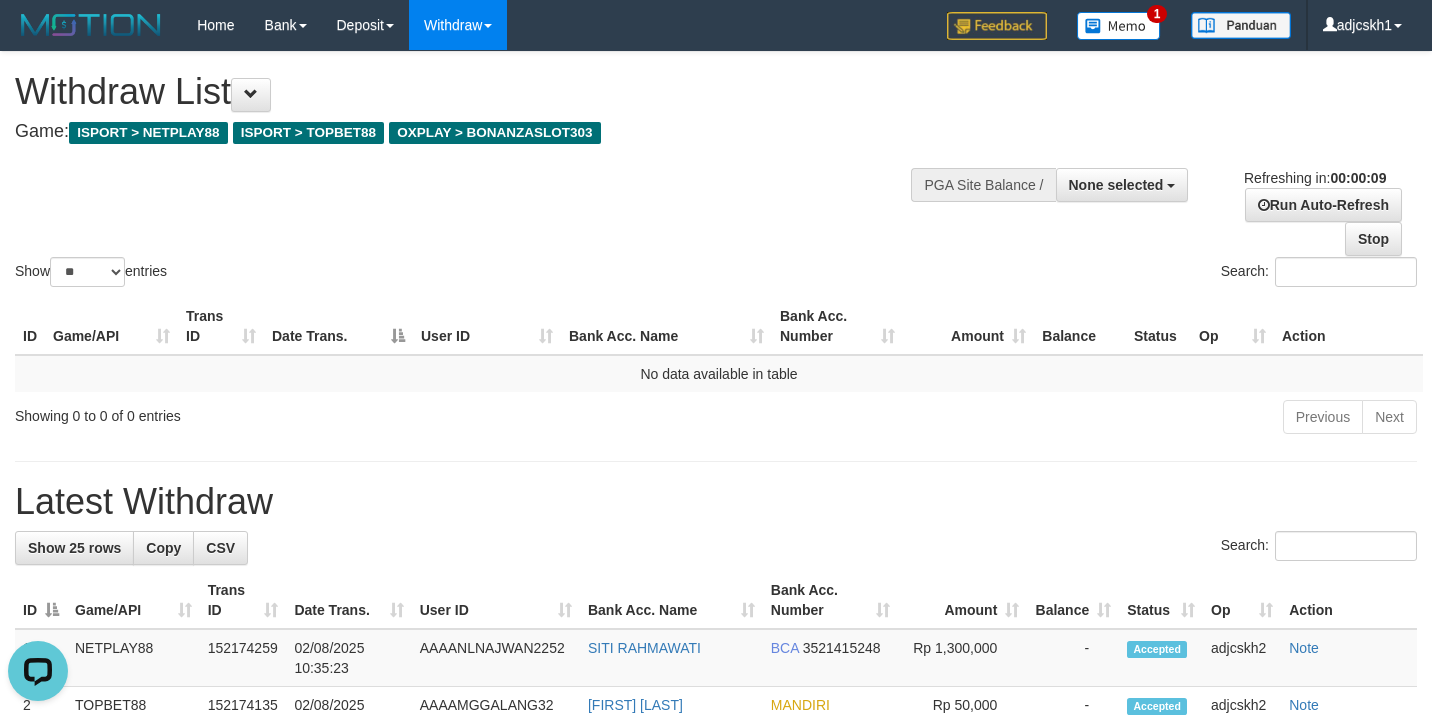 scroll, scrollTop: 0, scrollLeft: 0, axis: both 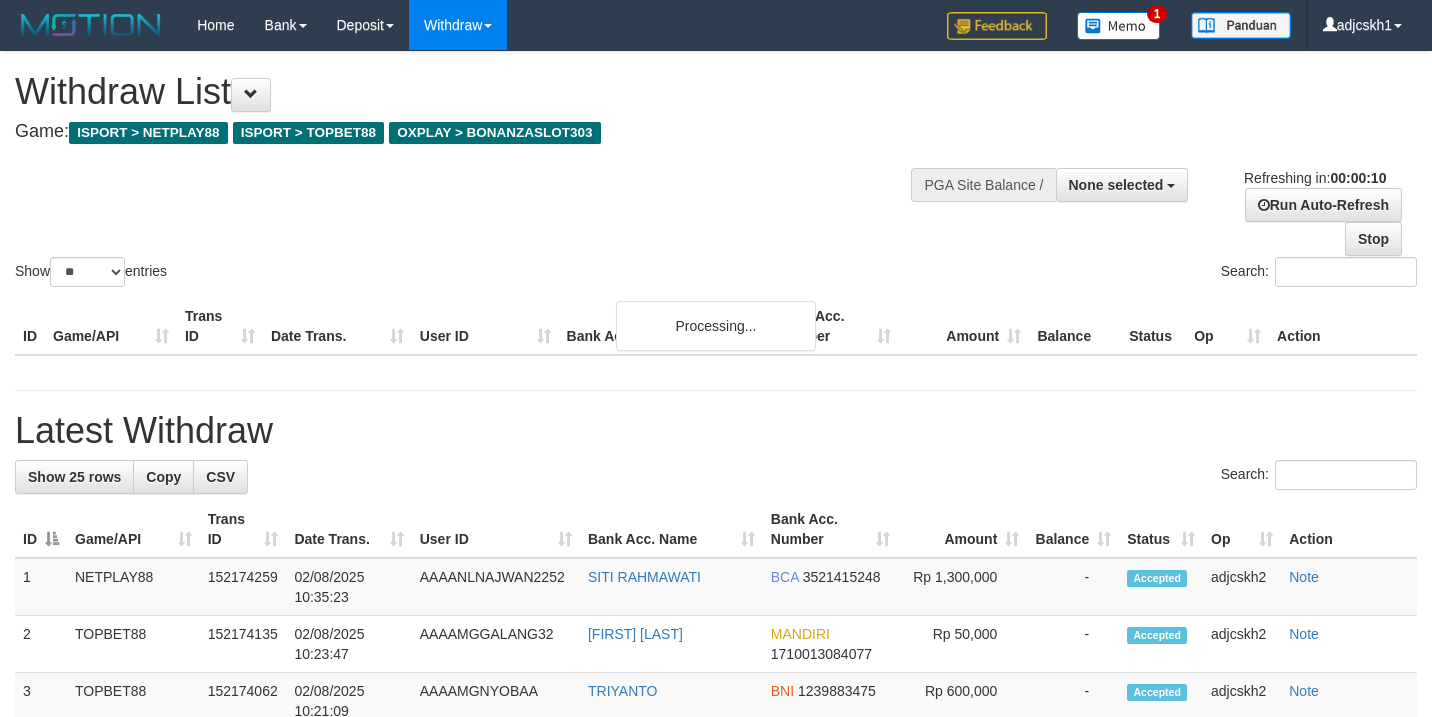 select 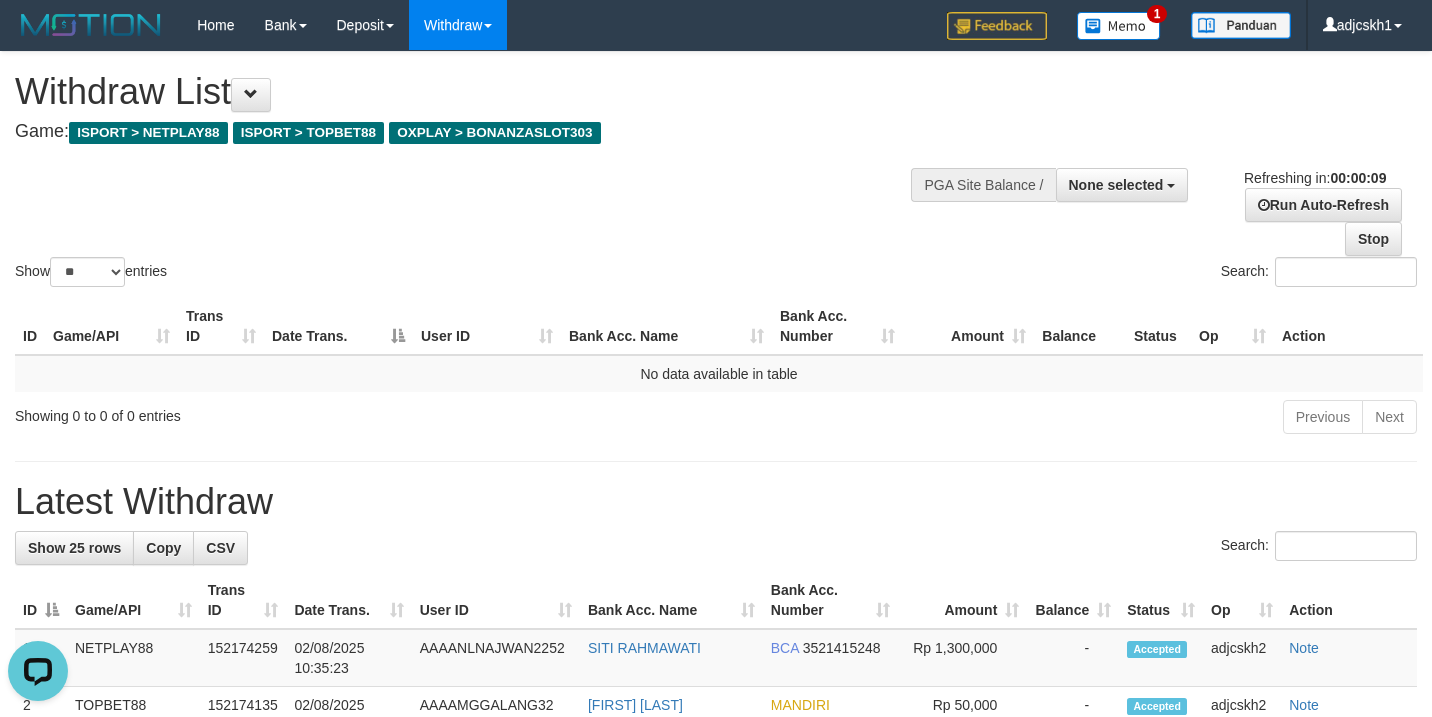 scroll, scrollTop: 0, scrollLeft: 0, axis: both 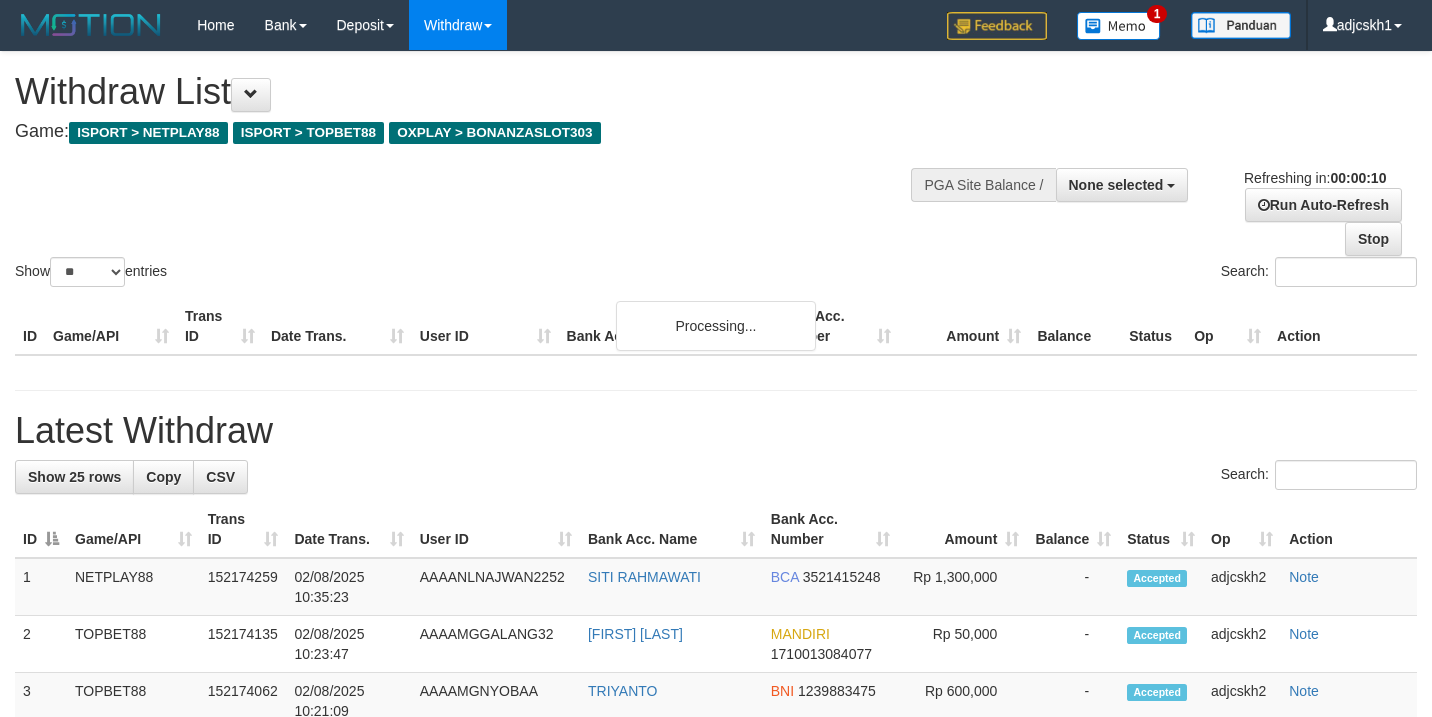 select 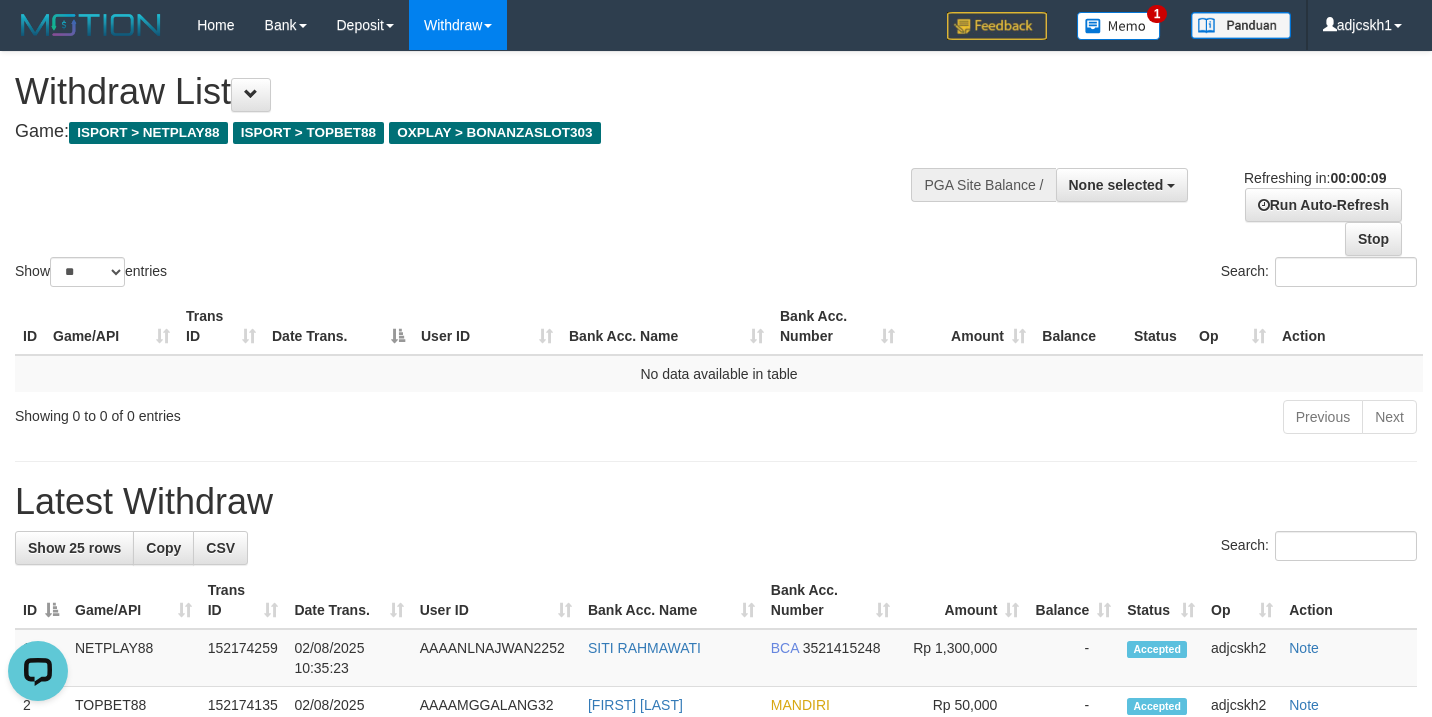 scroll, scrollTop: 0, scrollLeft: 0, axis: both 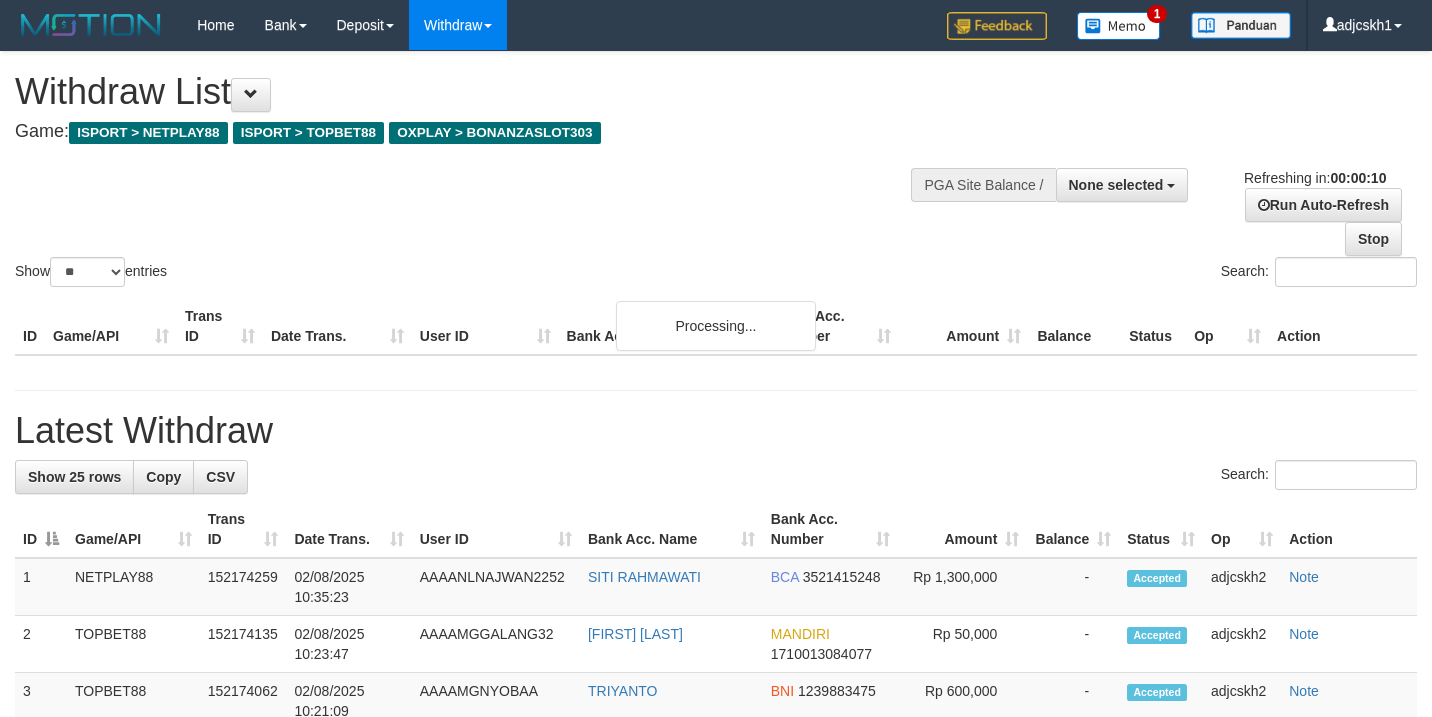 select 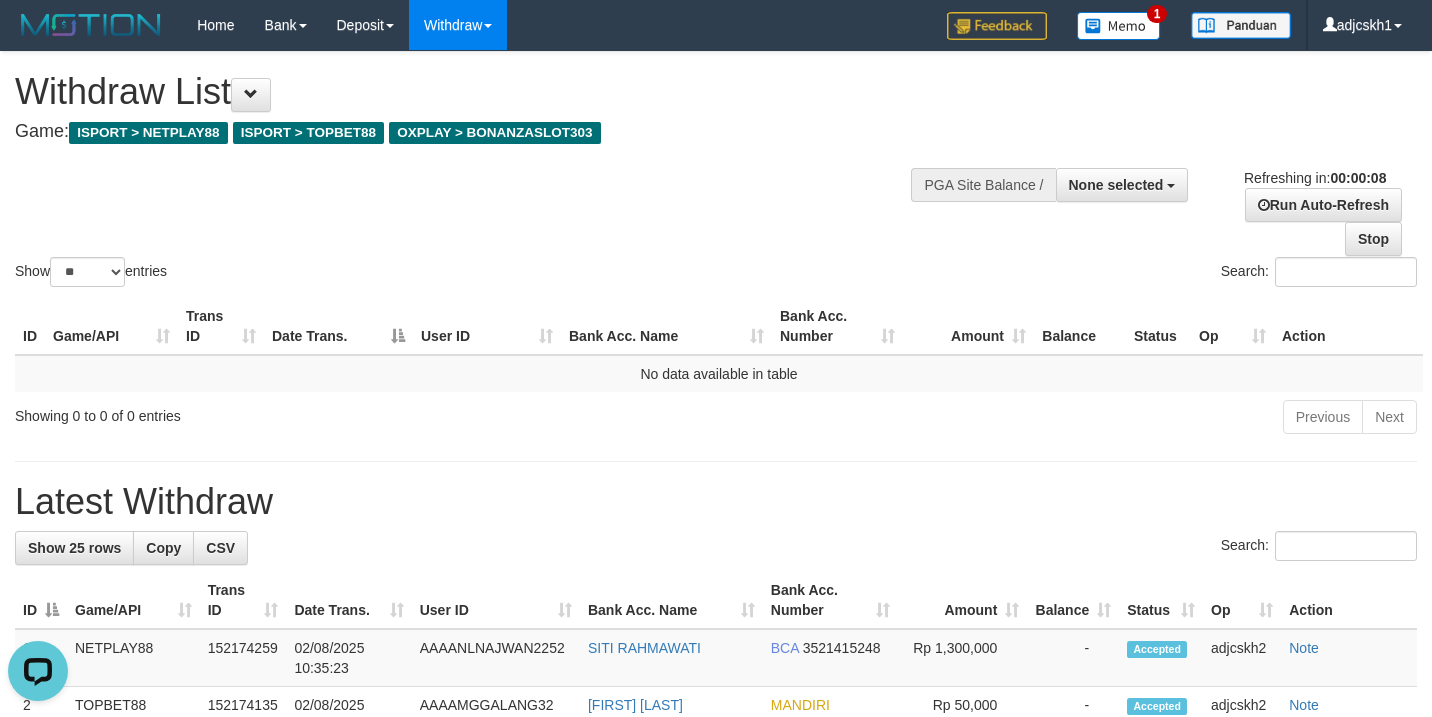 scroll, scrollTop: 0, scrollLeft: 0, axis: both 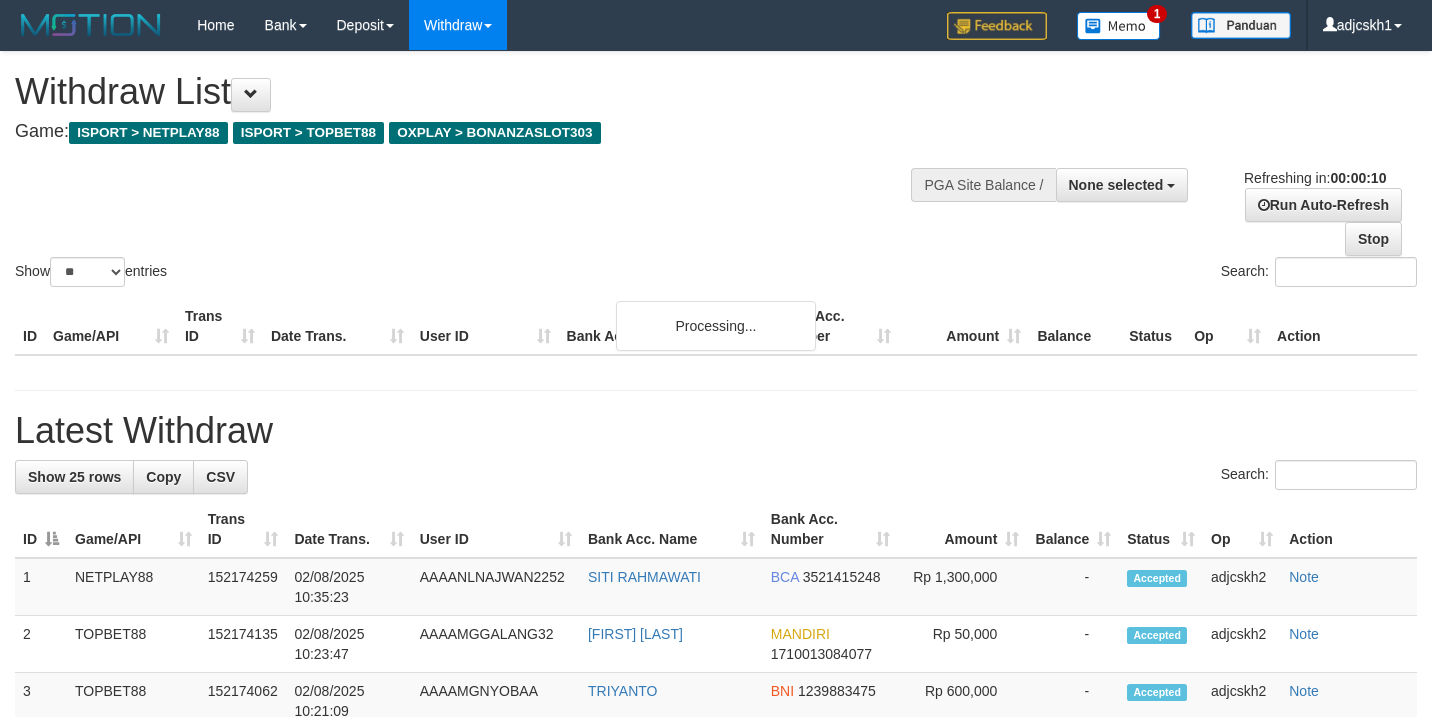 select 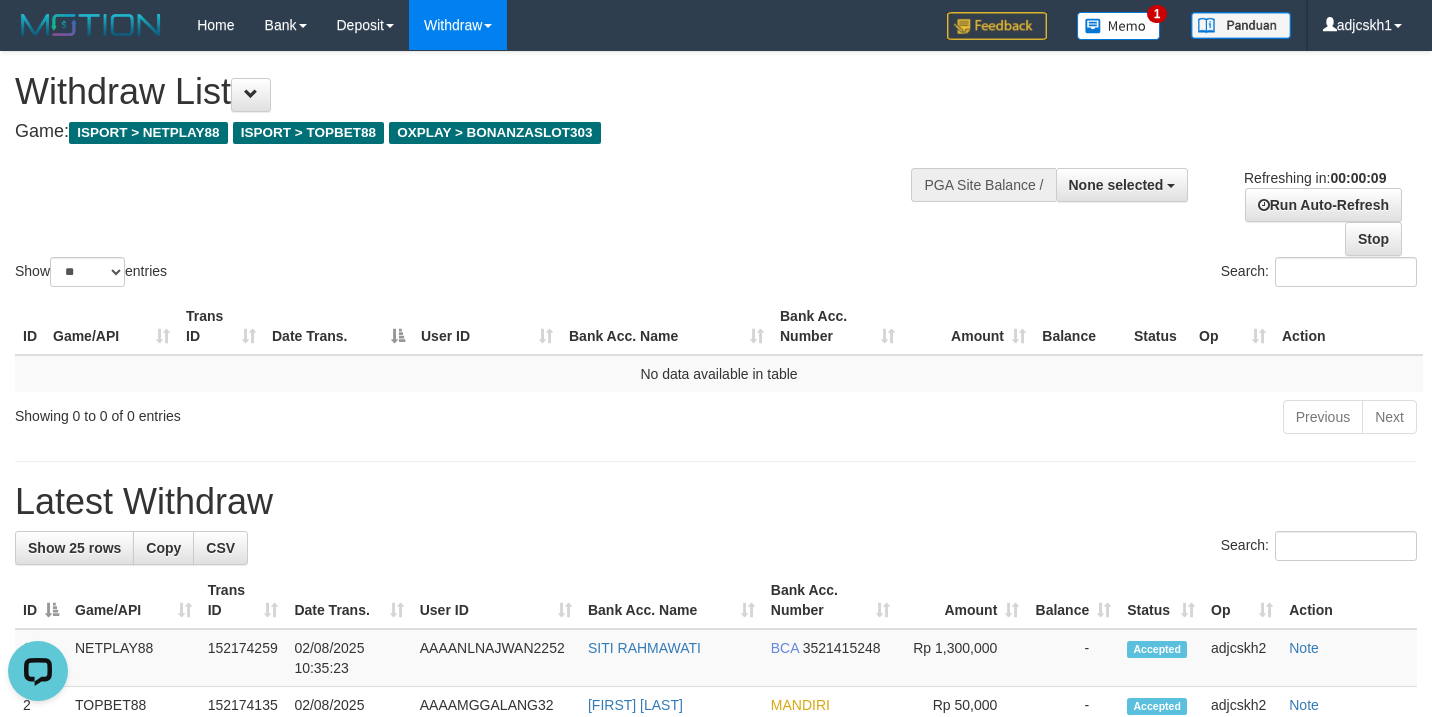 scroll, scrollTop: 0, scrollLeft: 0, axis: both 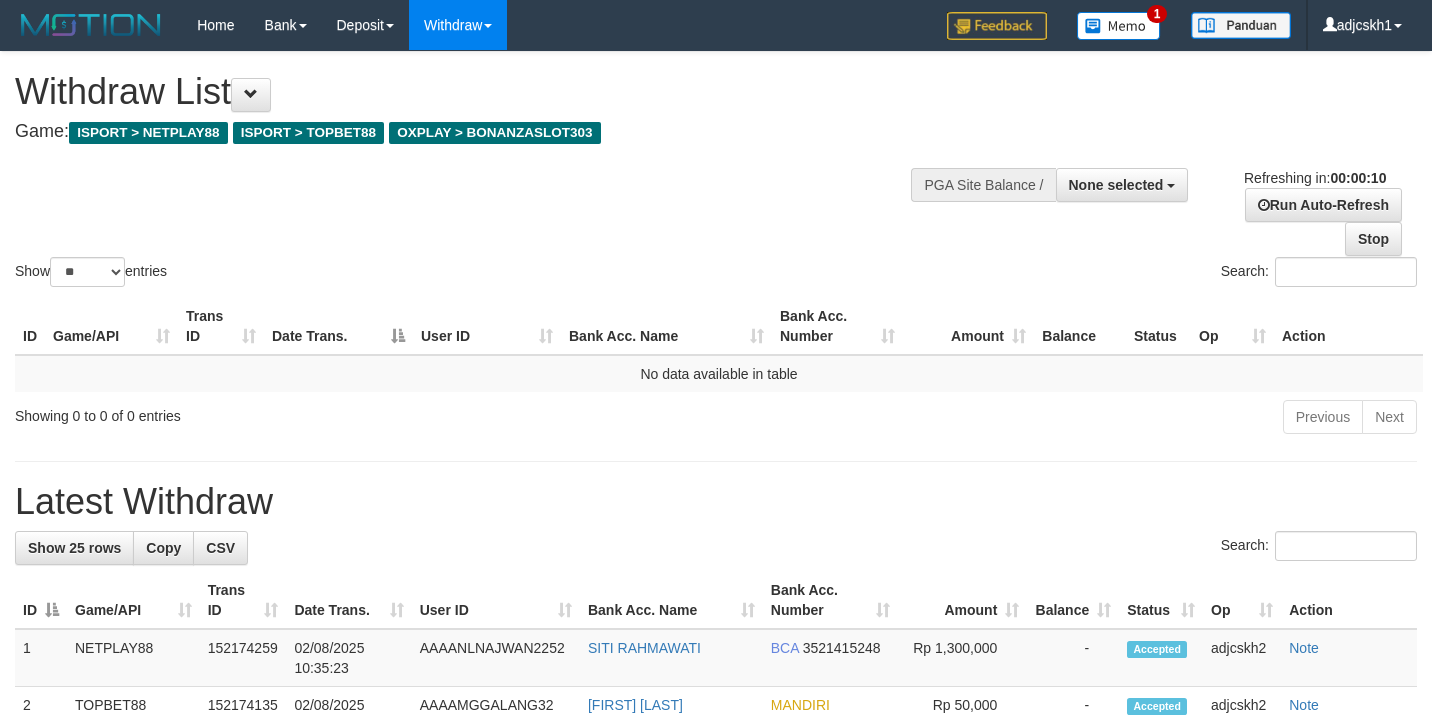 select 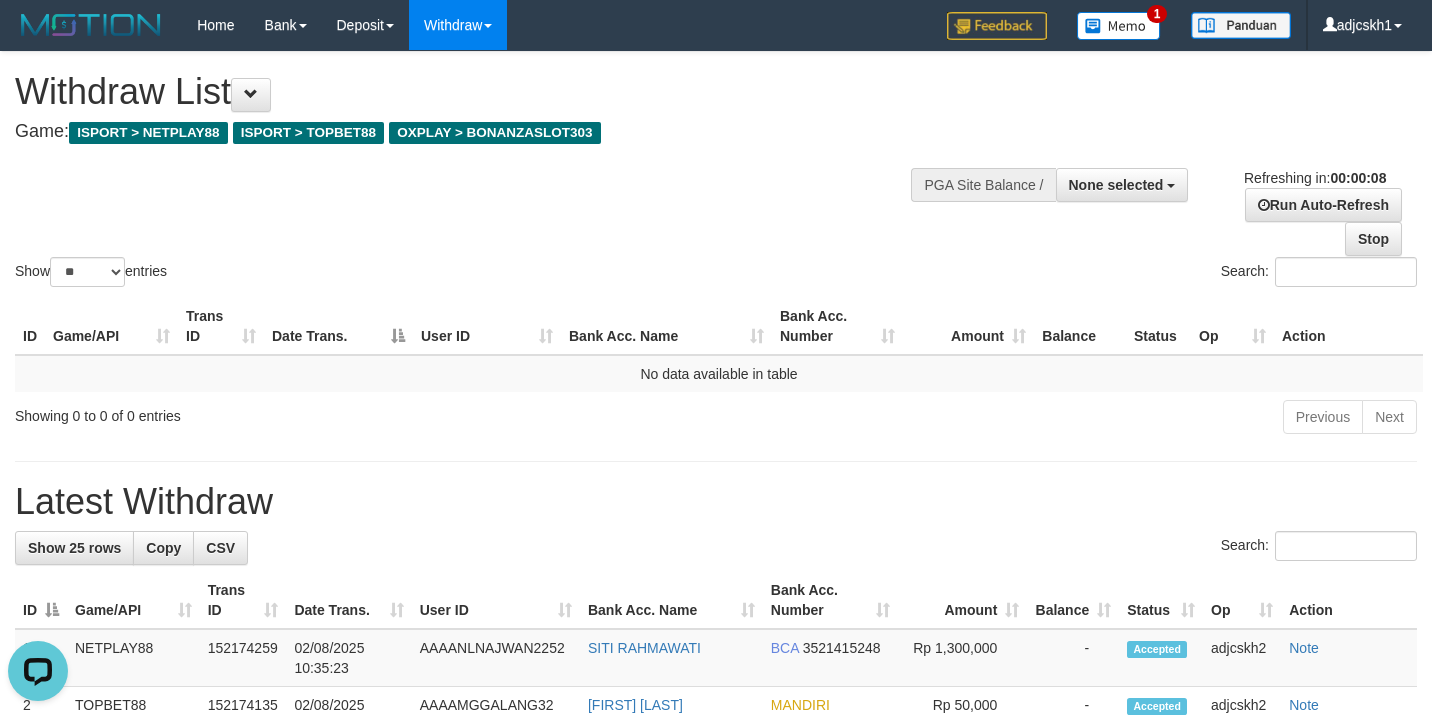 scroll, scrollTop: 0, scrollLeft: 0, axis: both 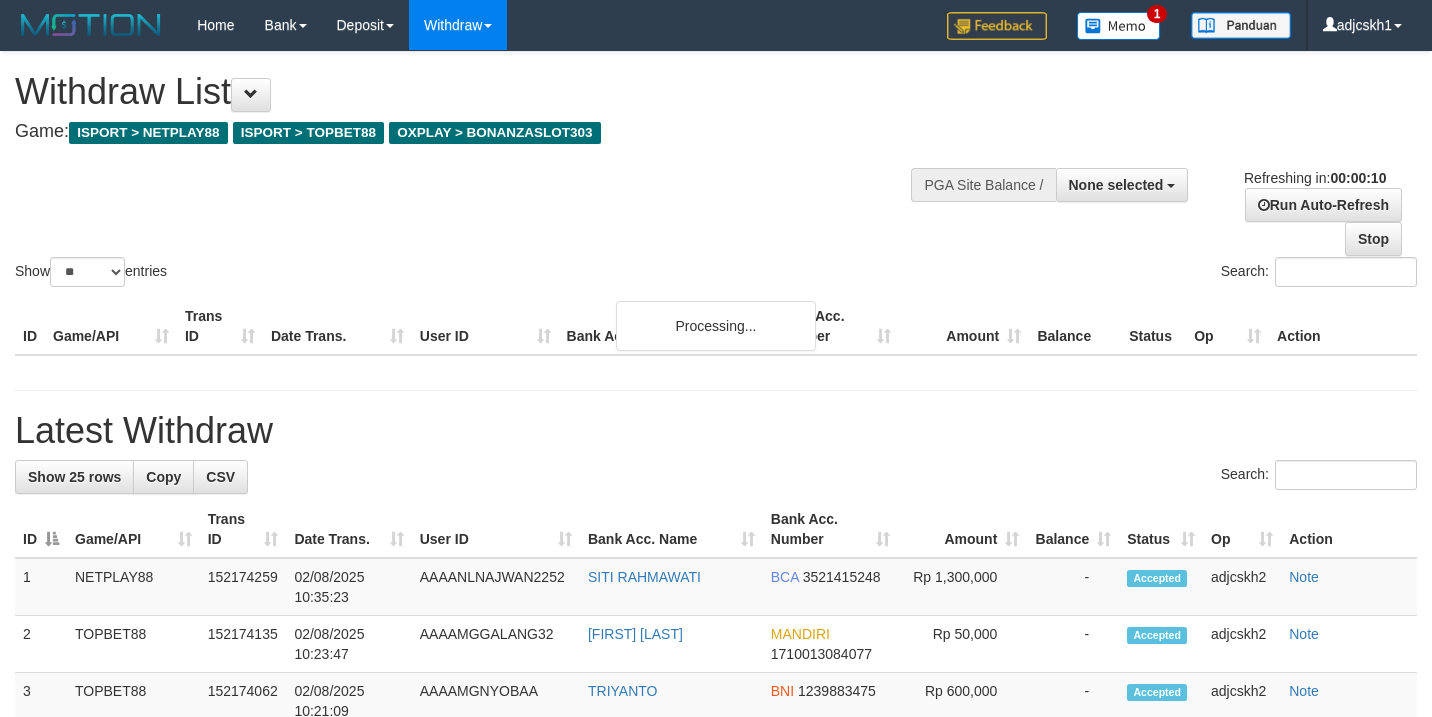 select 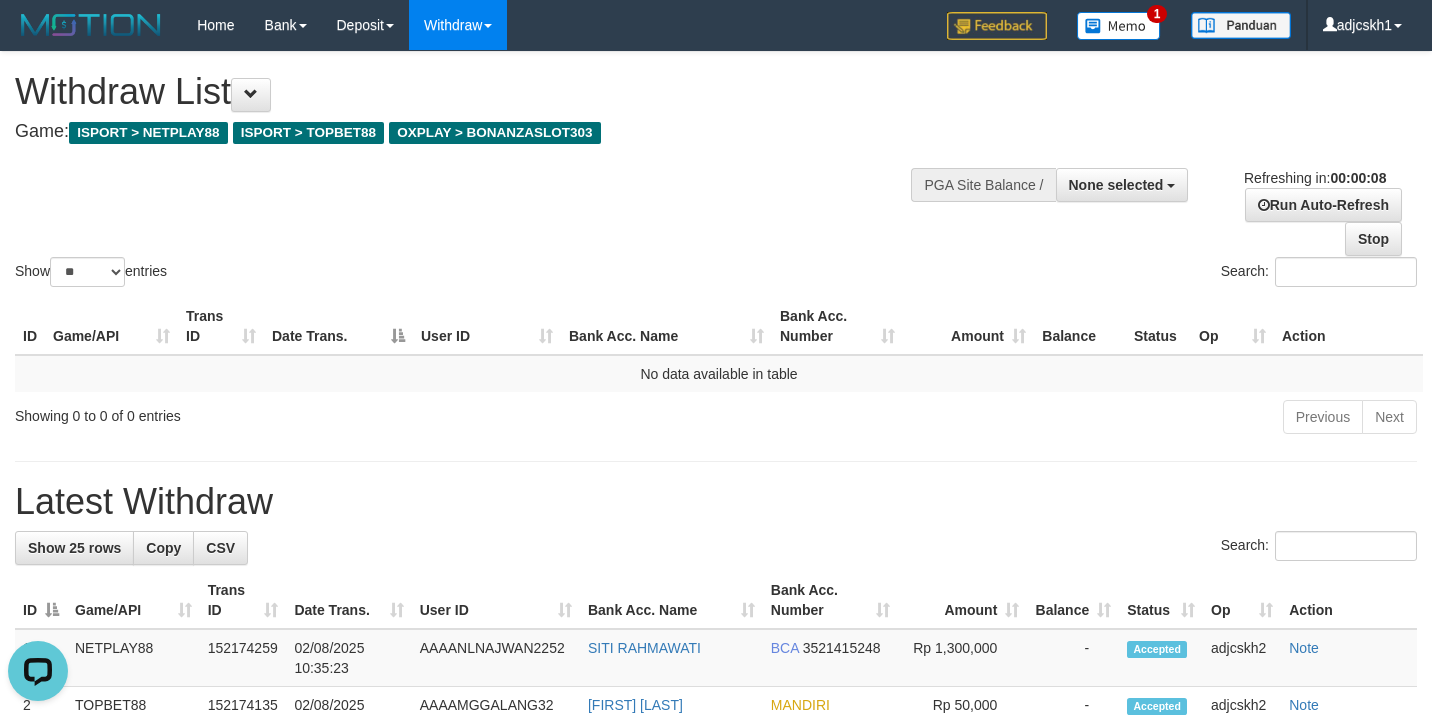 scroll, scrollTop: 0, scrollLeft: 0, axis: both 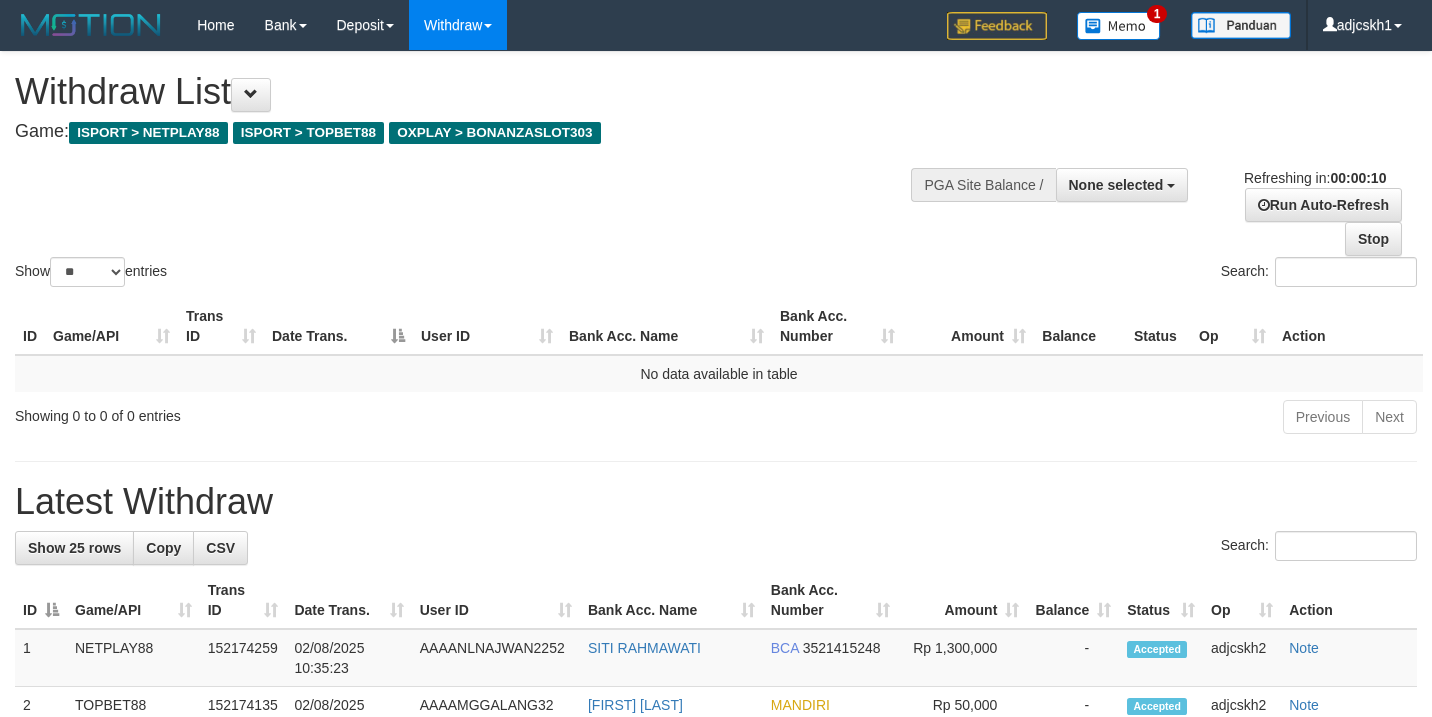 select 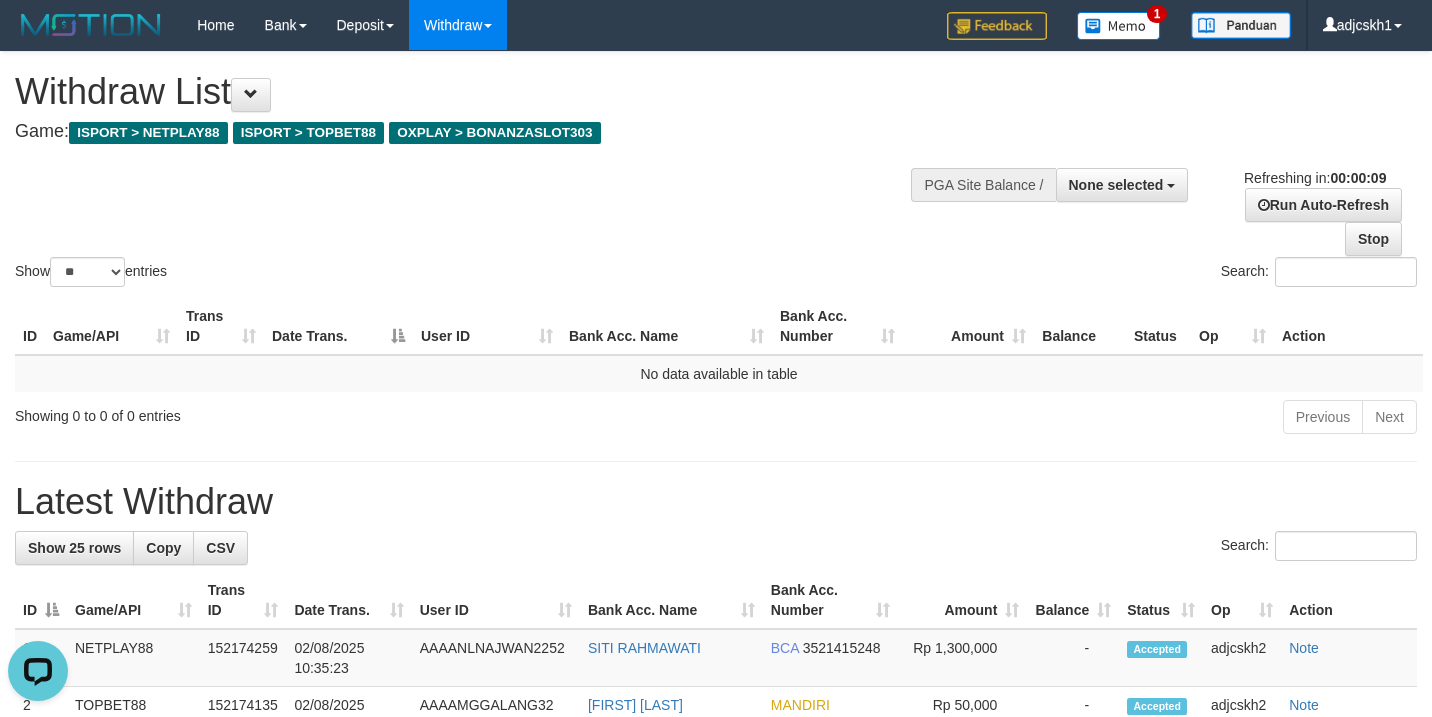 scroll, scrollTop: 0, scrollLeft: 0, axis: both 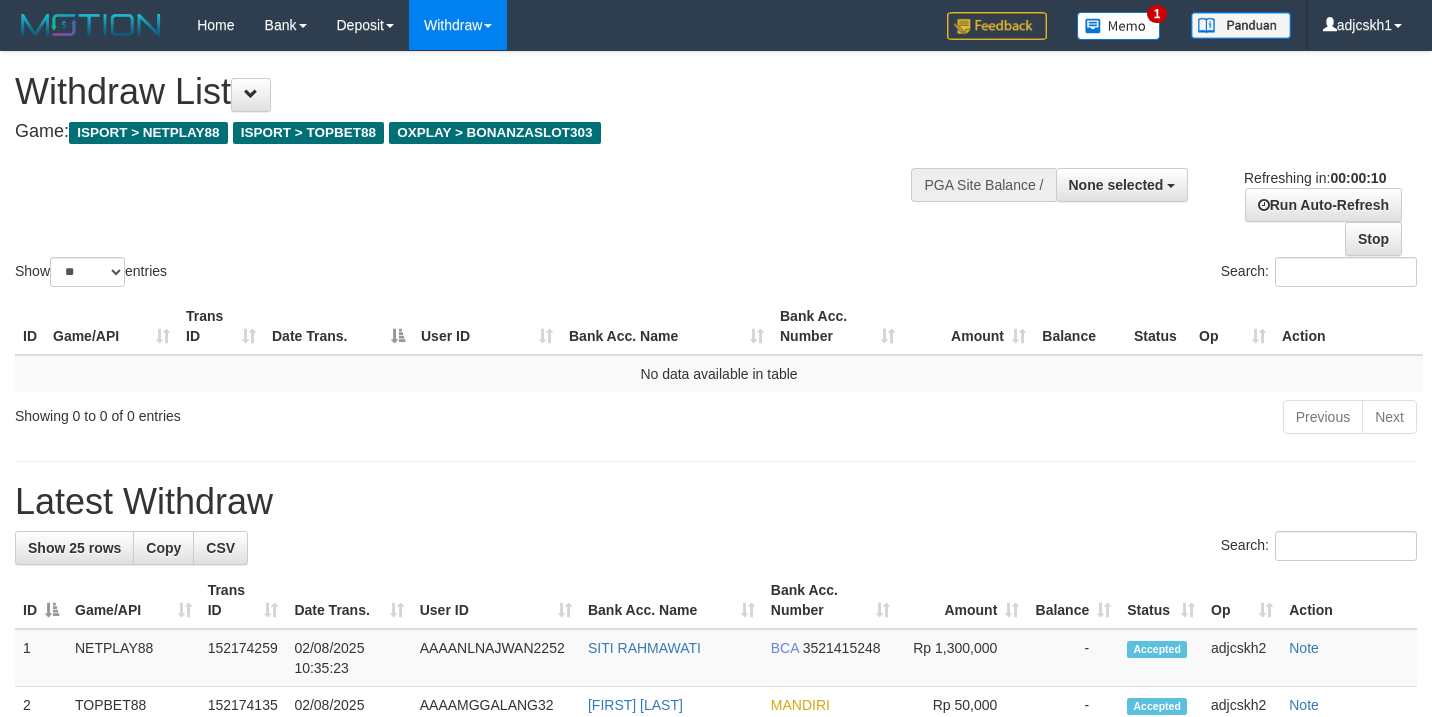 select 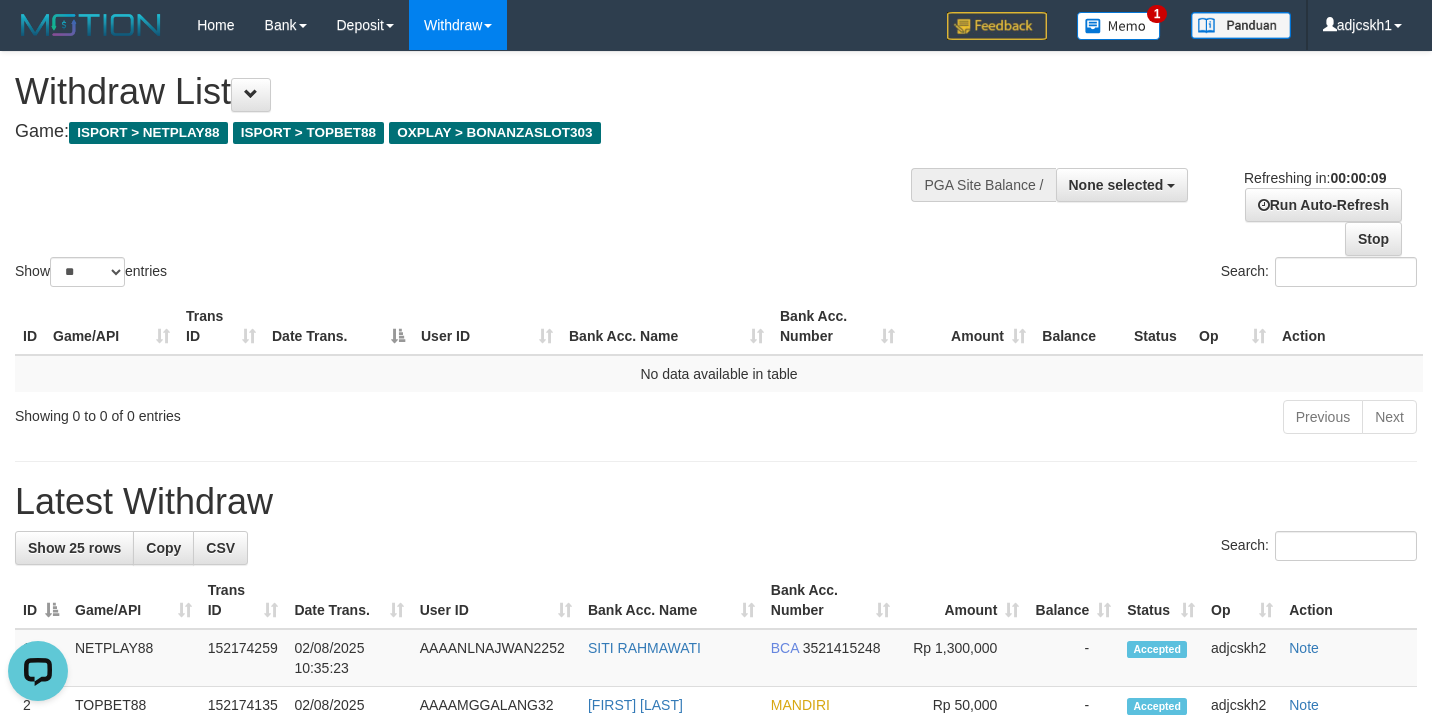 scroll, scrollTop: 0, scrollLeft: 0, axis: both 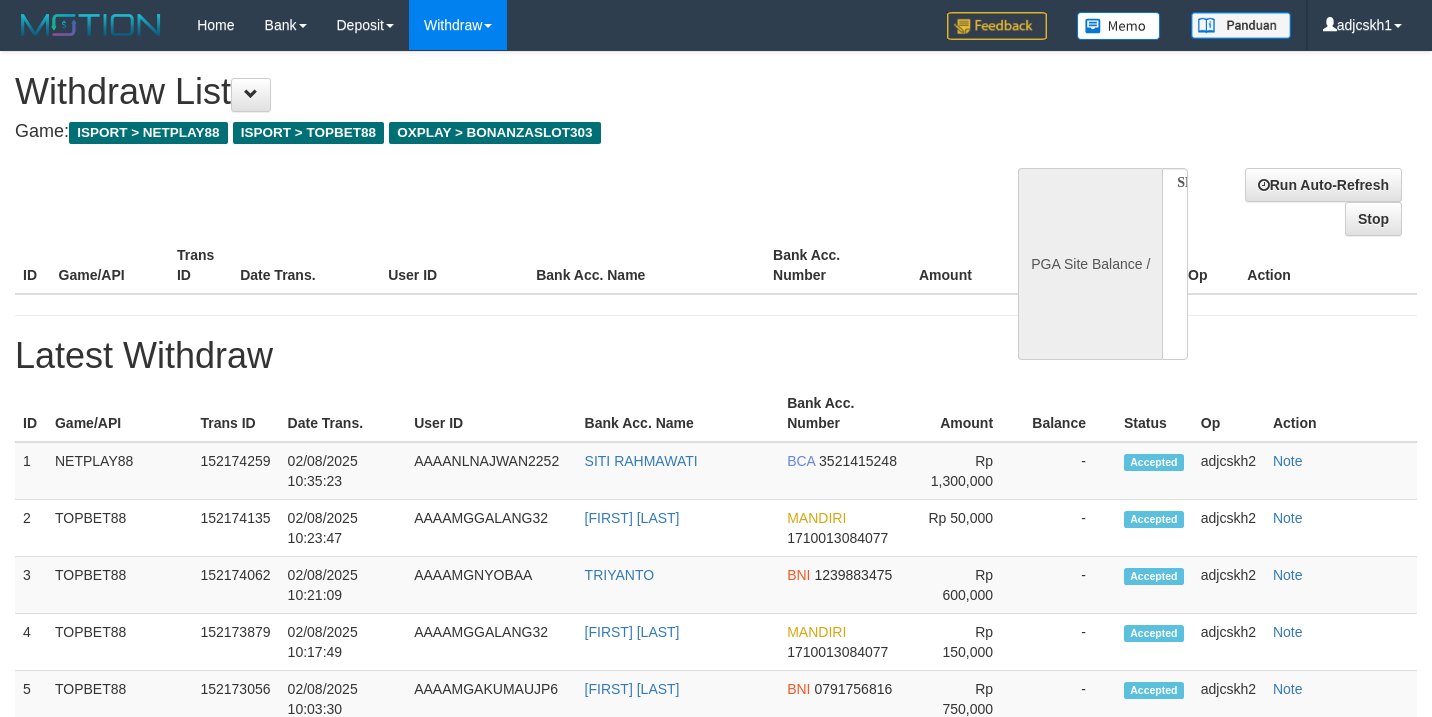 select 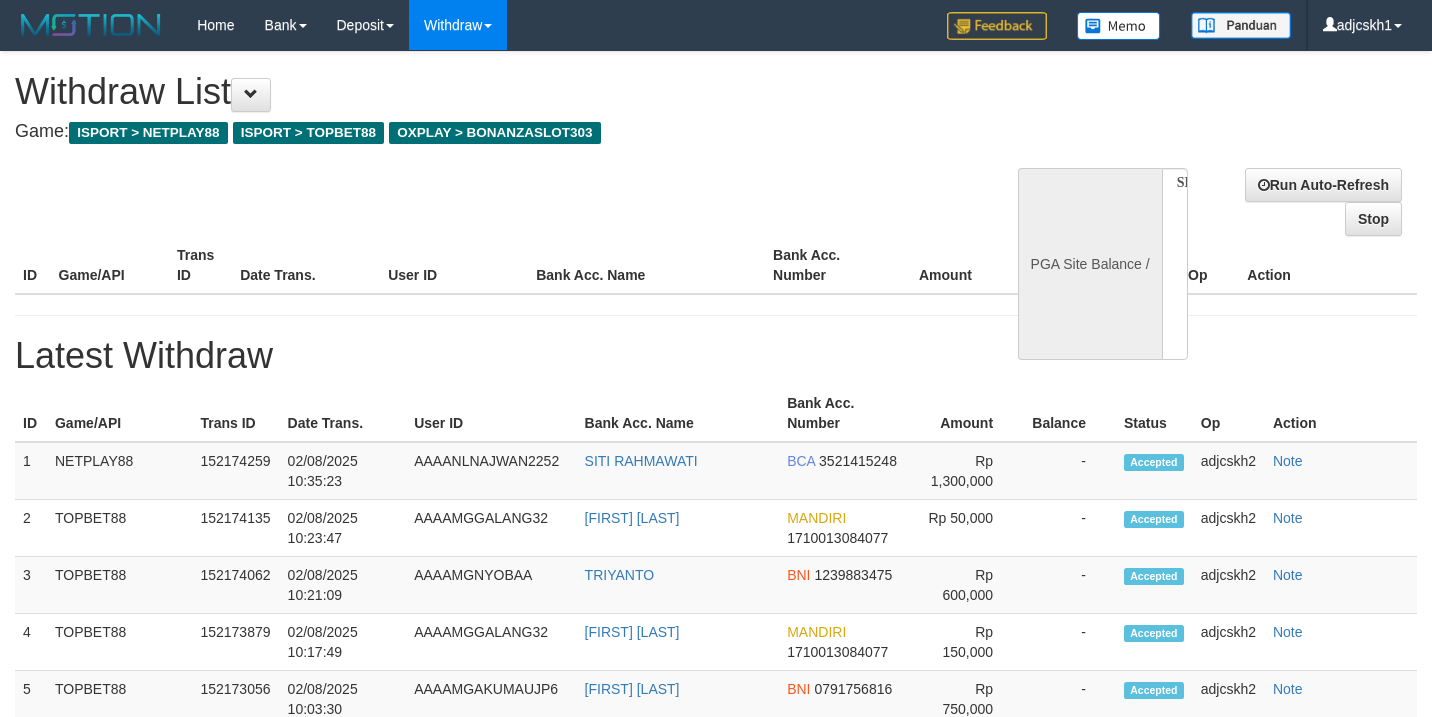 scroll, scrollTop: 0, scrollLeft: 0, axis: both 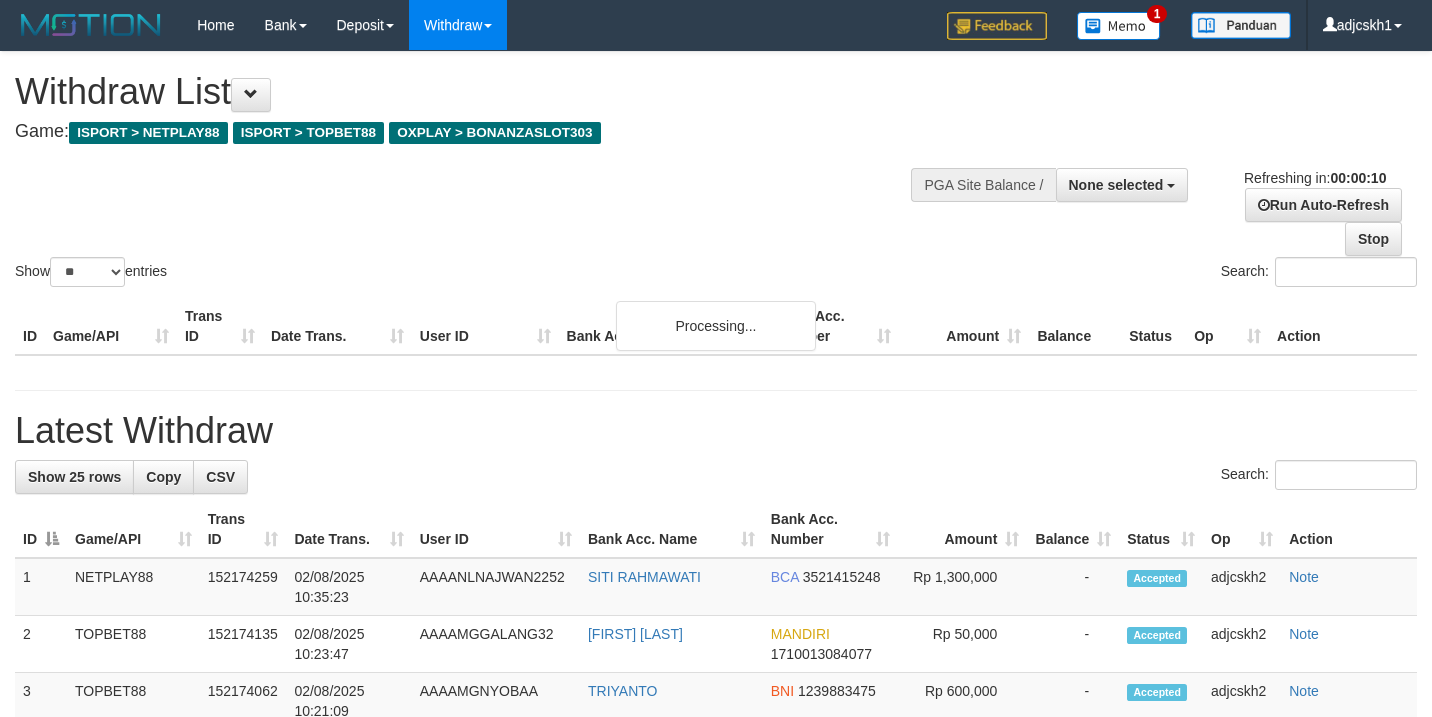 select 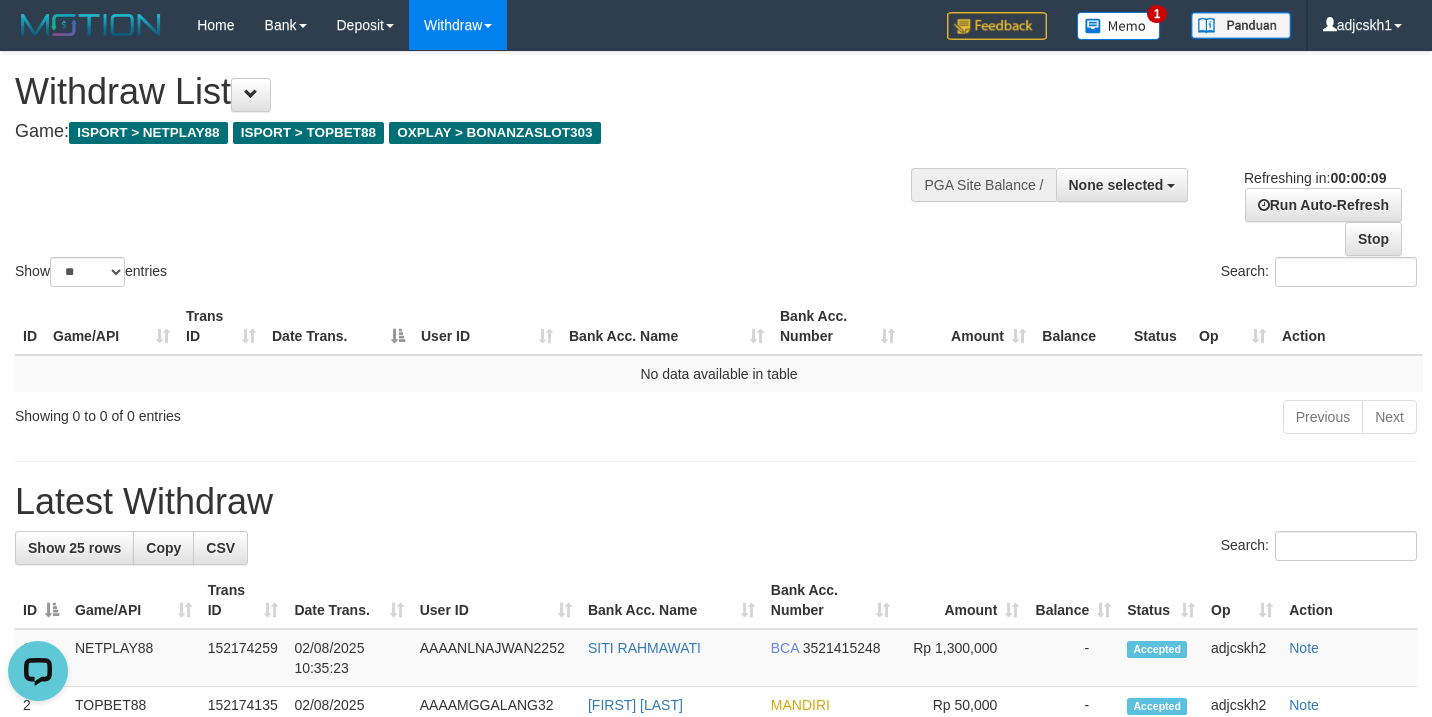 scroll, scrollTop: 0, scrollLeft: 0, axis: both 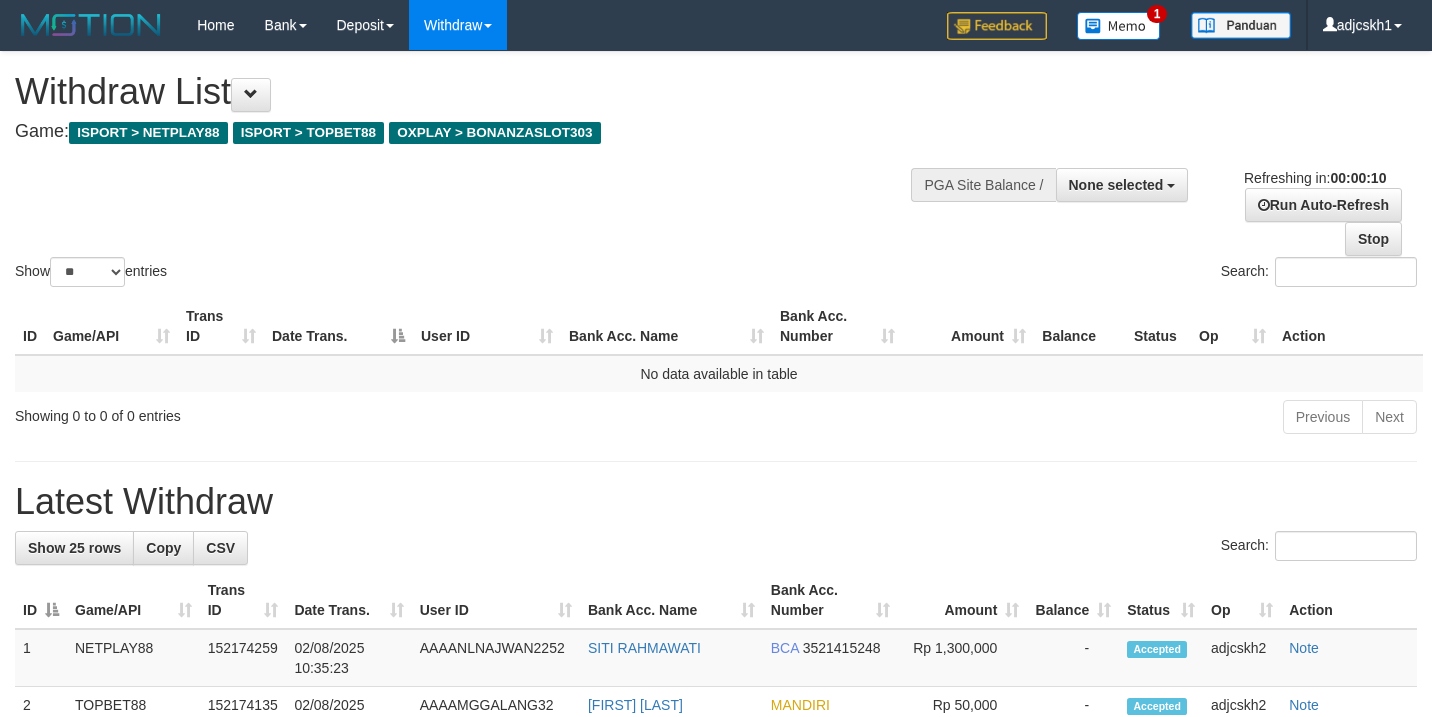 select 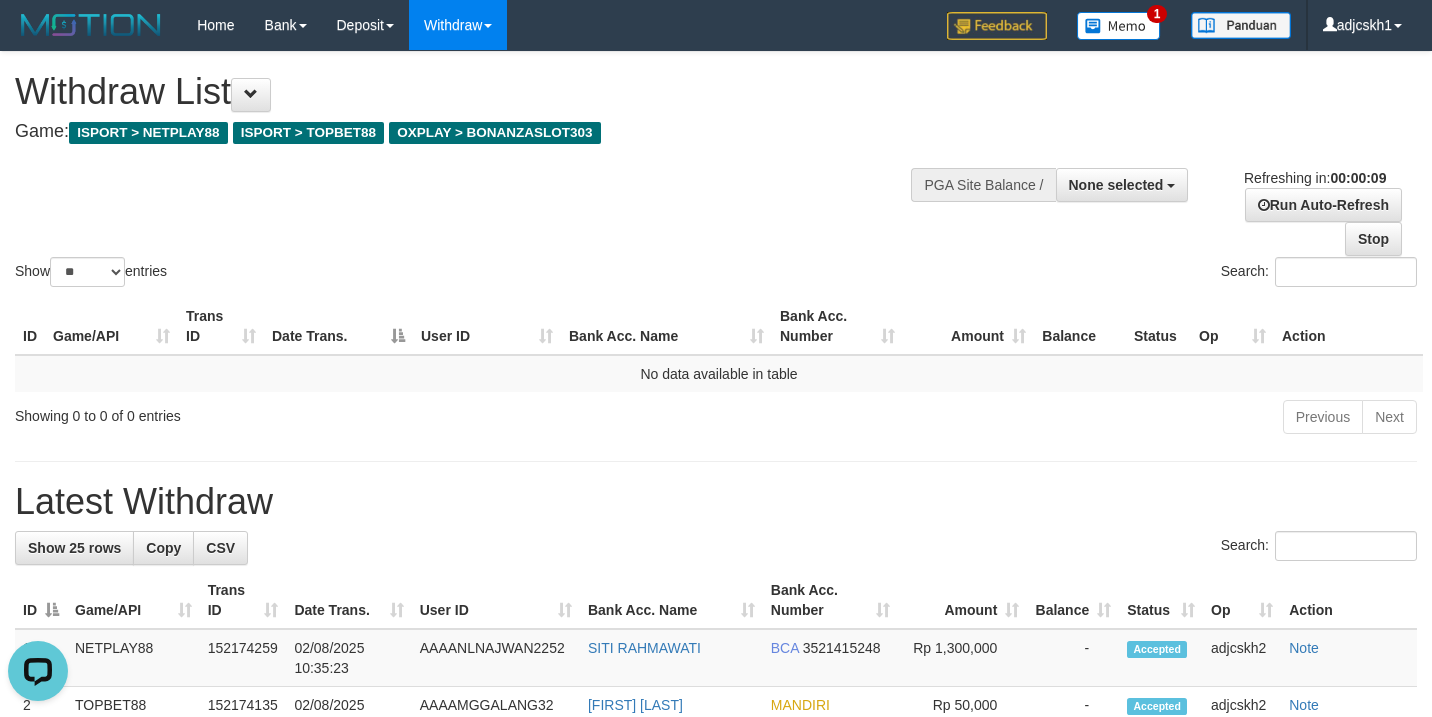 scroll, scrollTop: 0, scrollLeft: 0, axis: both 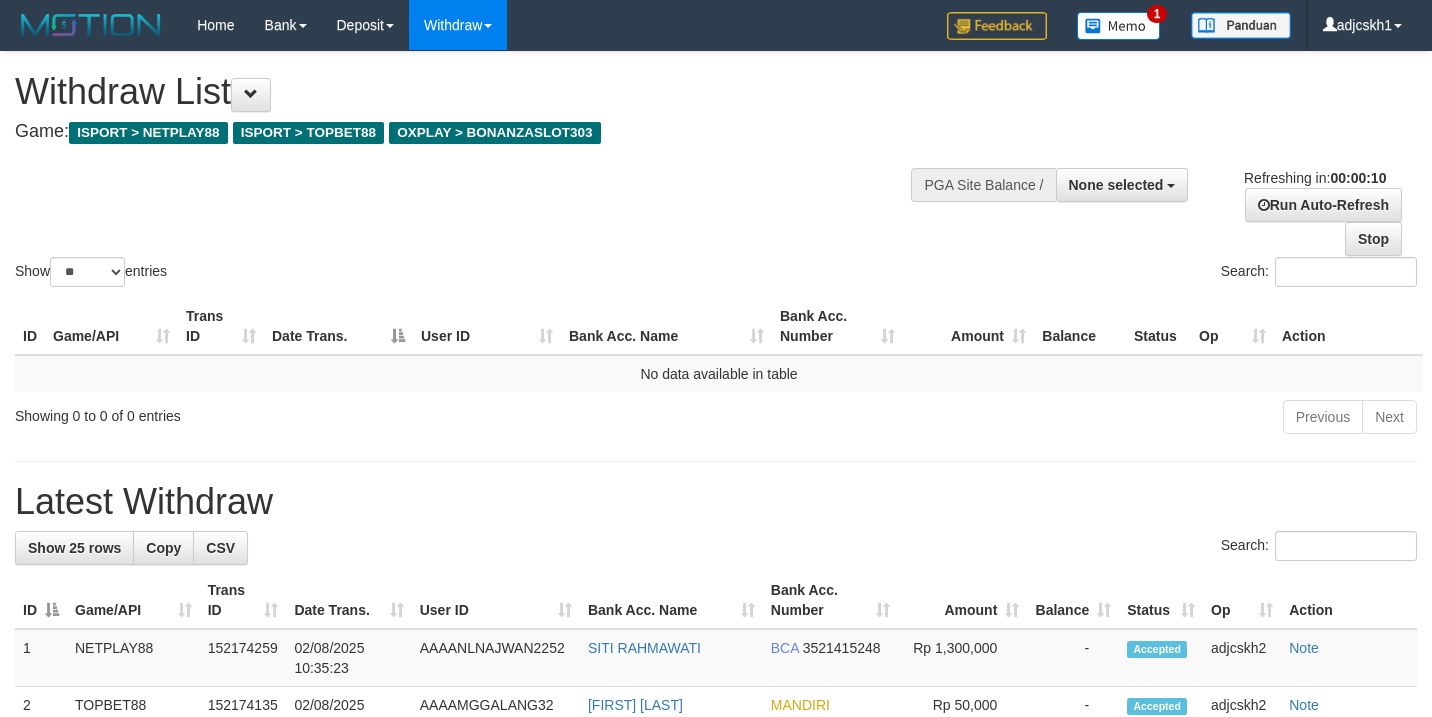 select 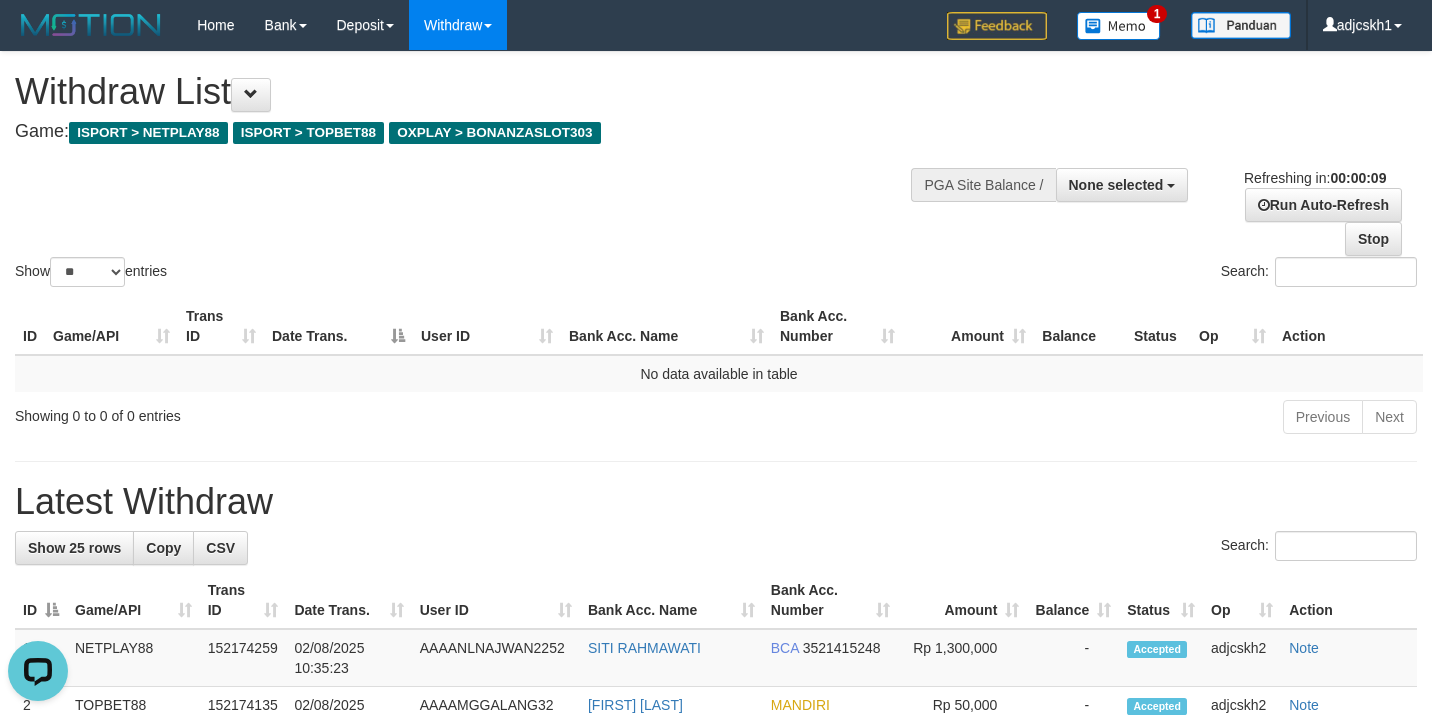 scroll, scrollTop: 0, scrollLeft: 0, axis: both 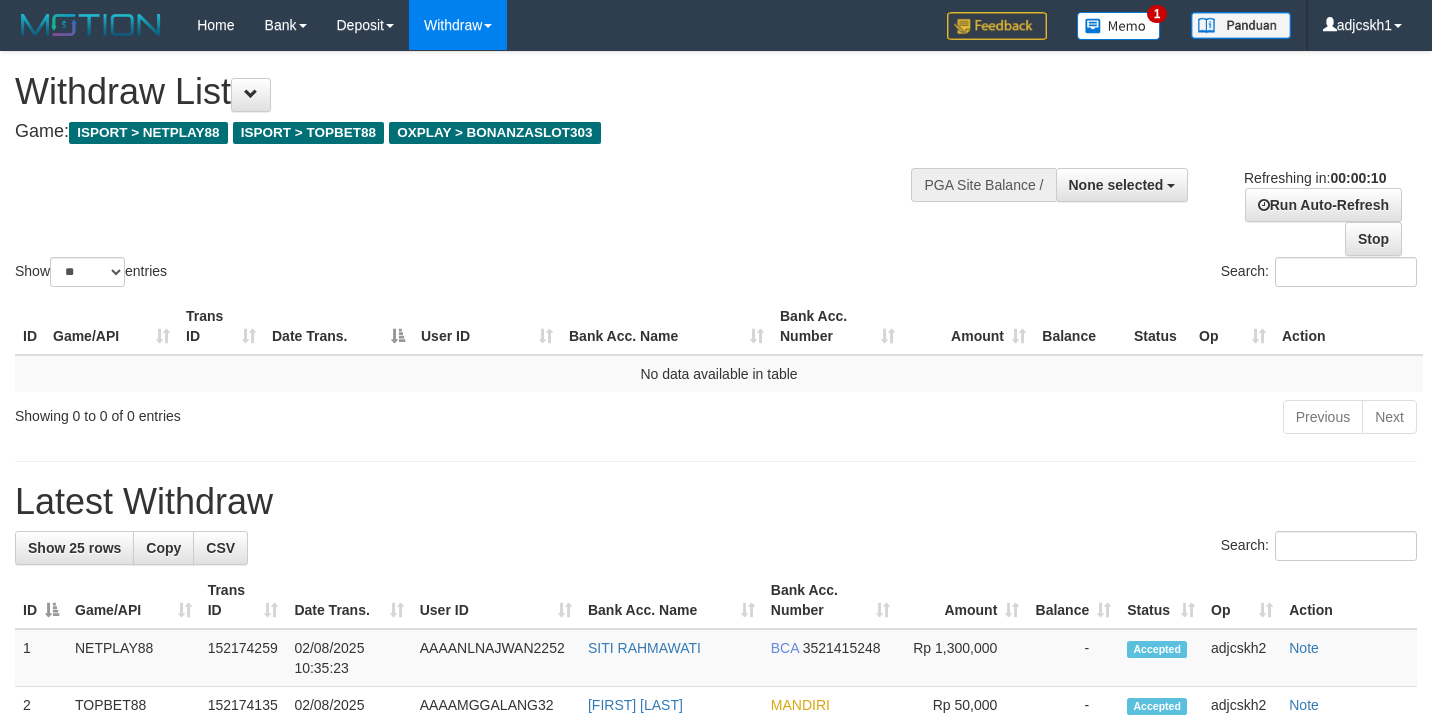 select 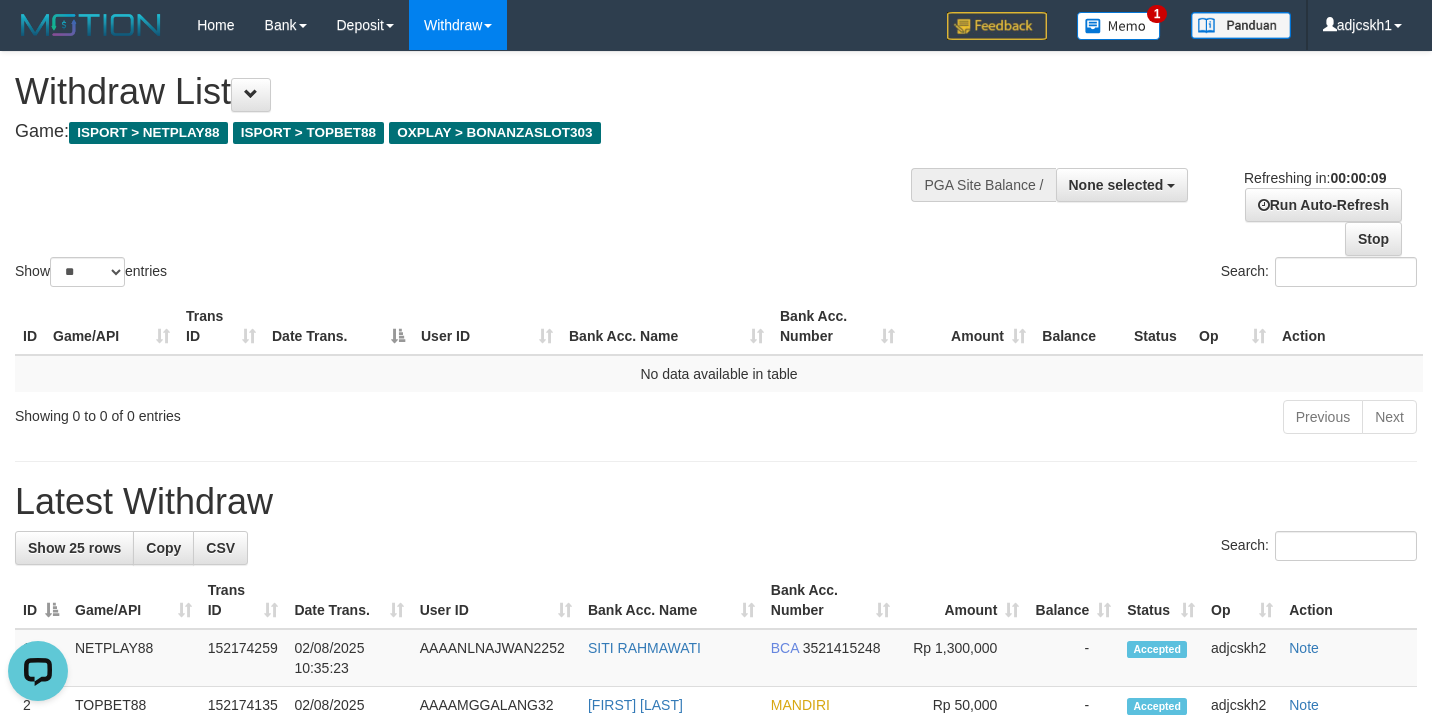 scroll, scrollTop: 0, scrollLeft: 0, axis: both 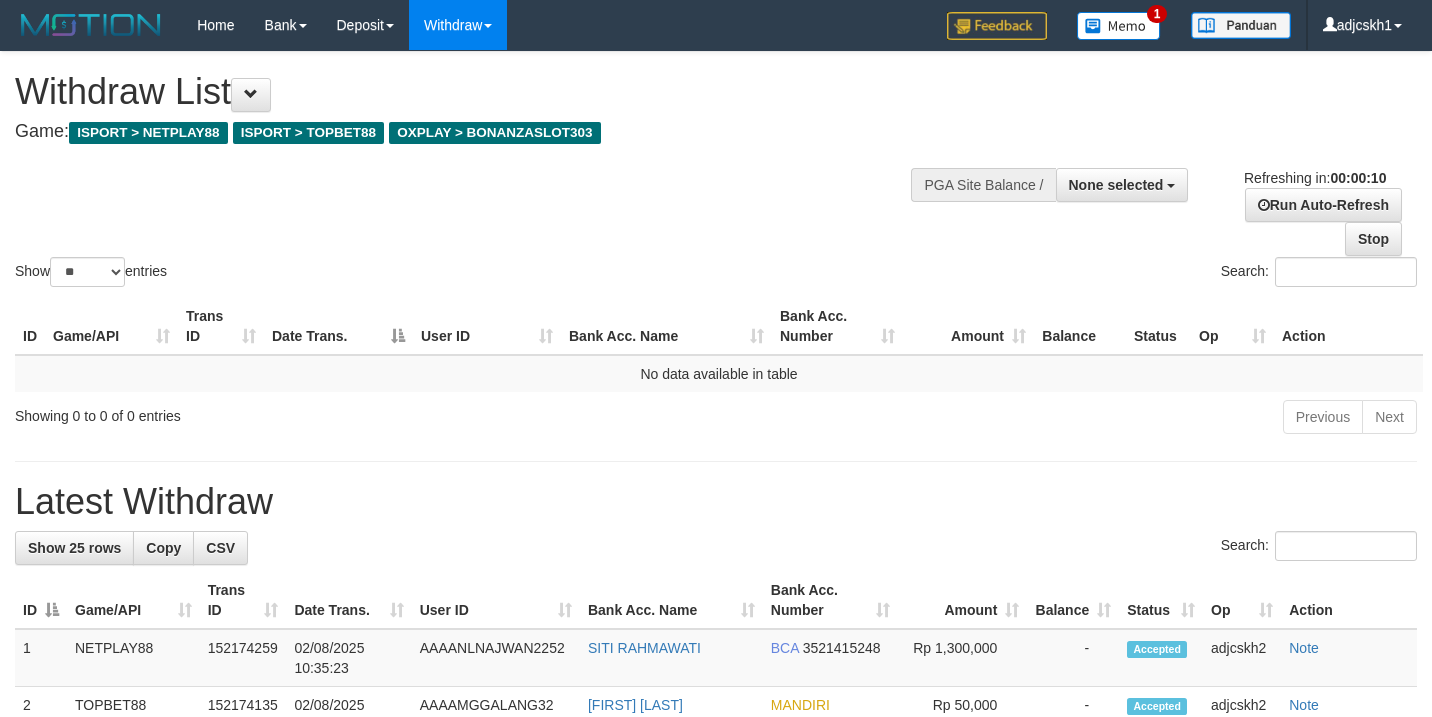 select 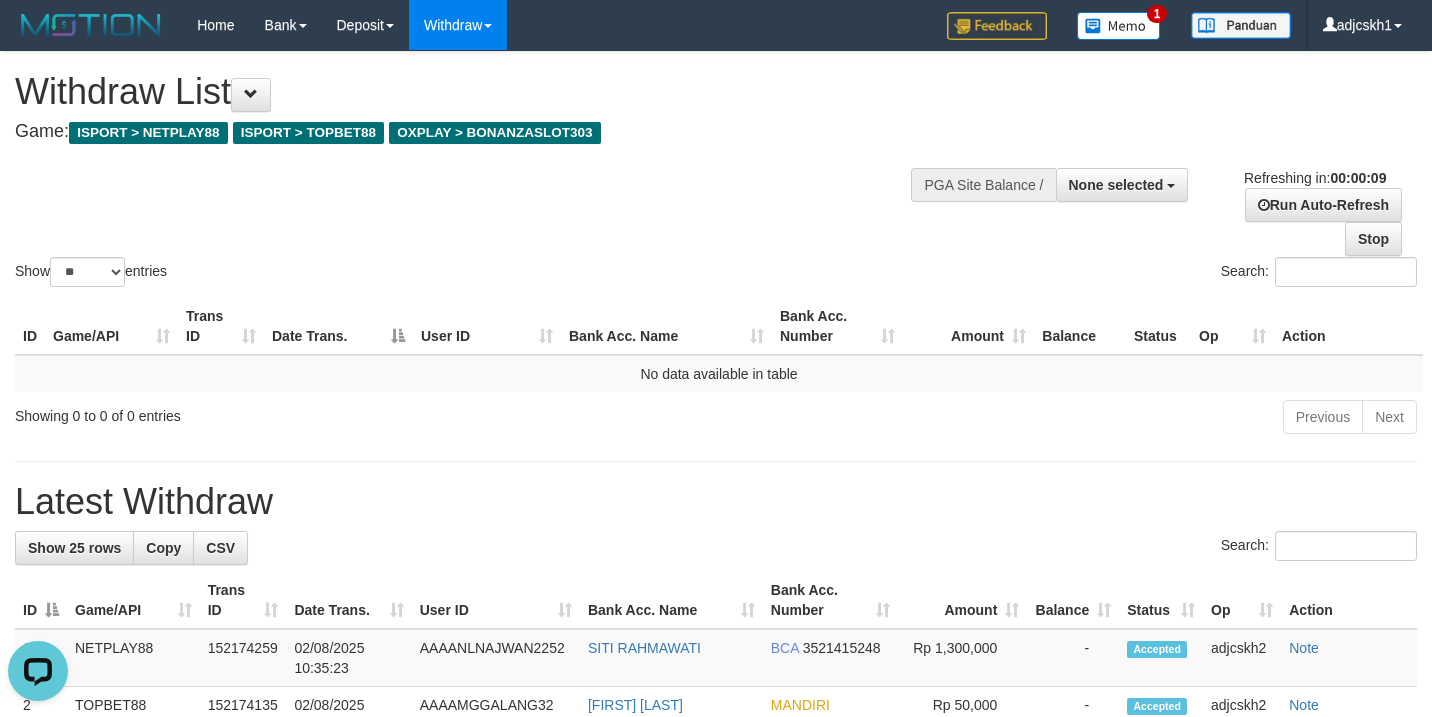 scroll, scrollTop: 0, scrollLeft: 0, axis: both 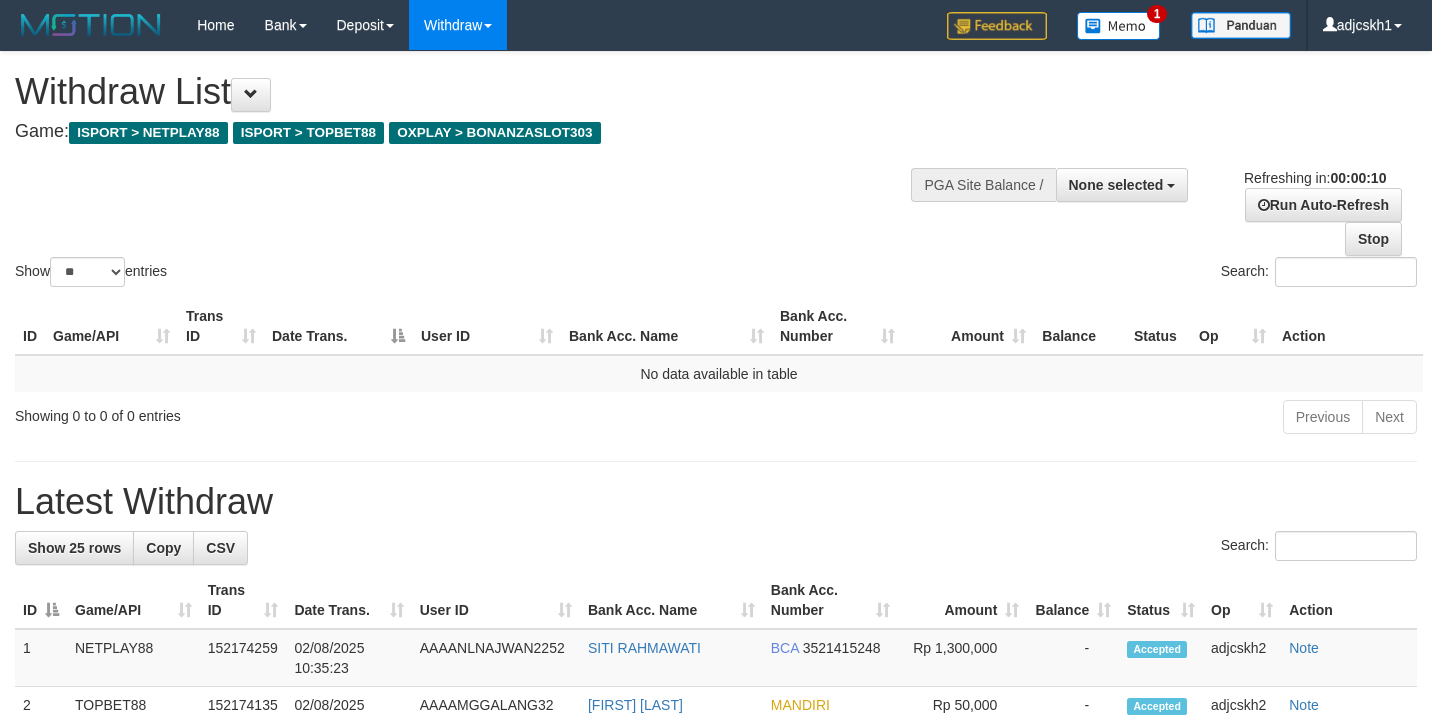 select 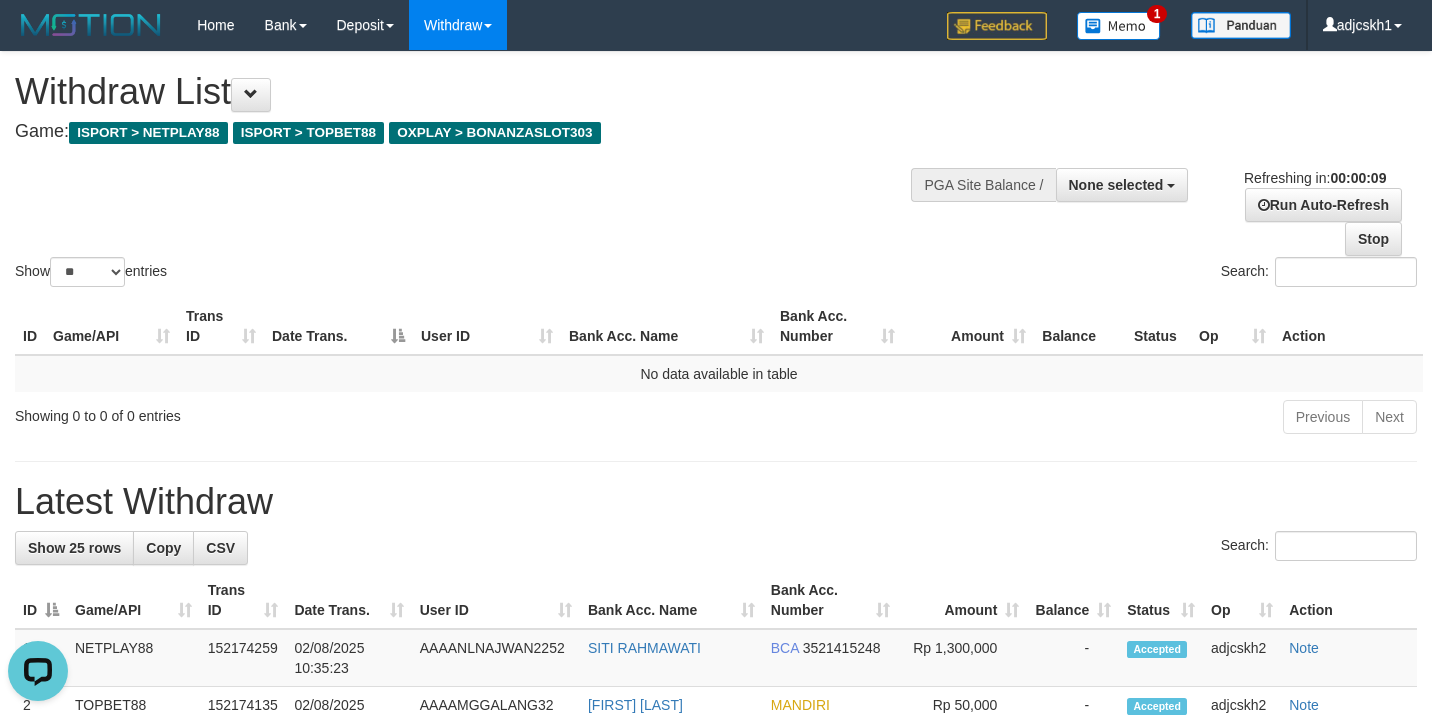 scroll, scrollTop: 0, scrollLeft: 0, axis: both 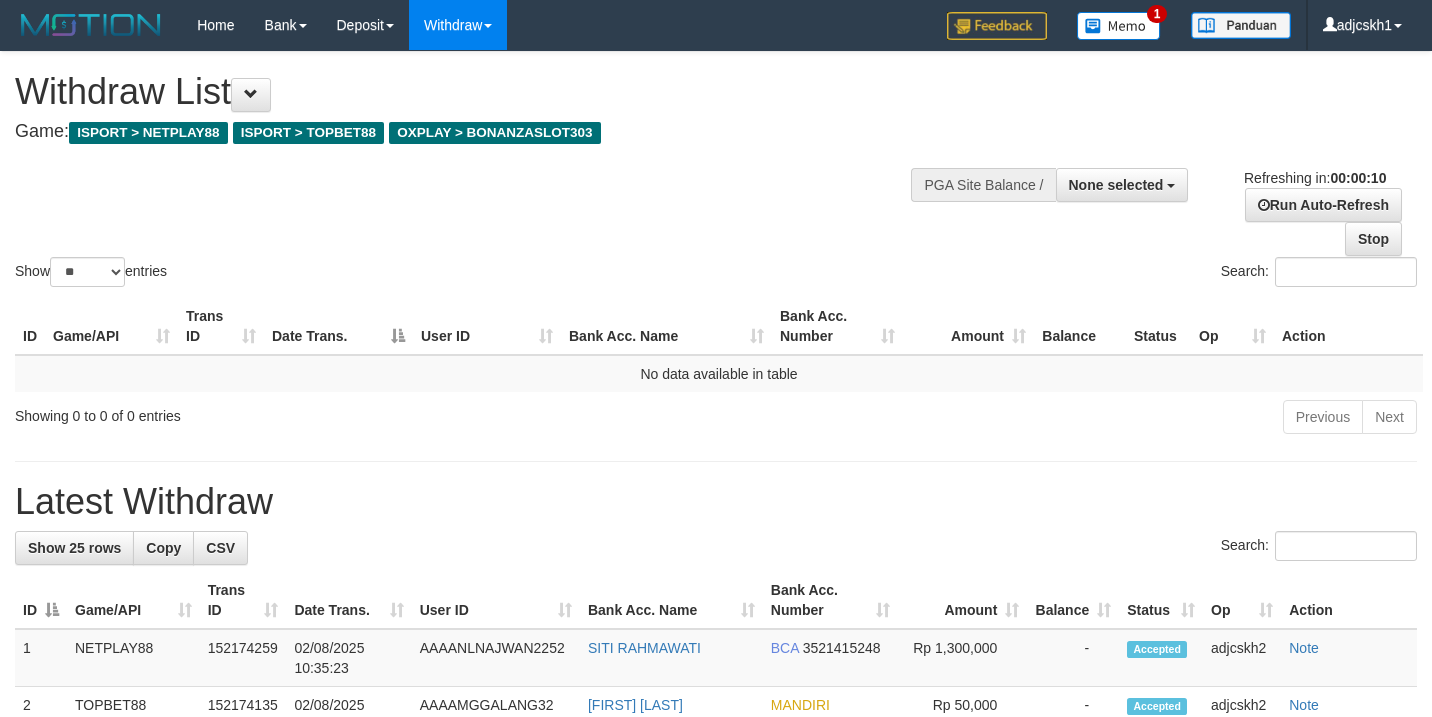 select 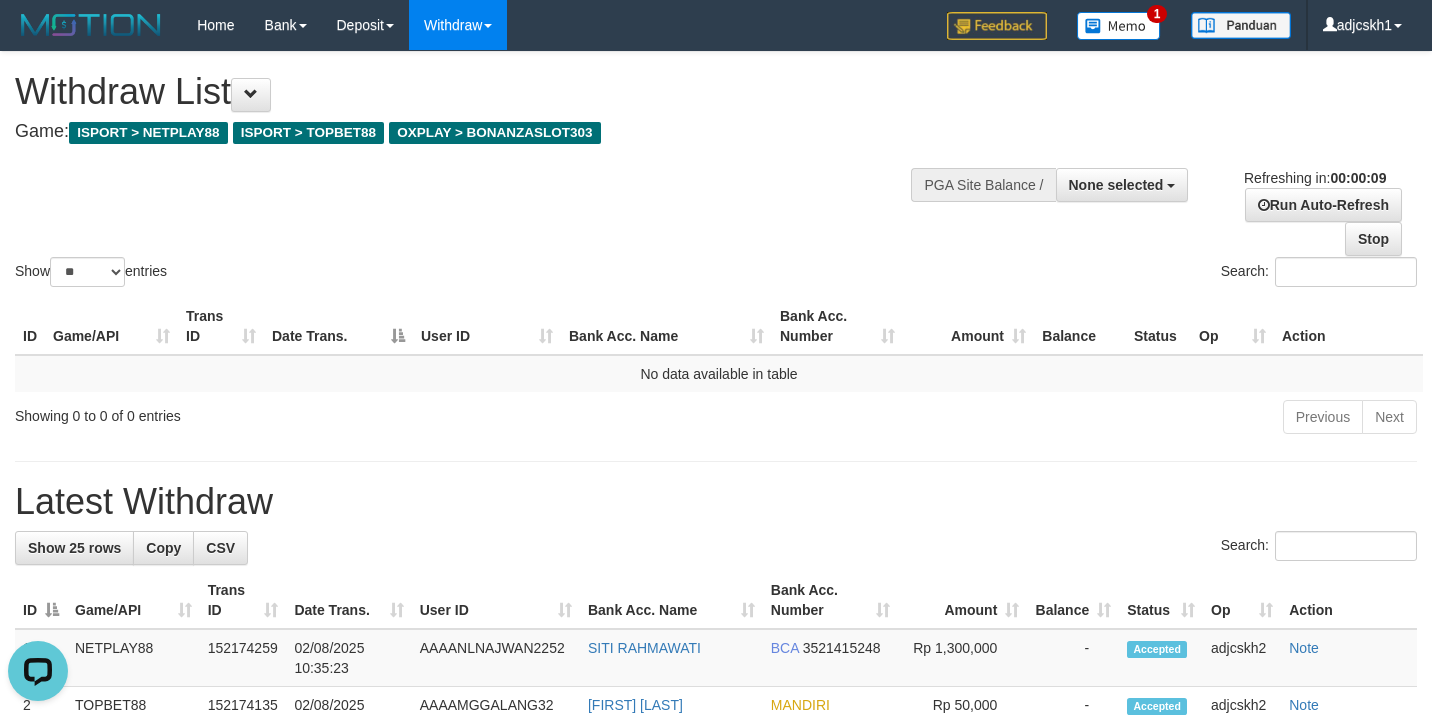 scroll, scrollTop: 0, scrollLeft: 0, axis: both 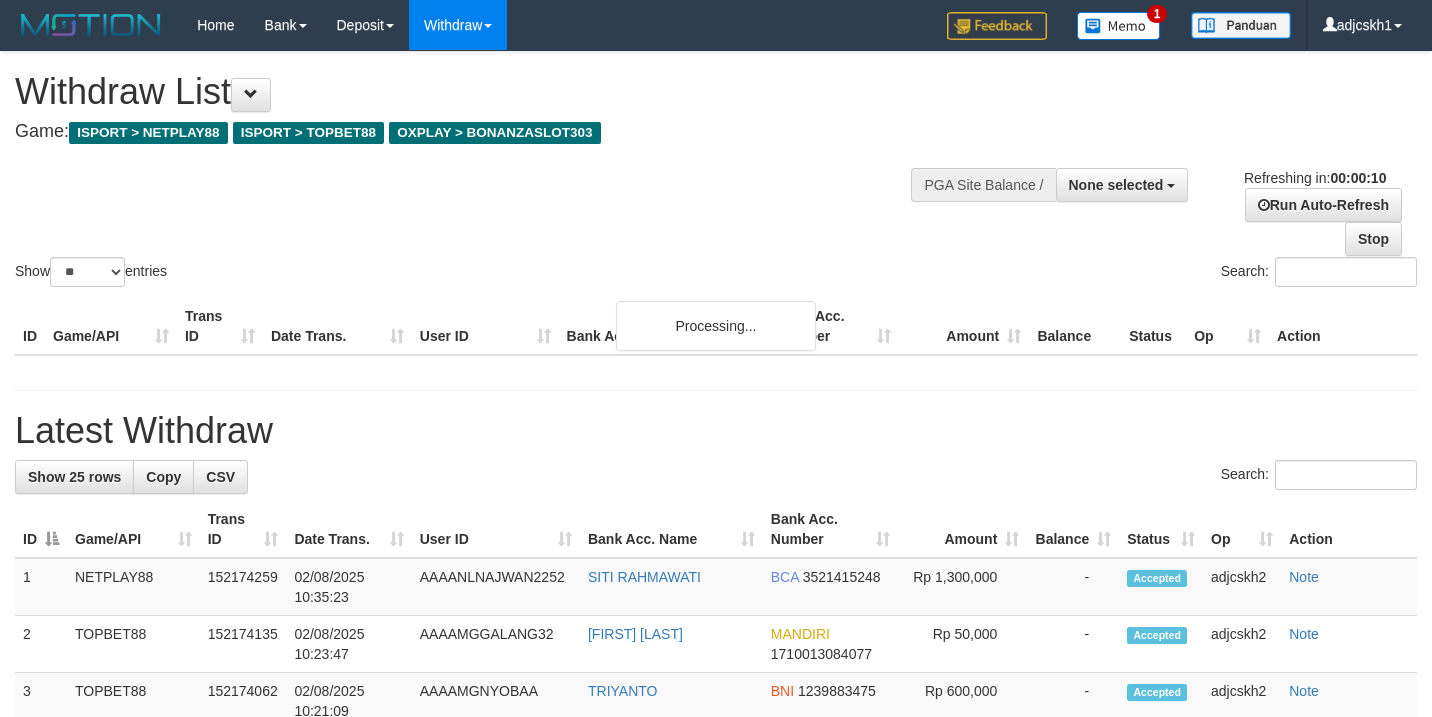 select 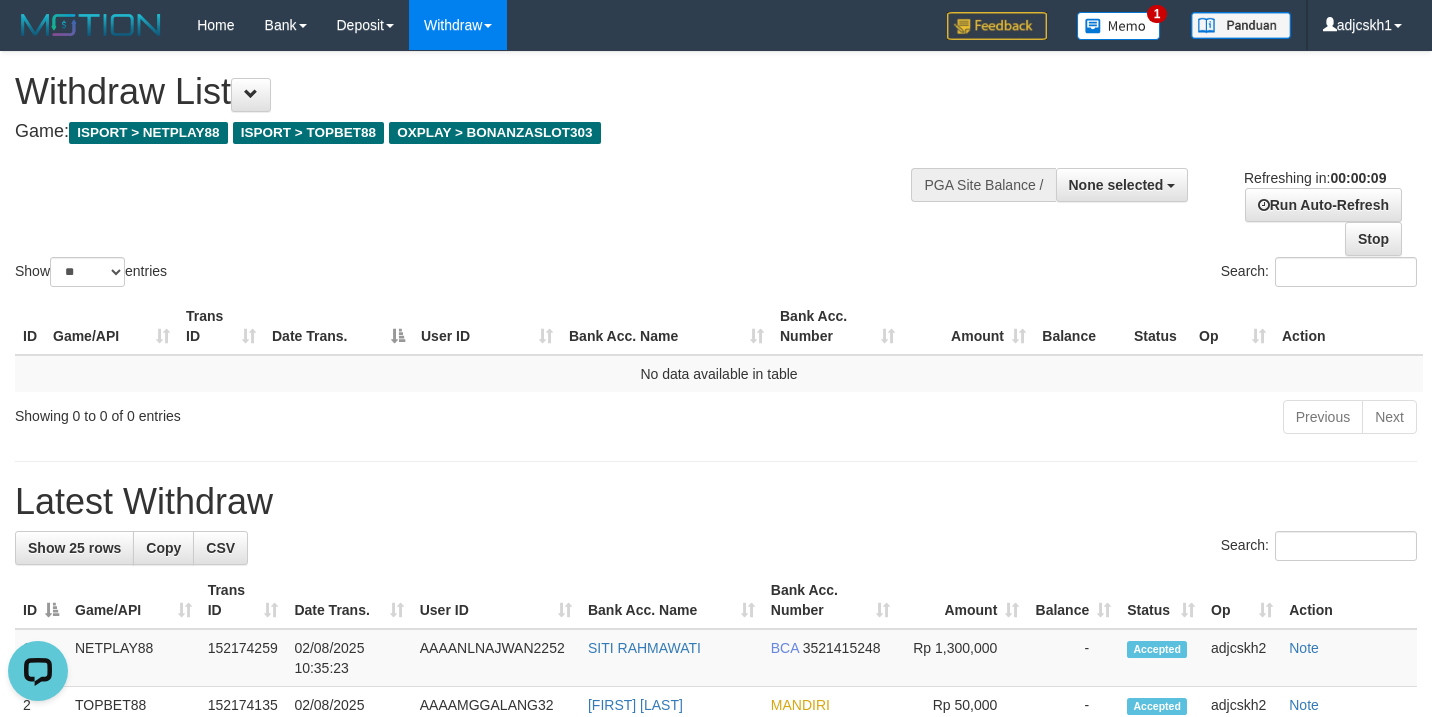 scroll, scrollTop: 0, scrollLeft: 0, axis: both 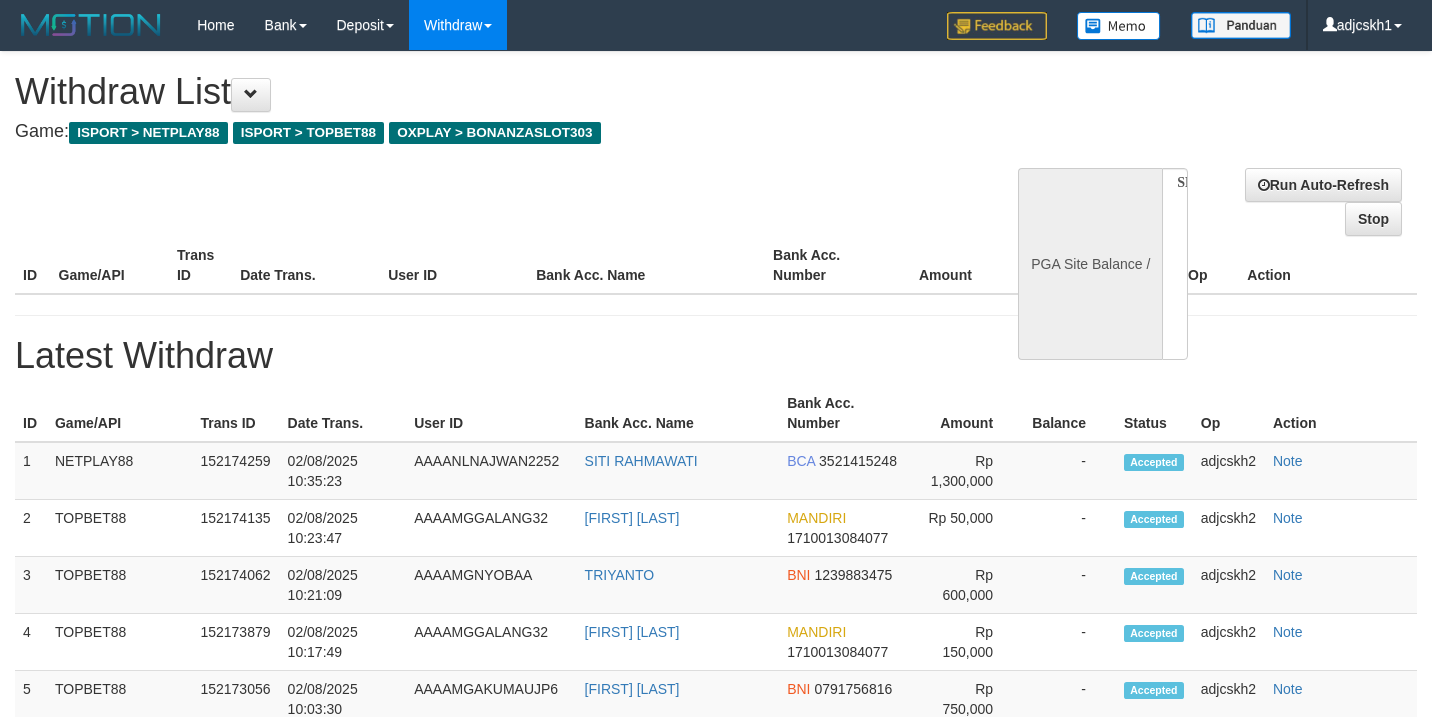 select 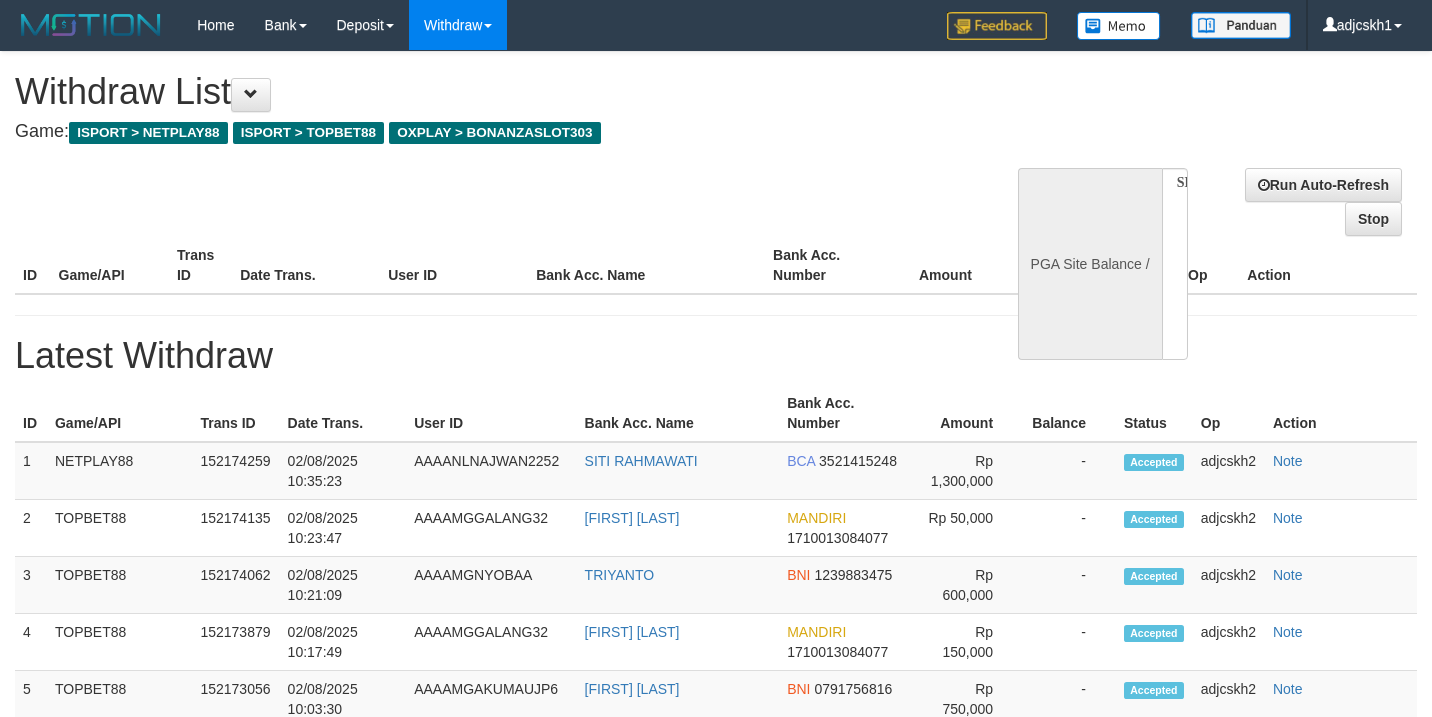 scroll, scrollTop: 0, scrollLeft: 0, axis: both 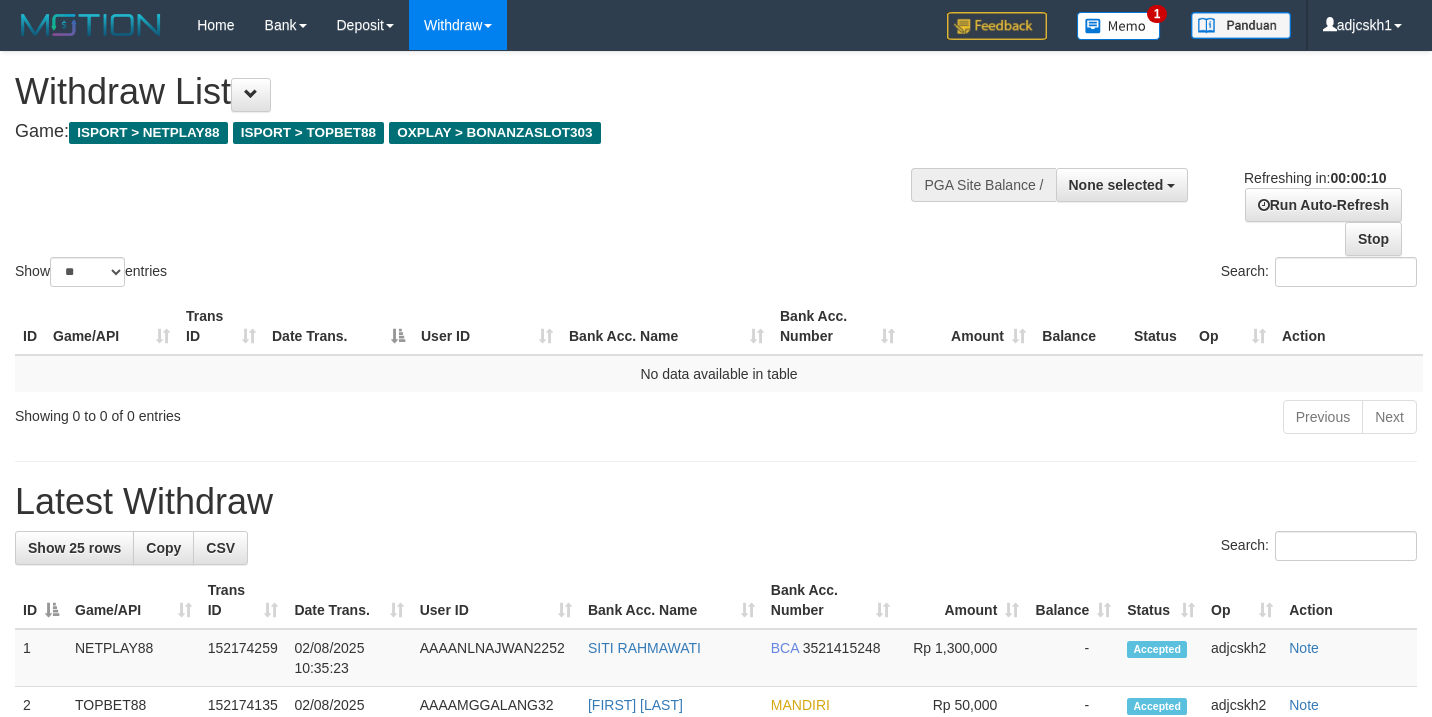 select 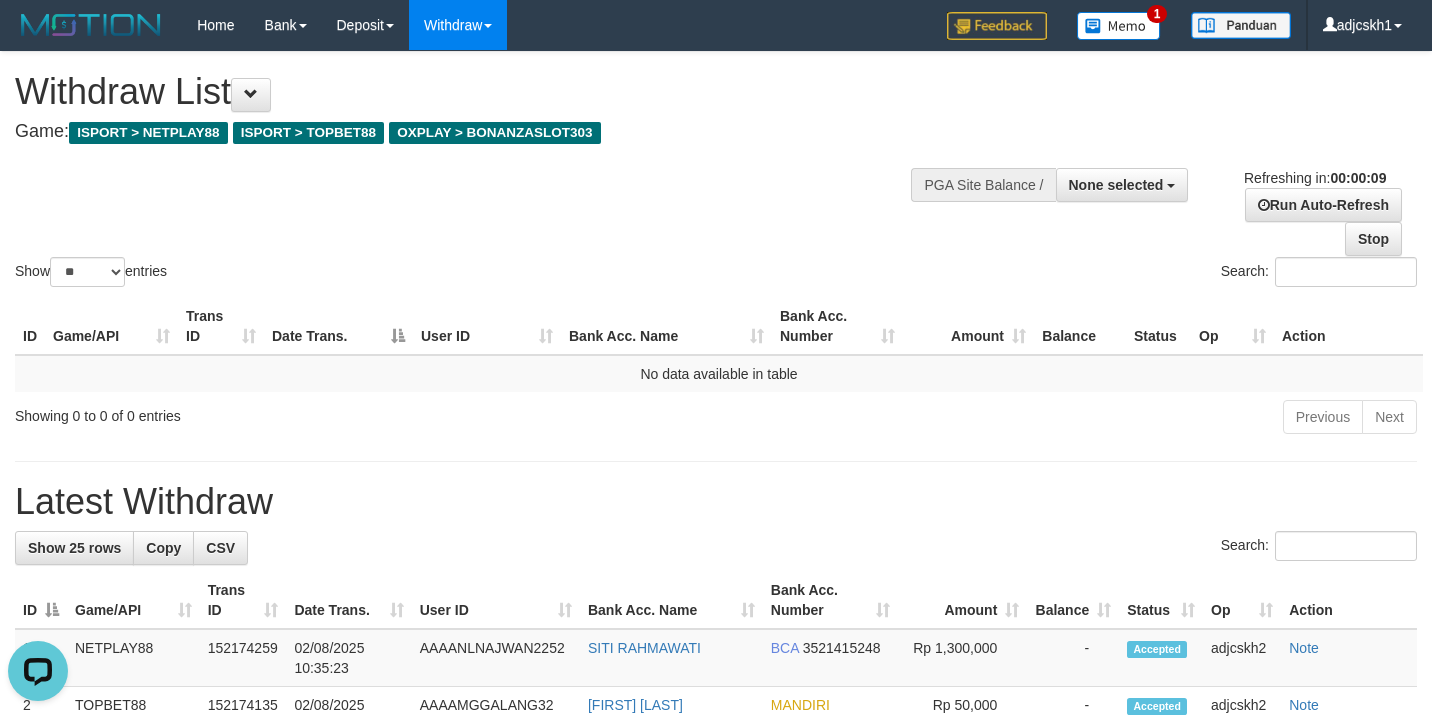 scroll, scrollTop: 0, scrollLeft: 0, axis: both 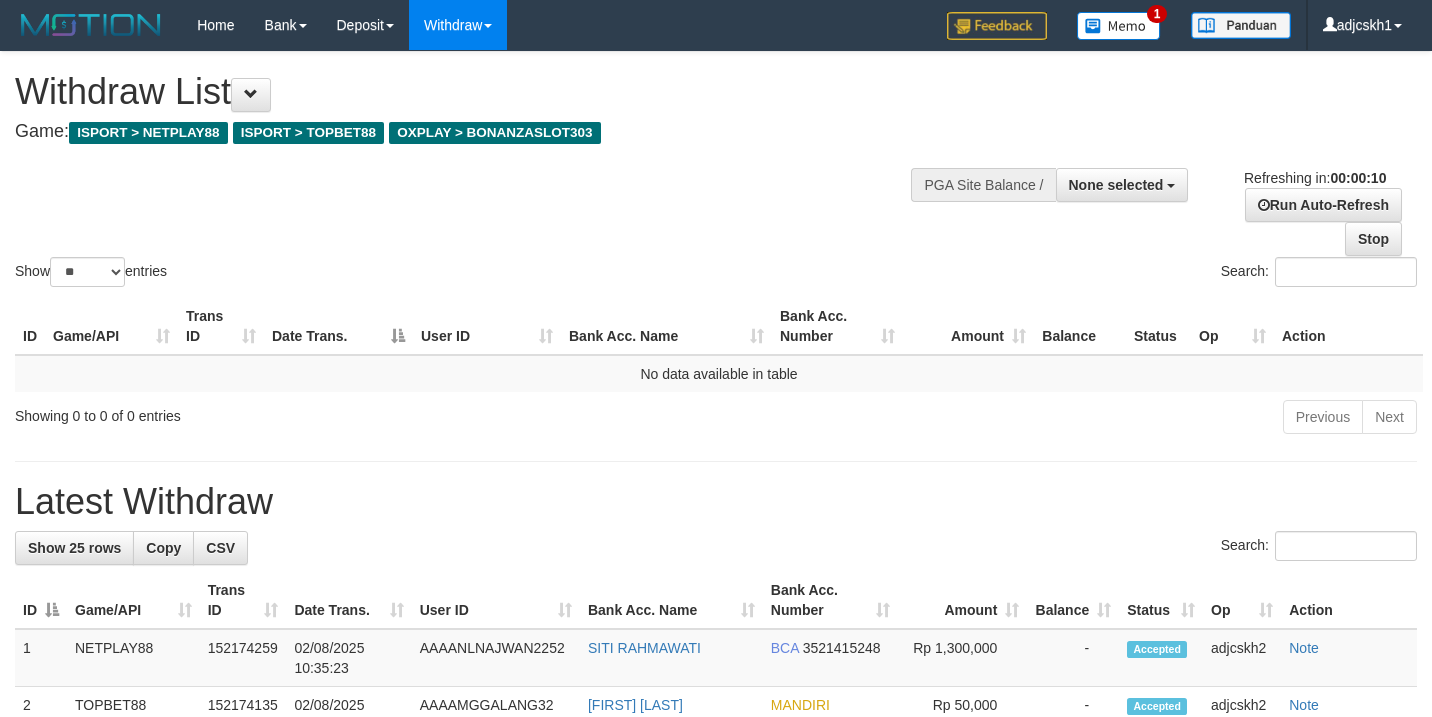 select 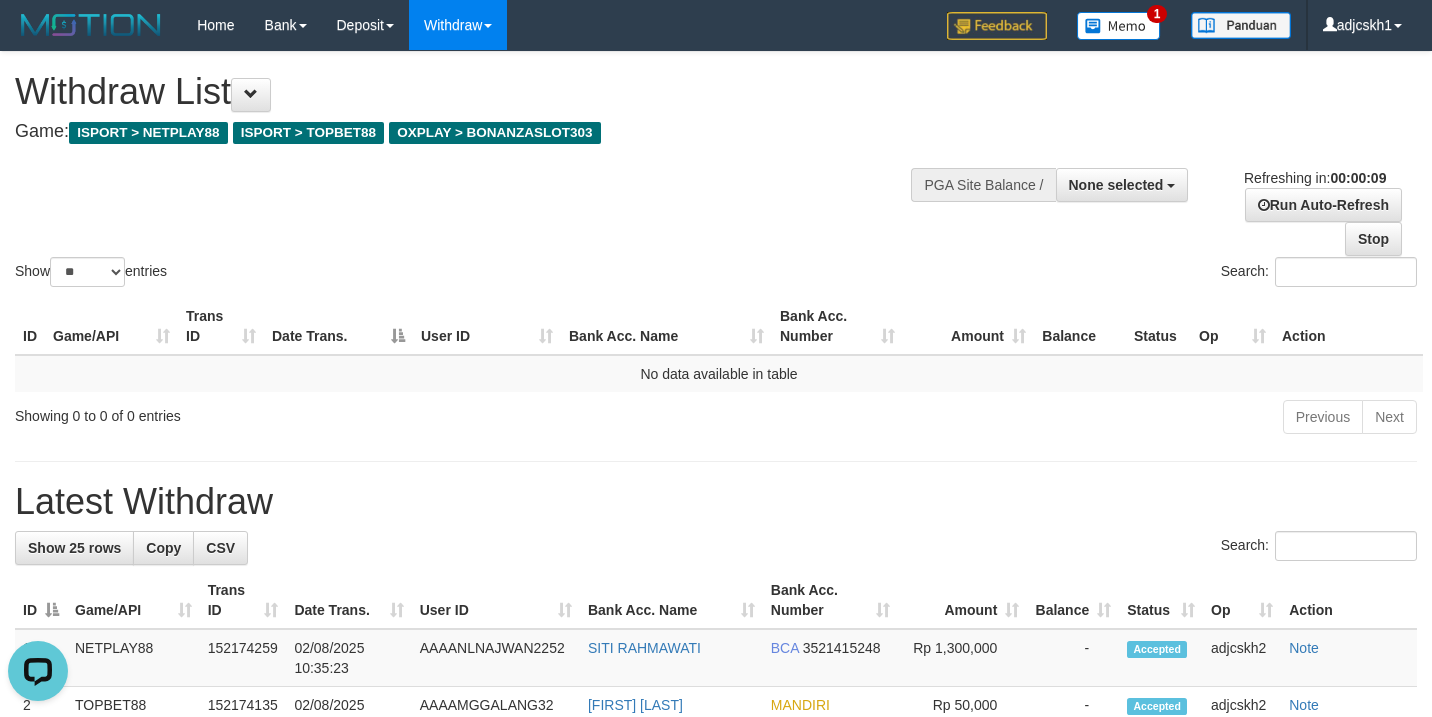 scroll, scrollTop: 0, scrollLeft: 0, axis: both 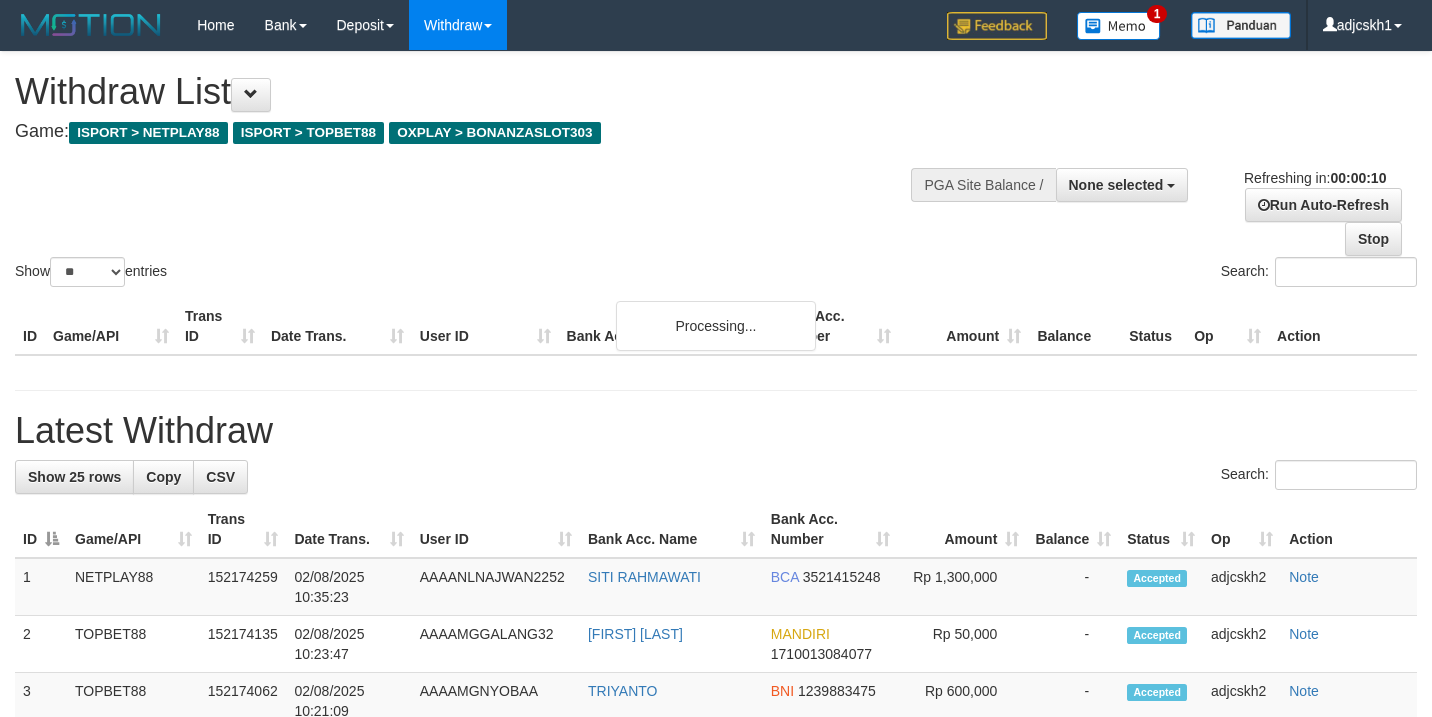 select 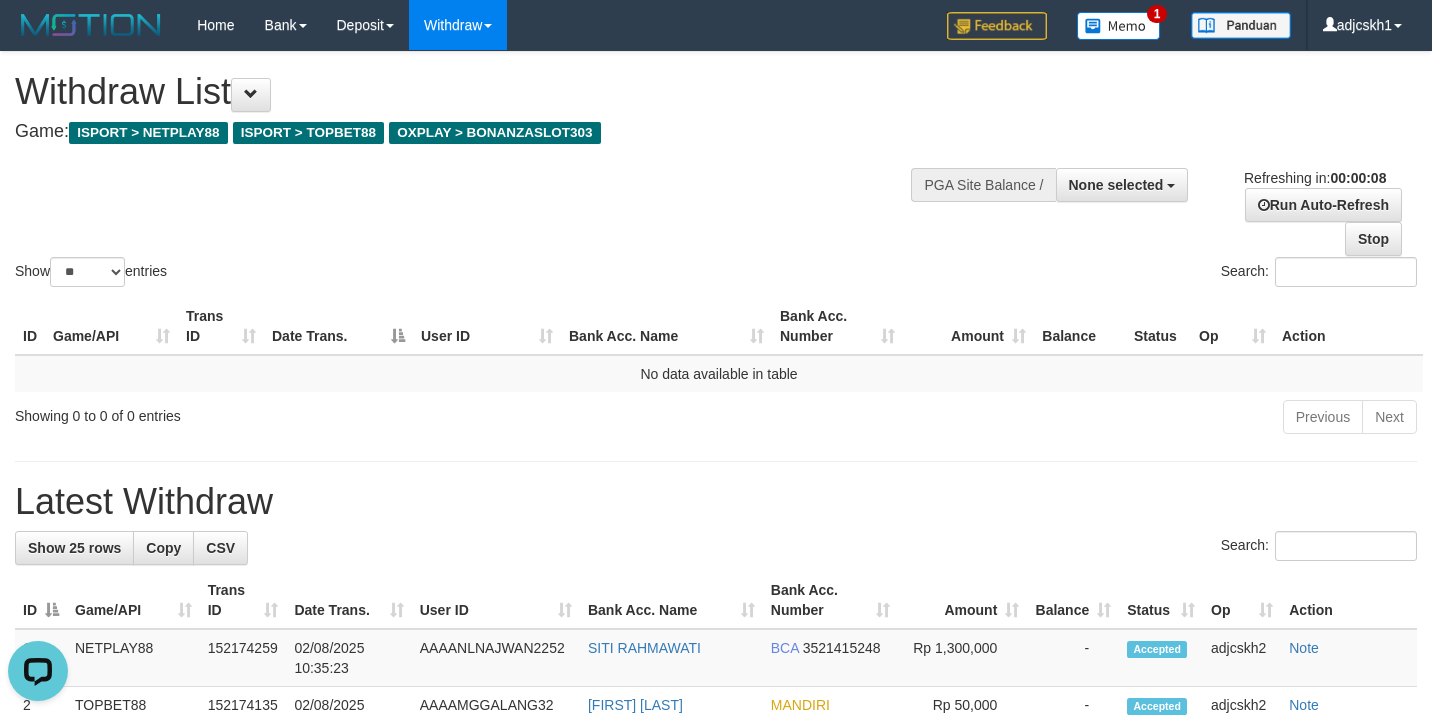 scroll, scrollTop: 0, scrollLeft: 0, axis: both 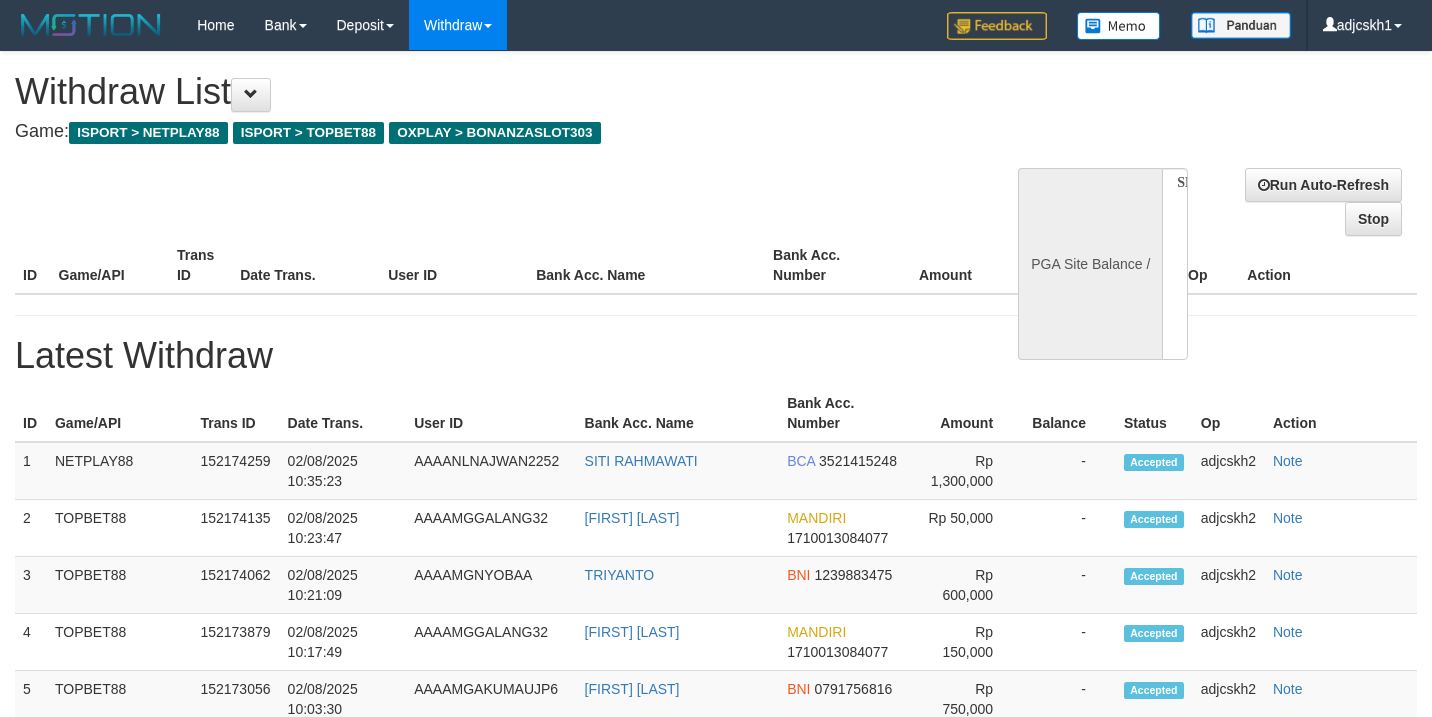 select 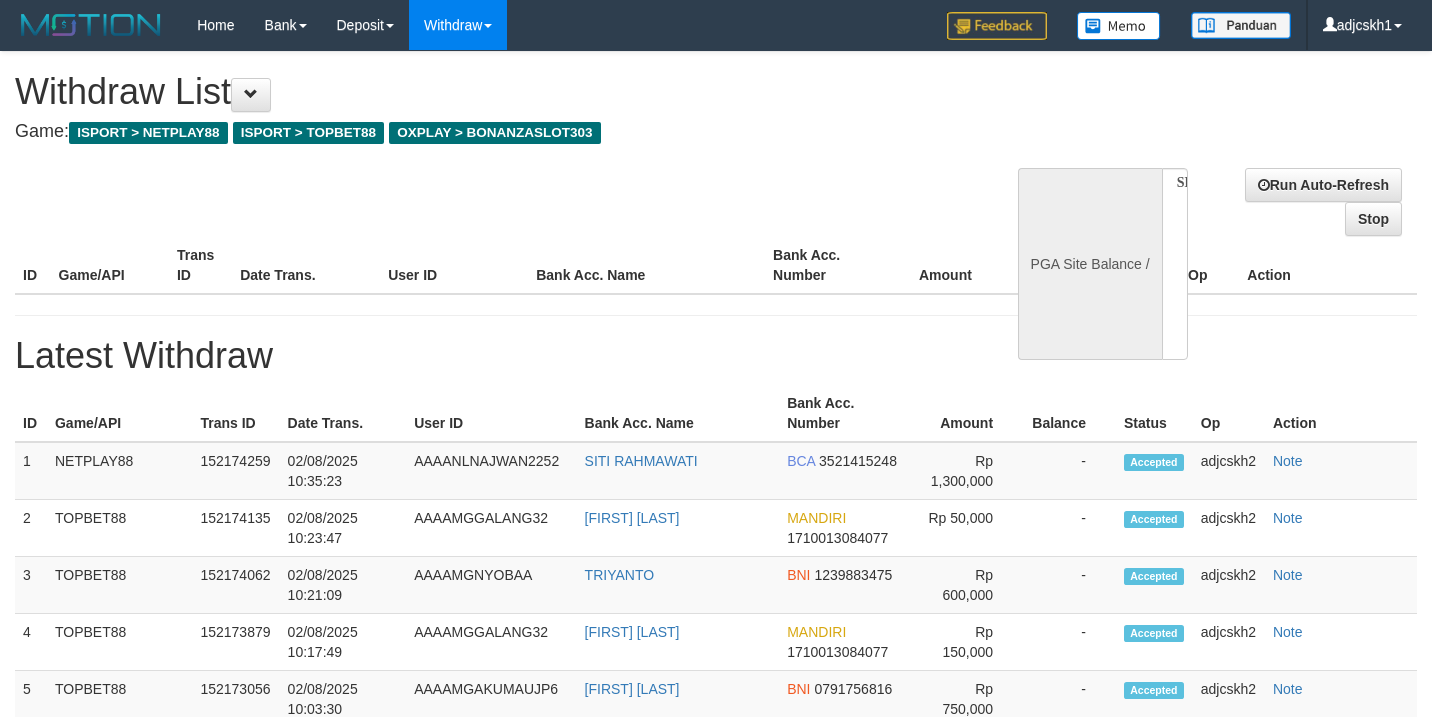 scroll, scrollTop: 0, scrollLeft: 0, axis: both 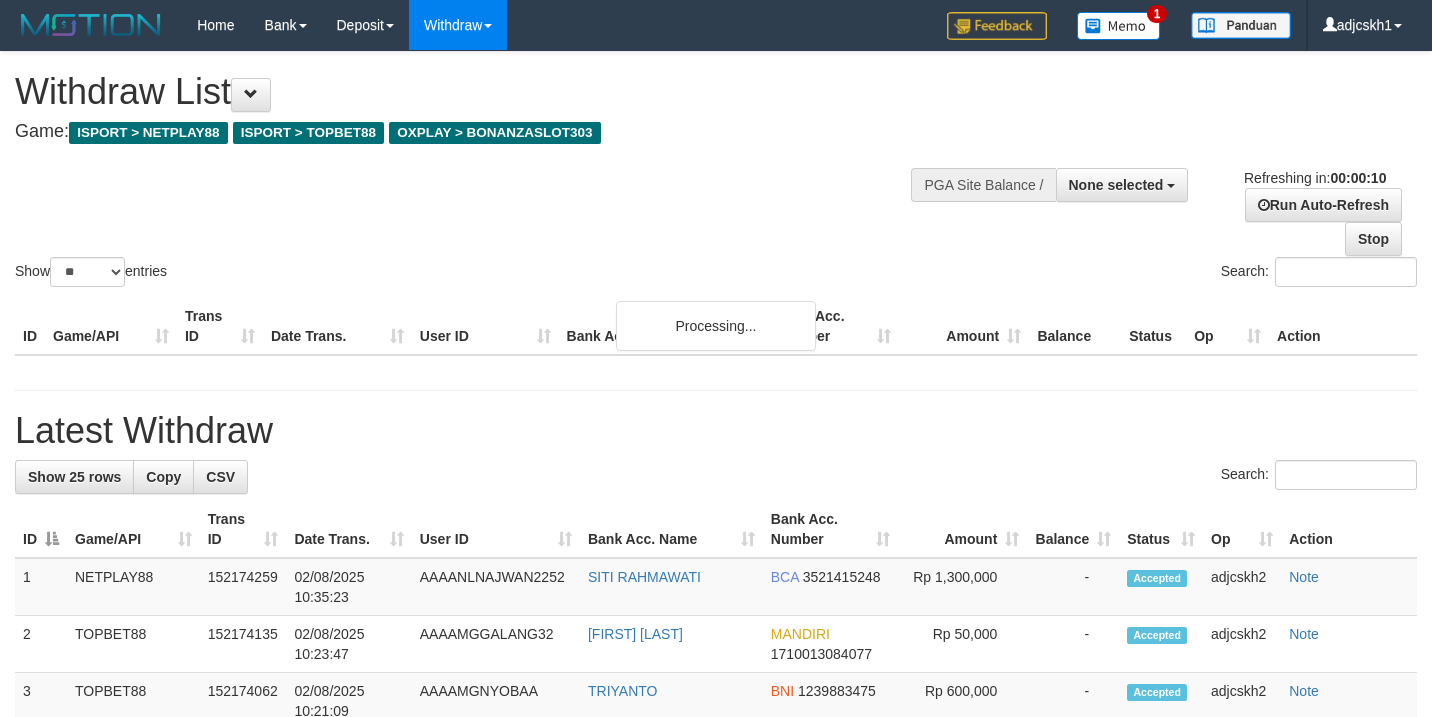 select 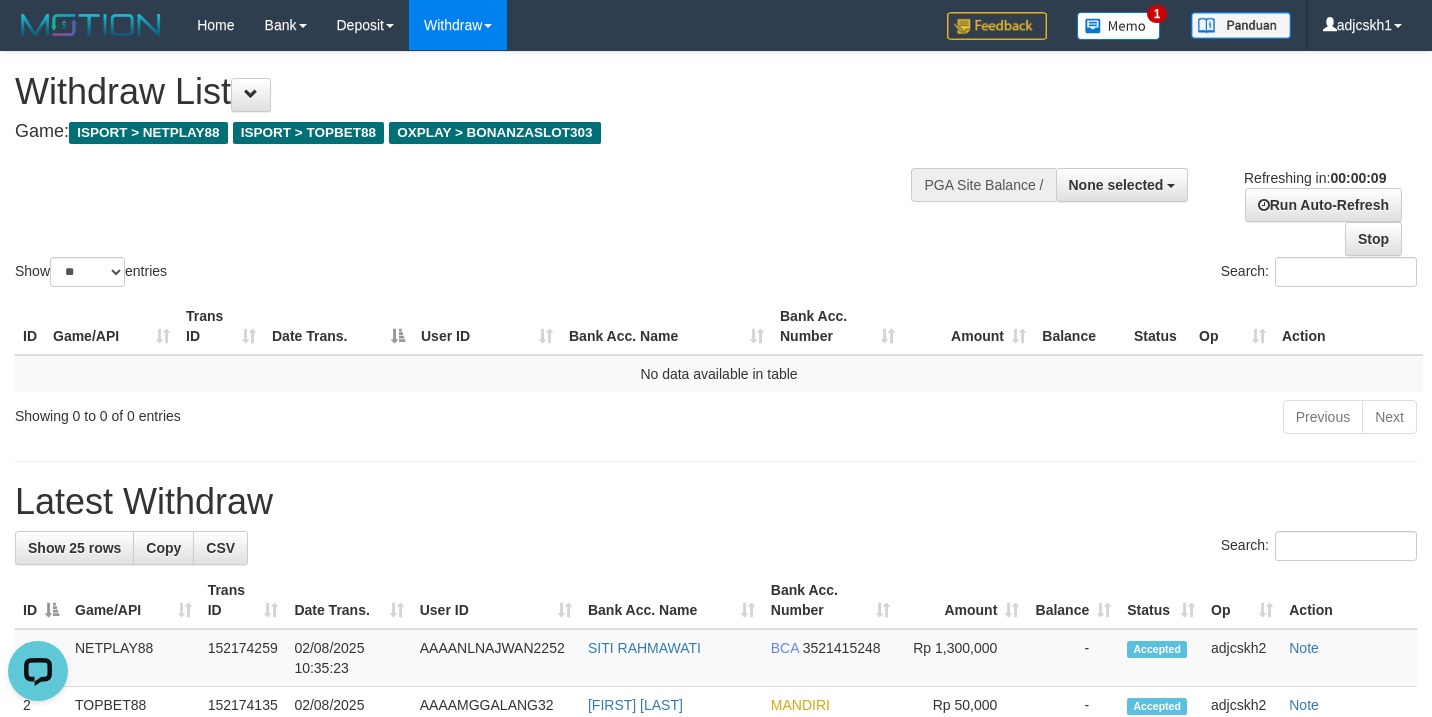 scroll, scrollTop: 0, scrollLeft: 0, axis: both 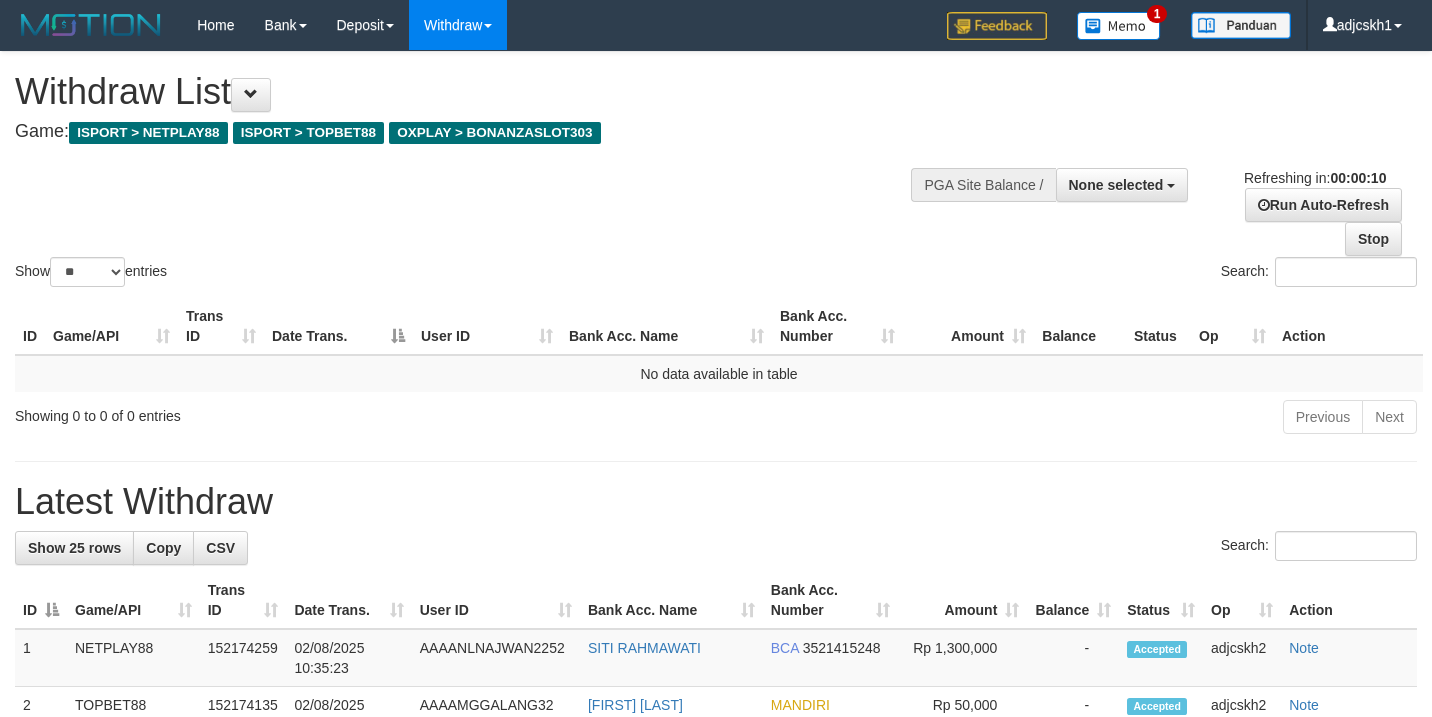 select 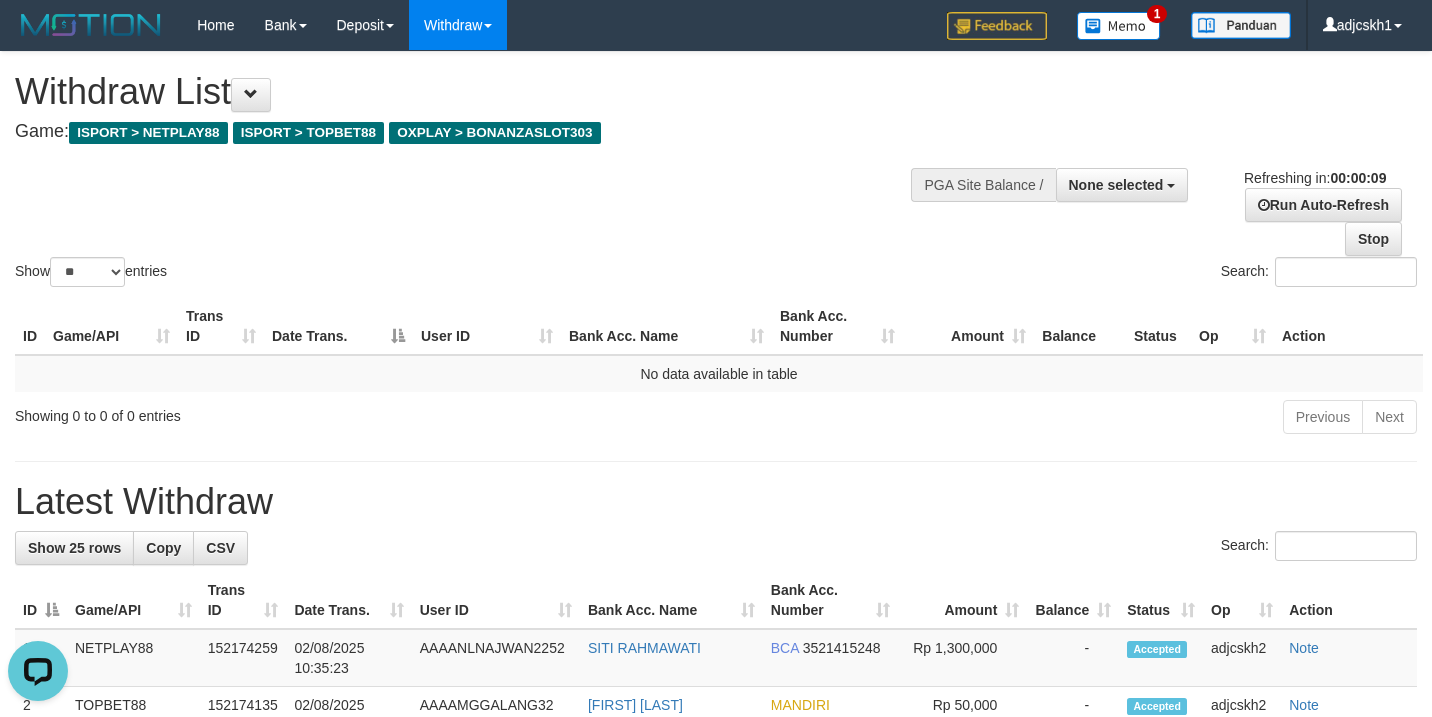 scroll, scrollTop: 0, scrollLeft: 0, axis: both 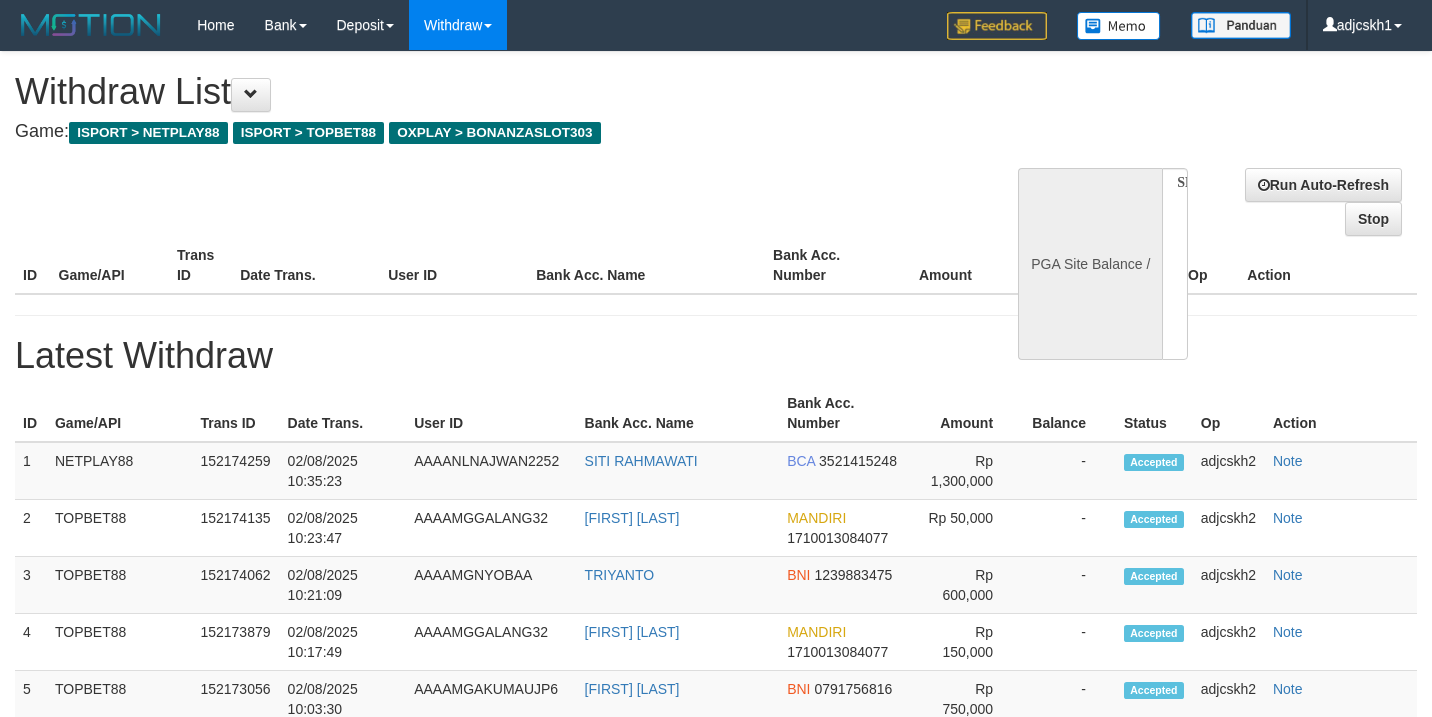 select 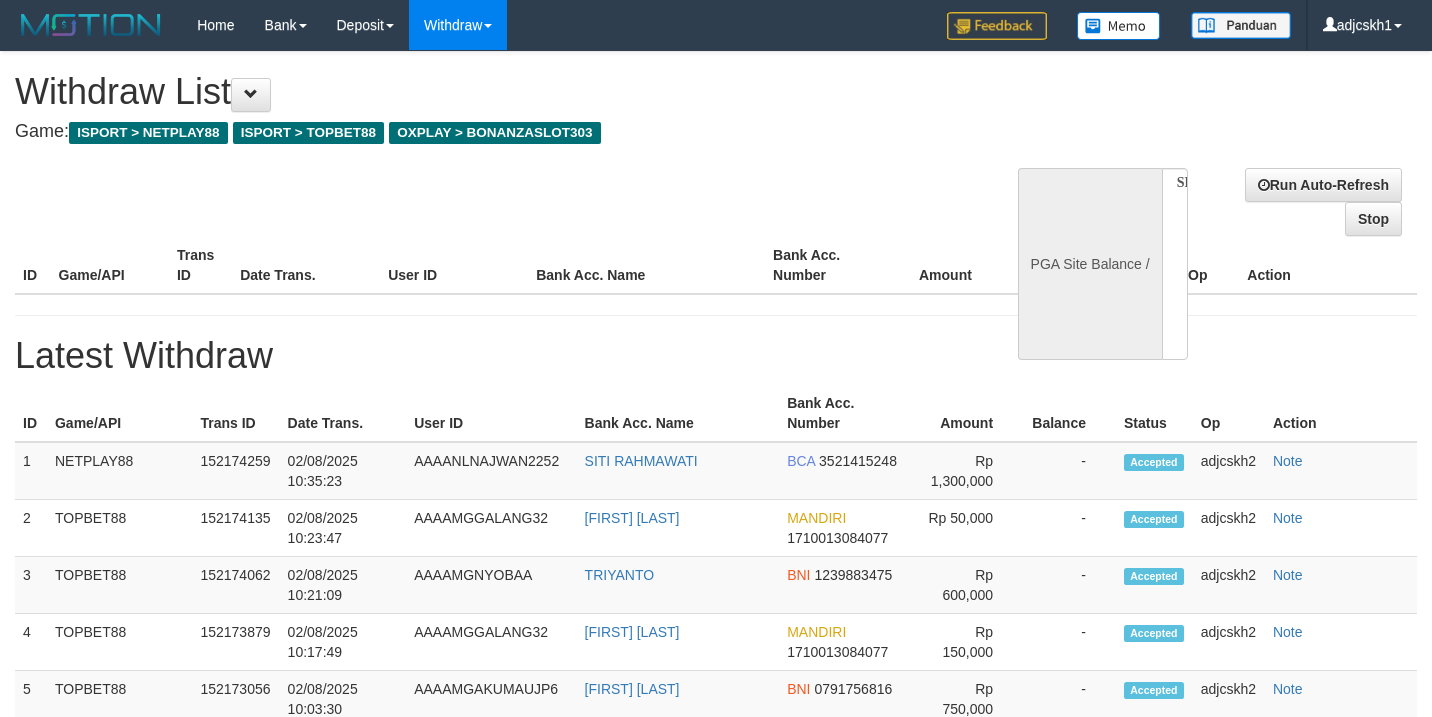 scroll, scrollTop: 0, scrollLeft: 0, axis: both 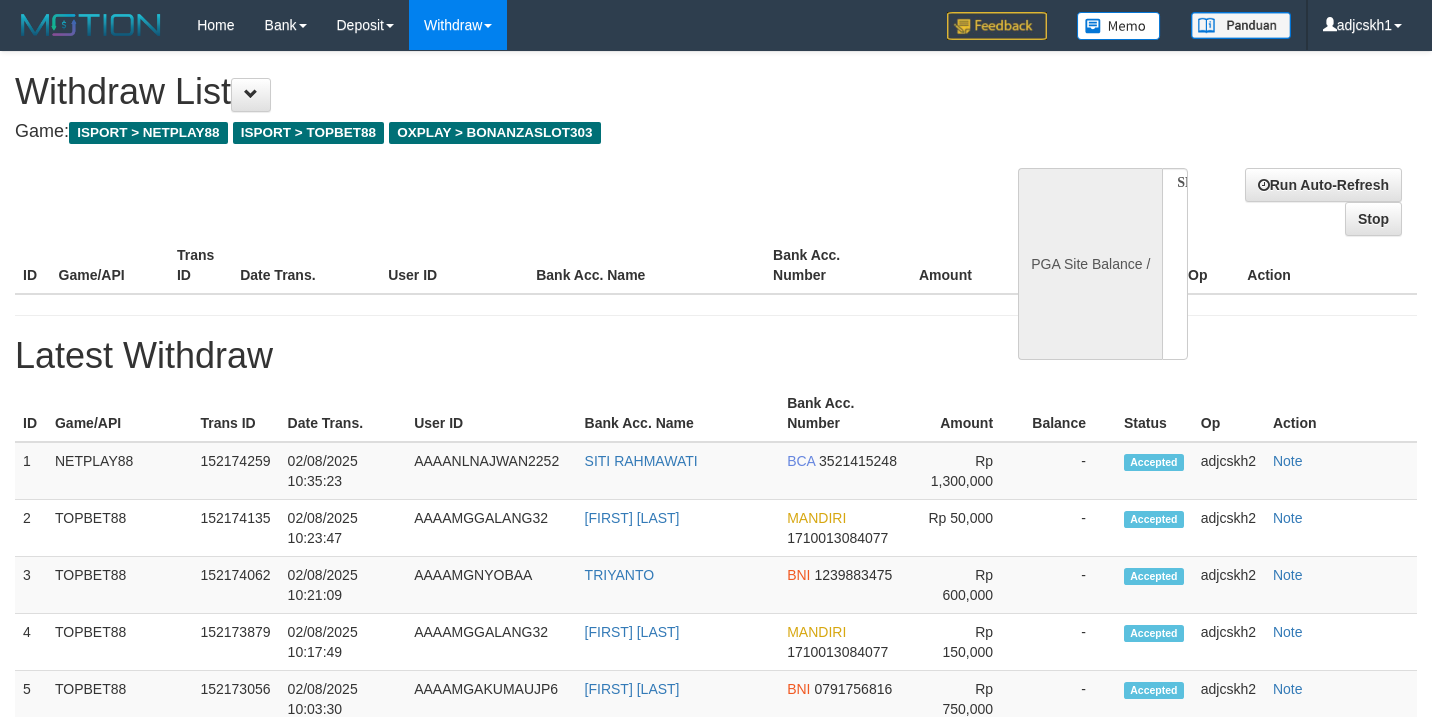 select 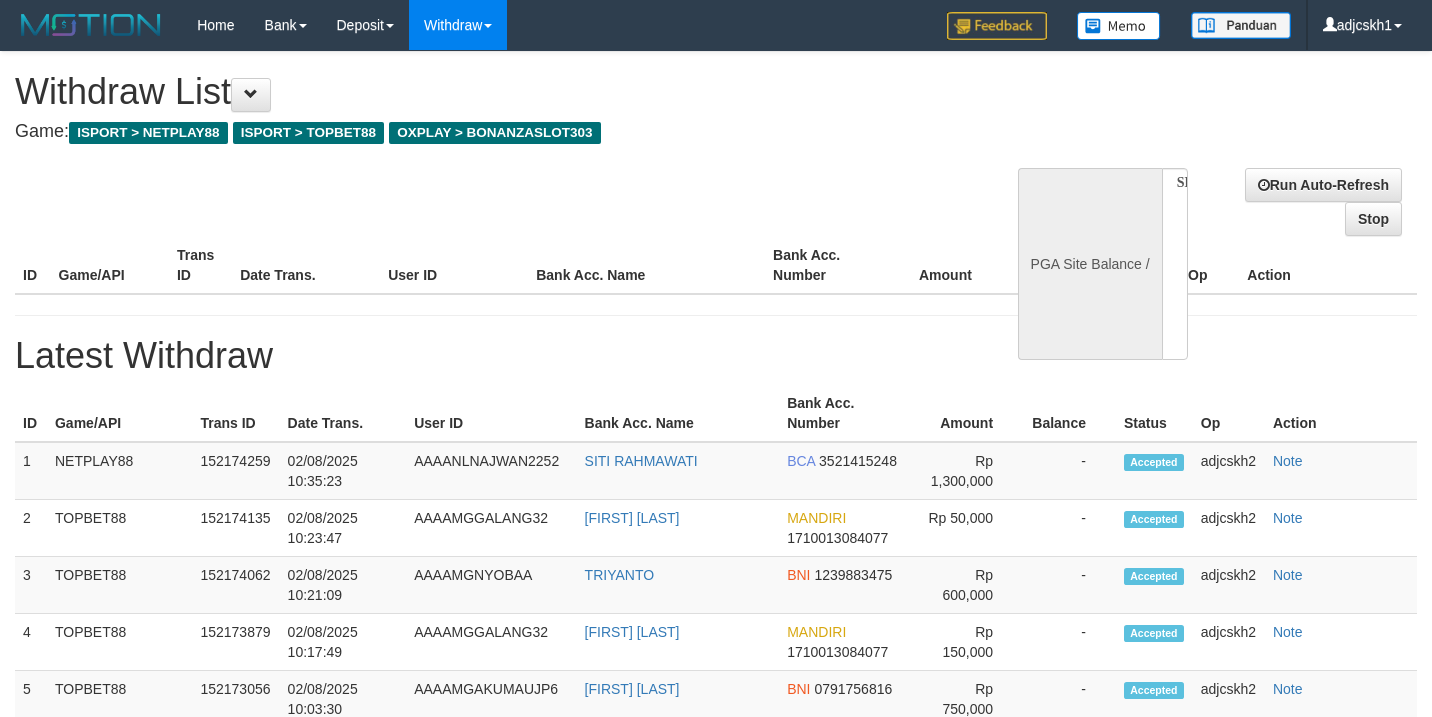 scroll, scrollTop: 0, scrollLeft: 0, axis: both 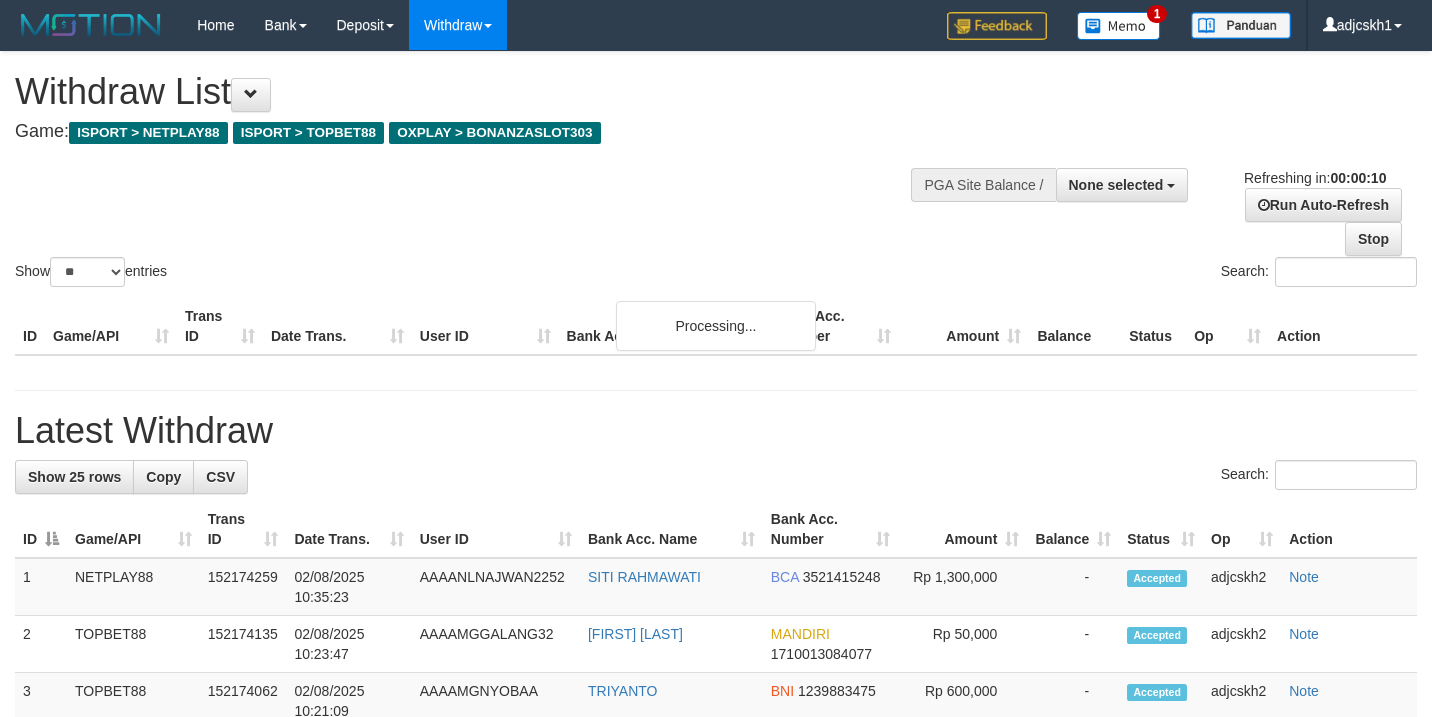 select 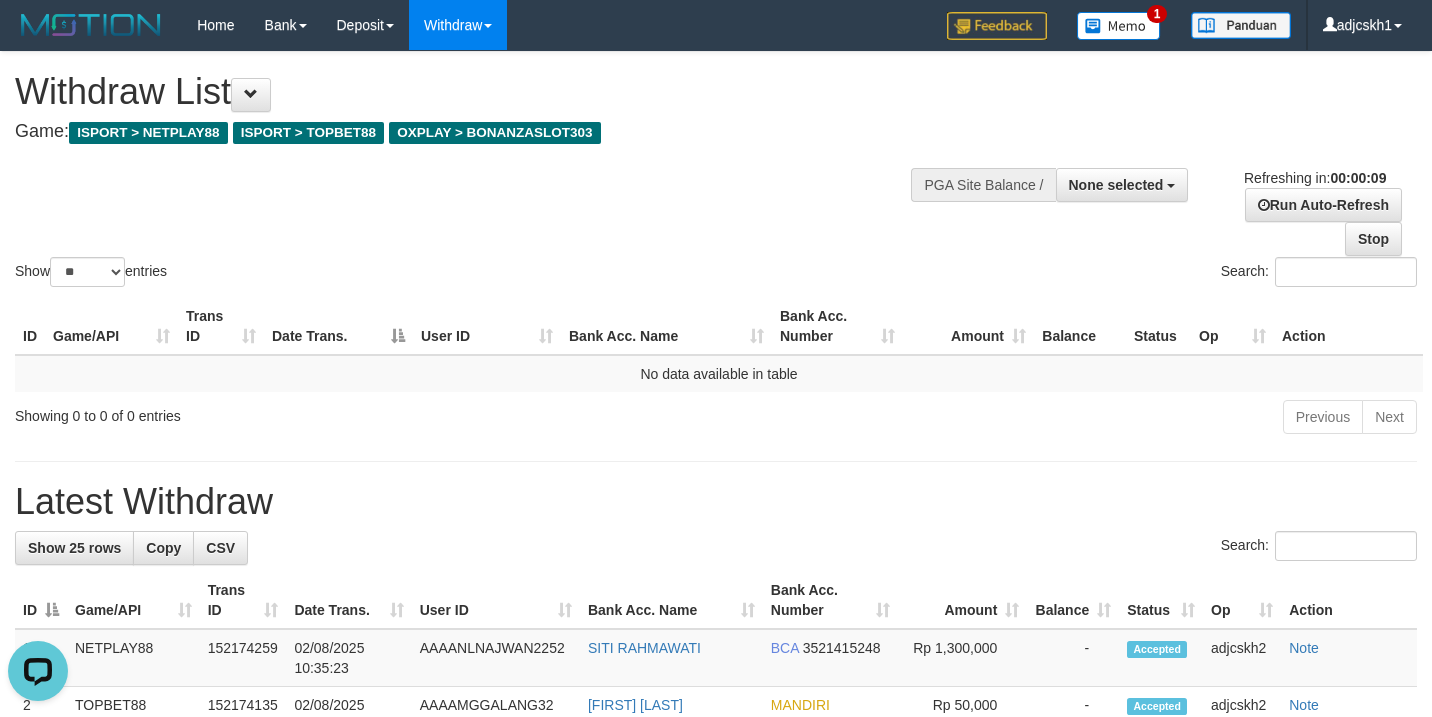 scroll, scrollTop: 0, scrollLeft: 0, axis: both 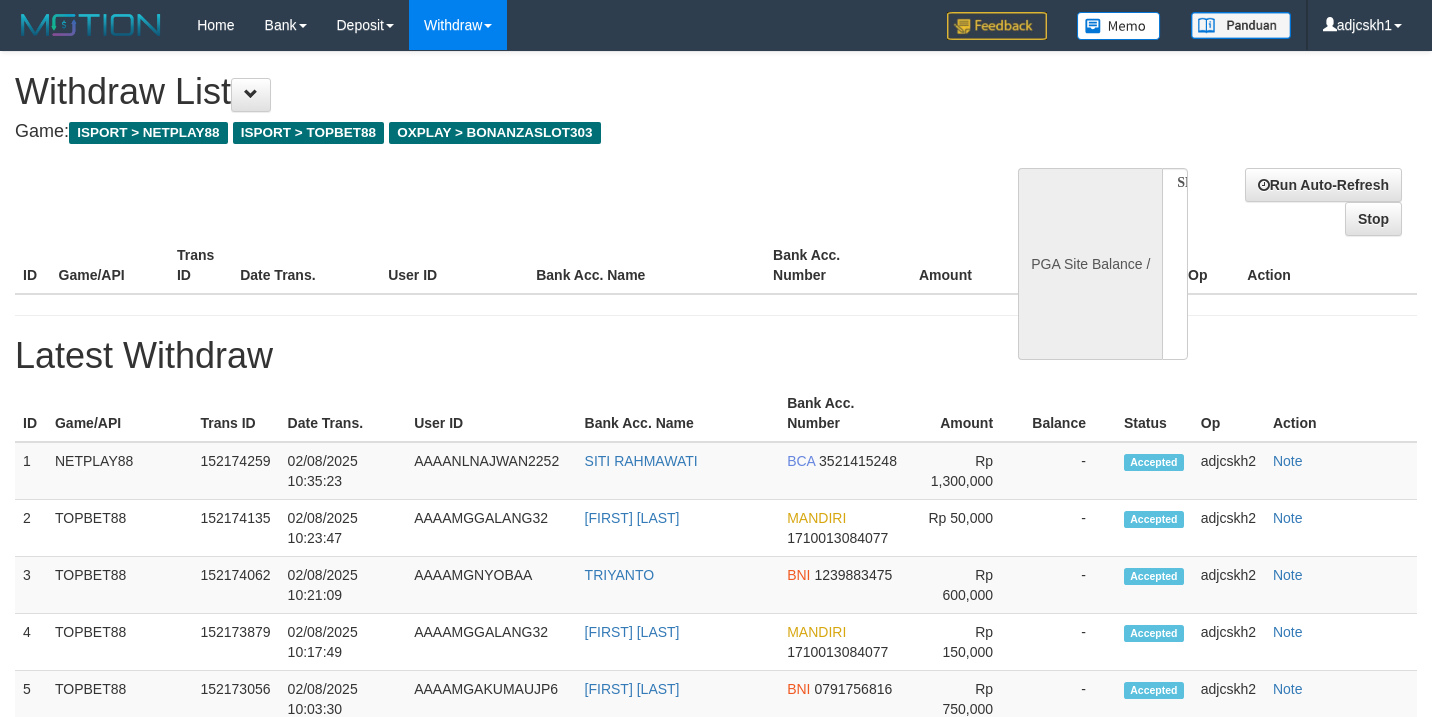 select 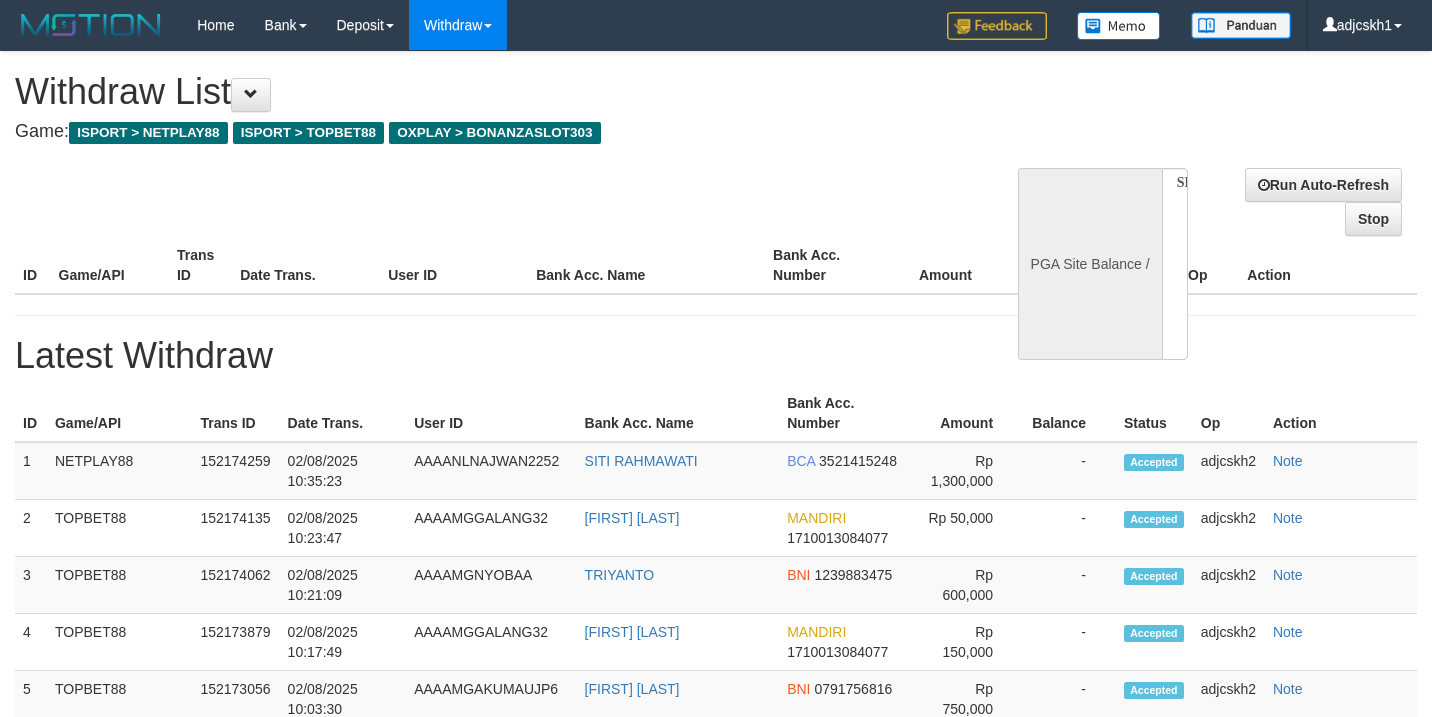 scroll, scrollTop: 0, scrollLeft: 0, axis: both 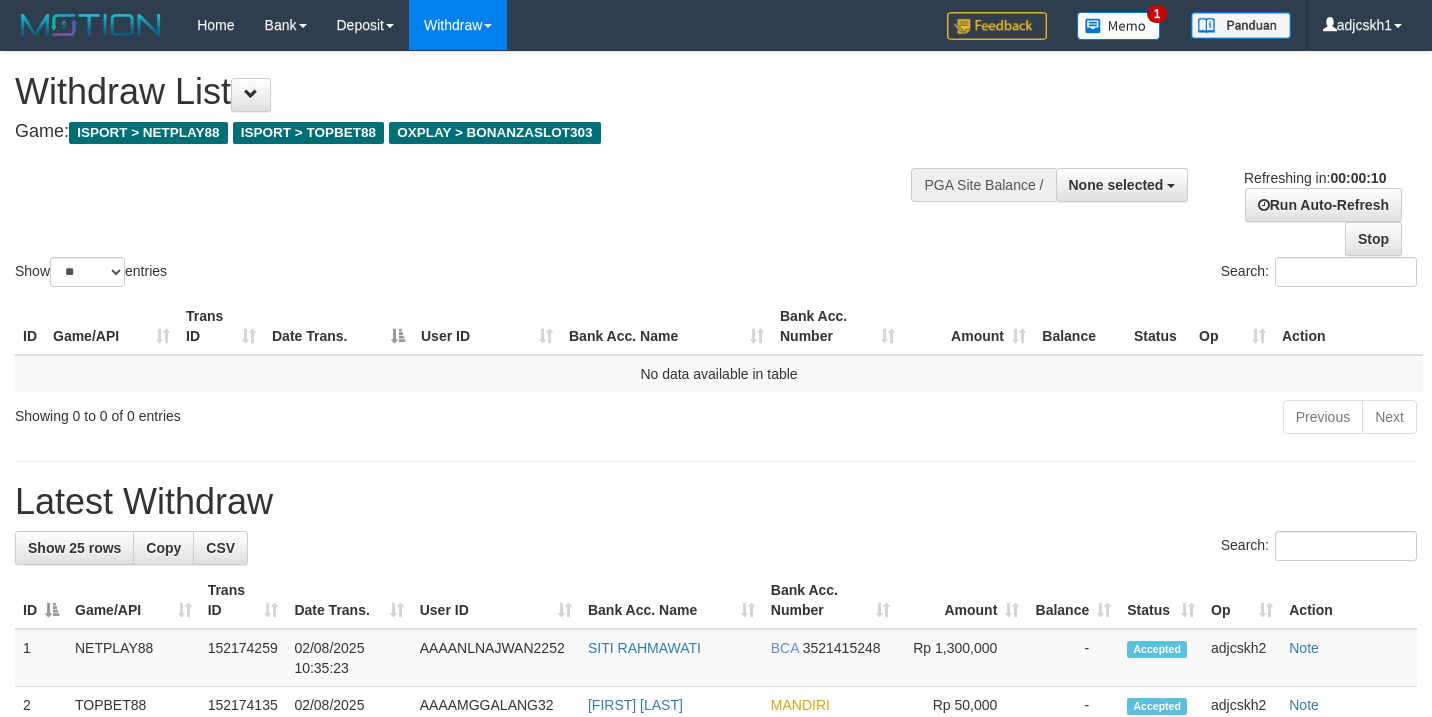 select 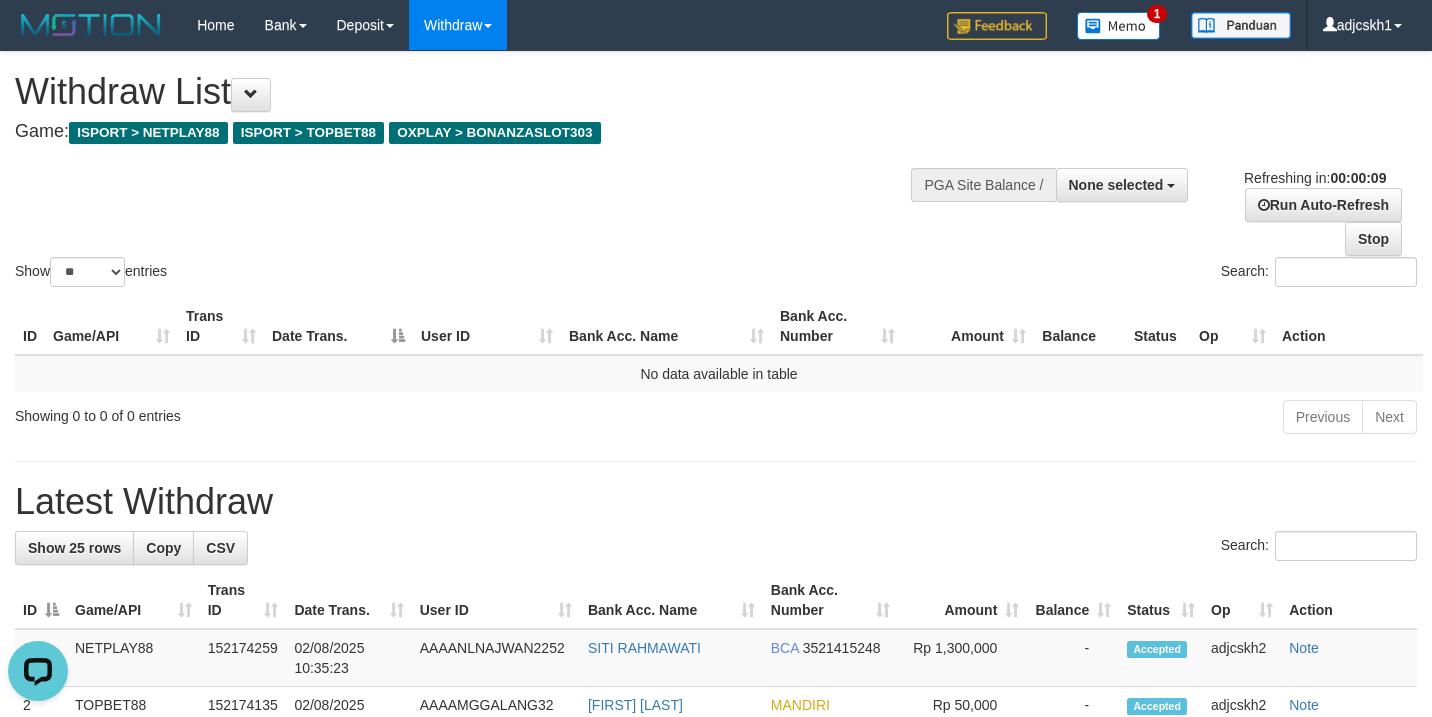 scroll, scrollTop: 0, scrollLeft: 0, axis: both 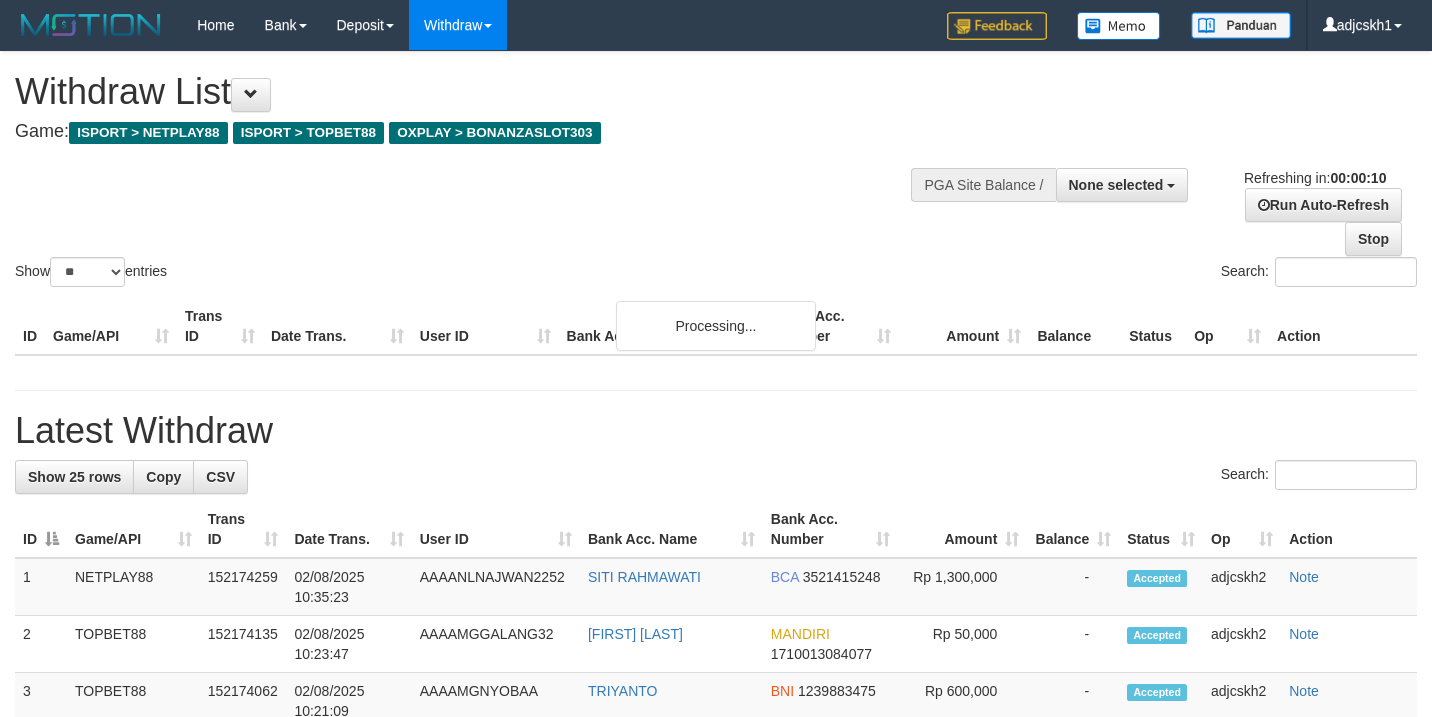 select 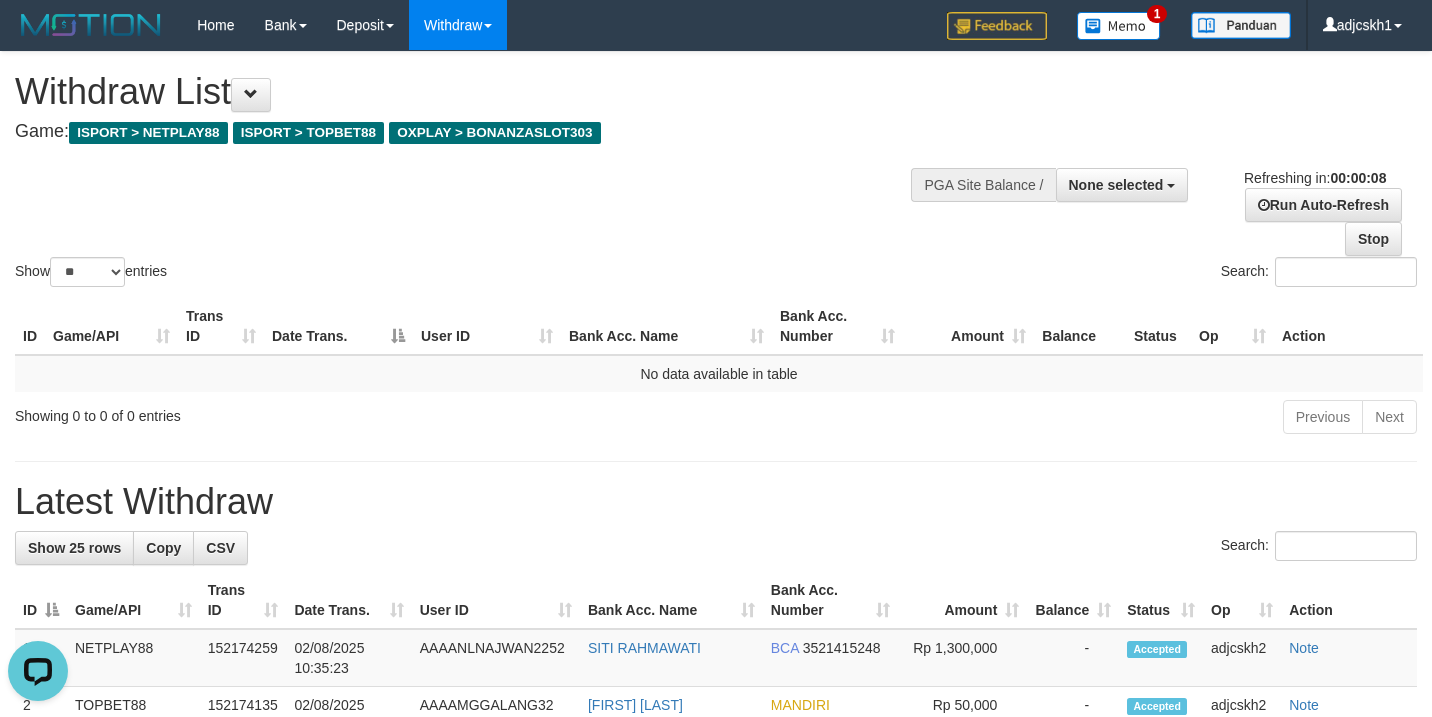 scroll, scrollTop: 0, scrollLeft: 0, axis: both 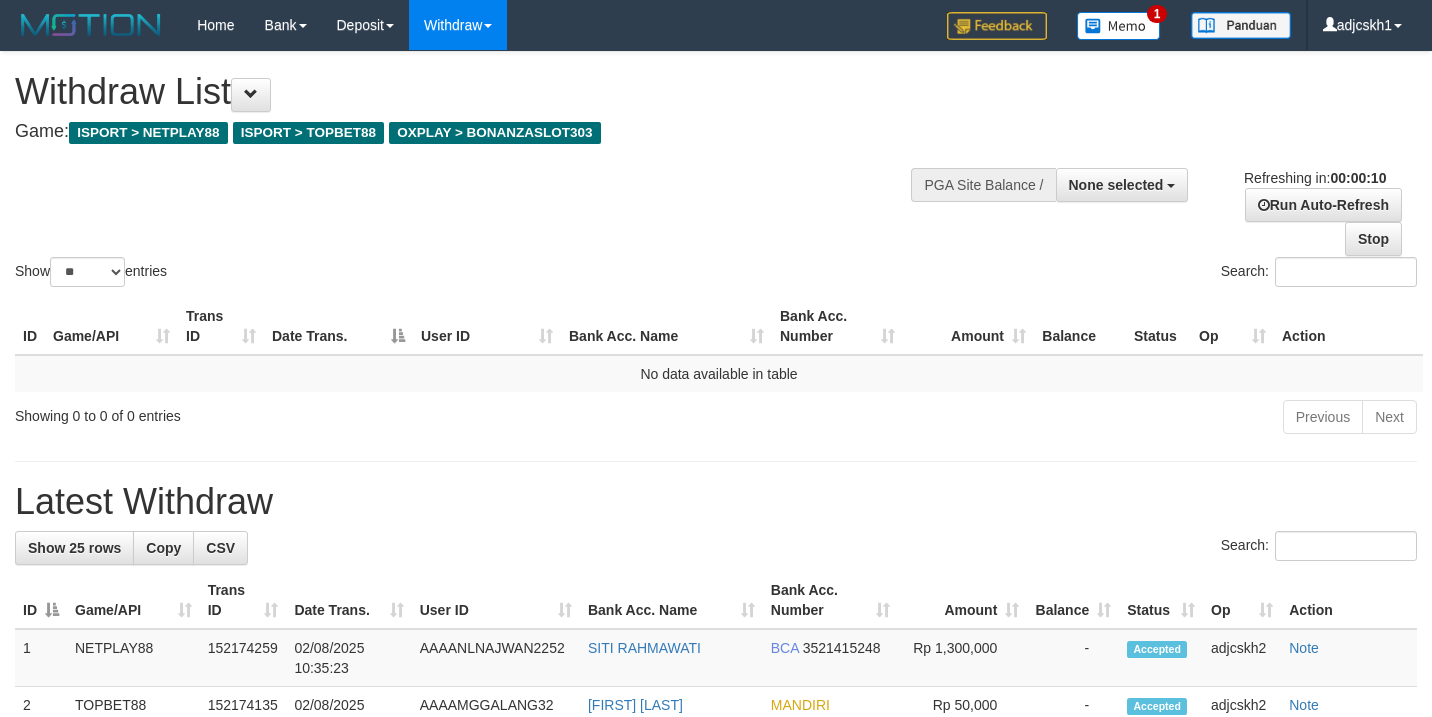 select 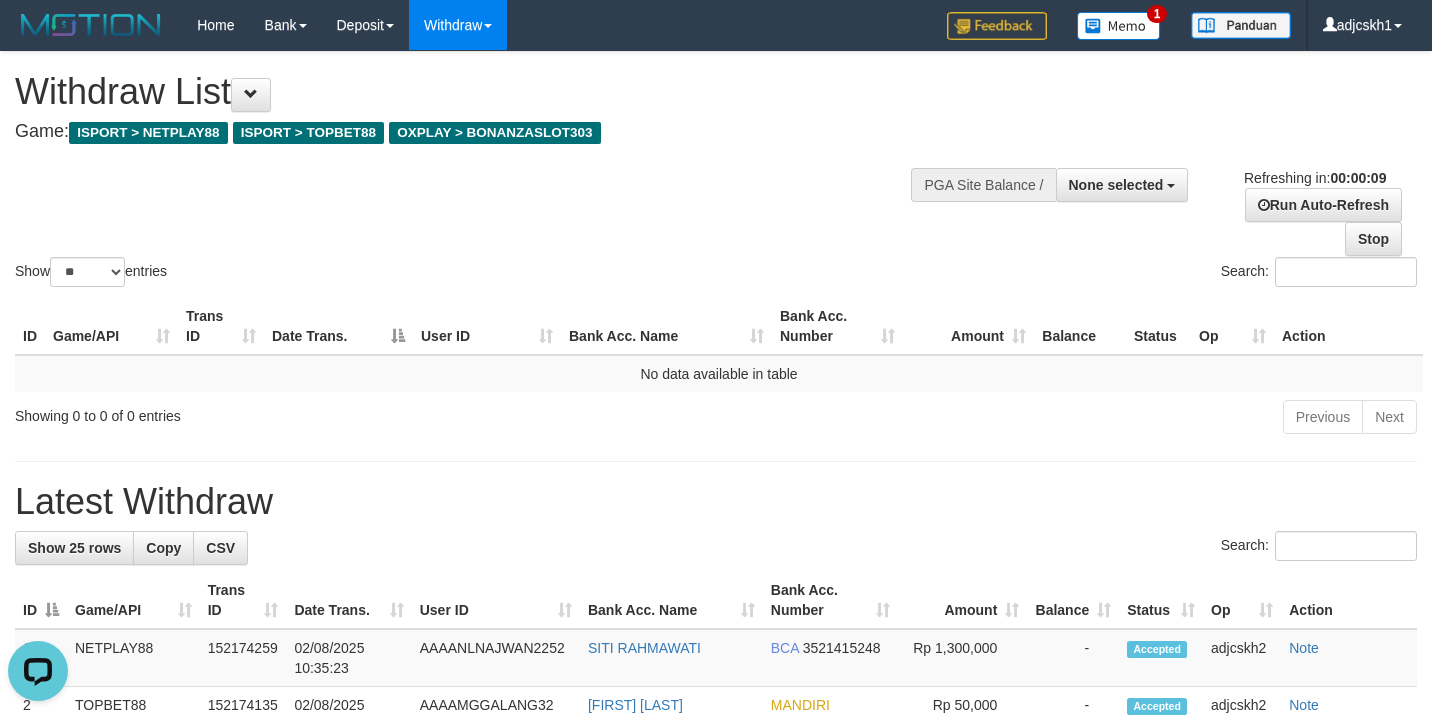 scroll, scrollTop: 0, scrollLeft: 0, axis: both 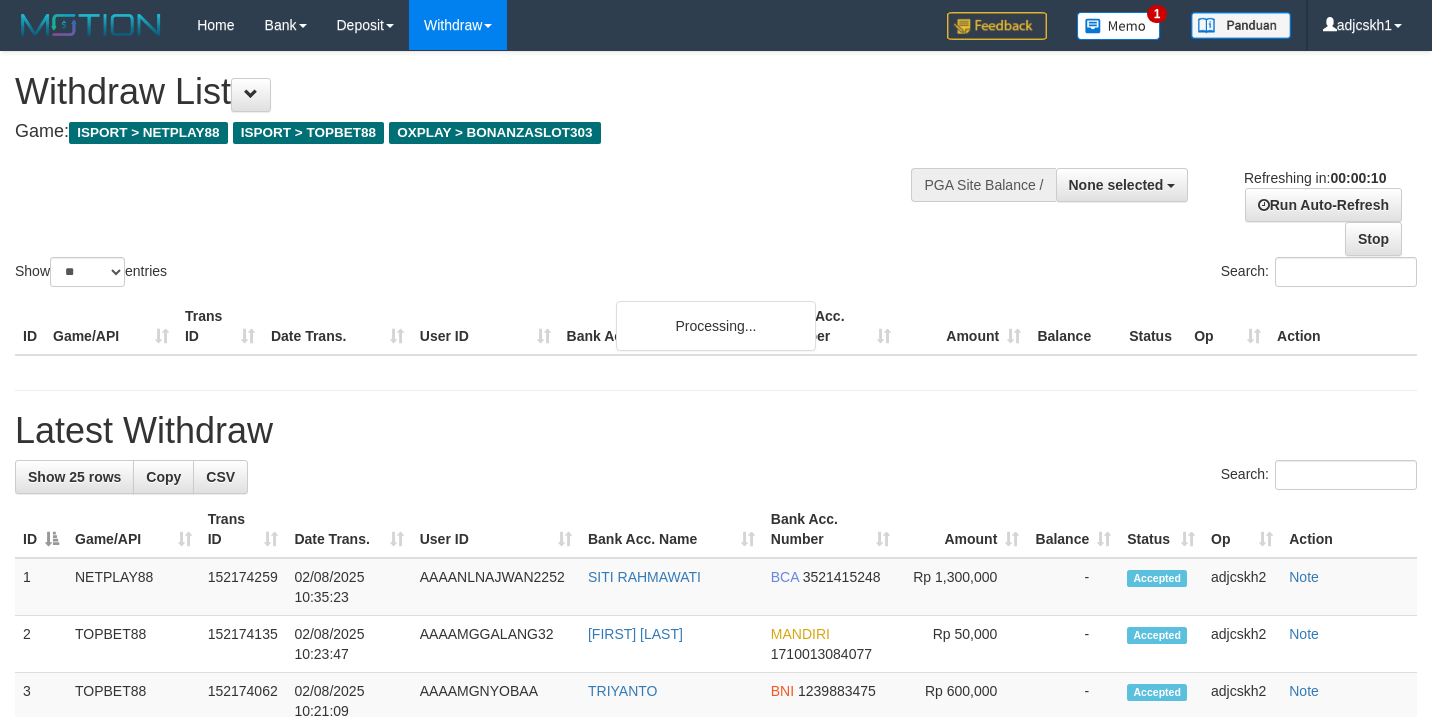 select 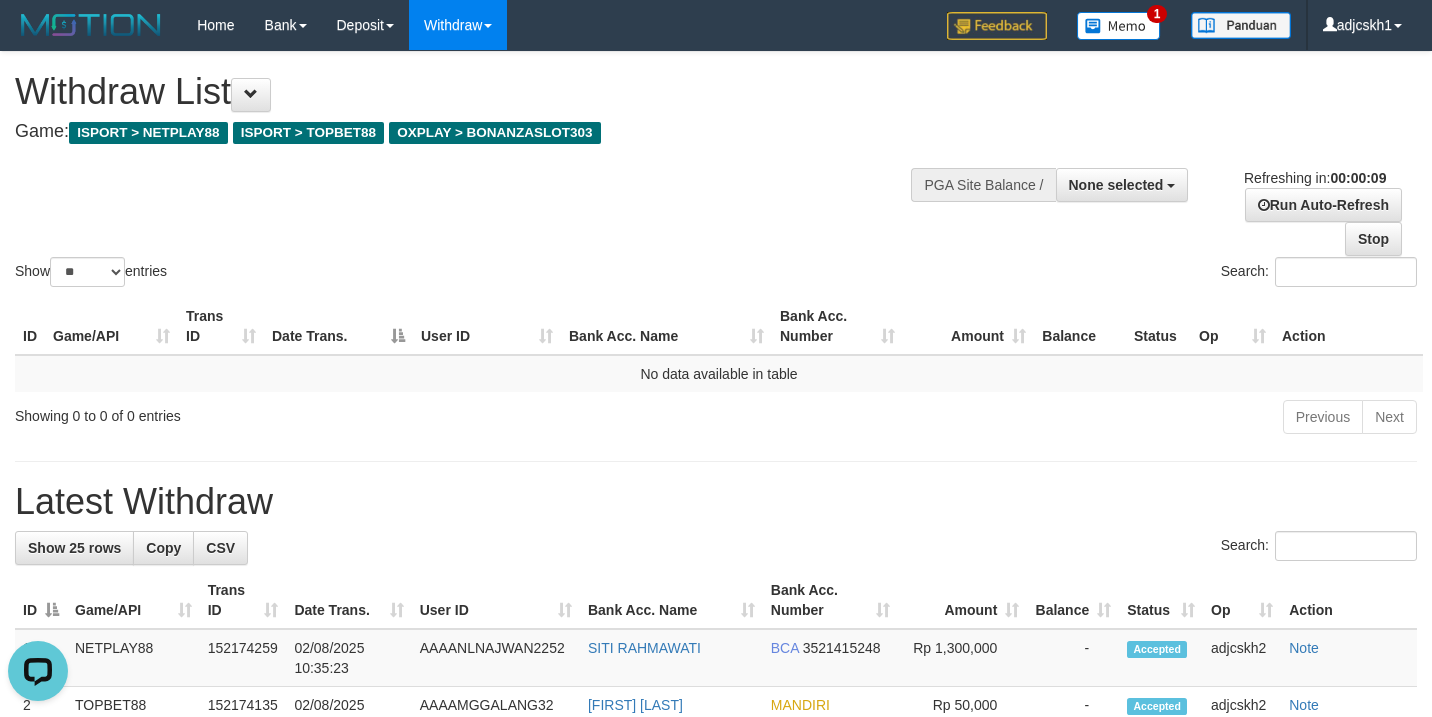 scroll, scrollTop: 0, scrollLeft: 0, axis: both 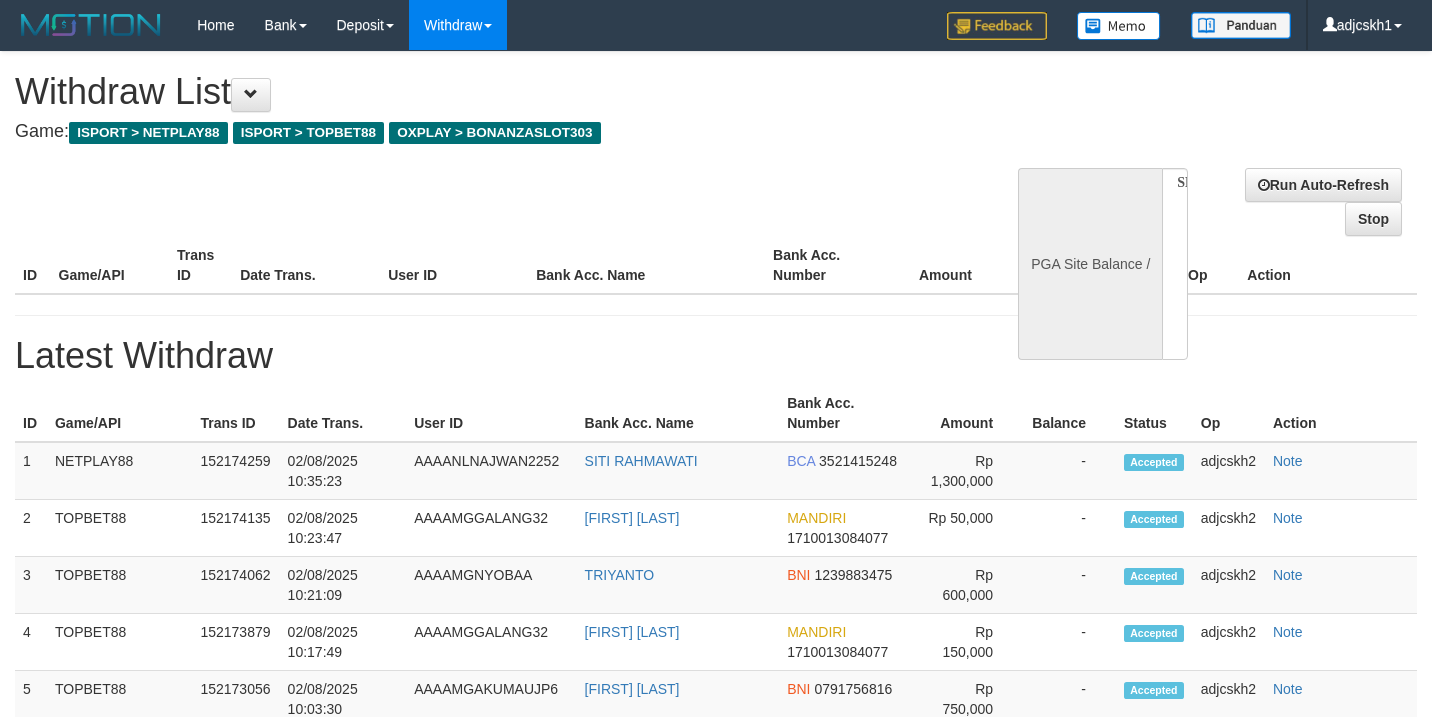 select 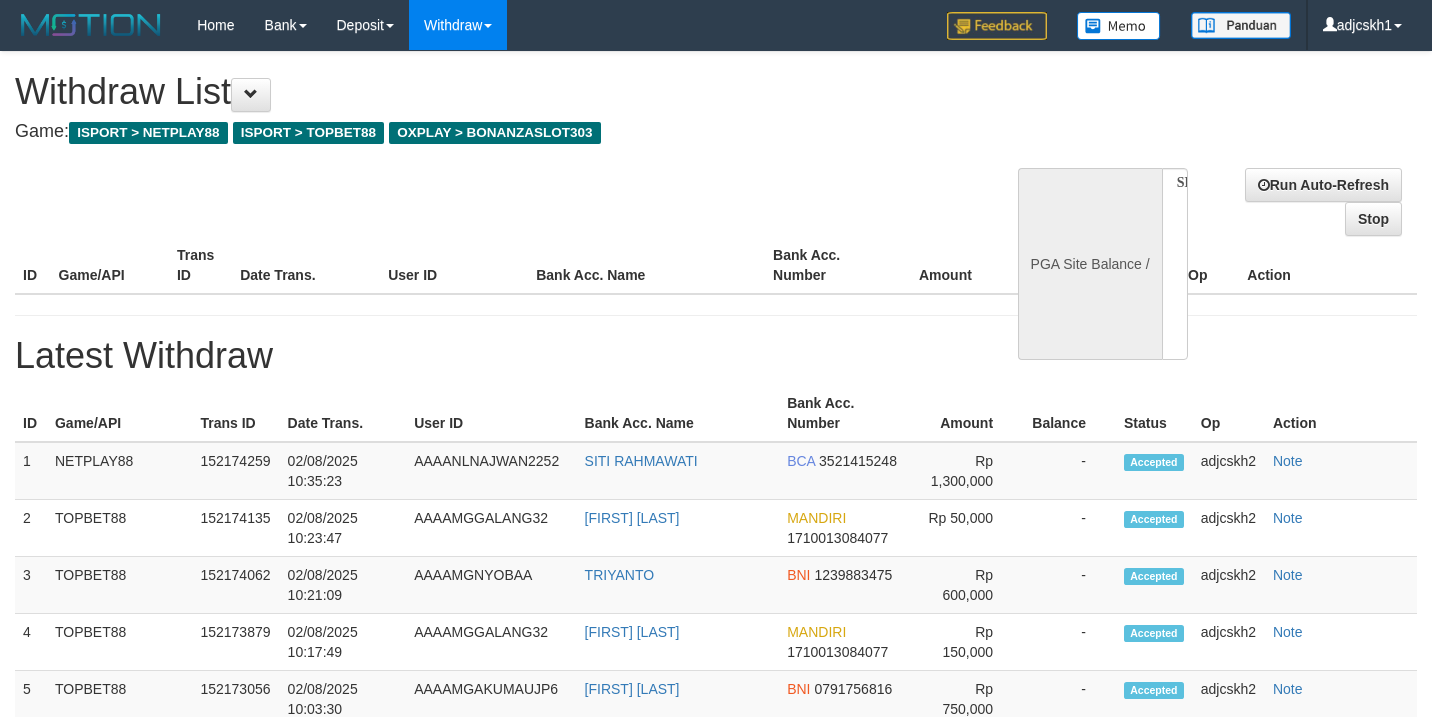 scroll, scrollTop: 0, scrollLeft: 0, axis: both 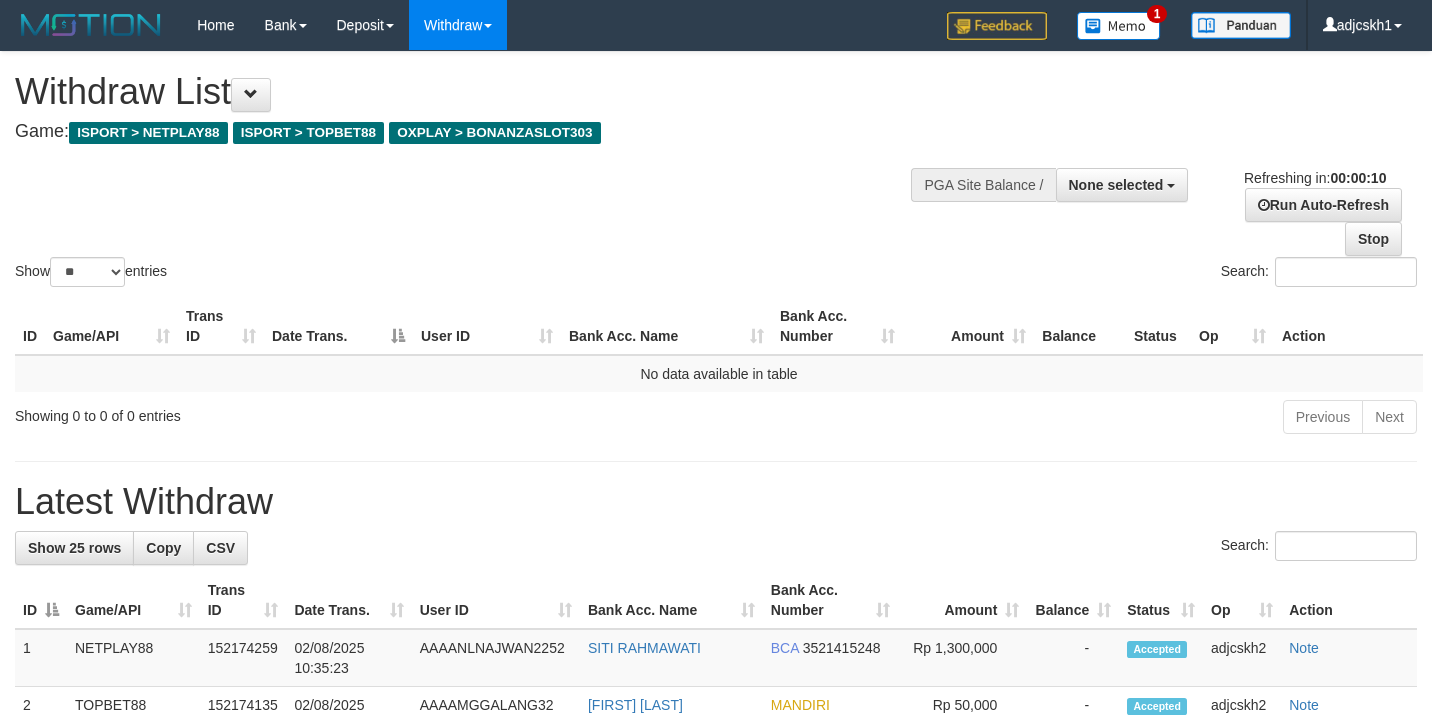 select 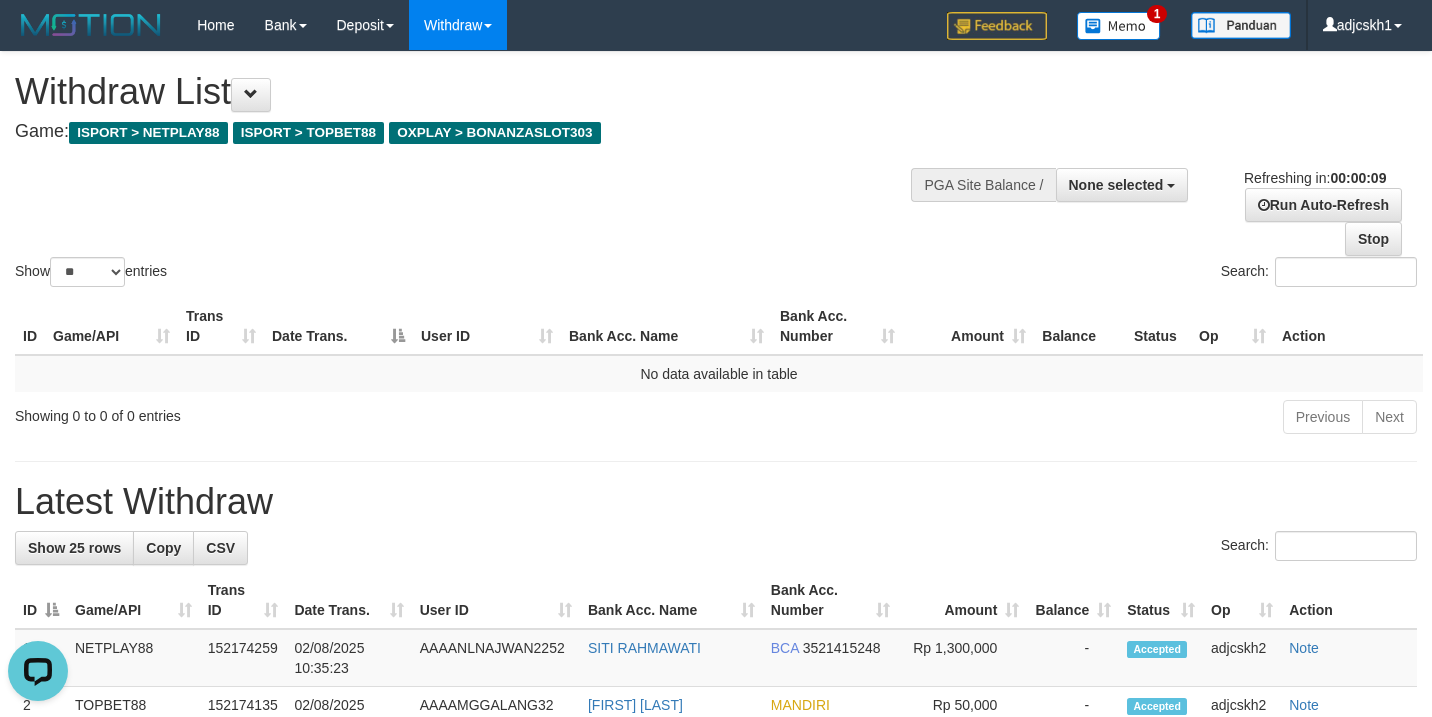 scroll, scrollTop: 0, scrollLeft: 0, axis: both 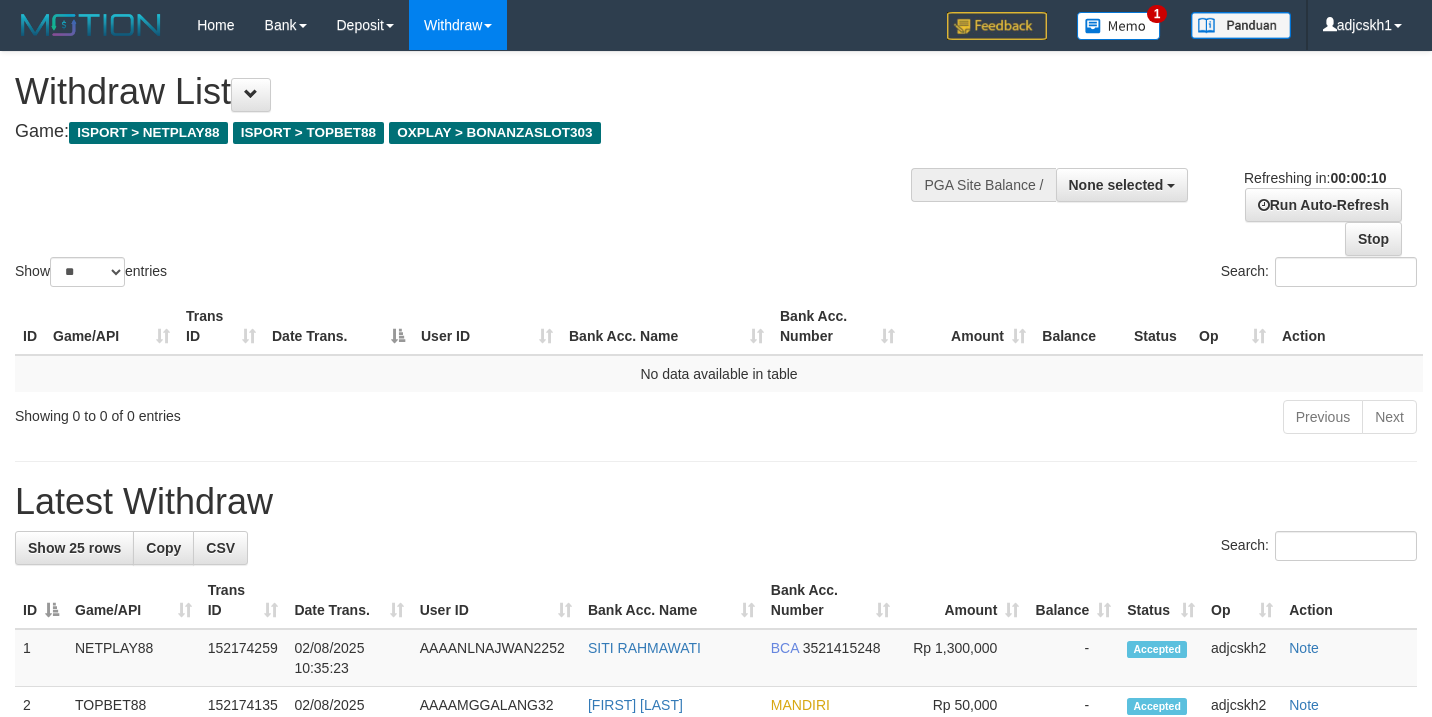 select 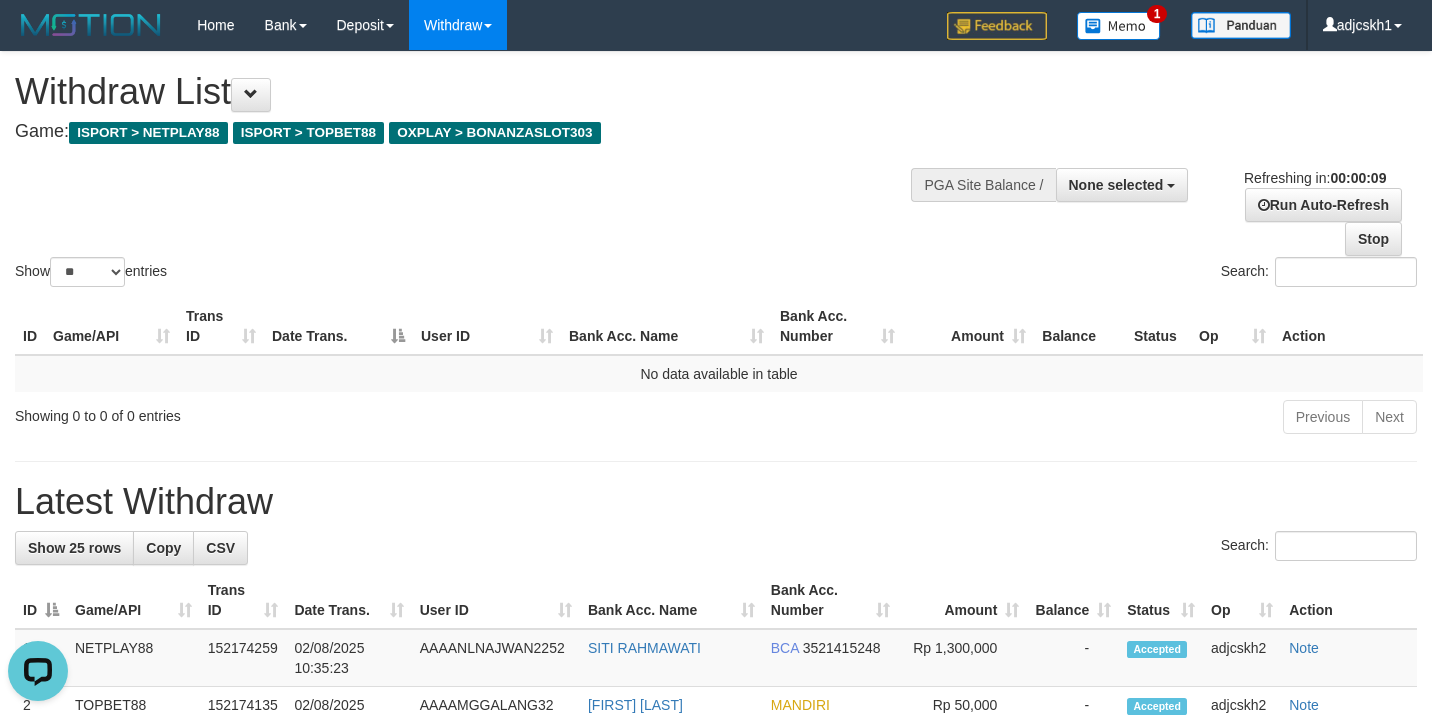 scroll, scrollTop: 0, scrollLeft: 0, axis: both 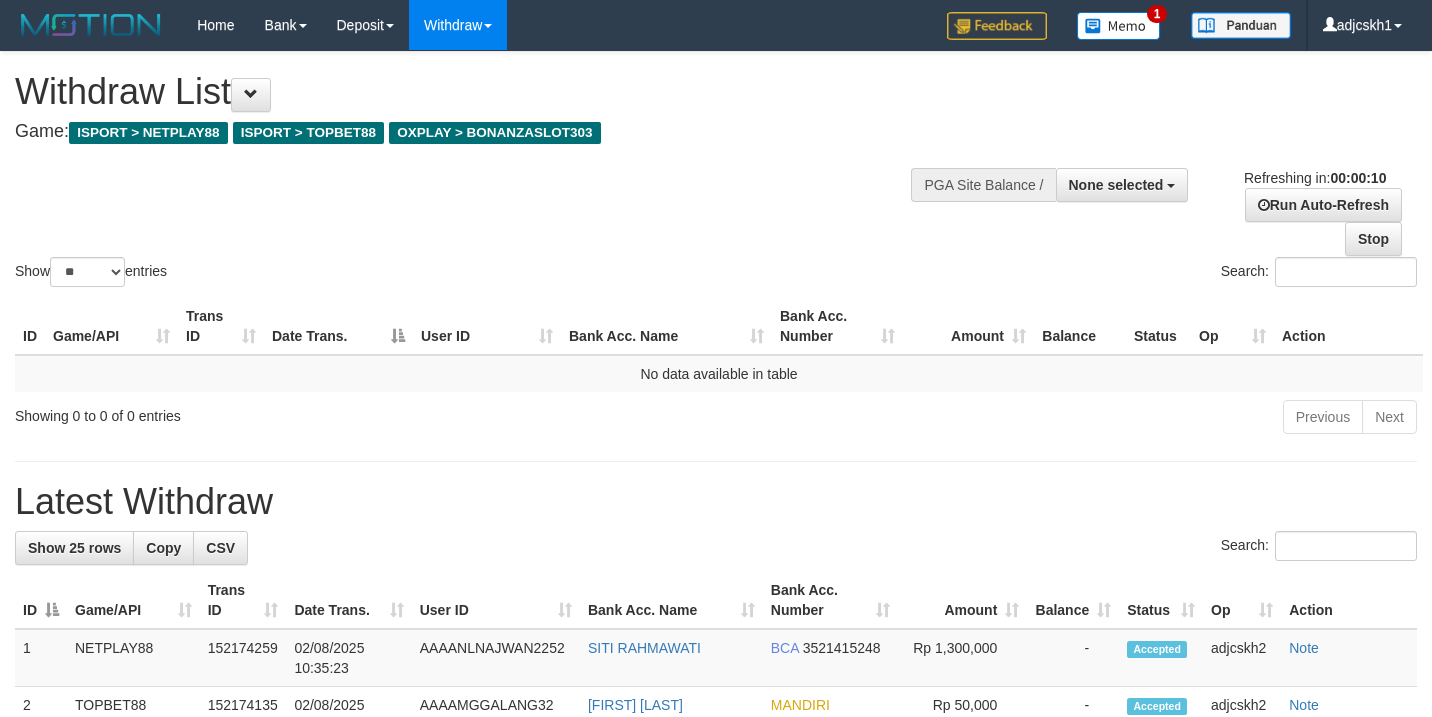 select 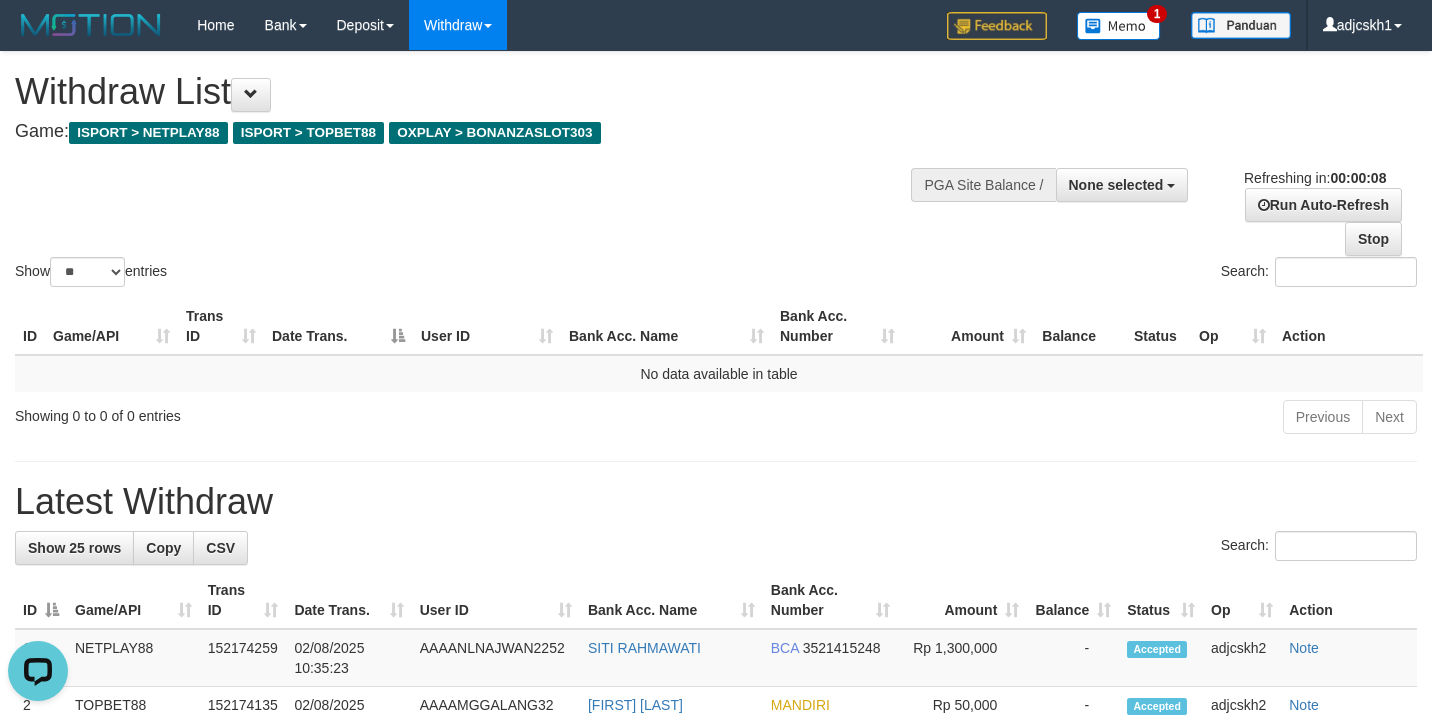 scroll, scrollTop: 0, scrollLeft: 0, axis: both 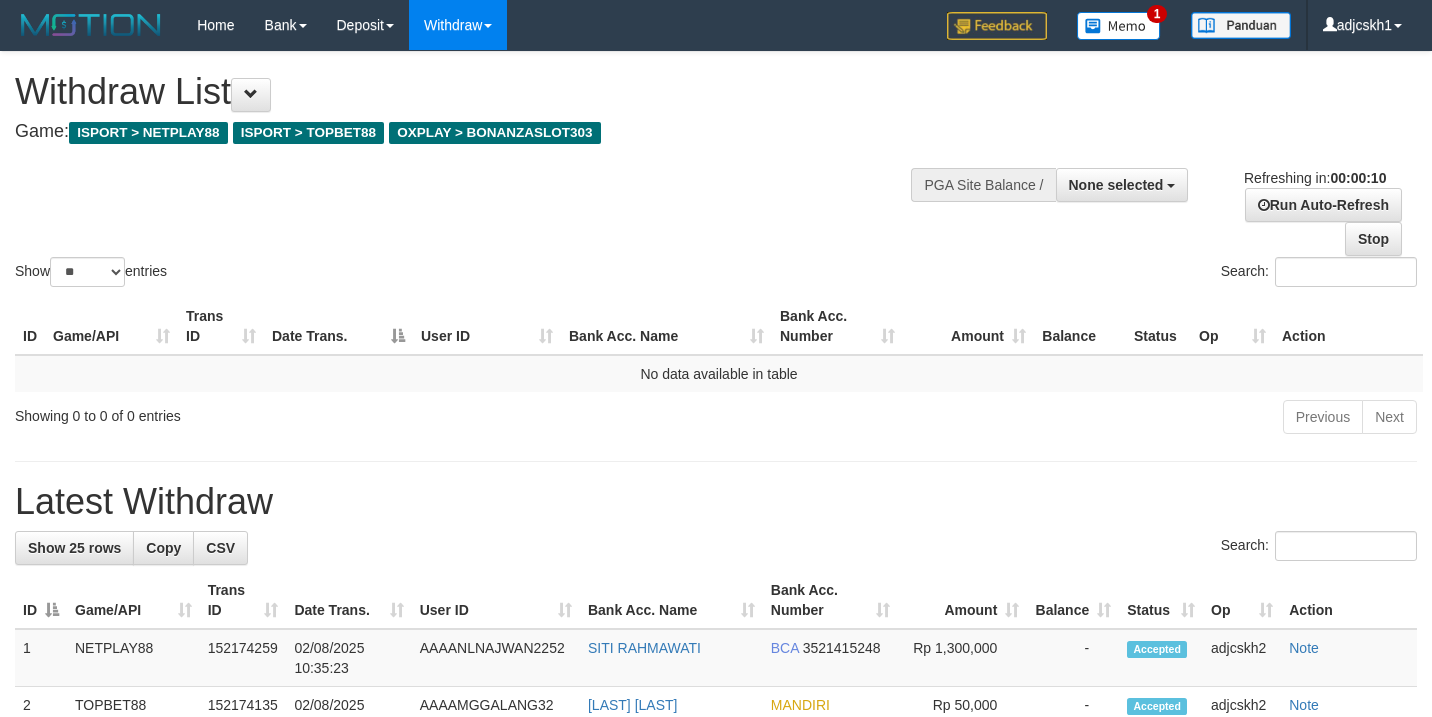 select 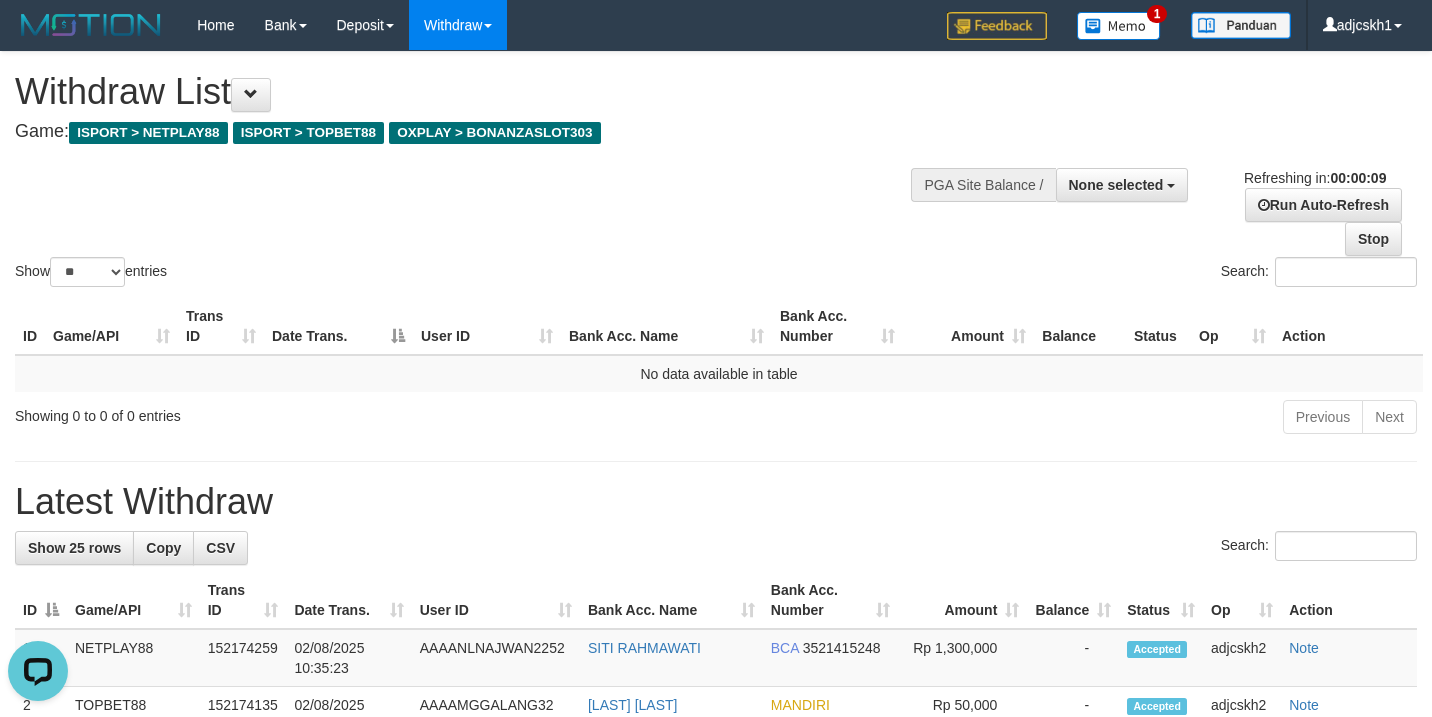 scroll, scrollTop: 0, scrollLeft: 0, axis: both 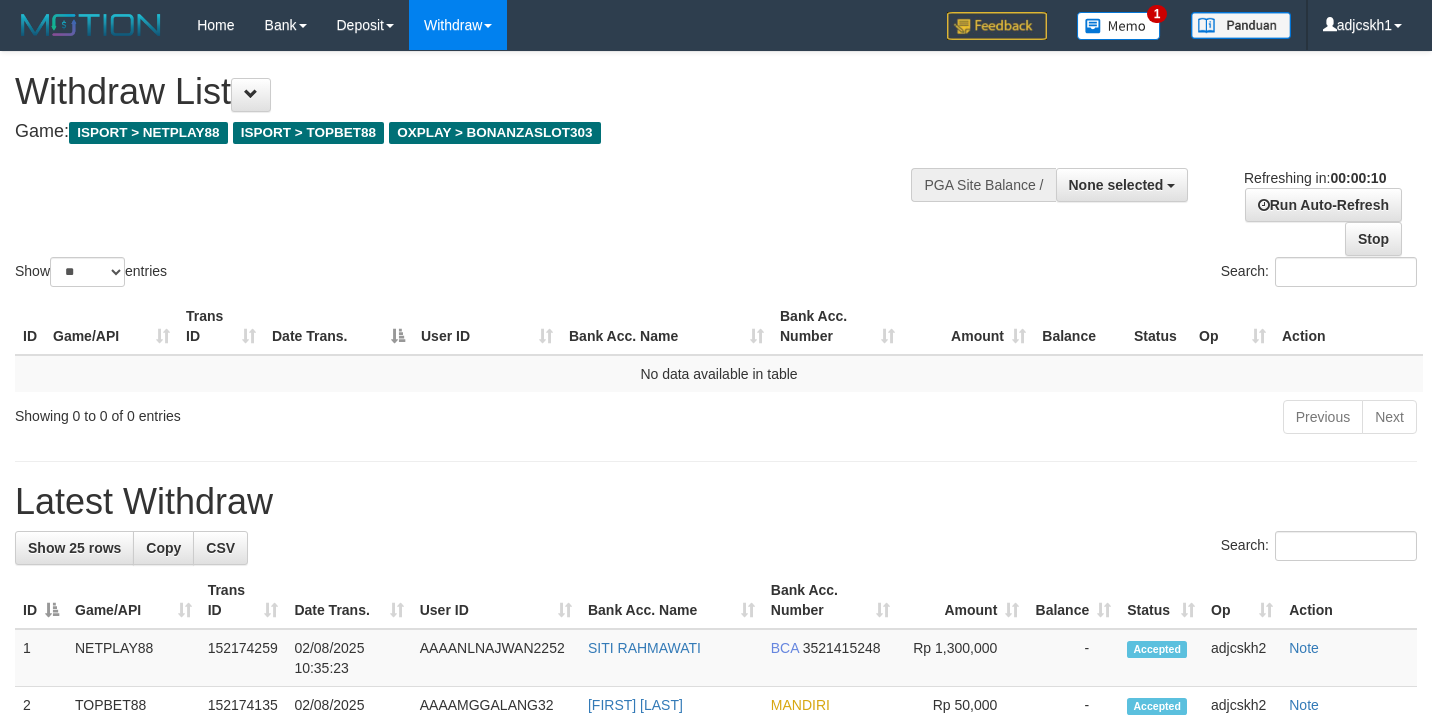 select 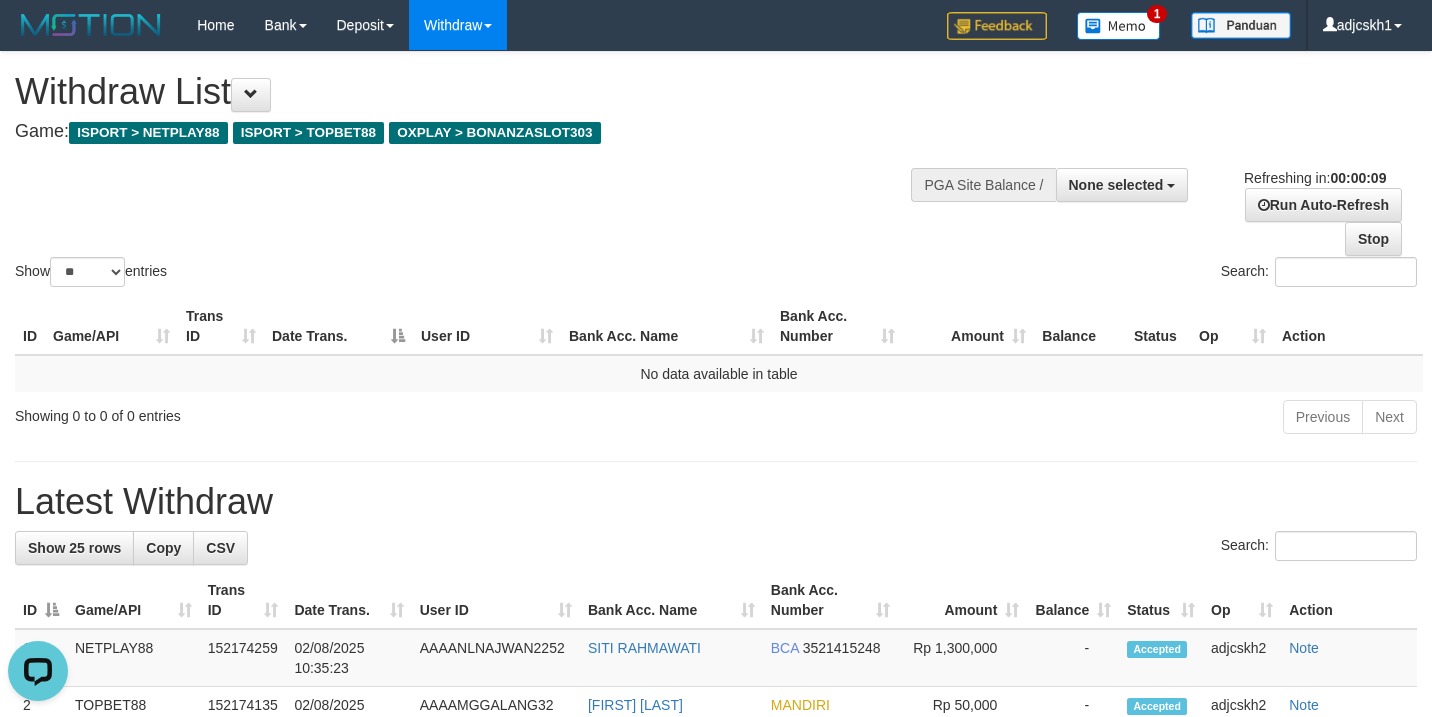 scroll, scrollTop: 0, scrollLeft: 0, axis: both 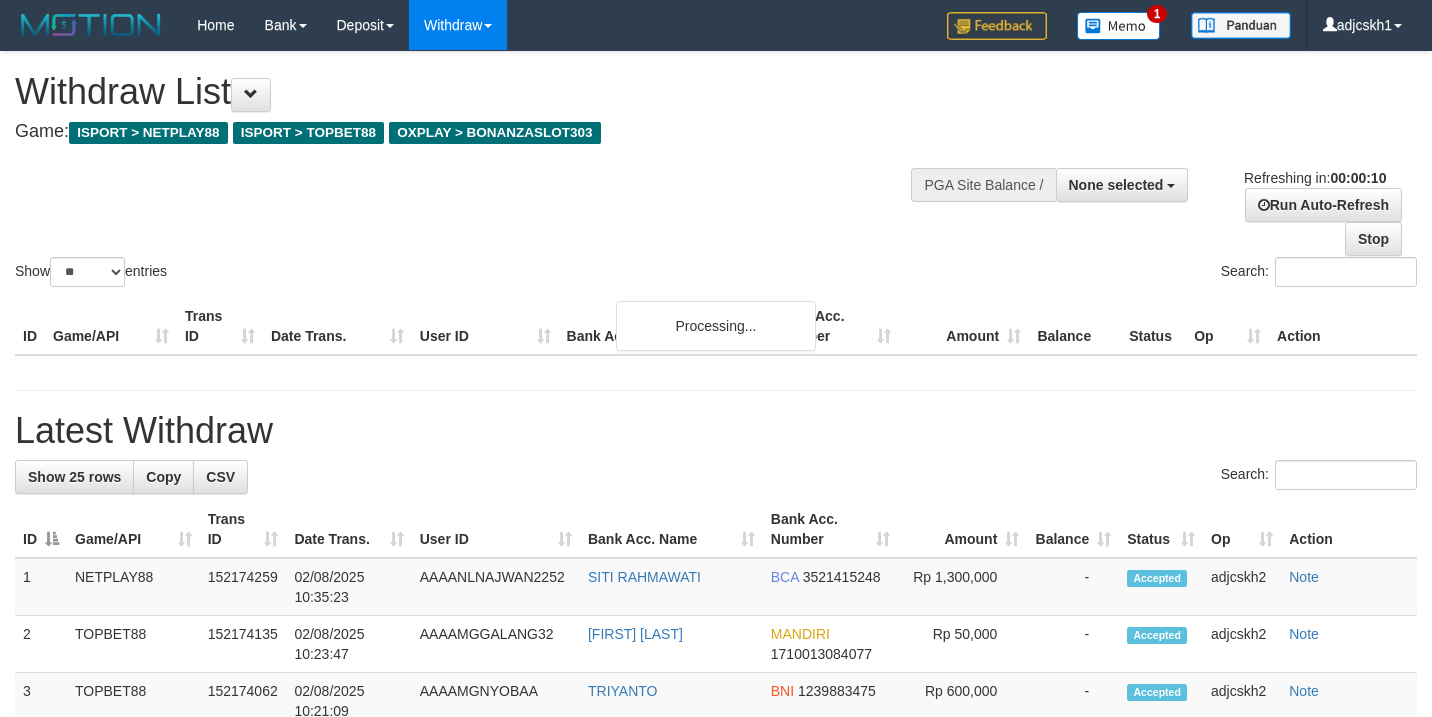 select 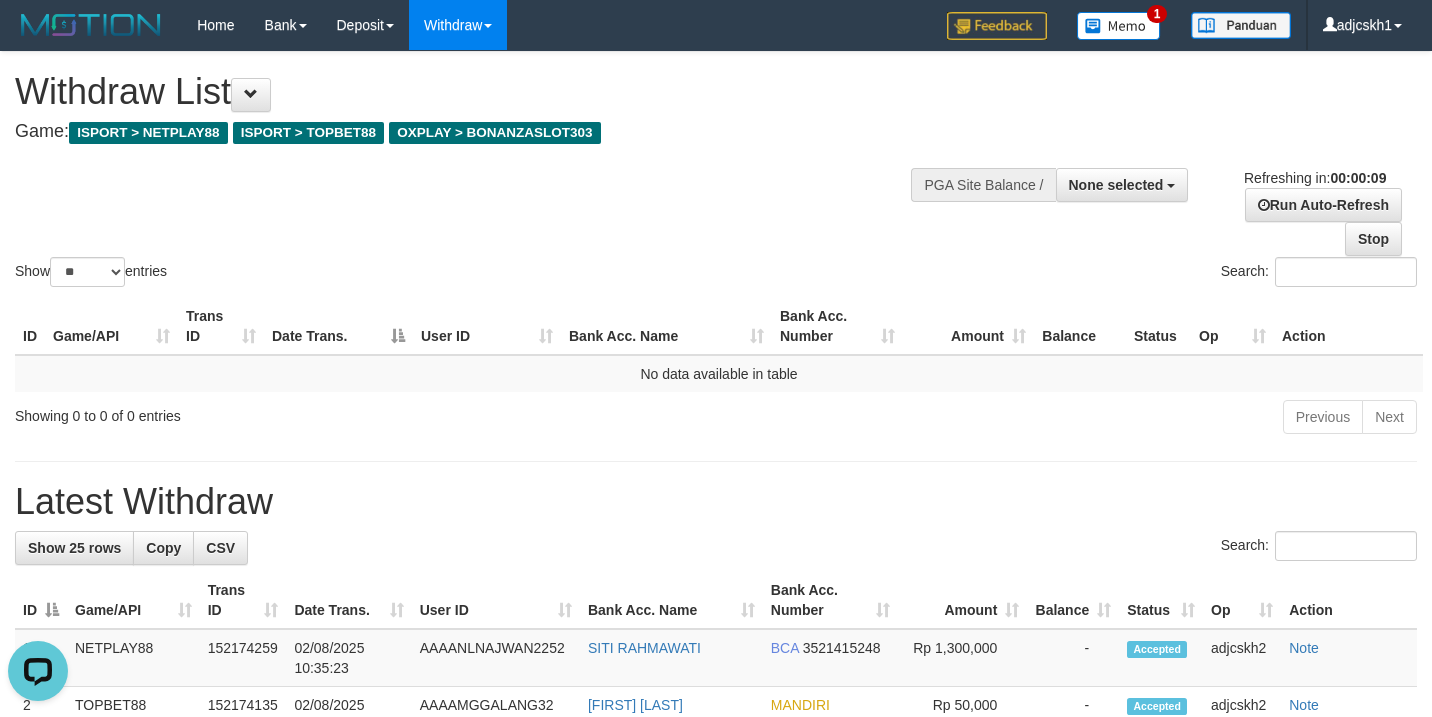 scroll, scrollTop: 0, scrollLeft: 0, axis: both 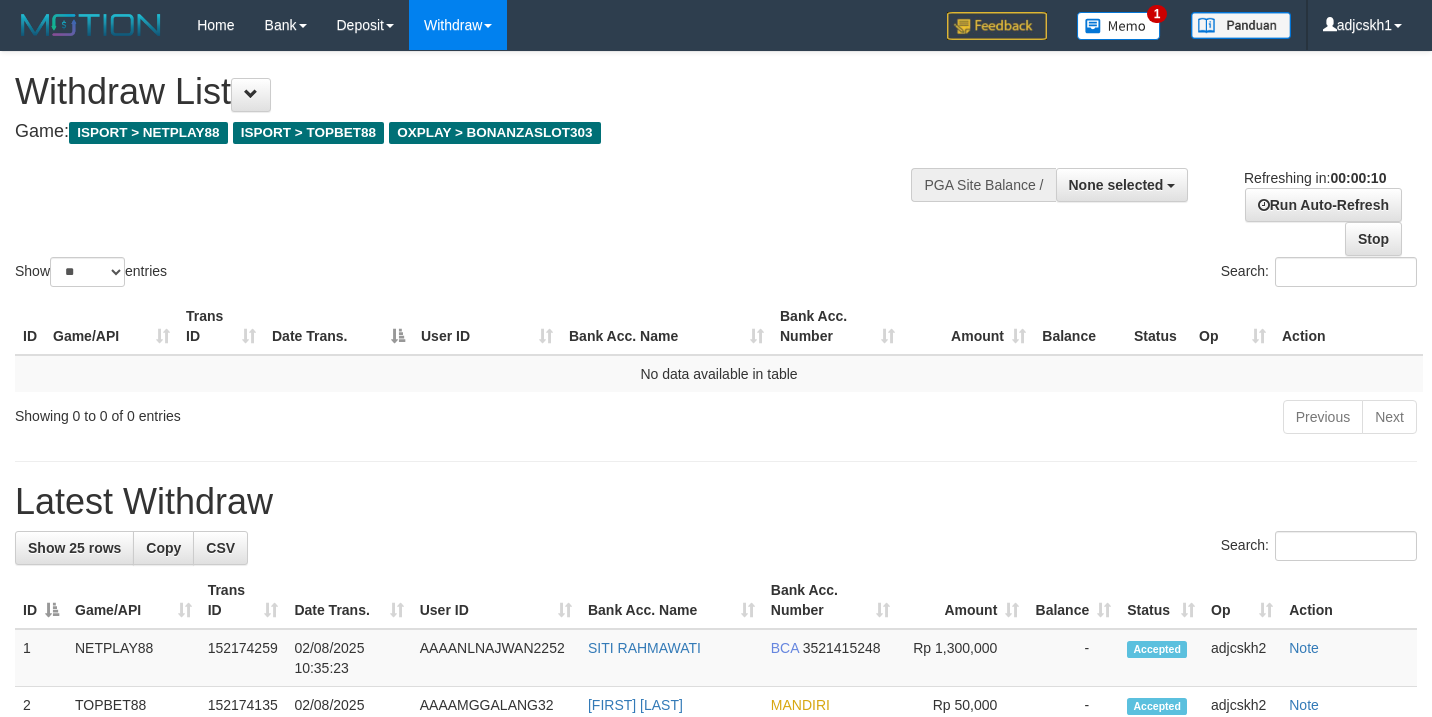 select 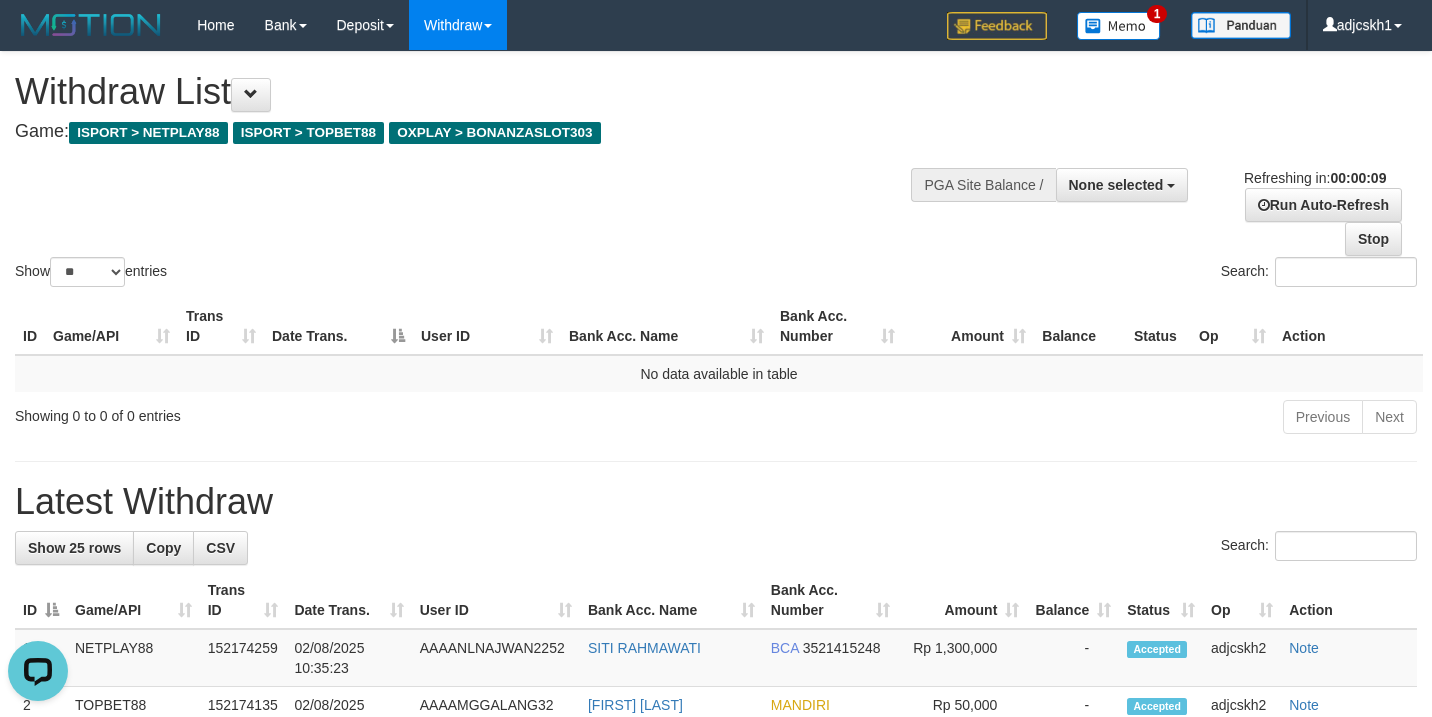 scroll, scrollTop: 0, scrollLeft: 0, axis: both 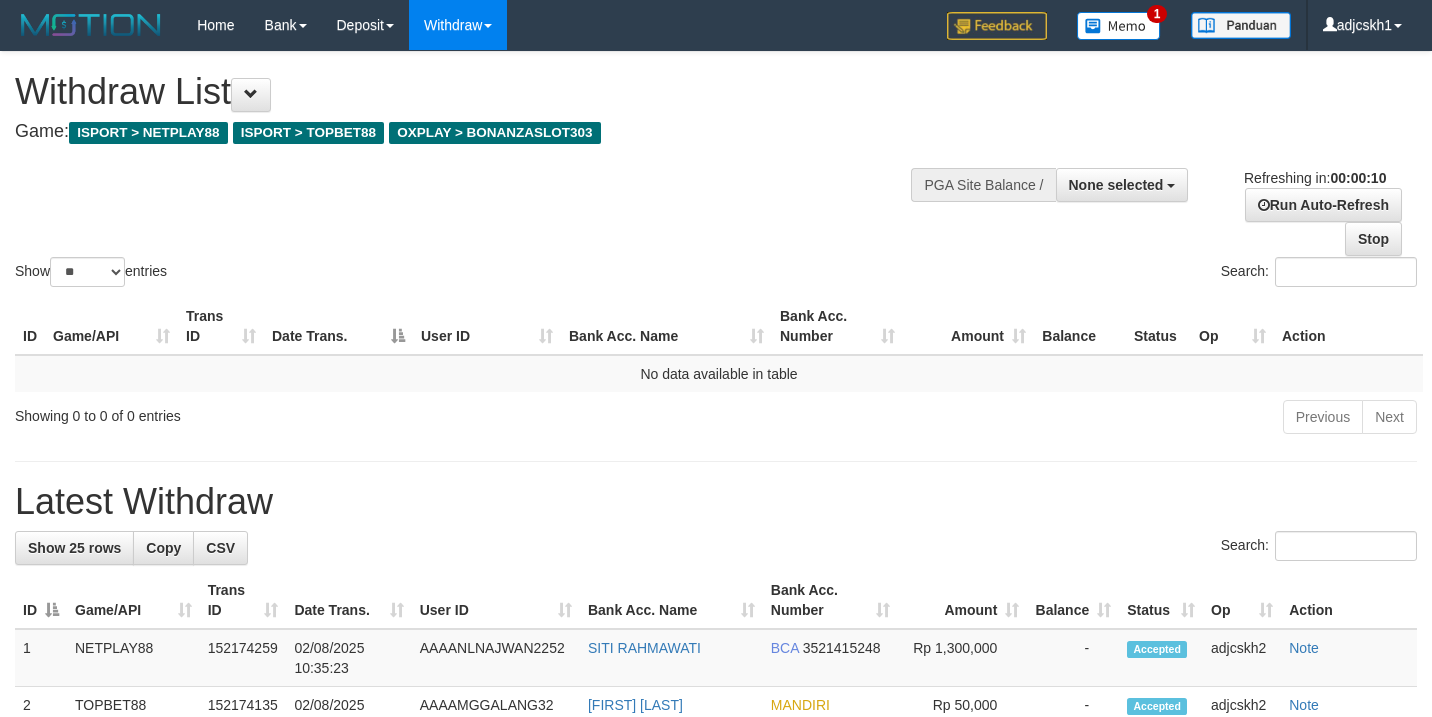 select 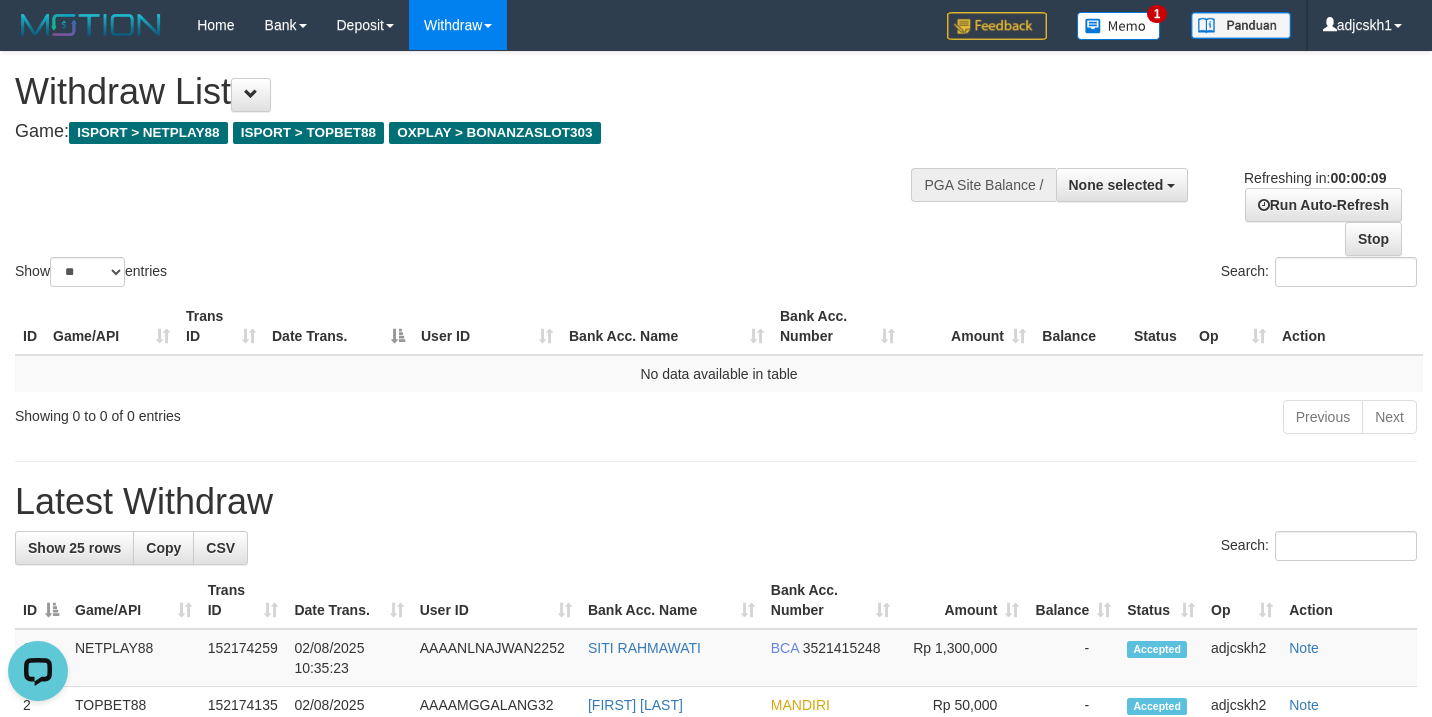 scroll, scrollTop: 0, scrollLeft: 0, axis: both 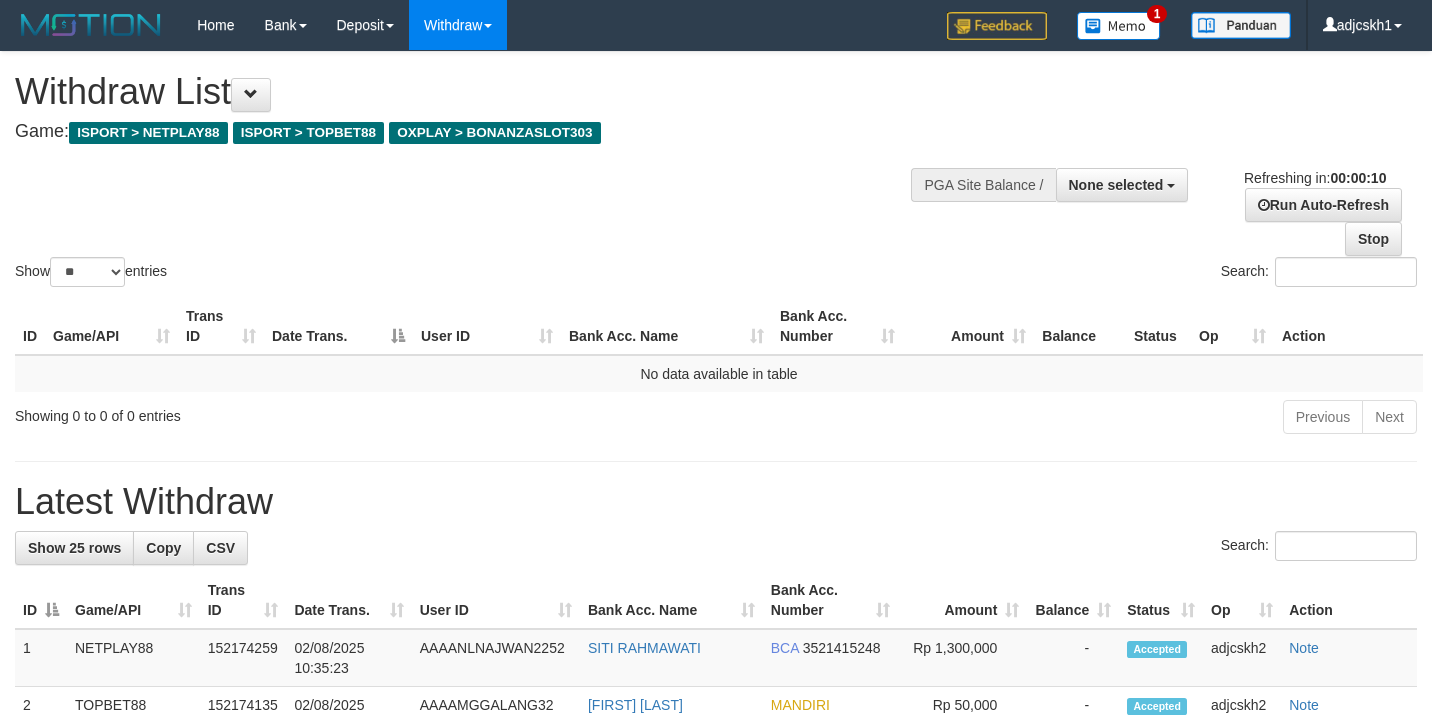 select 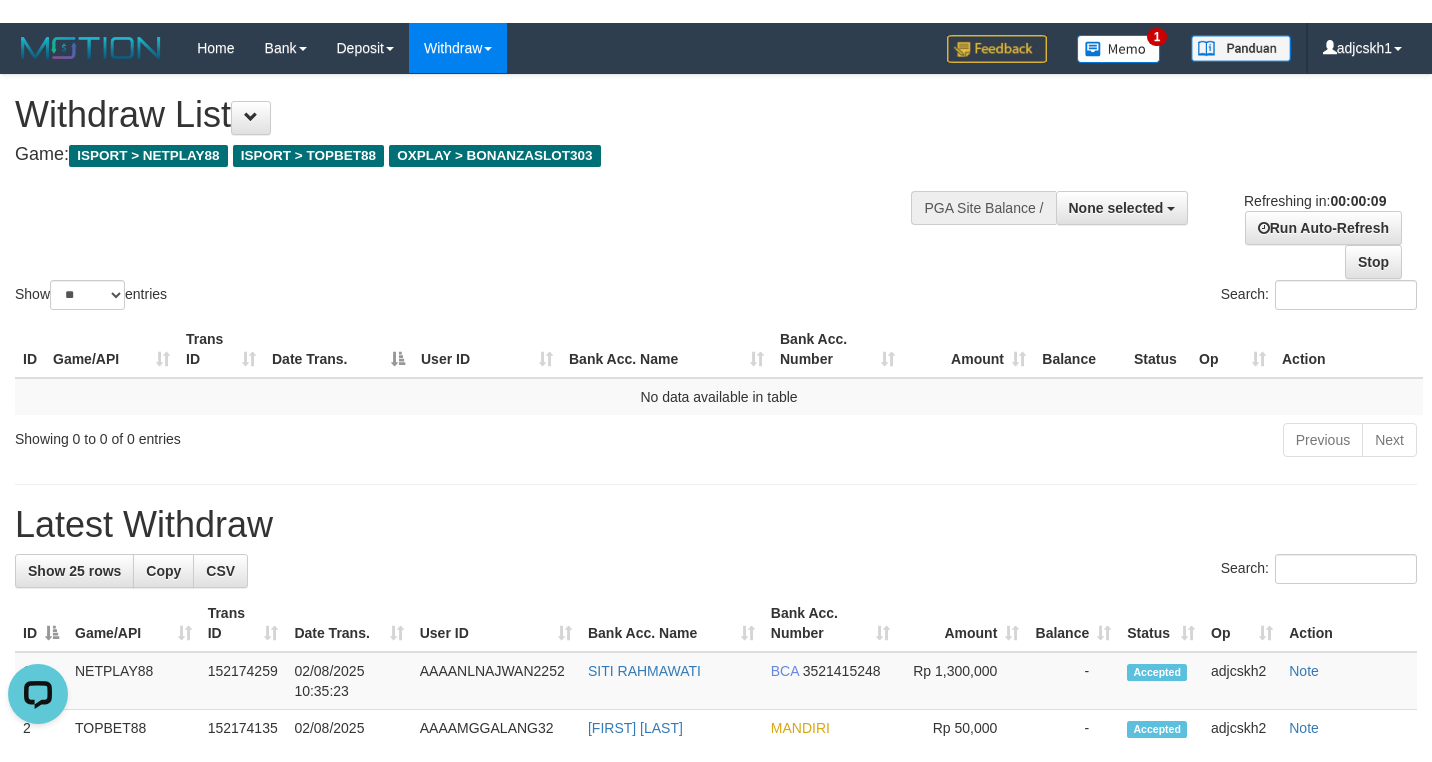 scroll, scrollTop: 0, scrollLeft: 0, axis: both 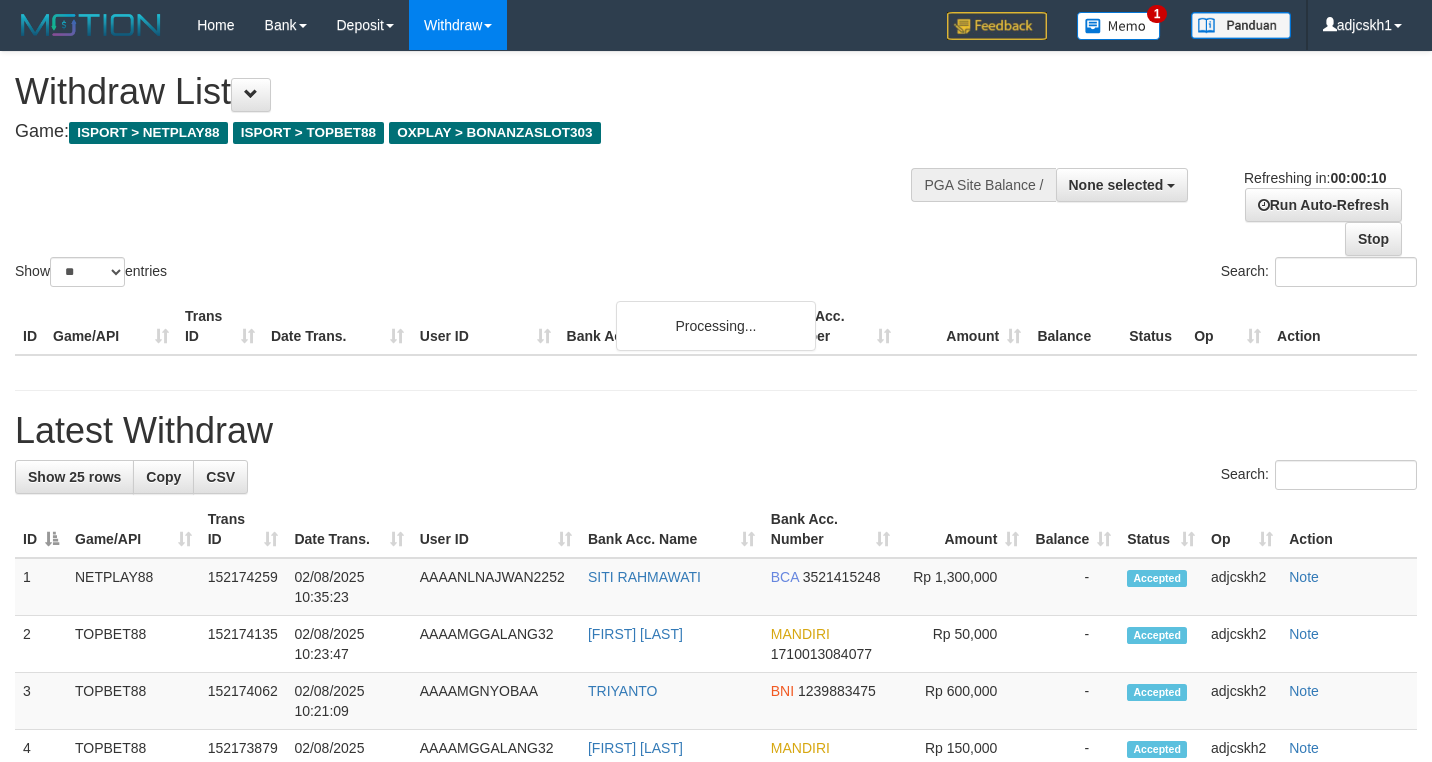select 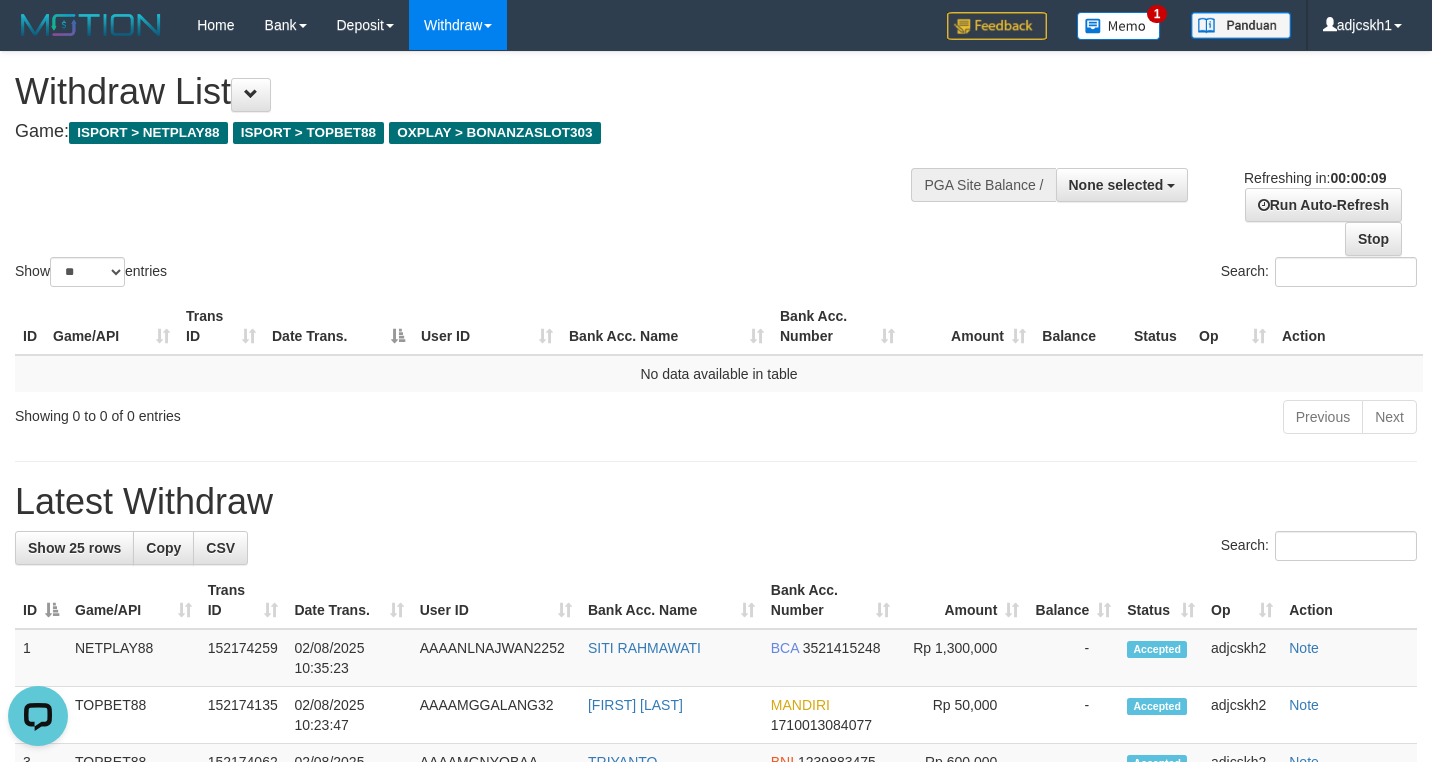 scroll, scrollTop: 0, scrollLeft: 0, axis: both 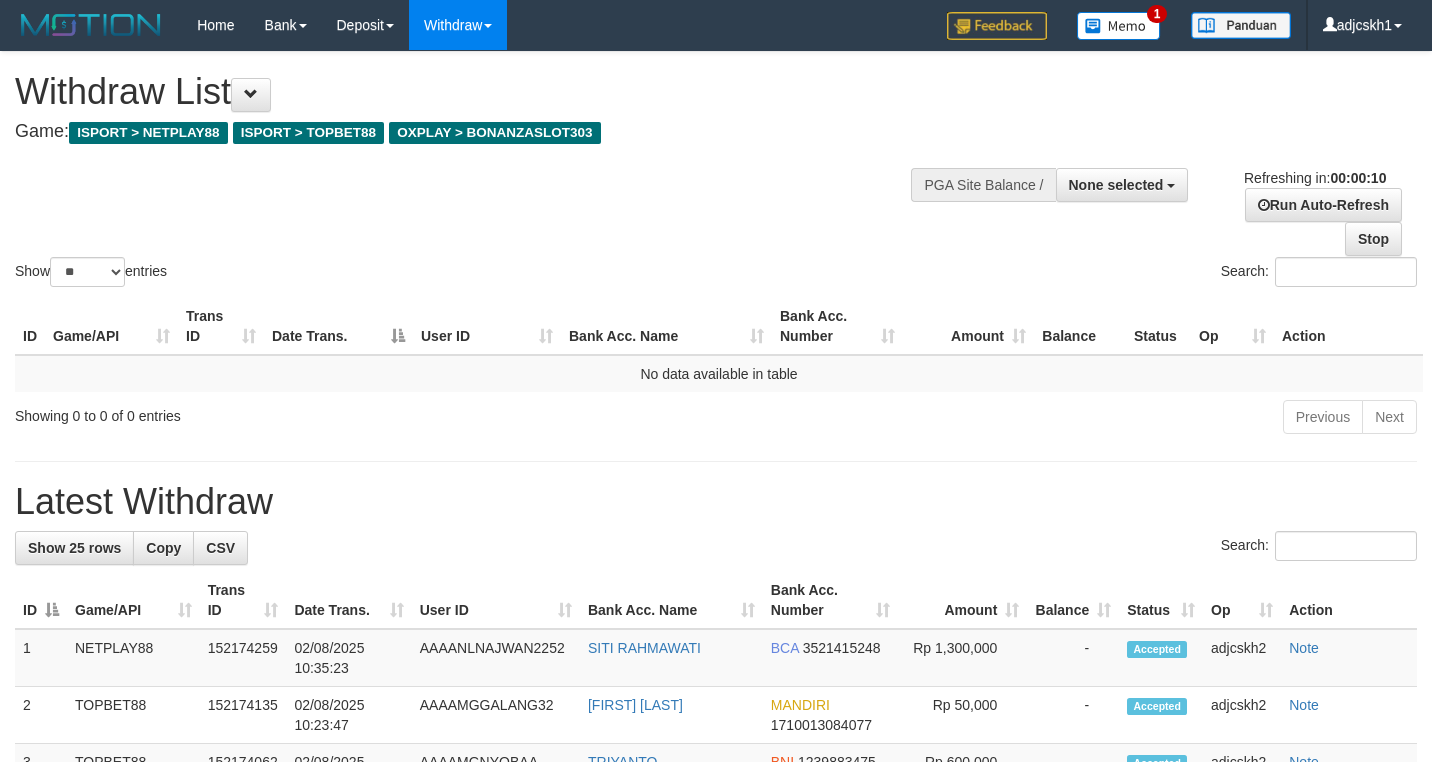 select 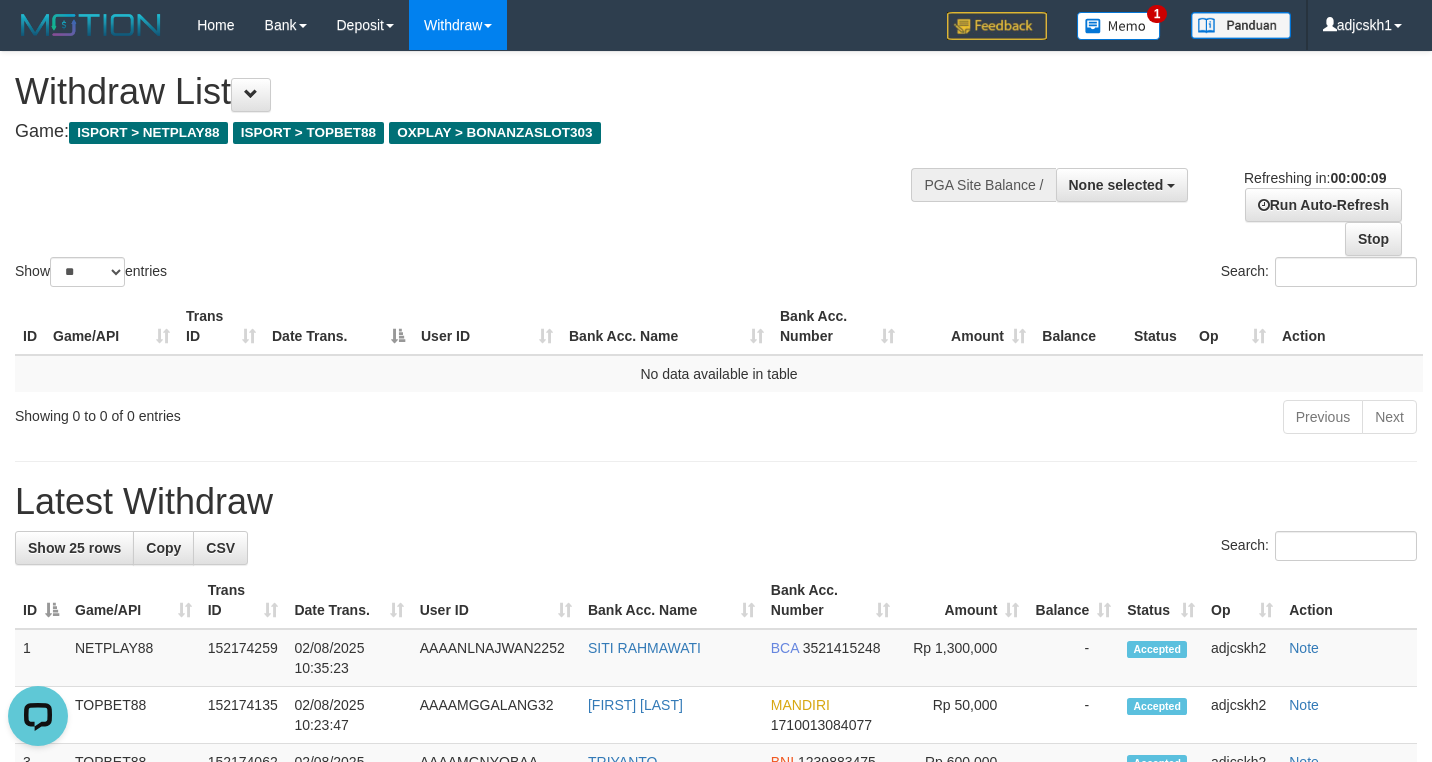 scroll, scrollTop: 0, scrollLeft: 0, axis: both 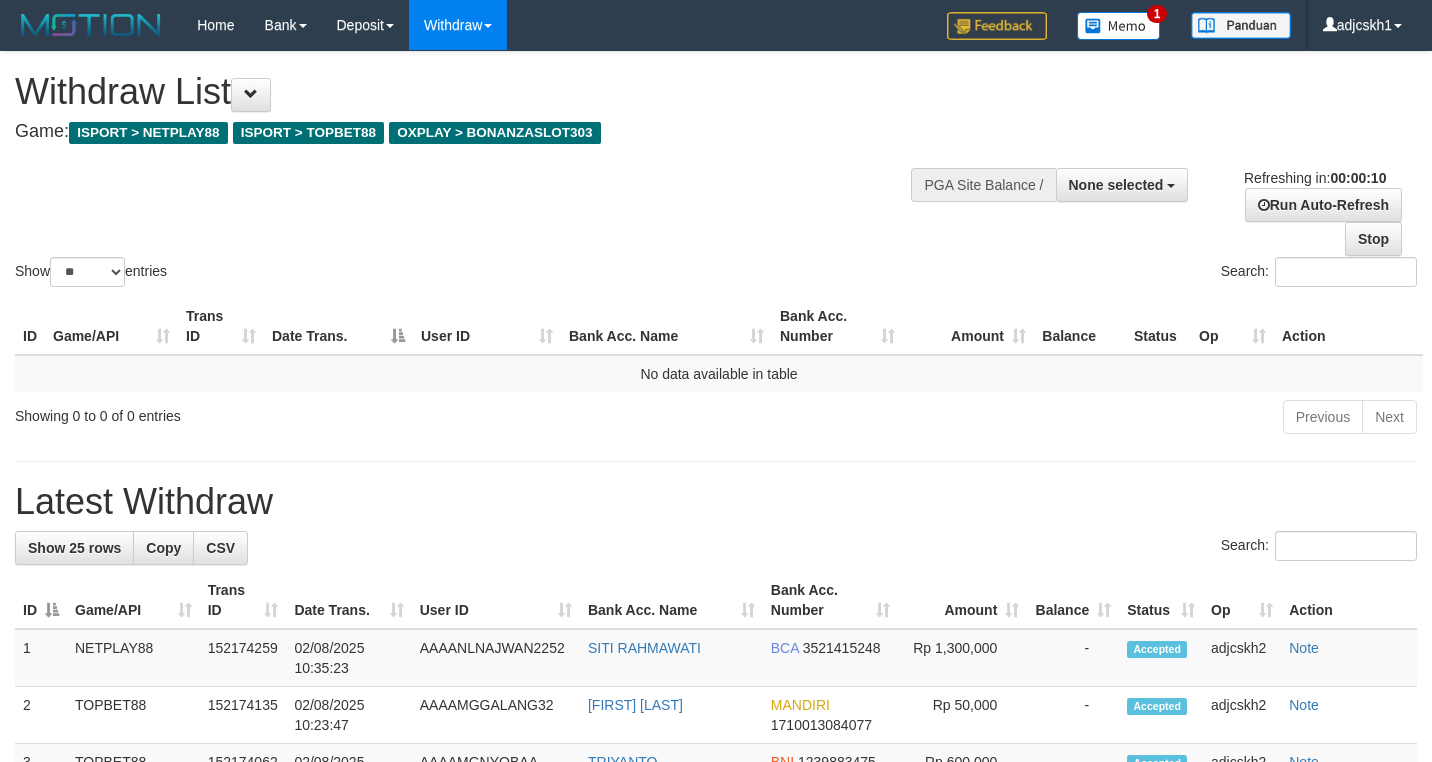 select 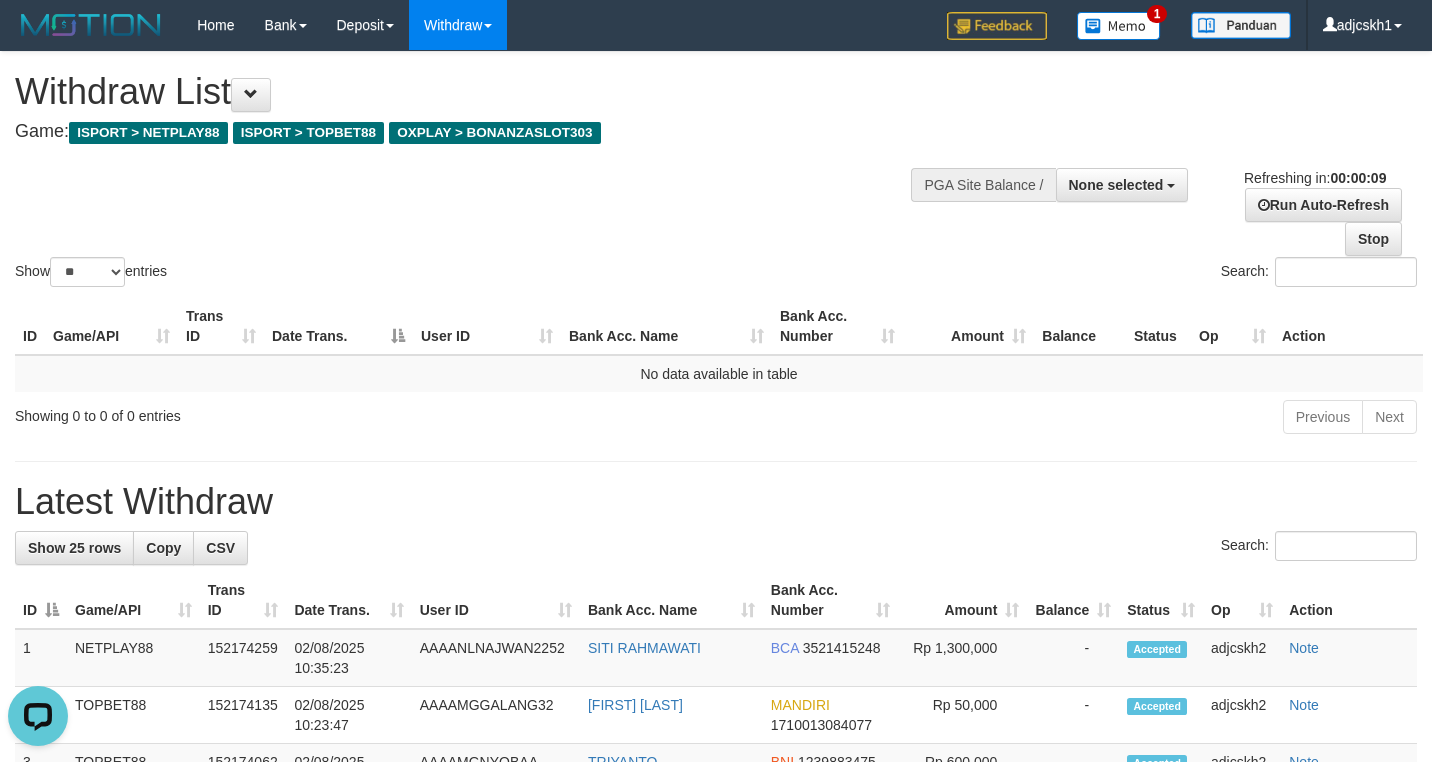 scroll, scrollTop: 0, scrollLeft: 0, axis: both 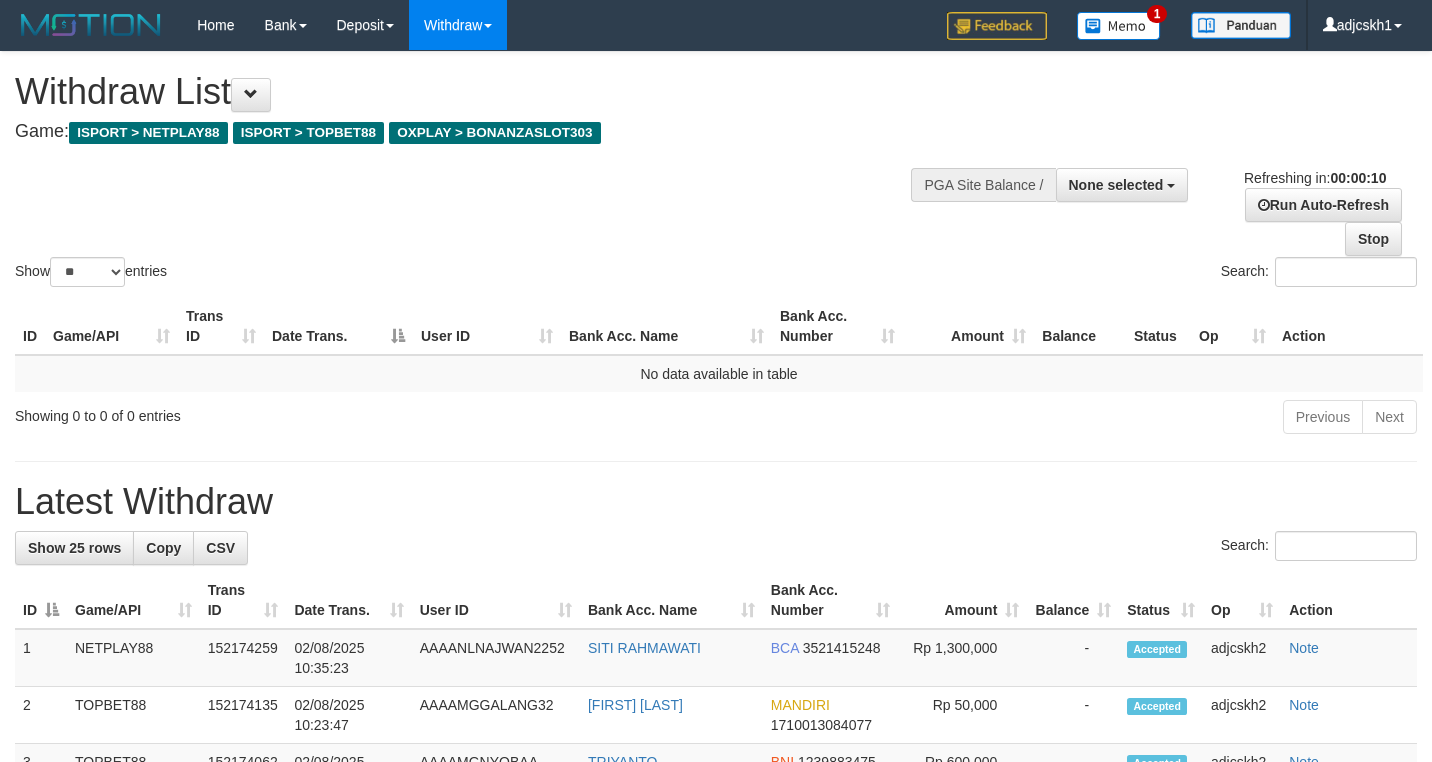 select 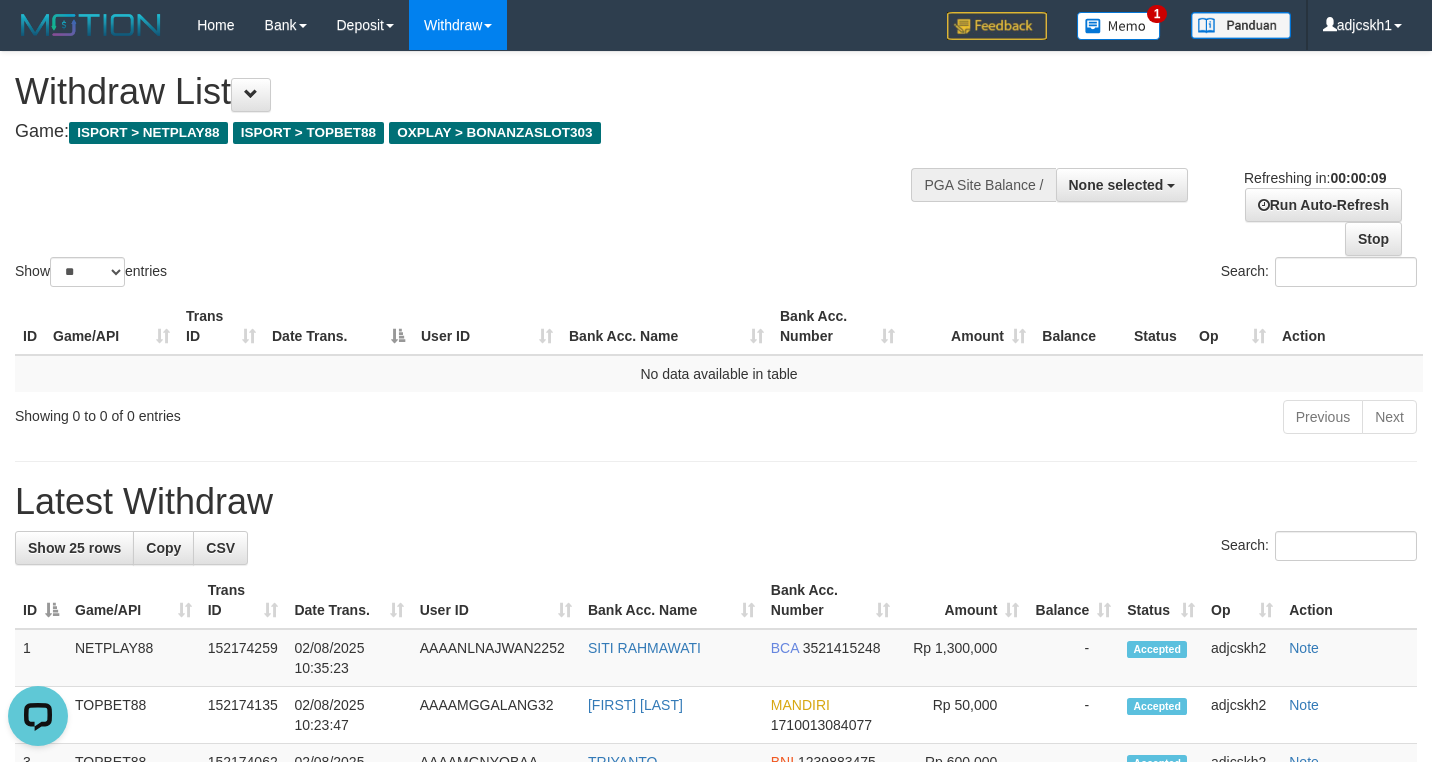 scroll, scrollTop: 0, scrollLeft: 0, axis: both 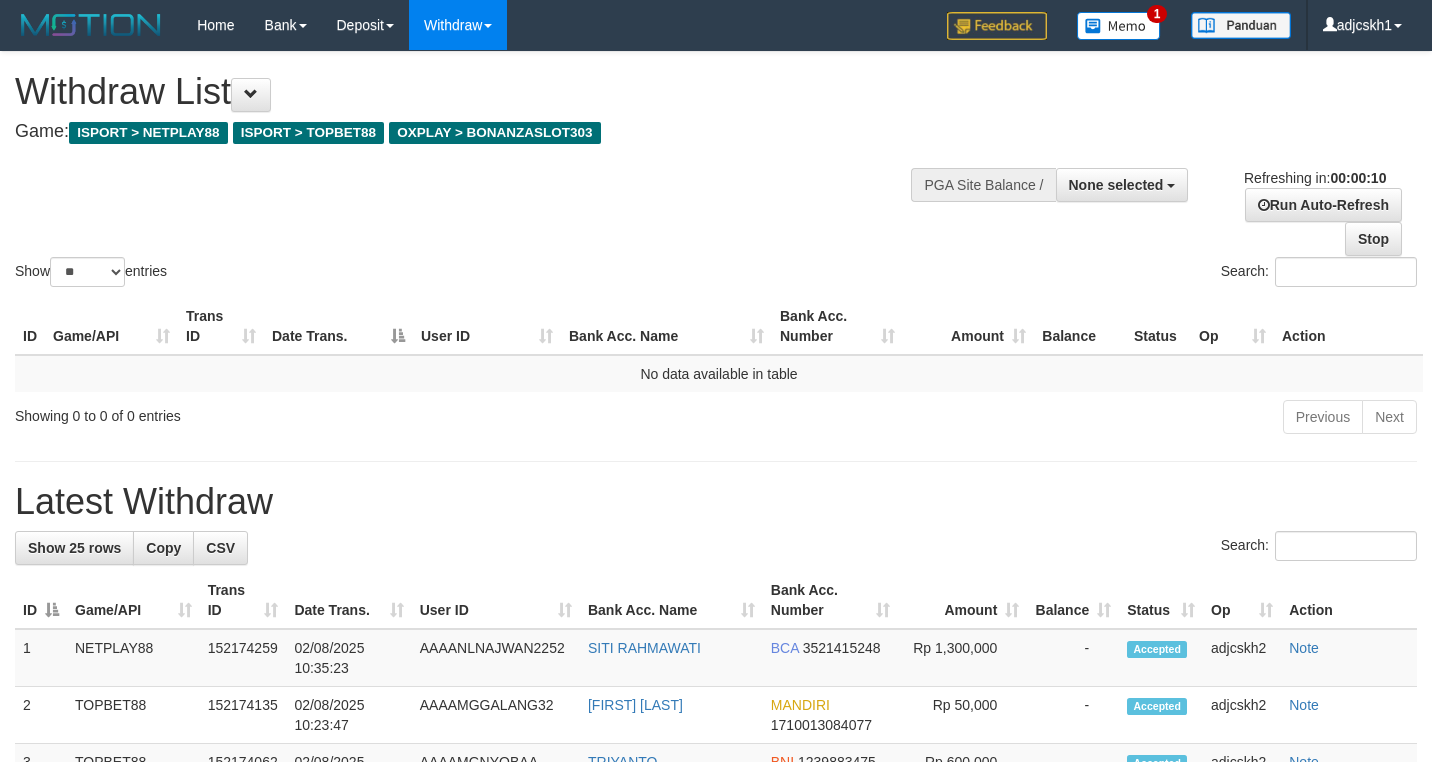 select 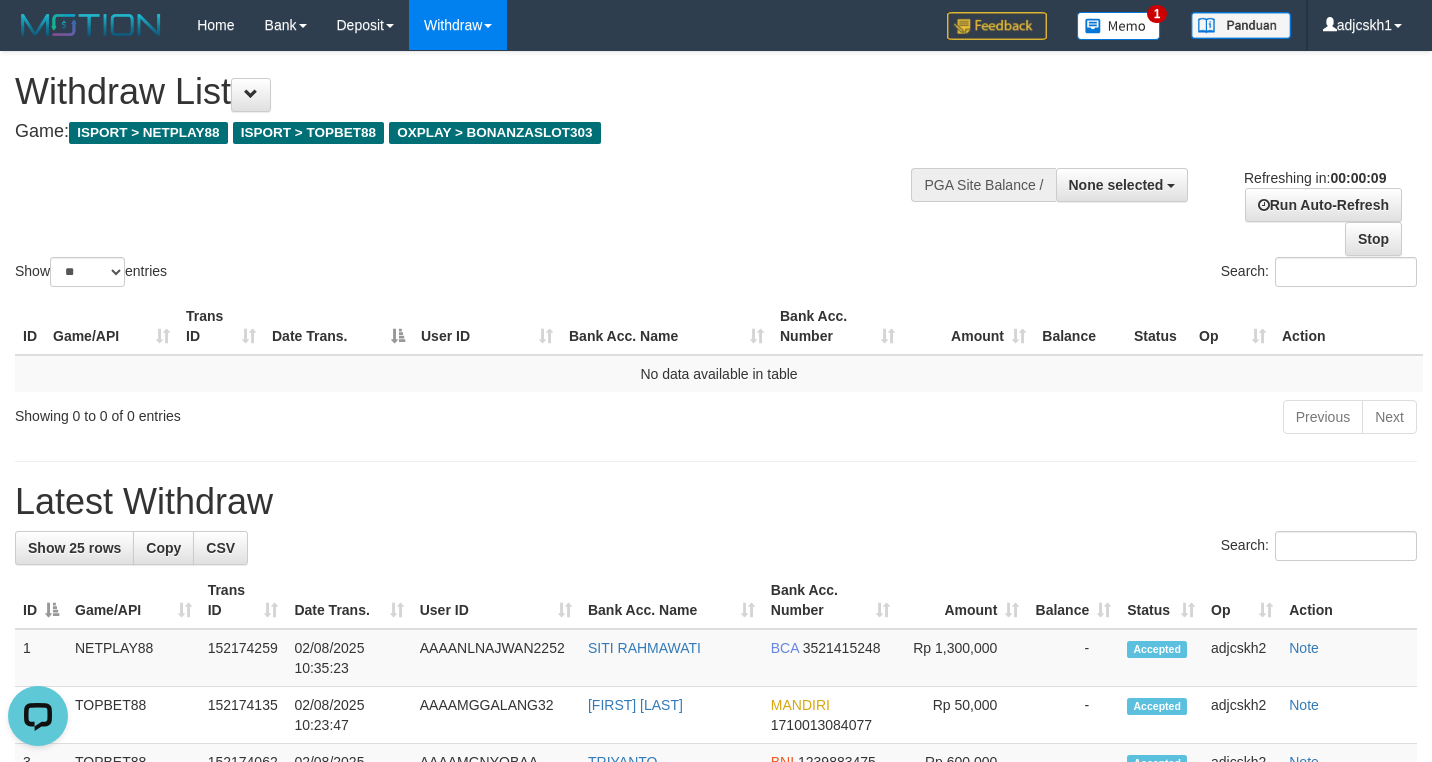 scroll, scrollTop: 0, scrollLeft: 0, axis: both 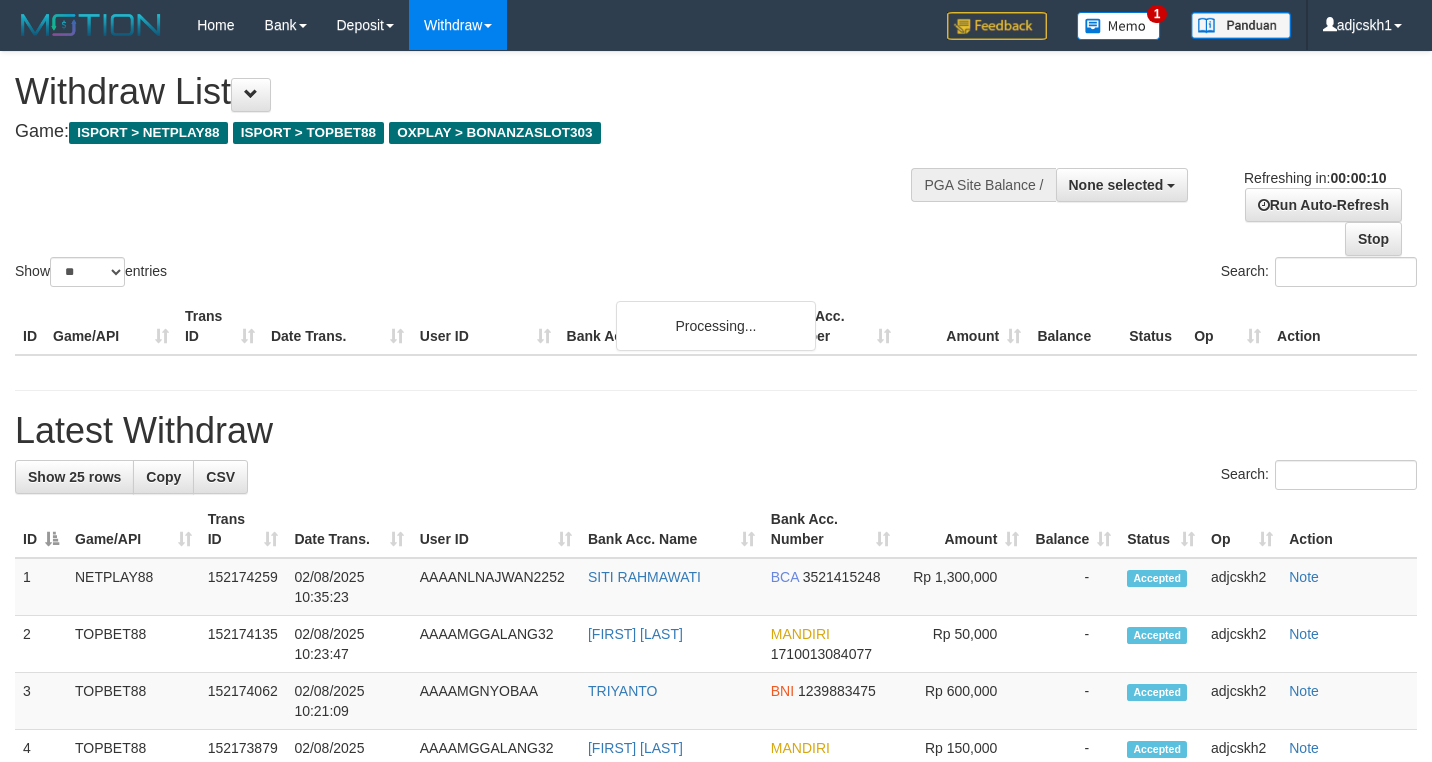 select 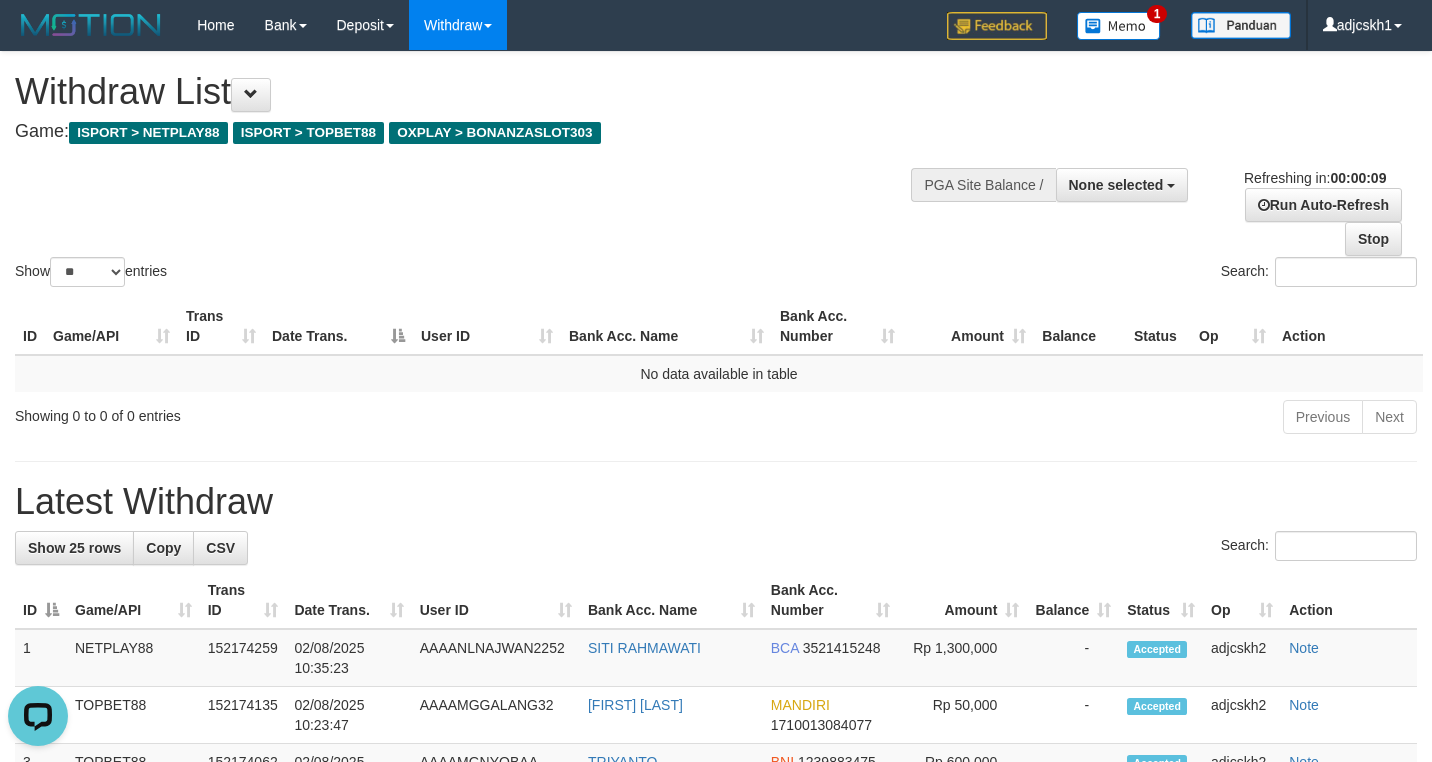 scroll, scrollTop: 0, scrollLeft: 0, axis: both 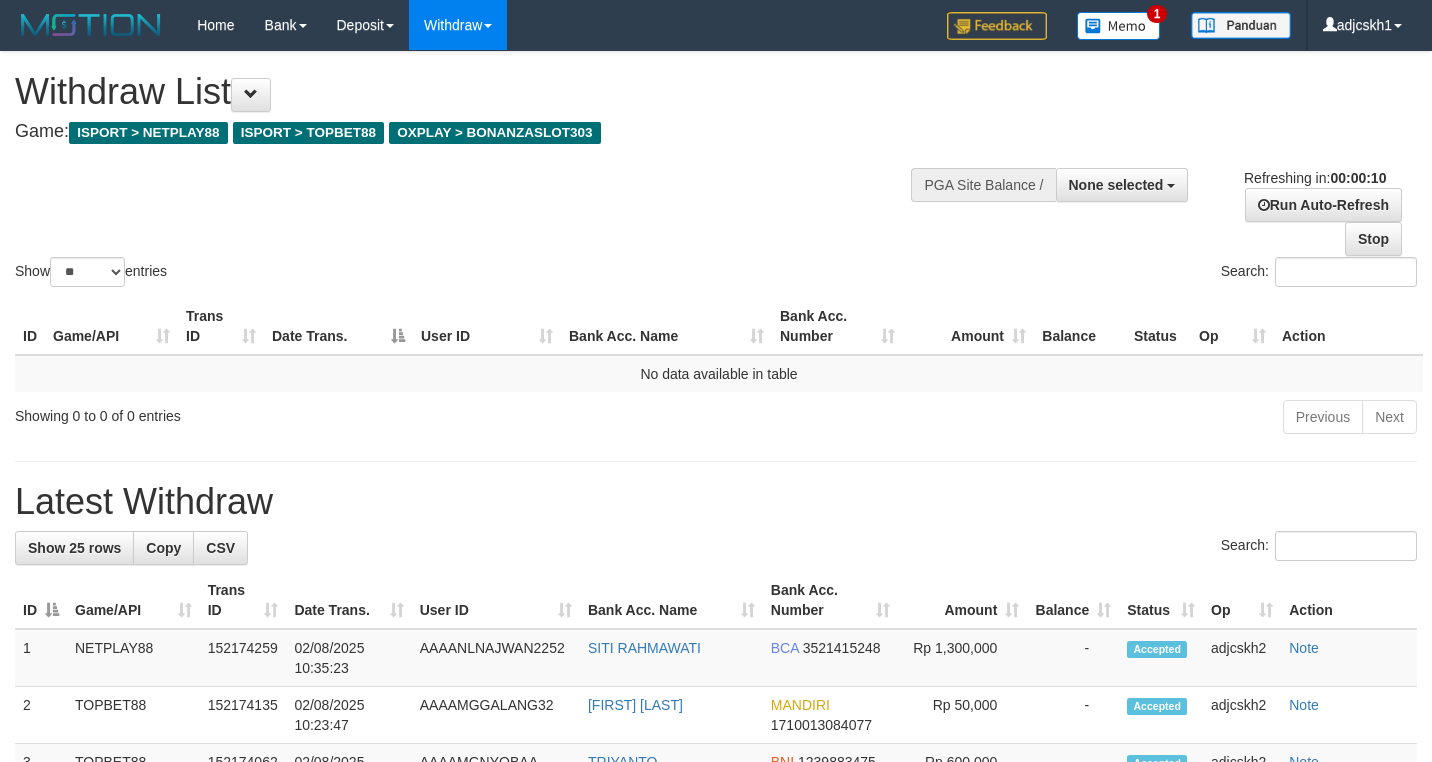 select 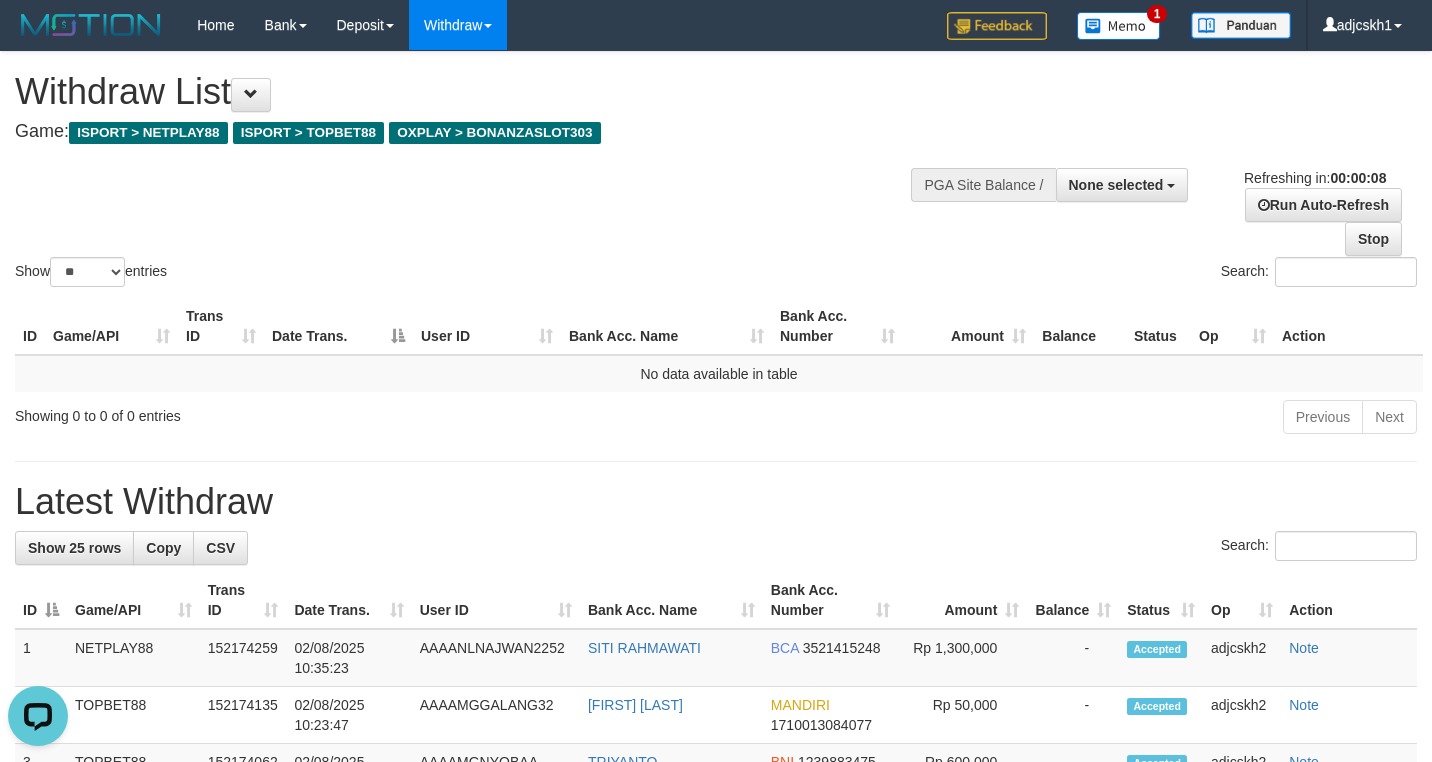 scroll, scrollTop: 0, scrollLeft: 0, axis: both 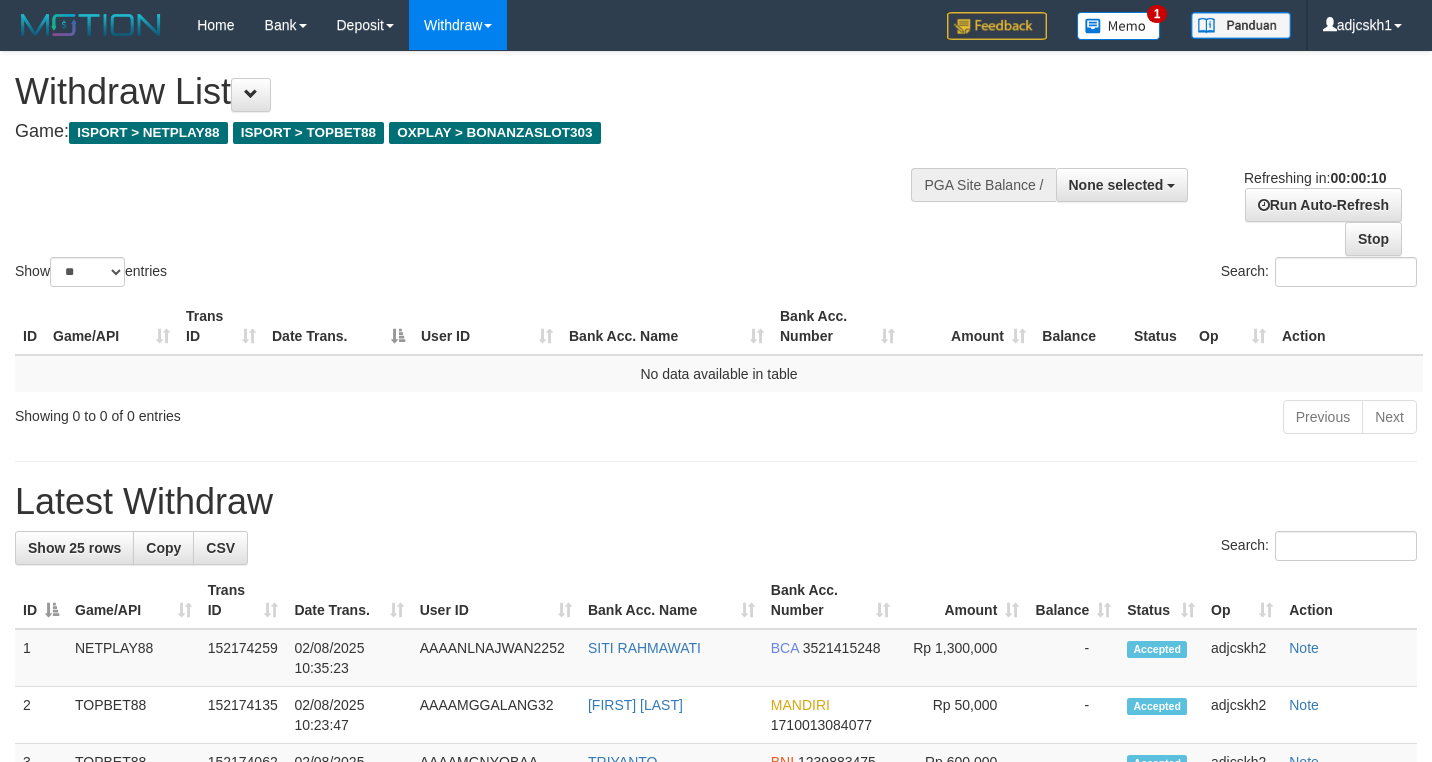 select 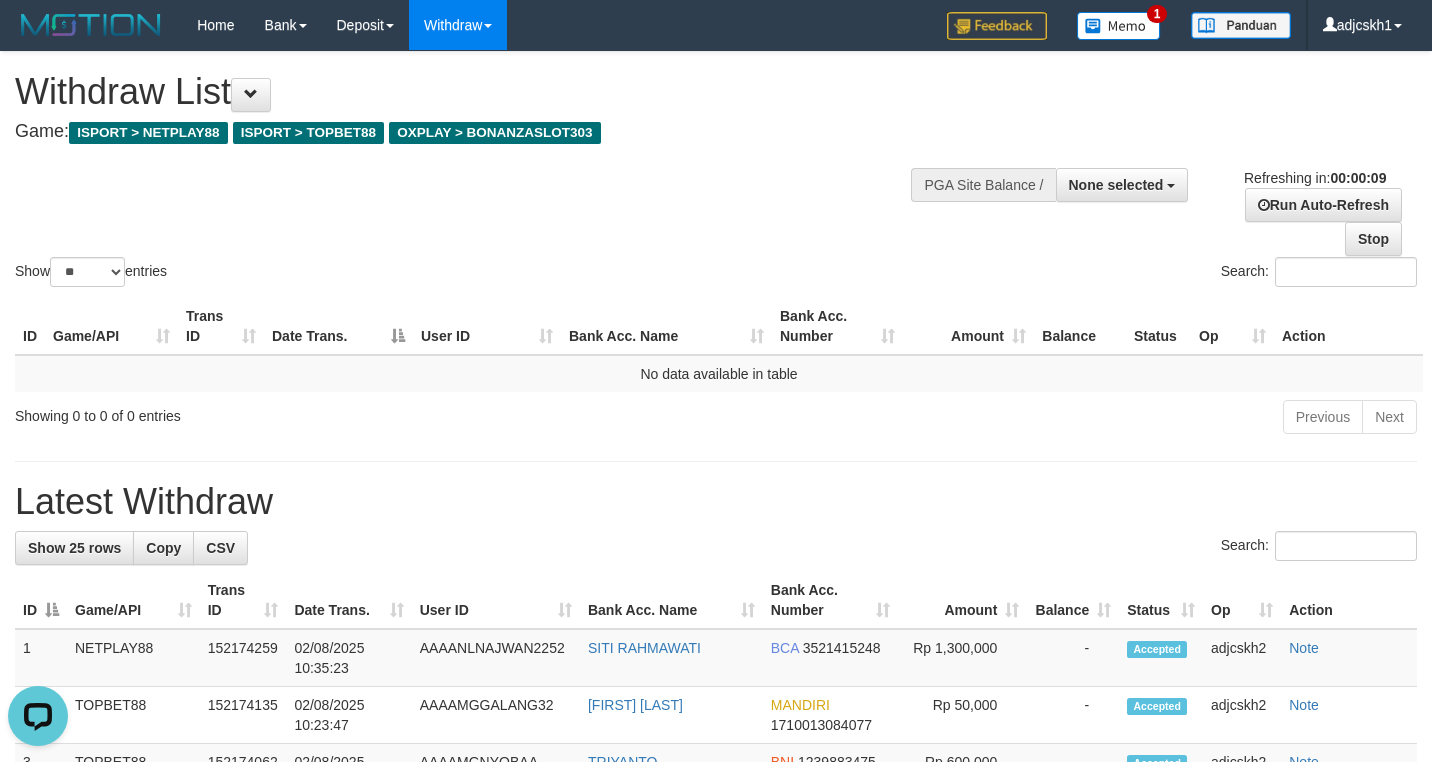 scroll, scrollTop: 0, scrollLeft: 0, axis: both 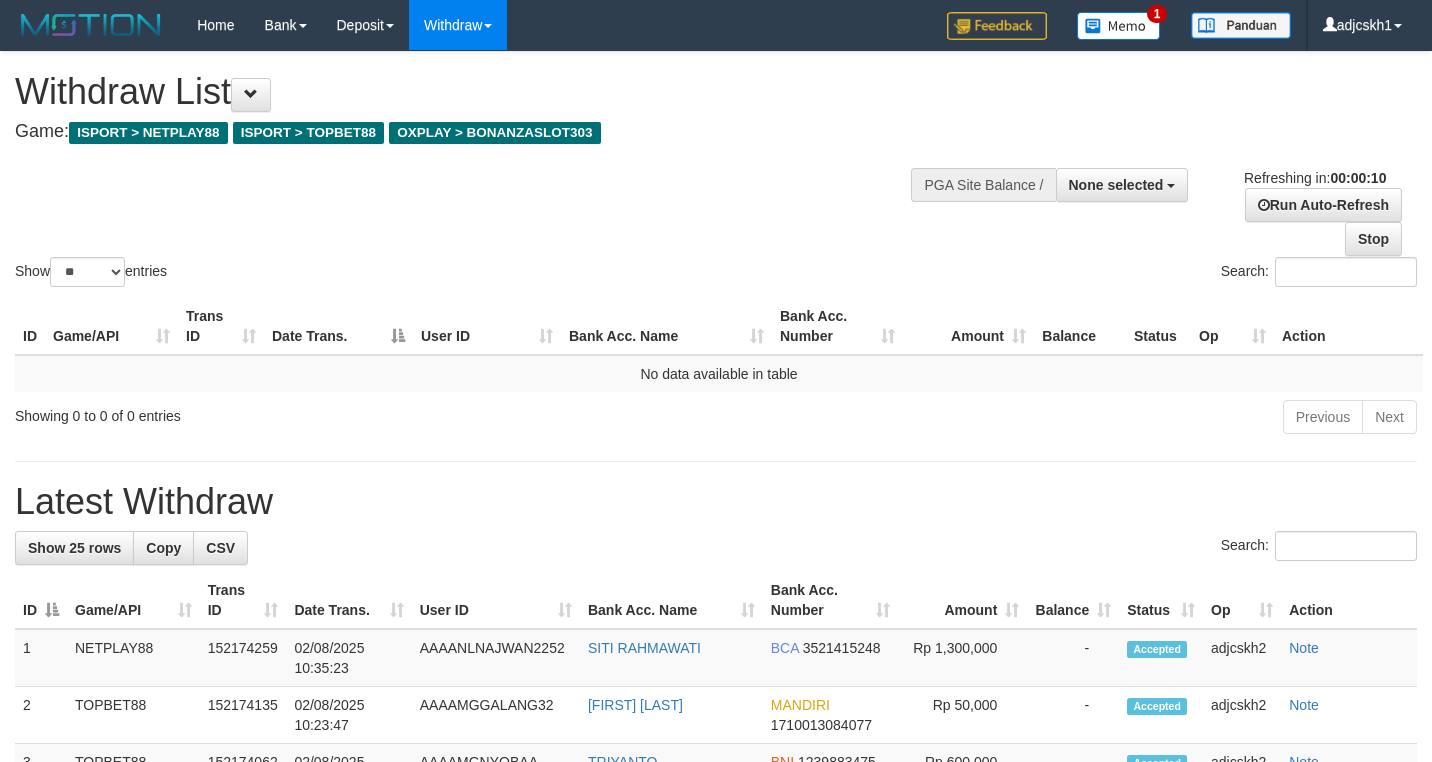 select 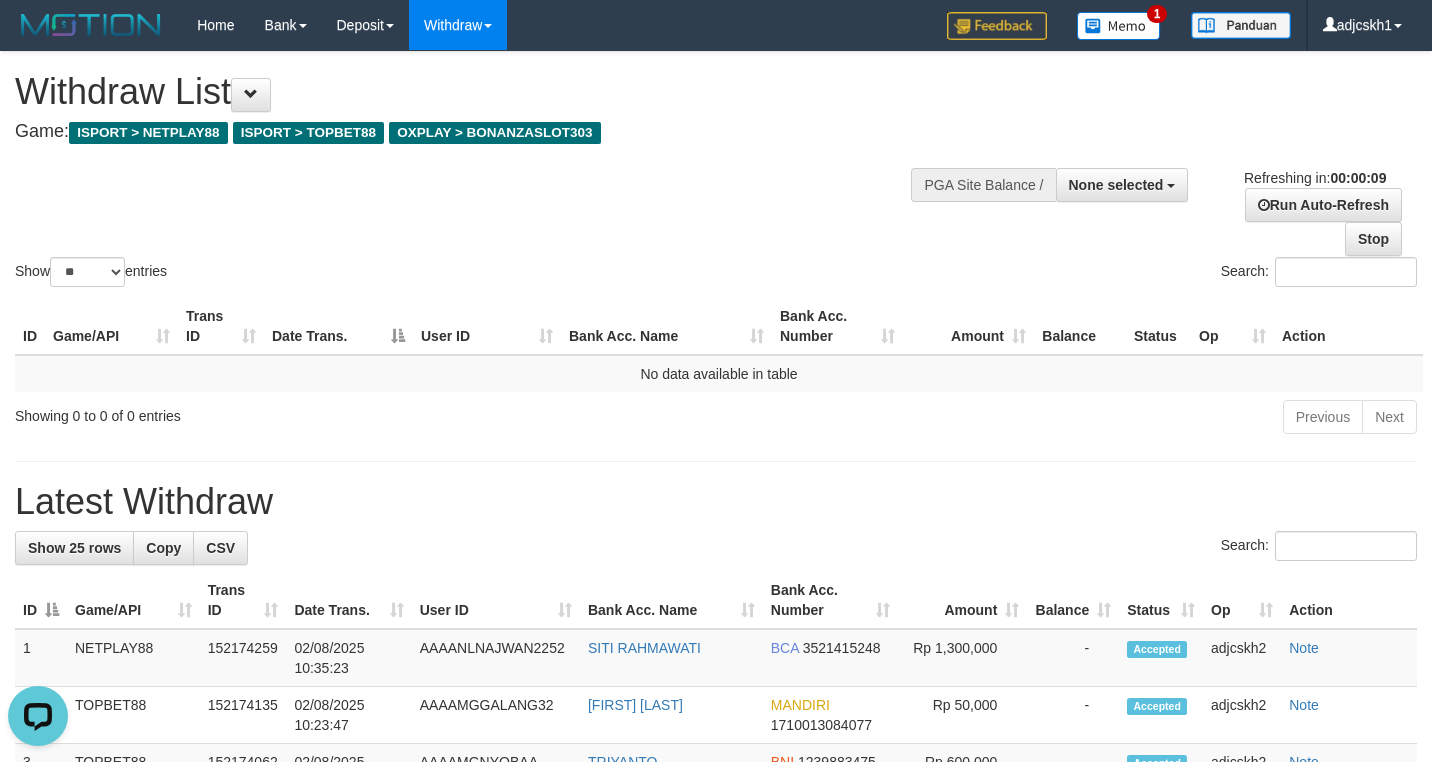 scroll, scrollTop: 0, scrollLeft: 0, axis: both 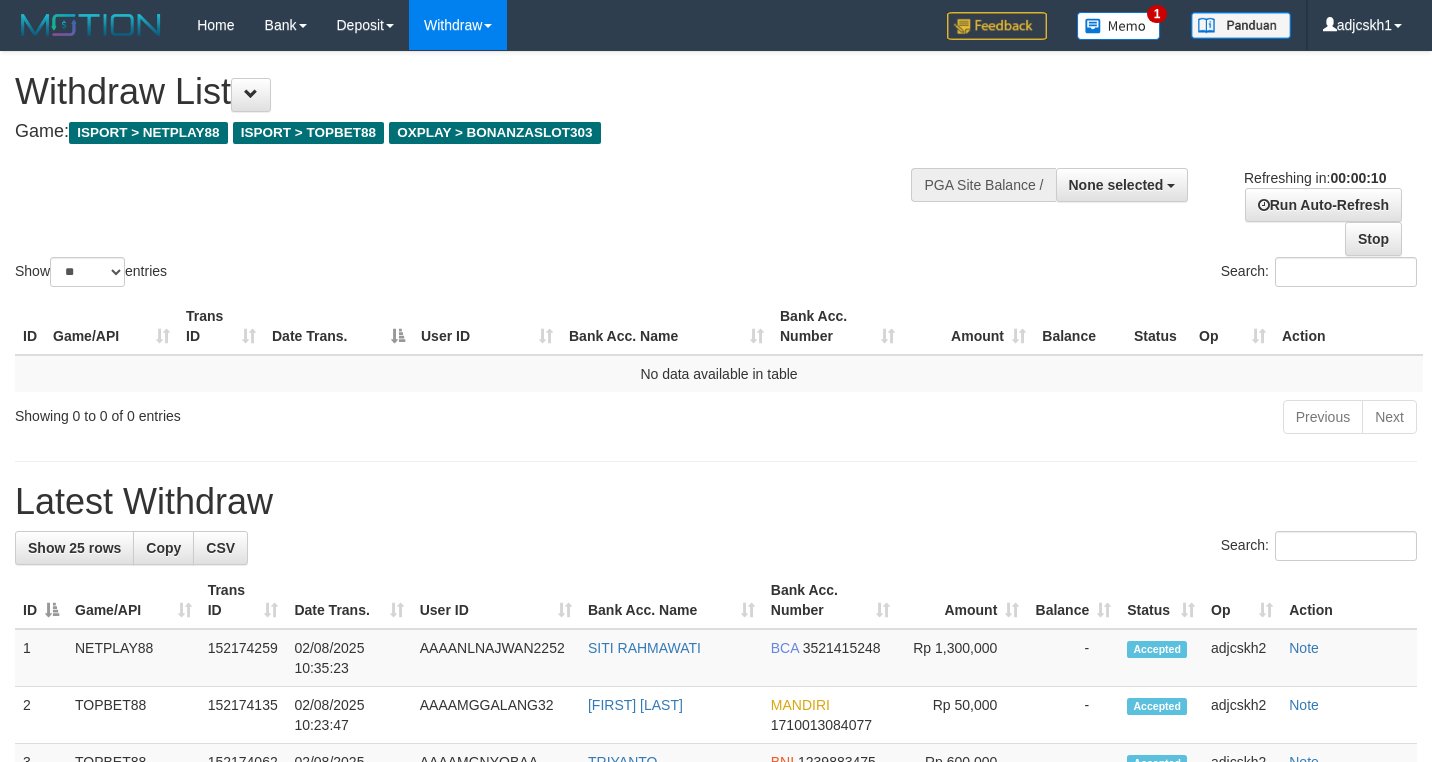 select 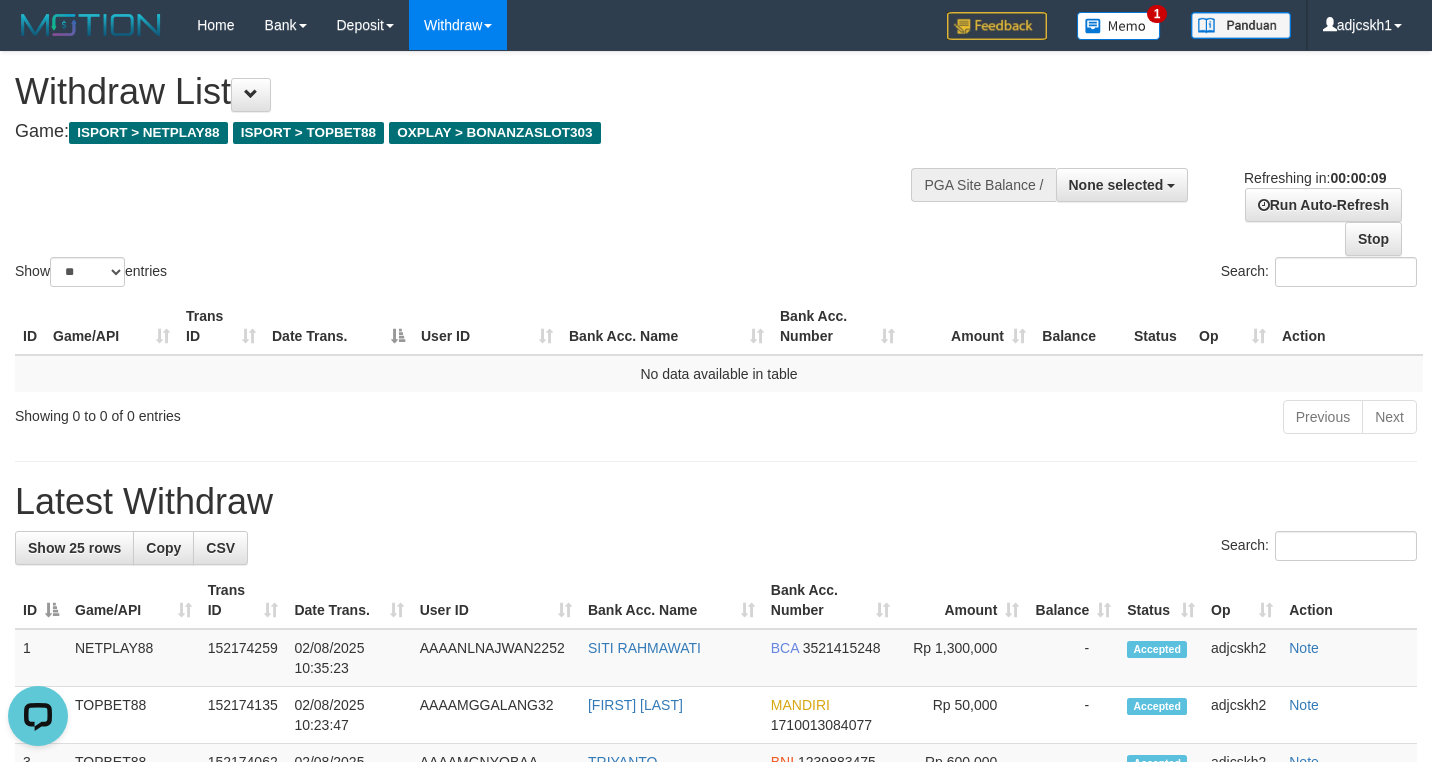 scroll, scrollTop: 0, scrollLeft: 0, axis: both 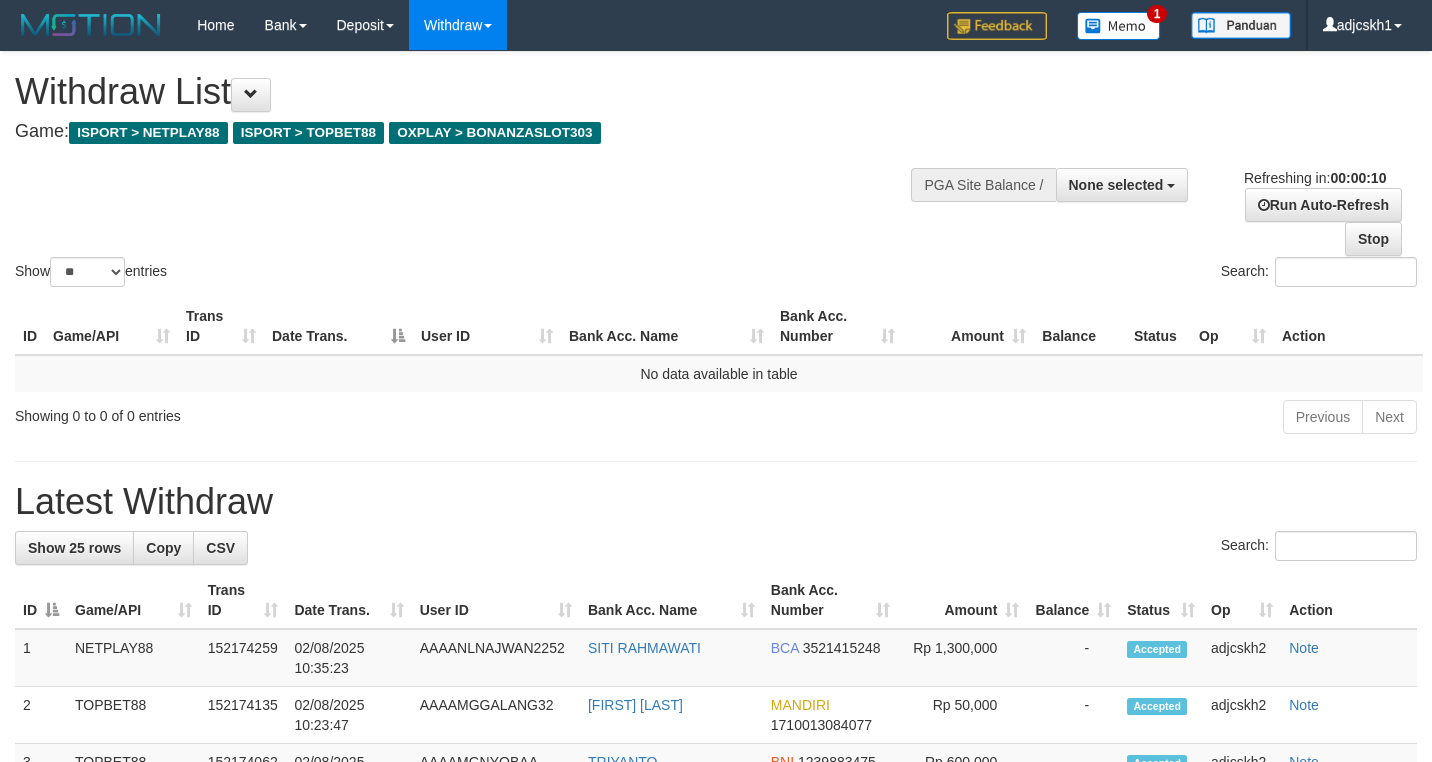 select 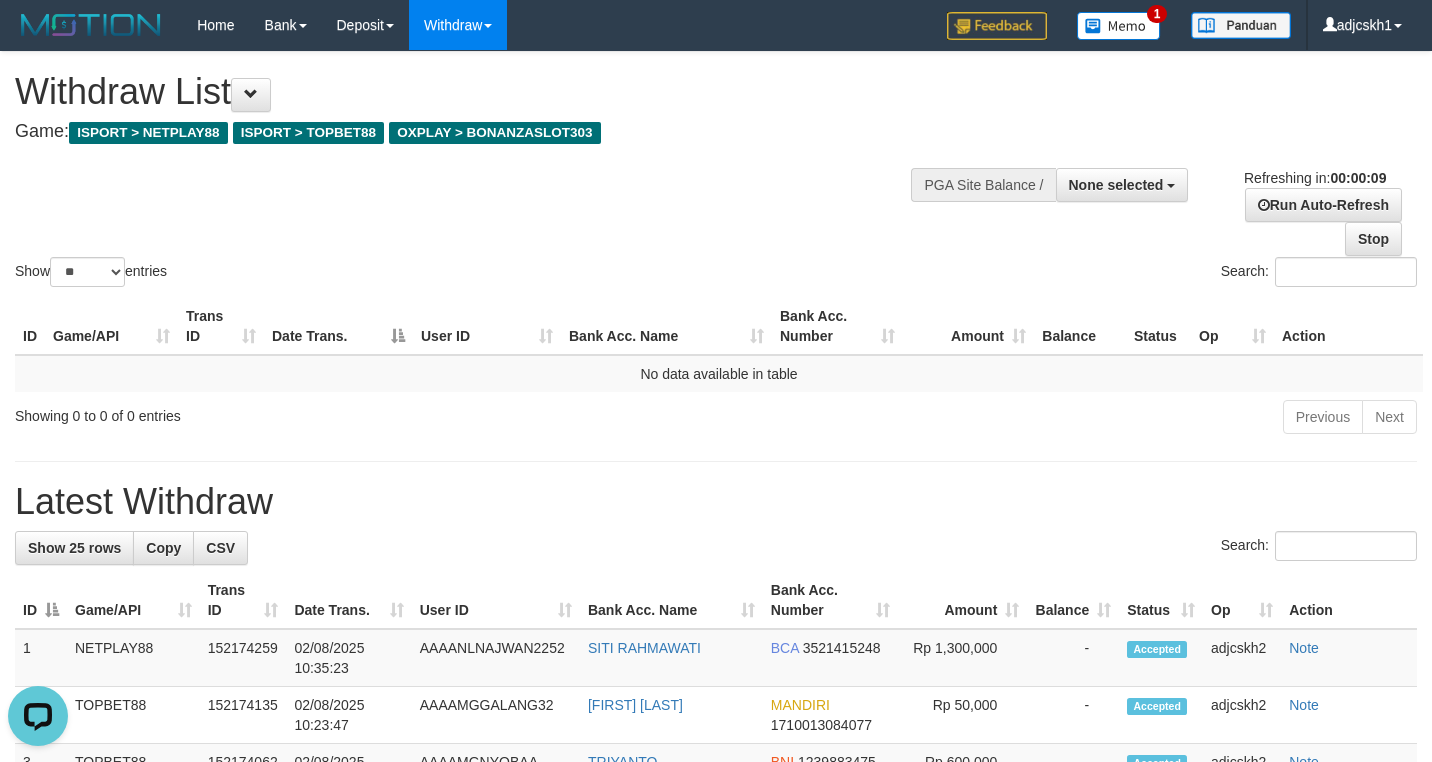 scroll, scrollTop: 0, scrollLeft: 0, axis: both 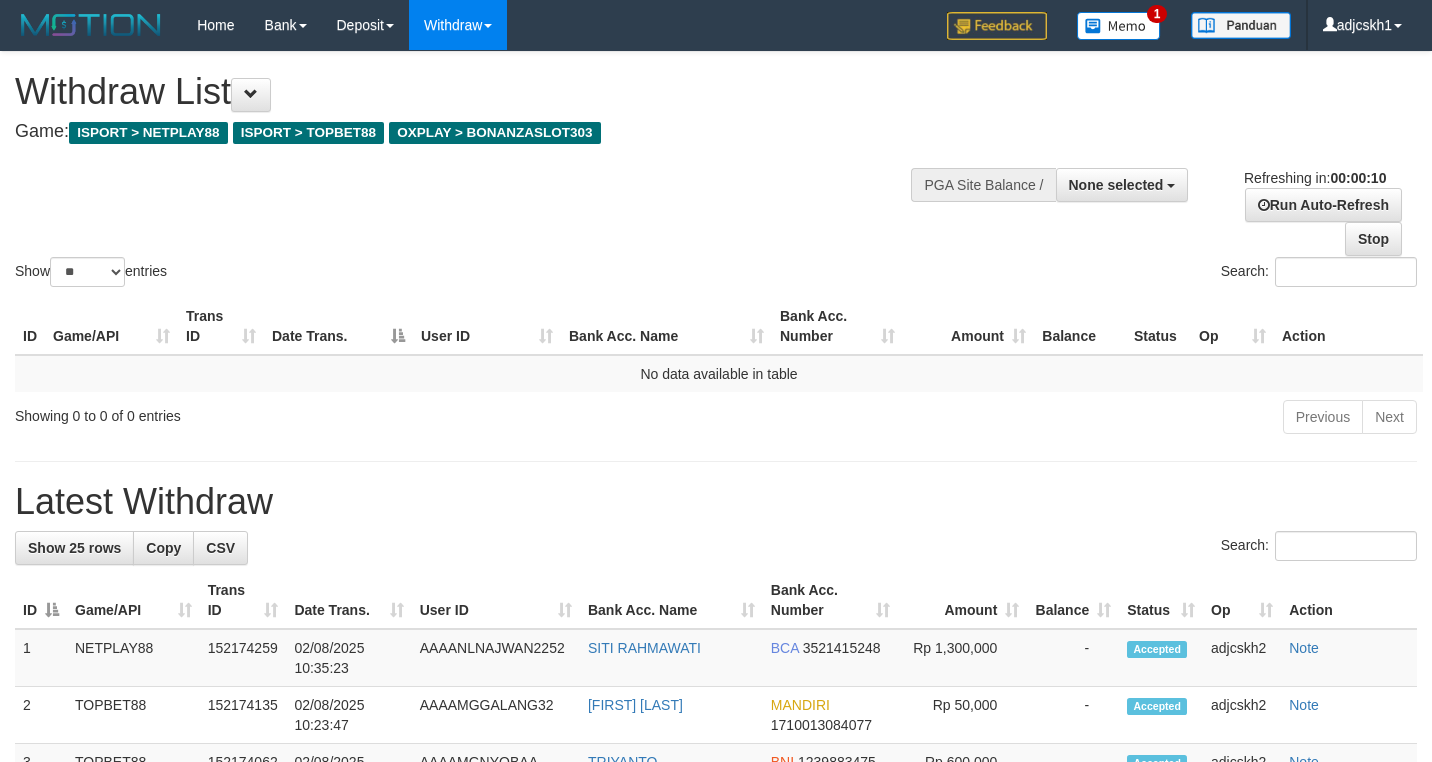 select 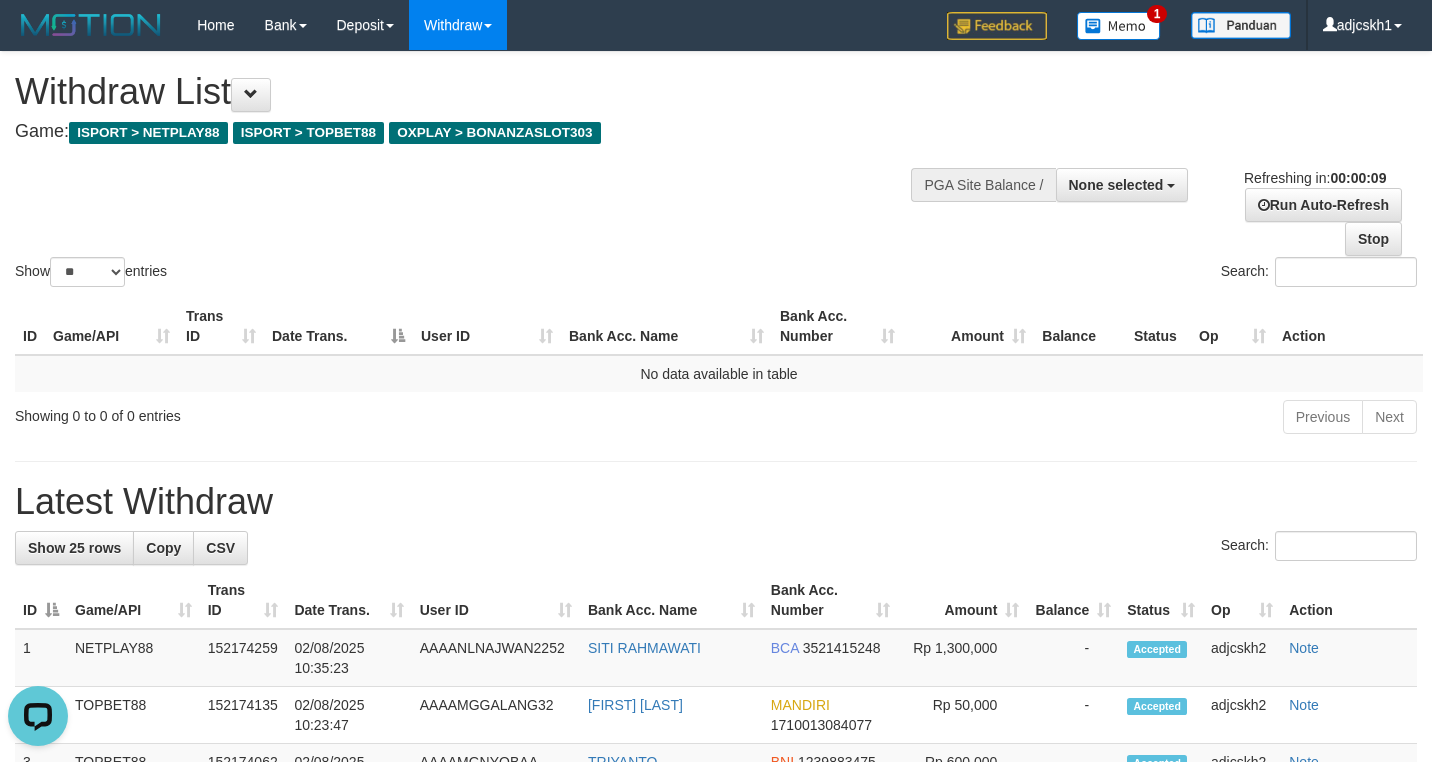 scroll, scrollTop: 0, scrollLeft: 0, axis: both 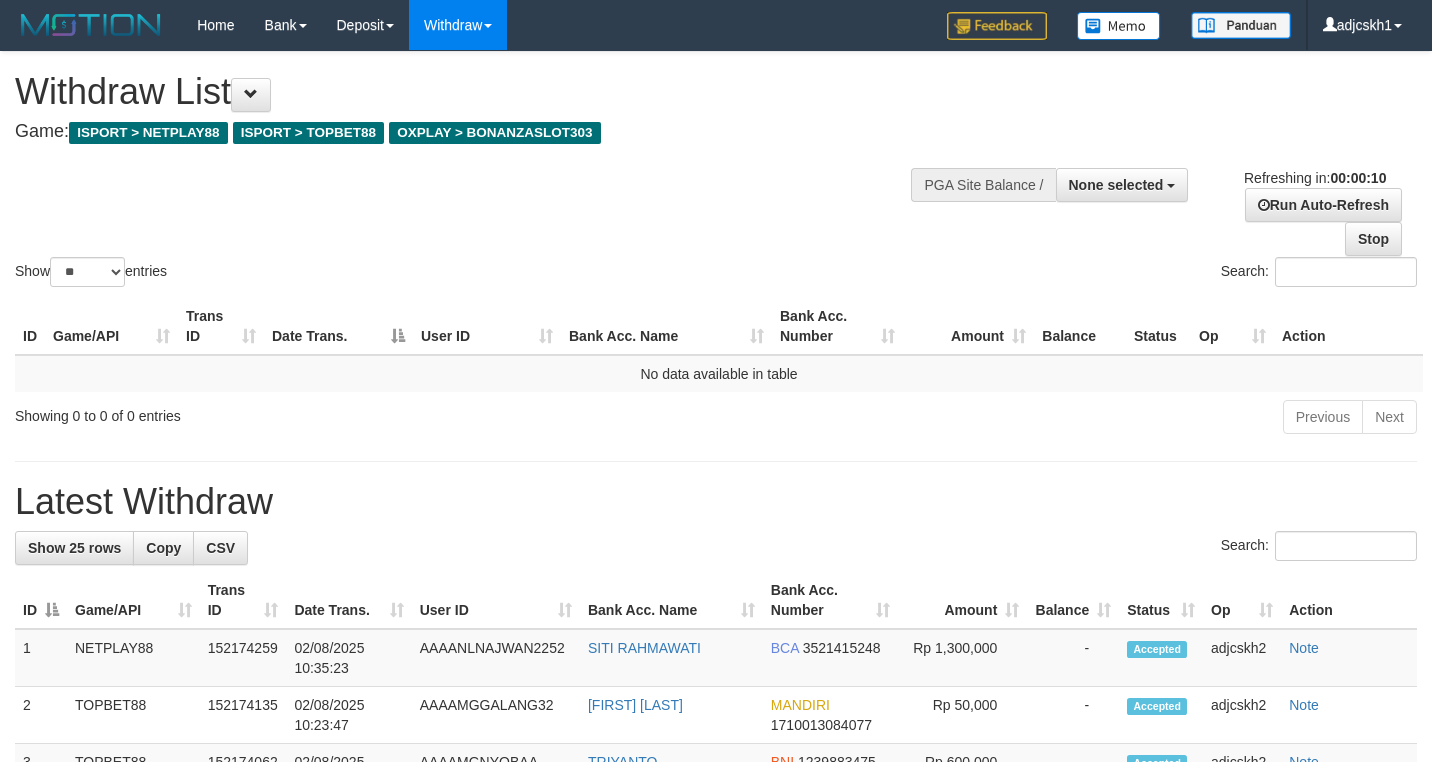 select 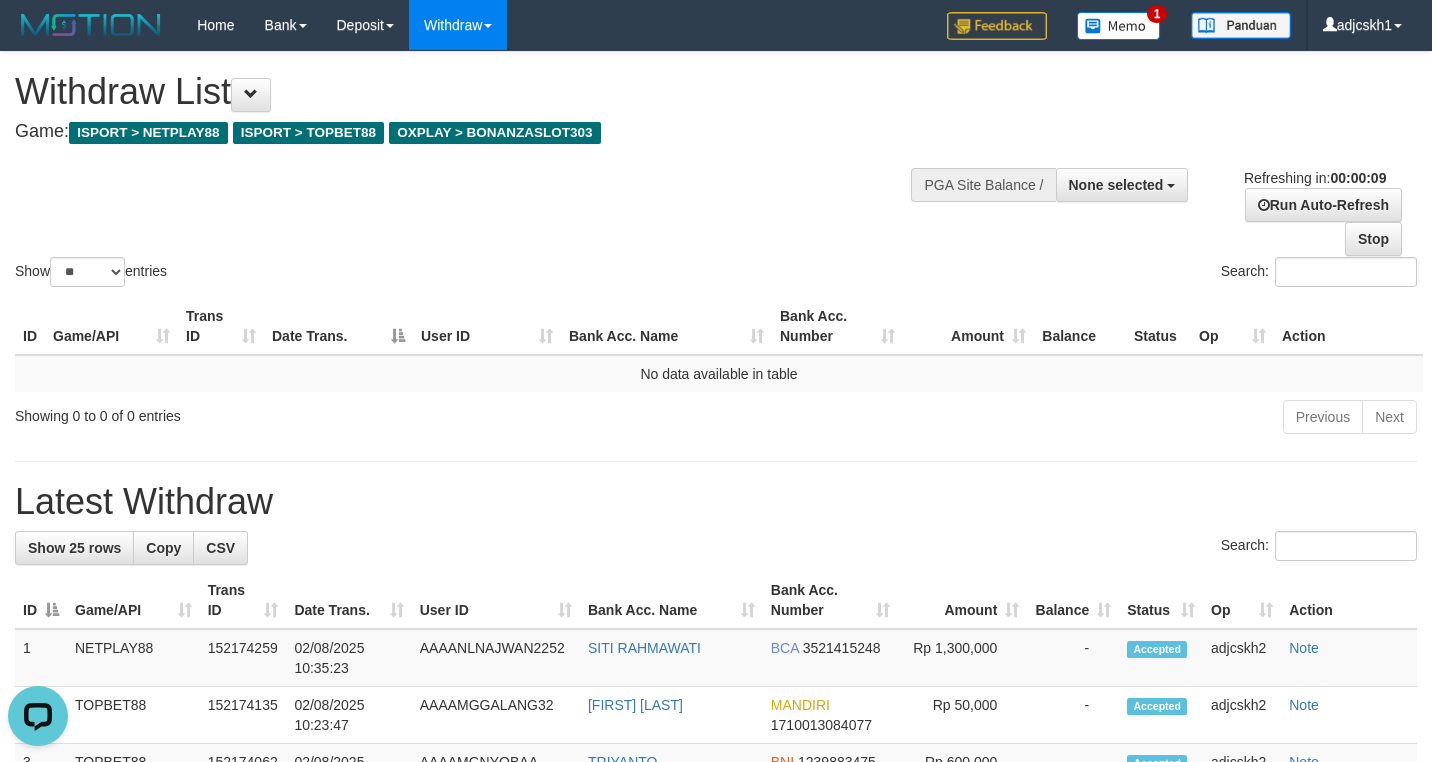 scroll, scrollTop: 0, scrollLeft: 0, axis: both 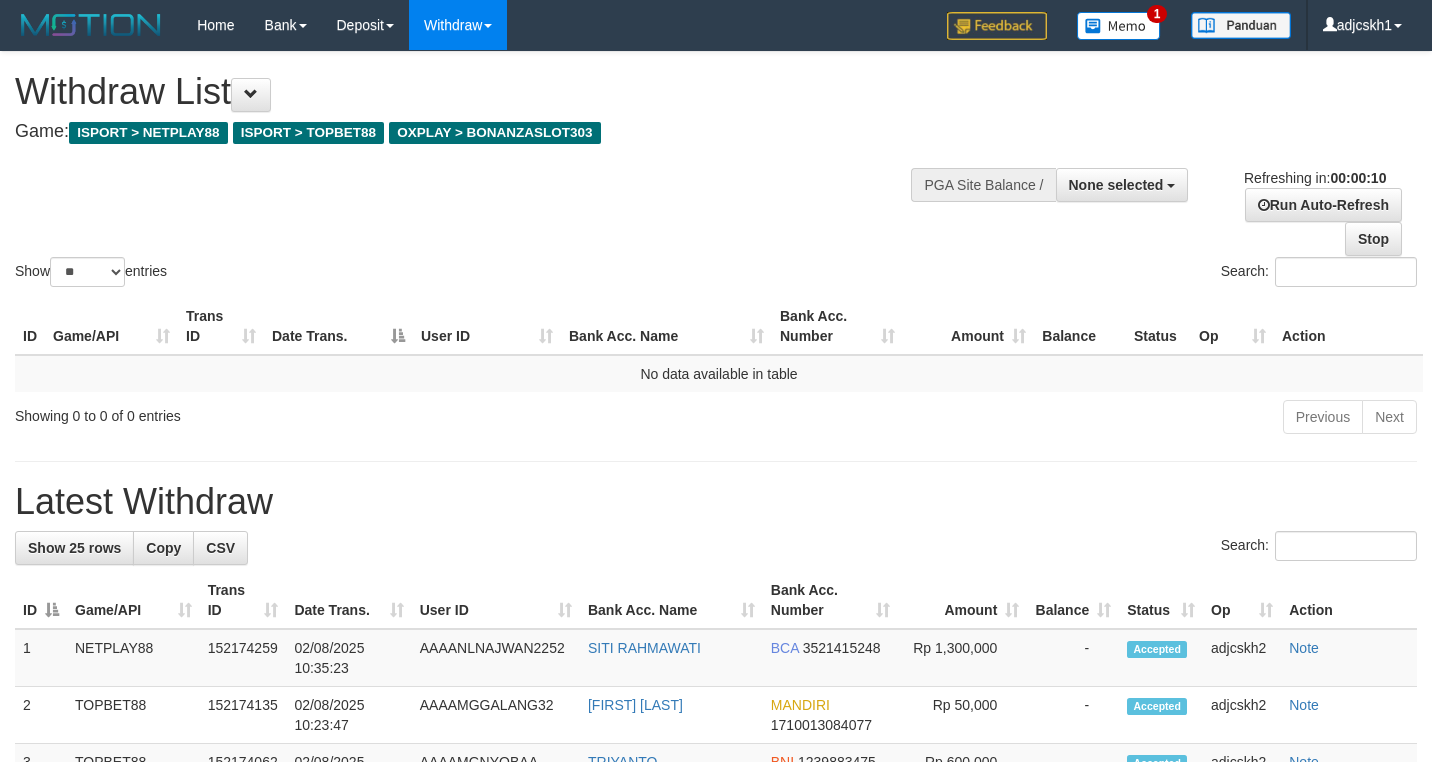 select 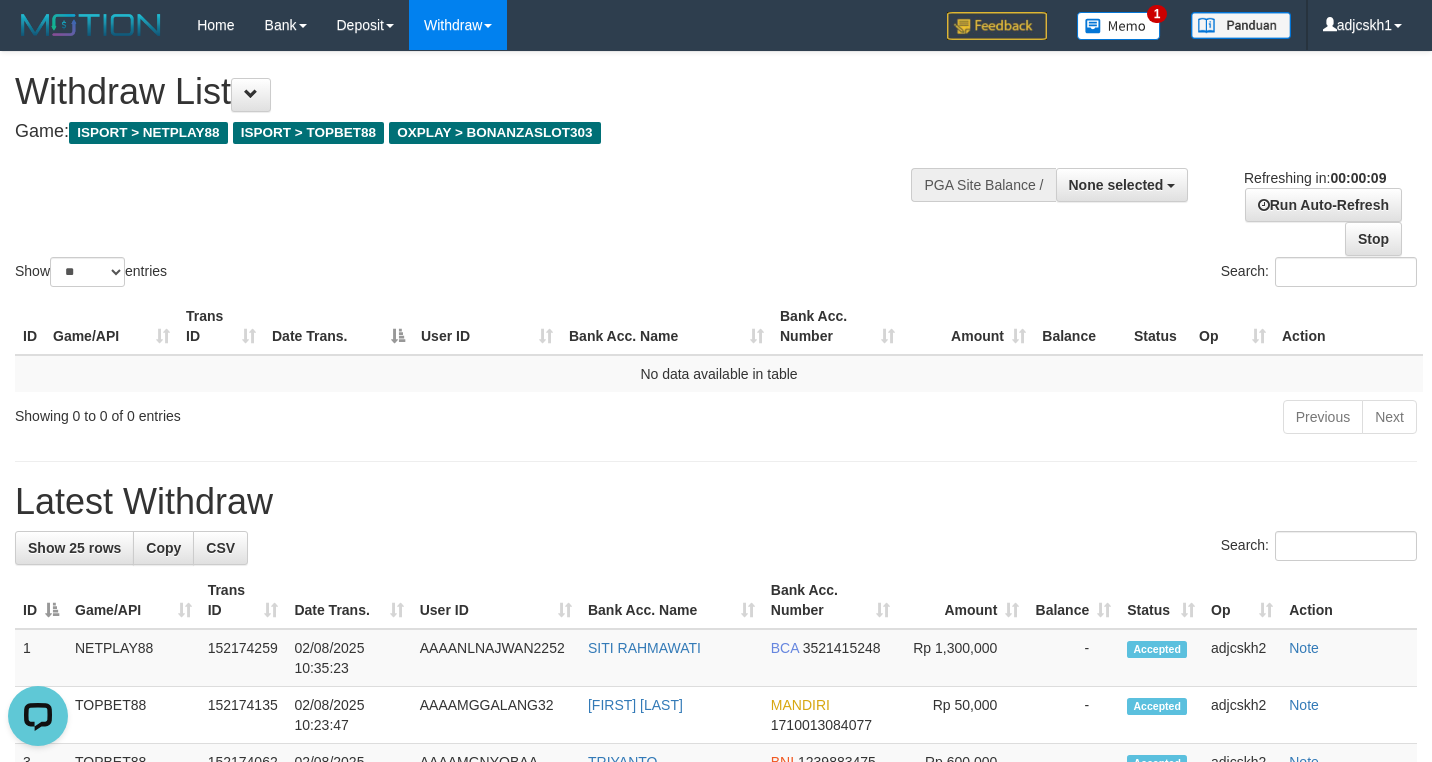 scroll, scrollTop: 0, scrollLeft: 0, axis: both 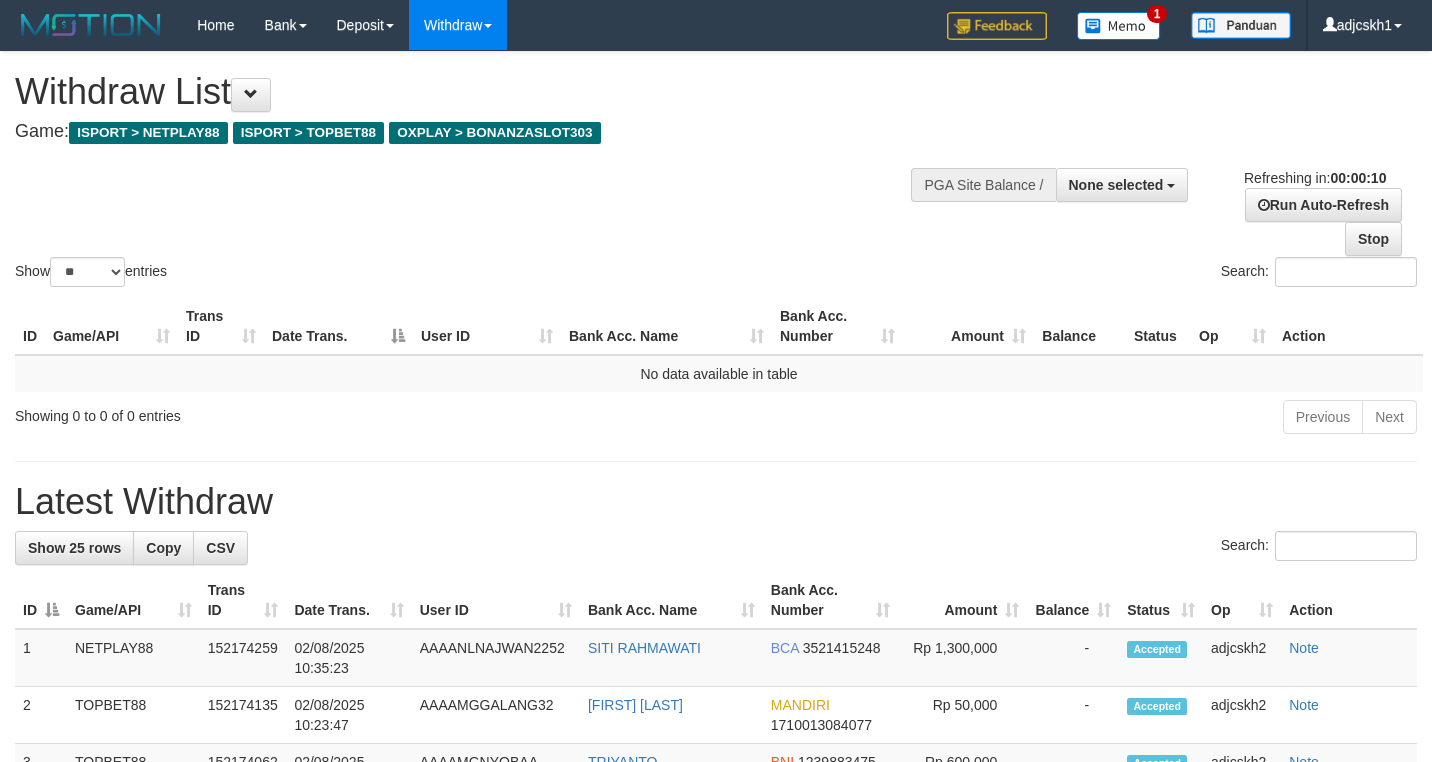 select 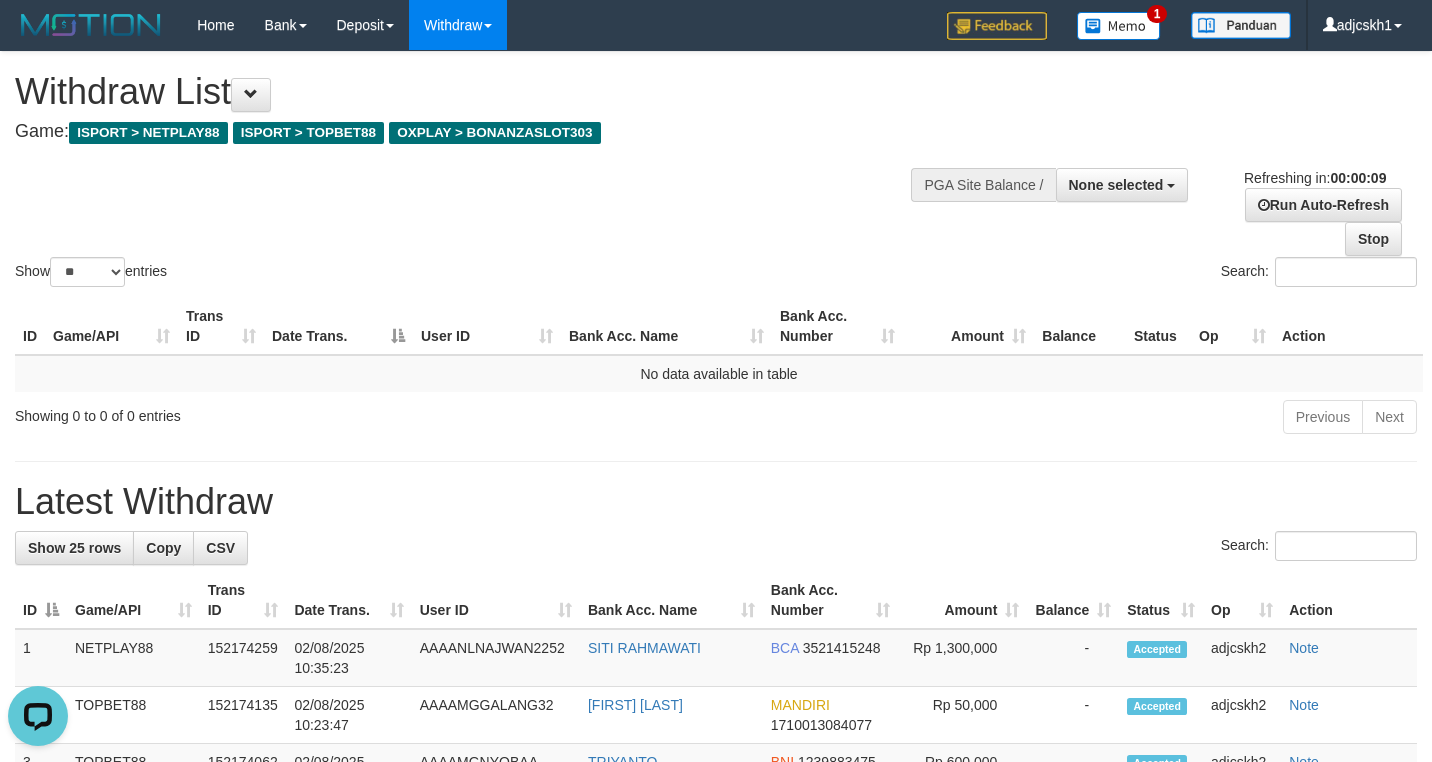 scroll, scrollTop: 0, scrollLeft: 0, axis: both 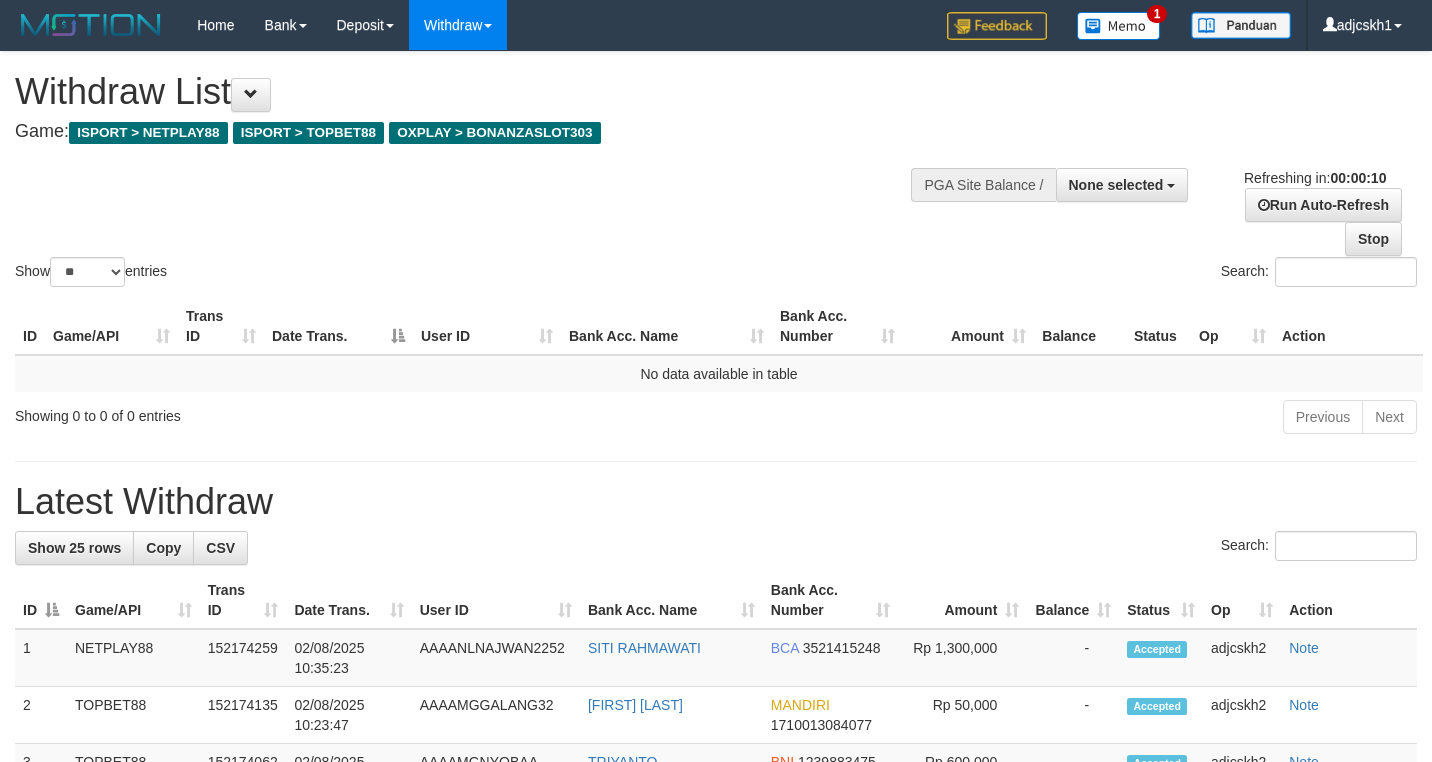 select 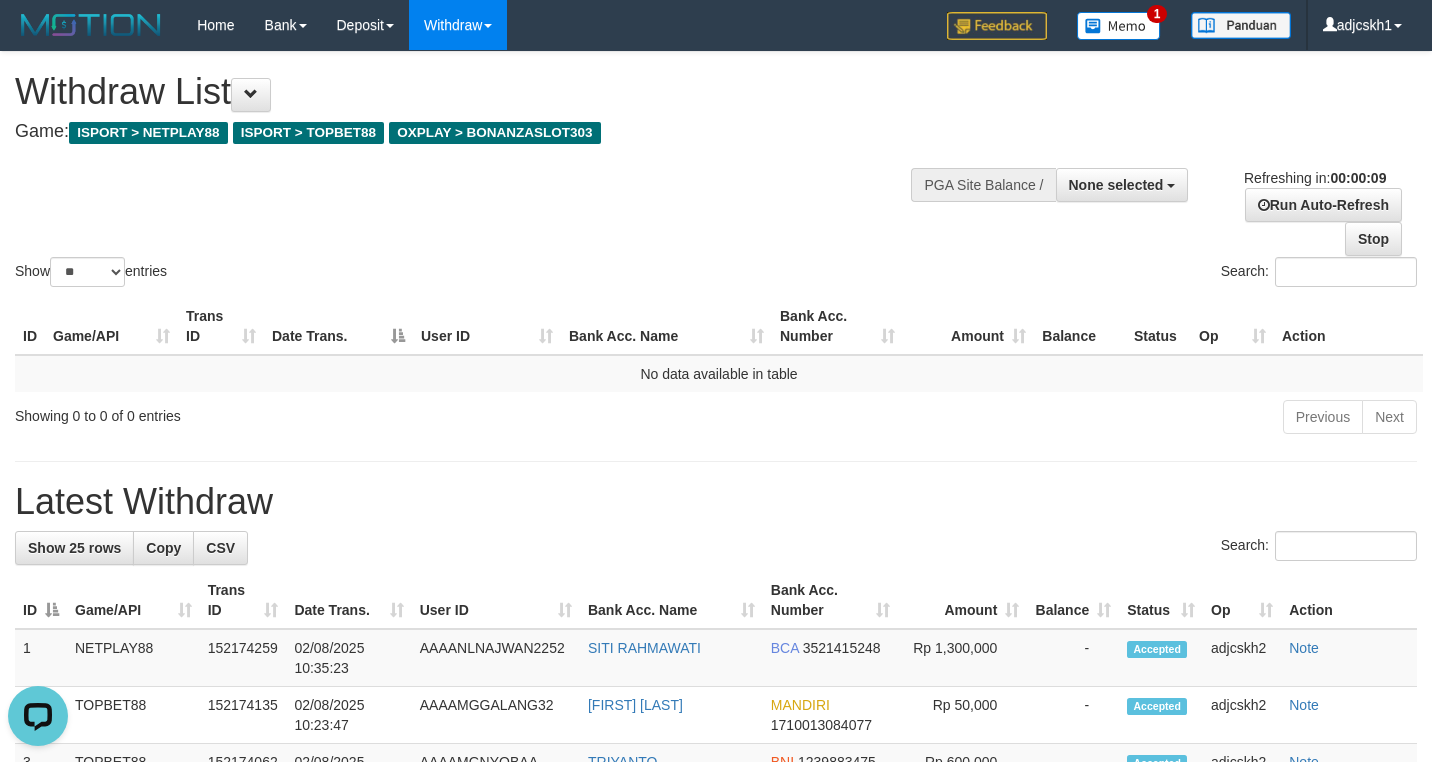 scroll, scrollTop: 0, scrollLeft: 0, axis: both 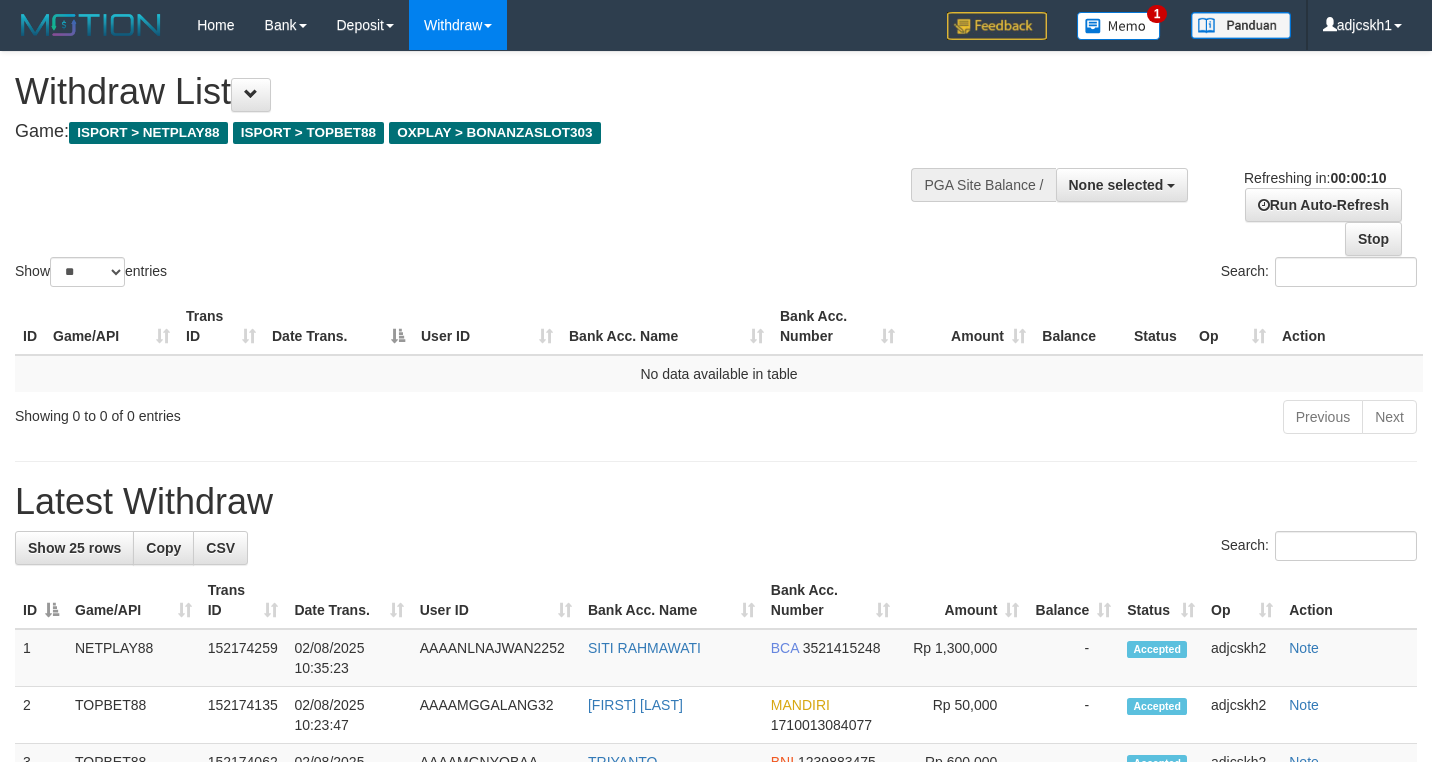 select 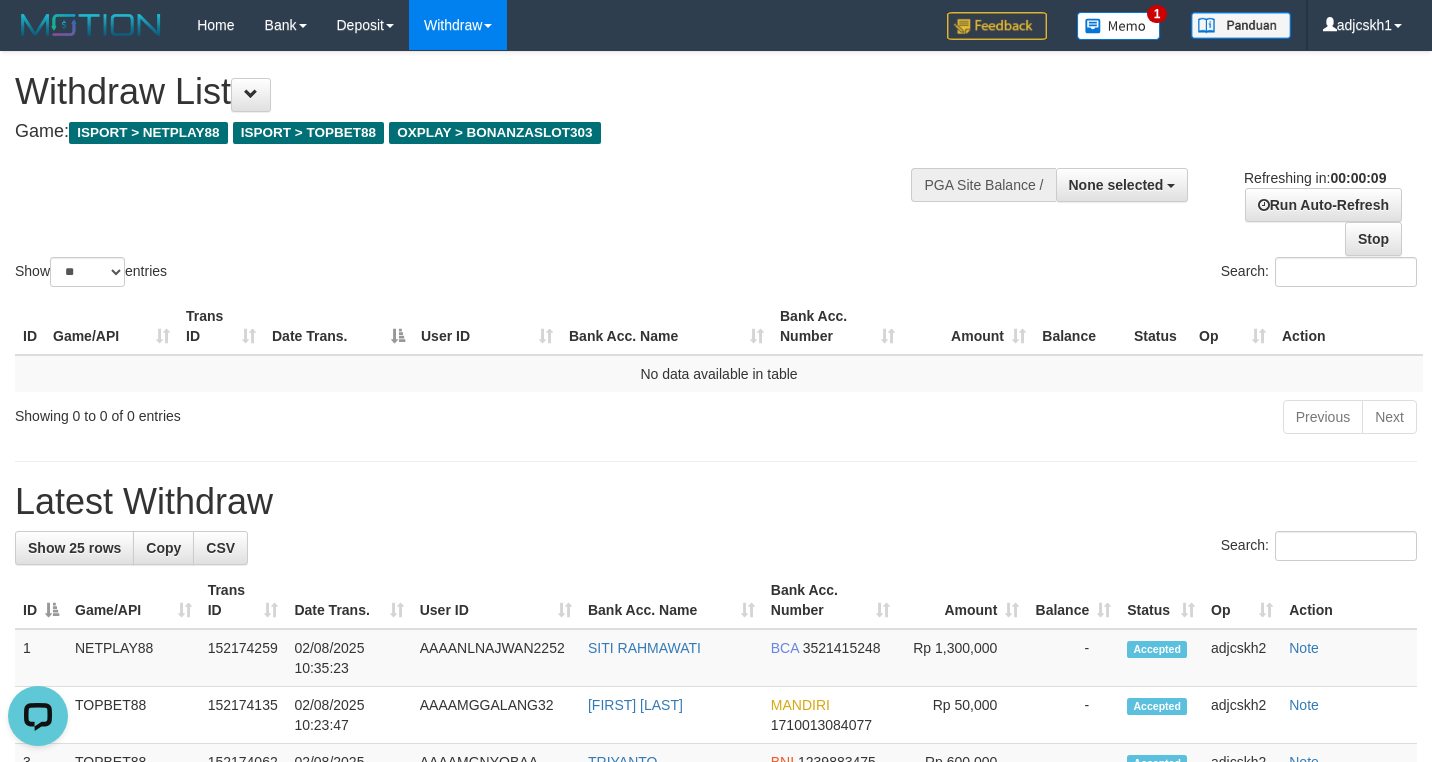 scroll, scrollTop: 0, scrollLeft: 0, axis: both 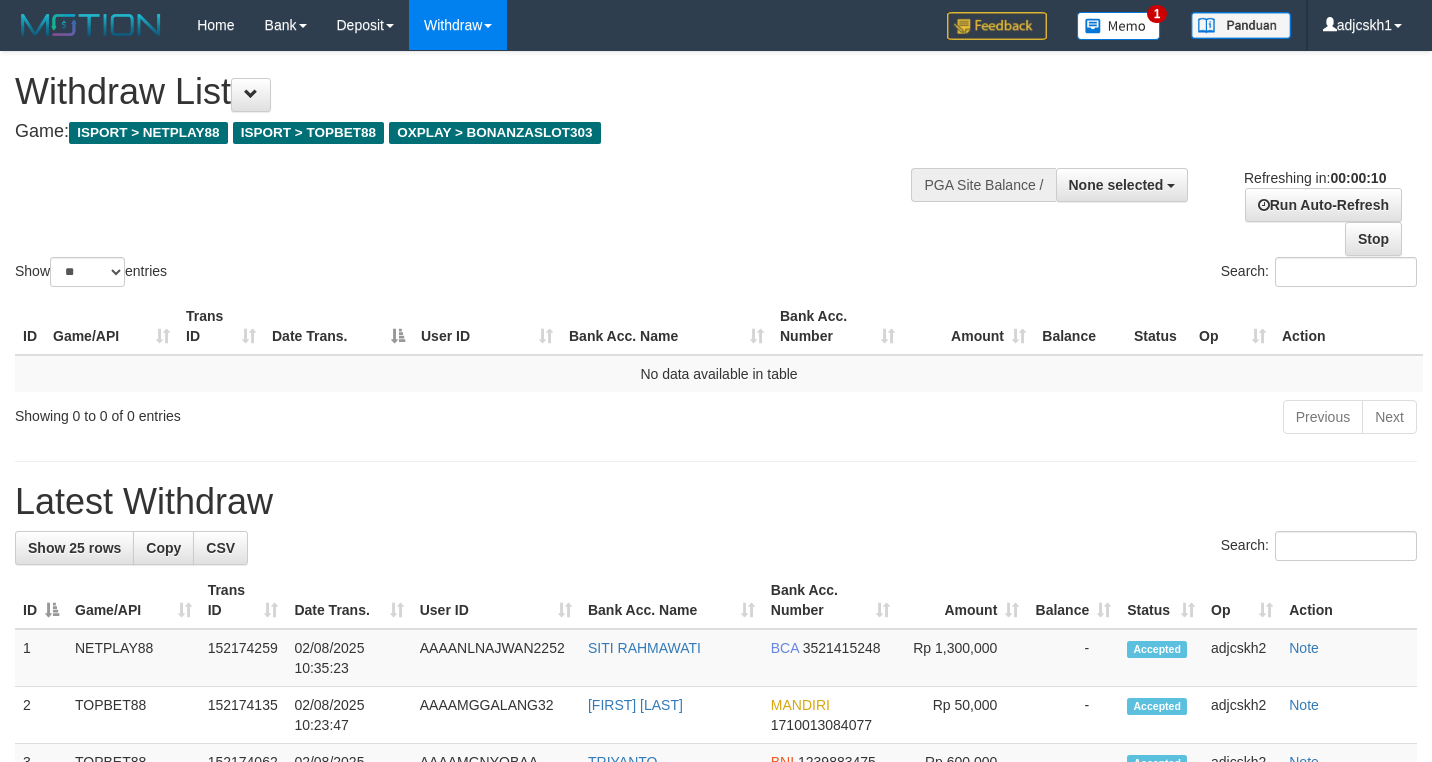 select 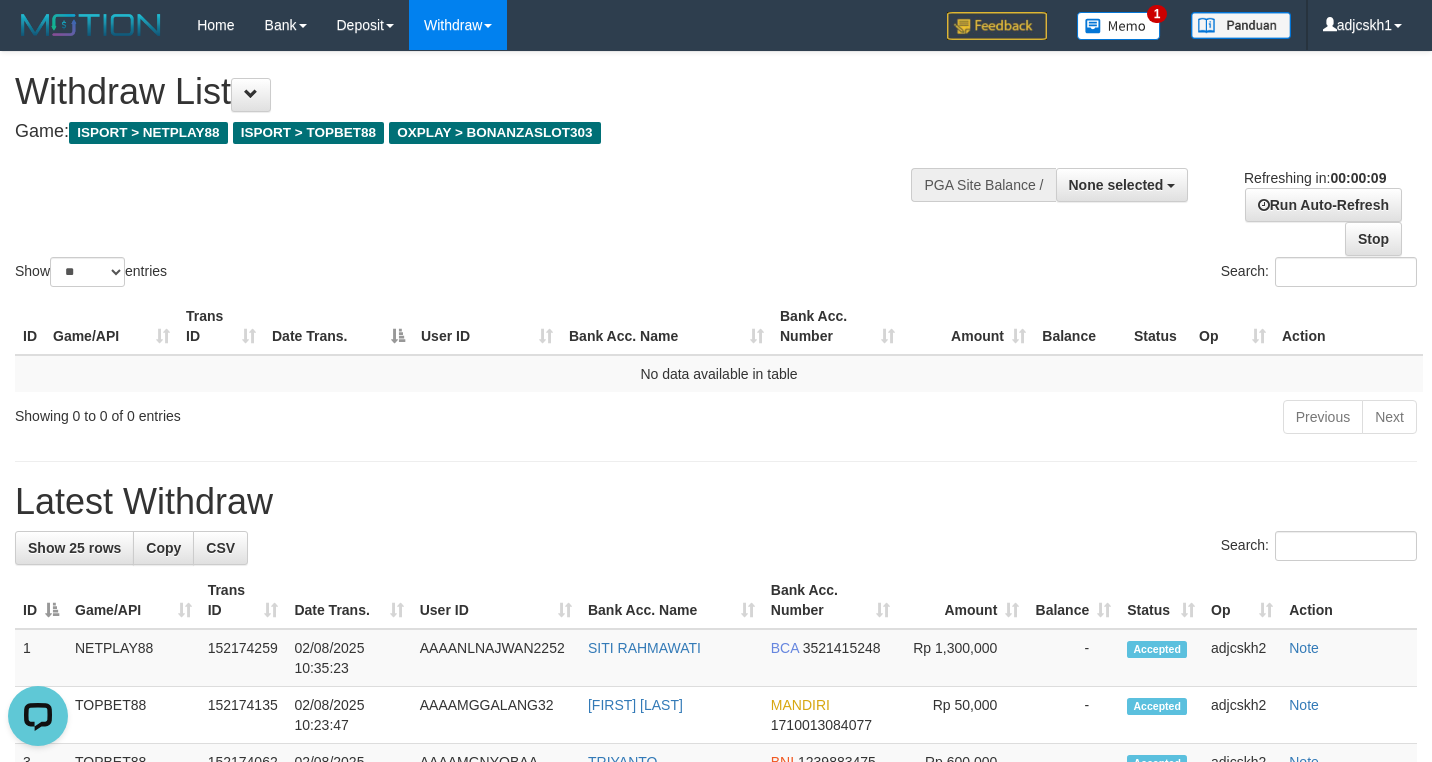 scroll, scrollTop: 0, scrollLeft: 0, axis: both 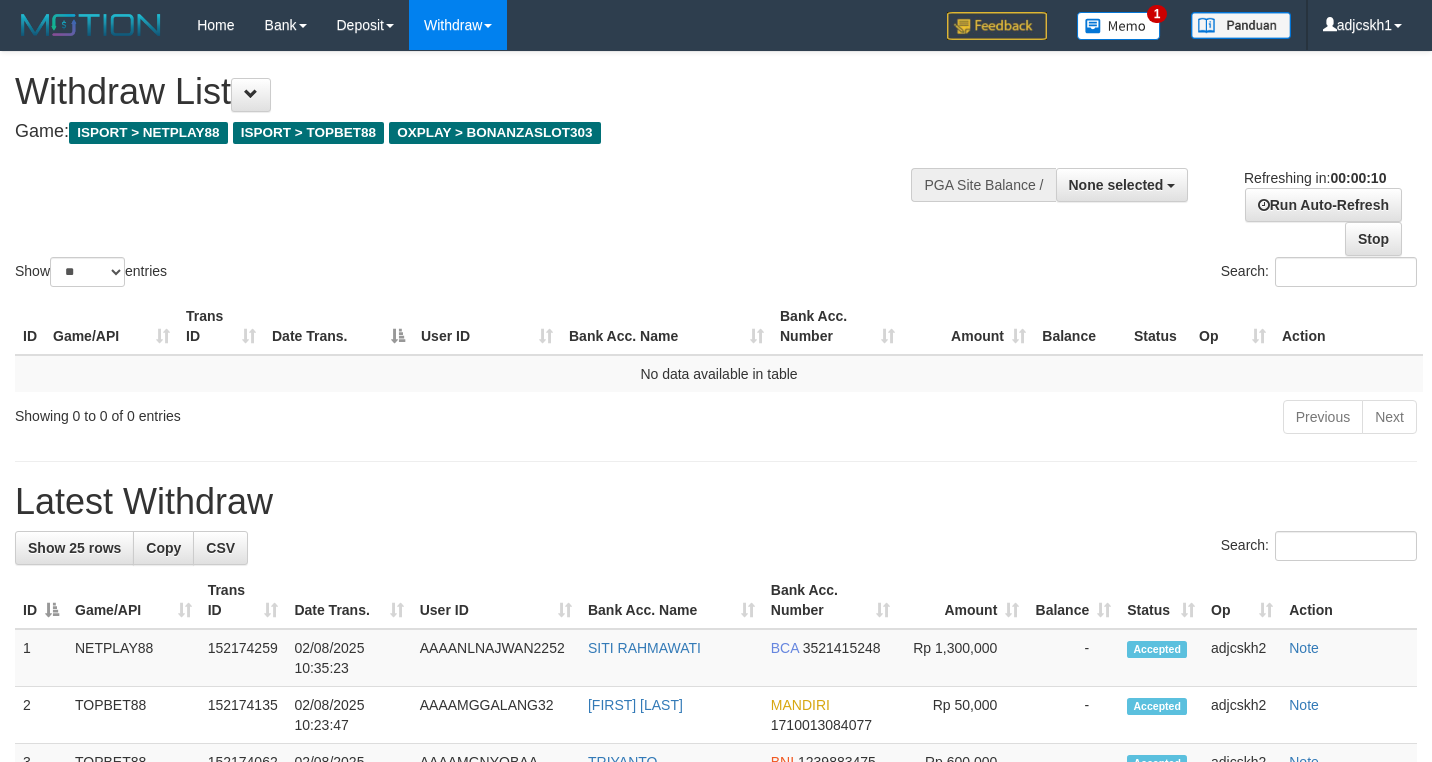 select 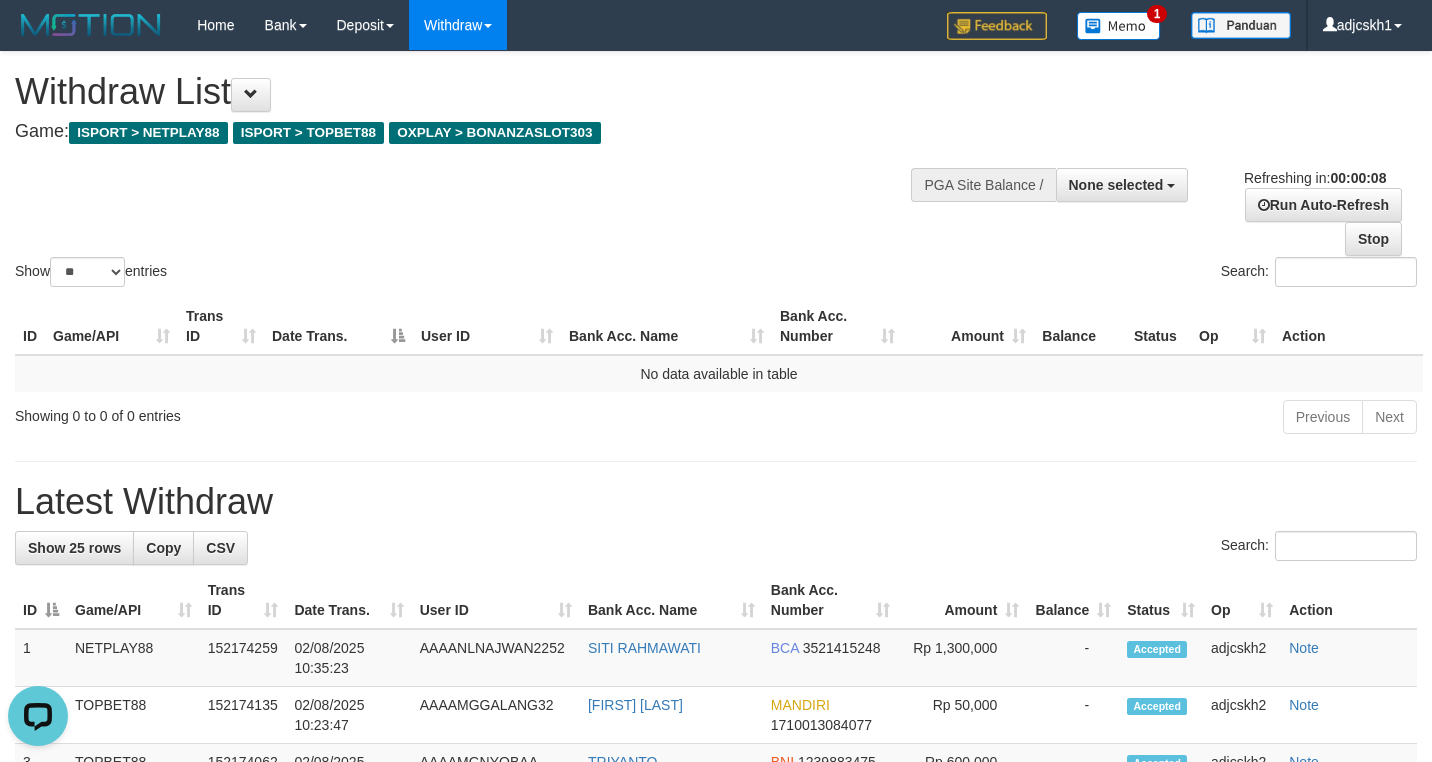 scroll, scrollTop: 0, scrollLeft: 0, axis: both 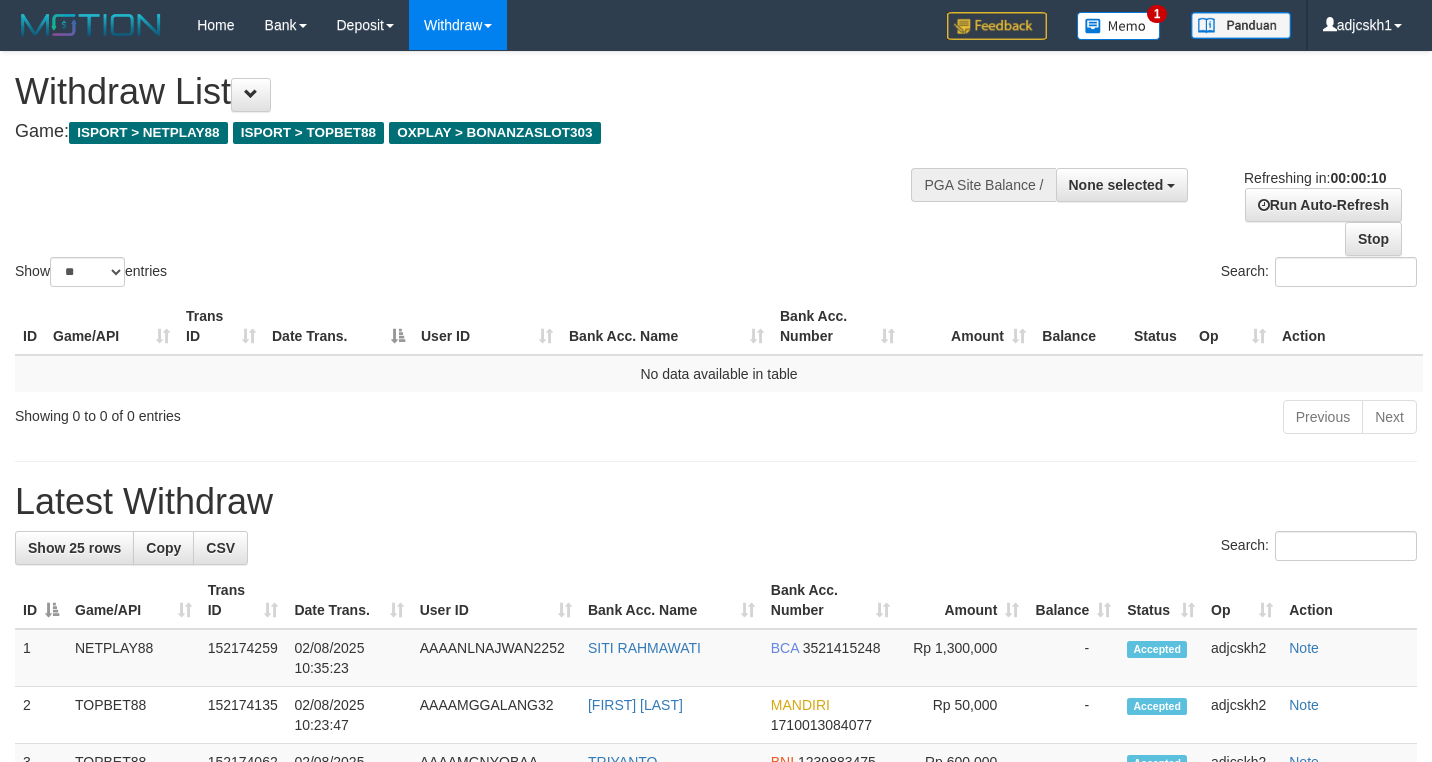 select 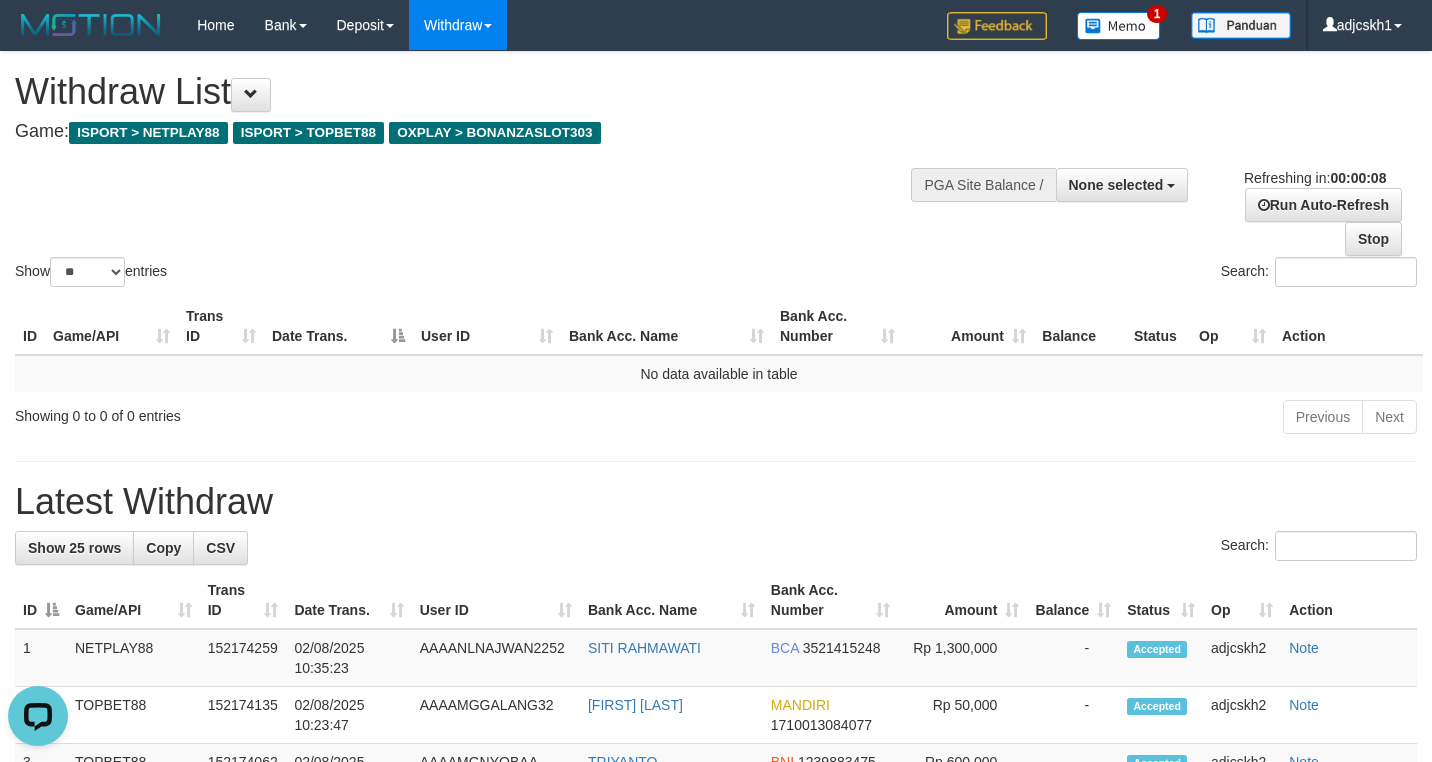 scroll, scrollTop: 0, scrollLeft: 0, axis: both 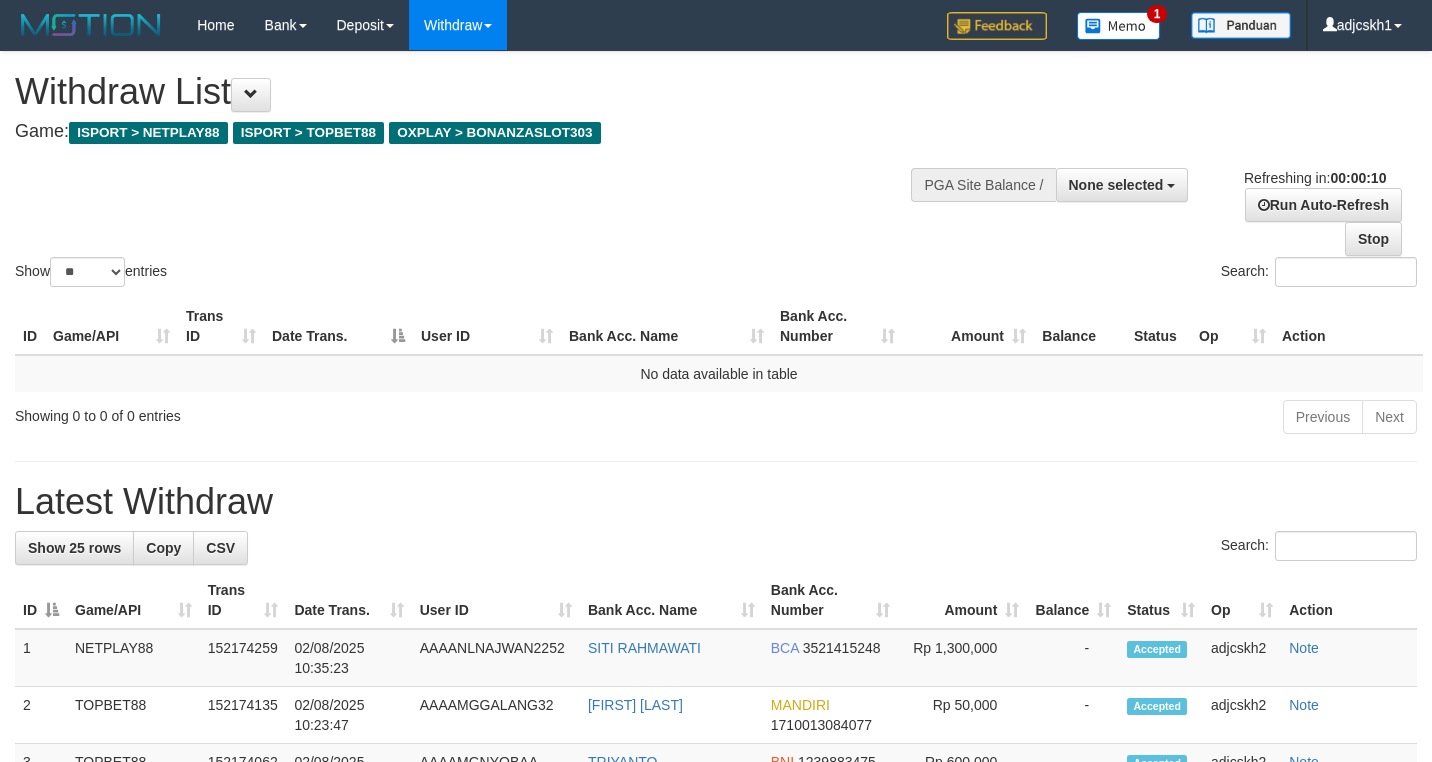select 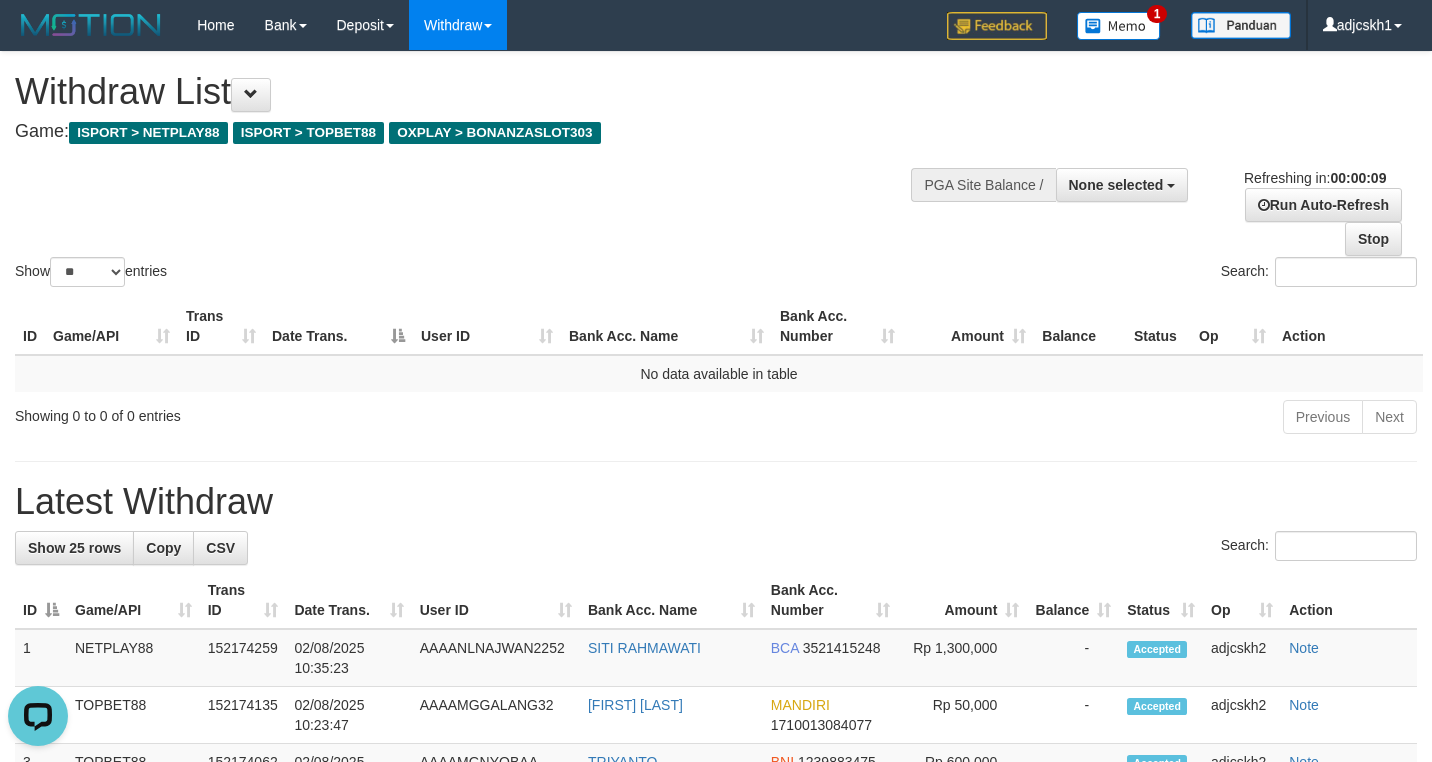 scroll, scrollTop: 0, scrollLeft: 0, axis: both 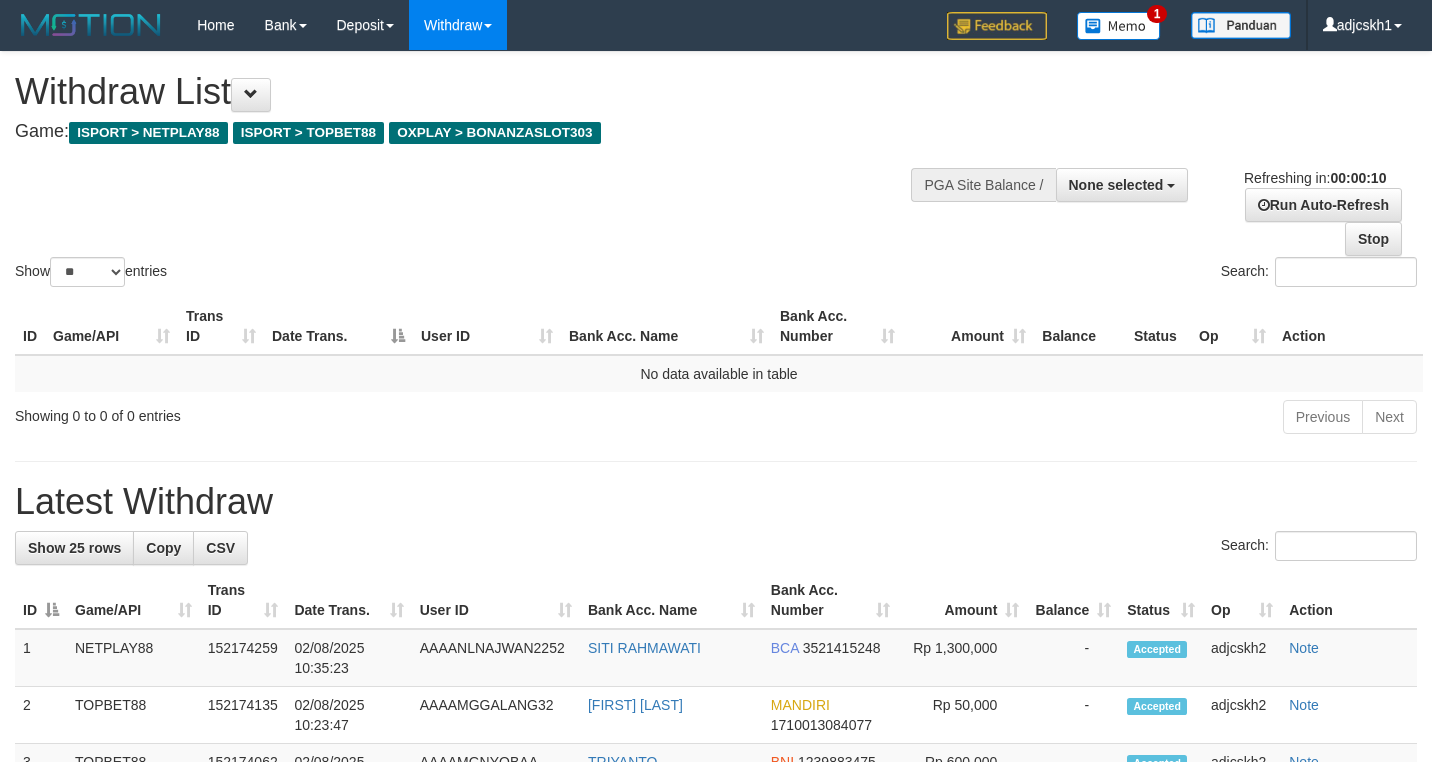 select 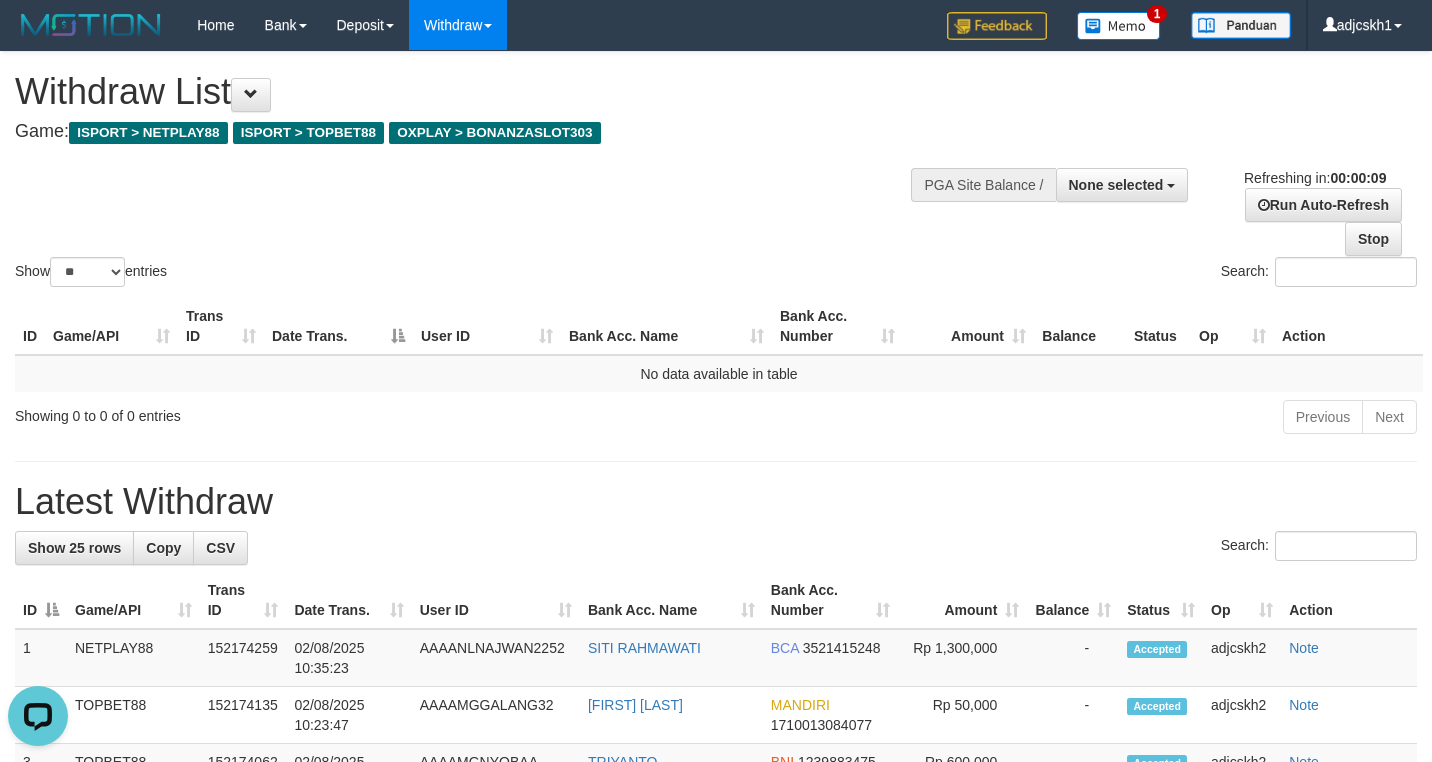scroll, scrollTop: 0, scrollLeft: 0, axis: both 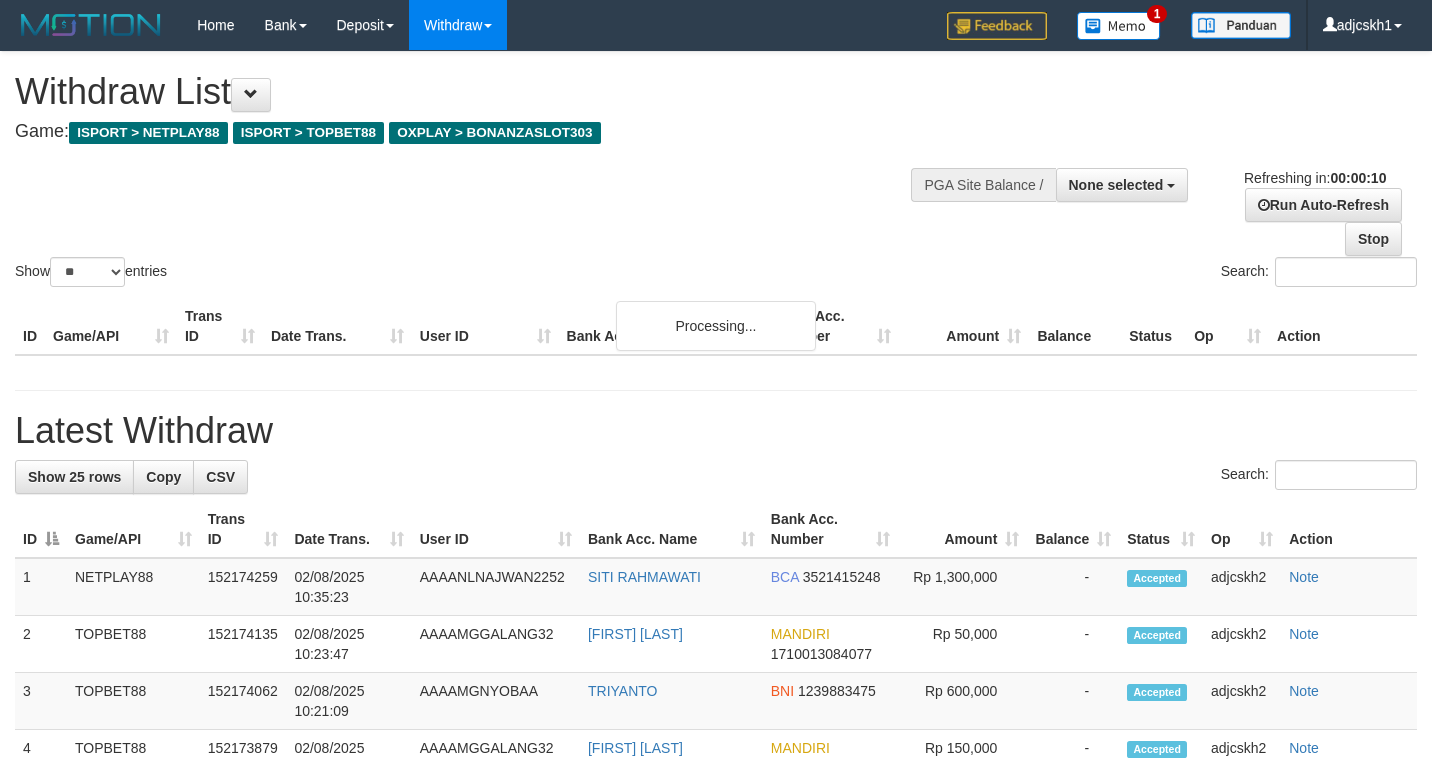 select 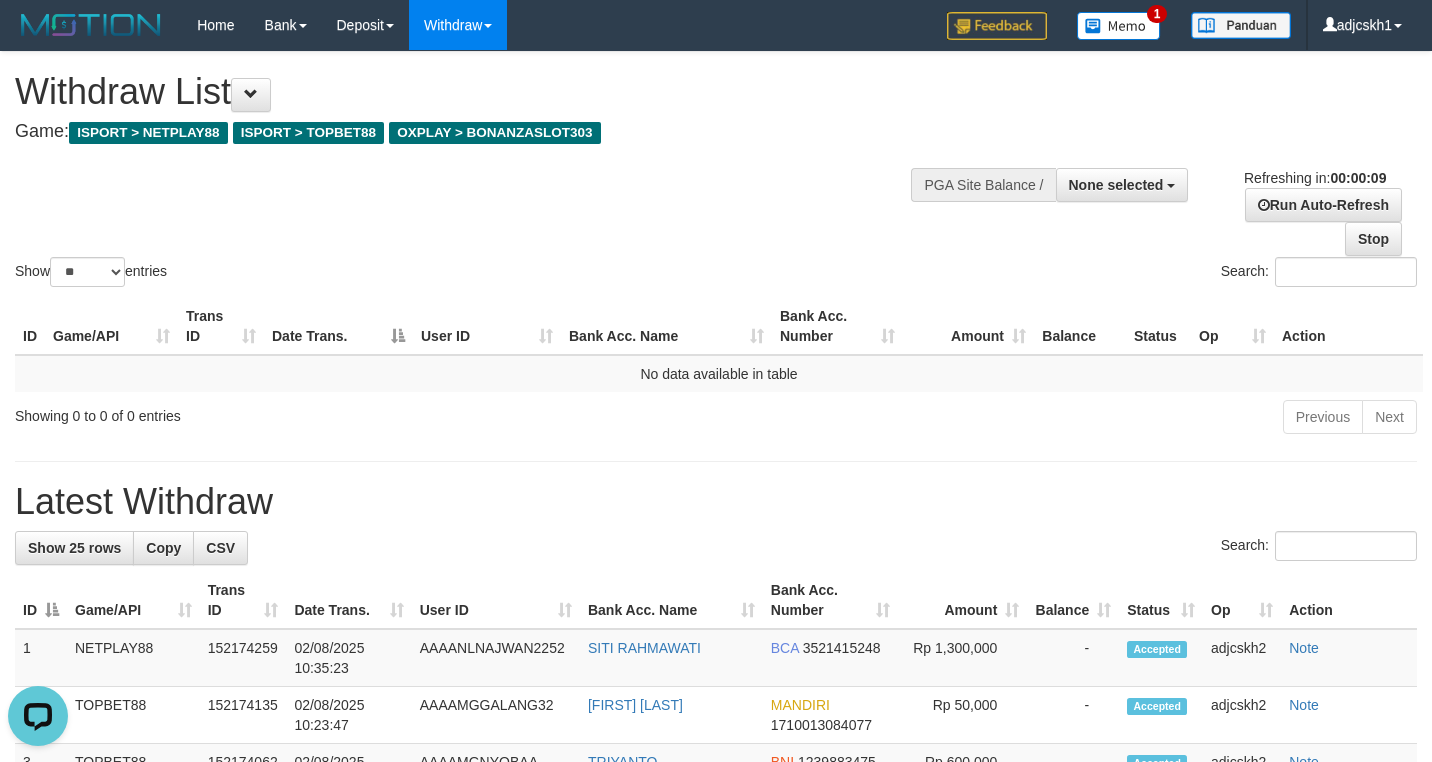scroll, scrollTop: 0, scrollLeft: 0, axis: both 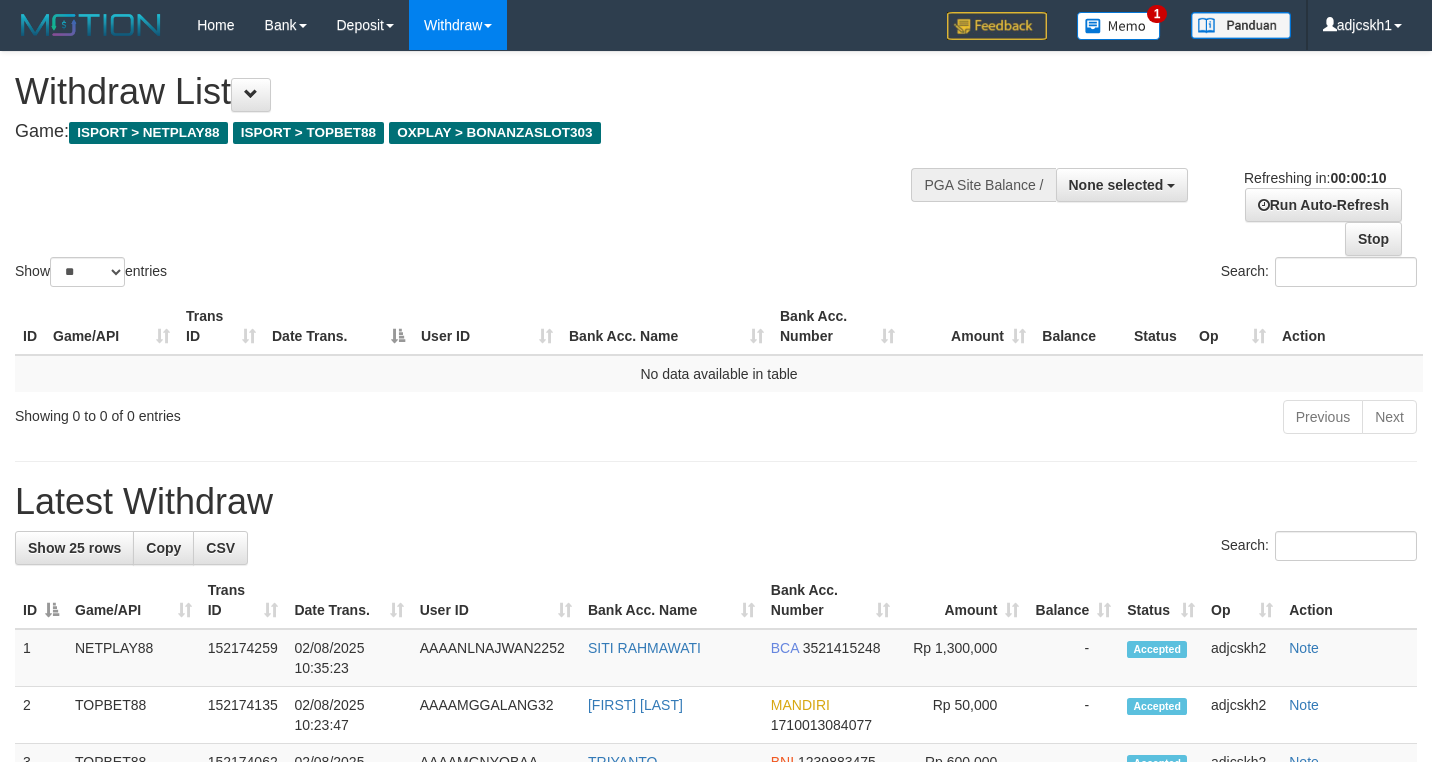 select 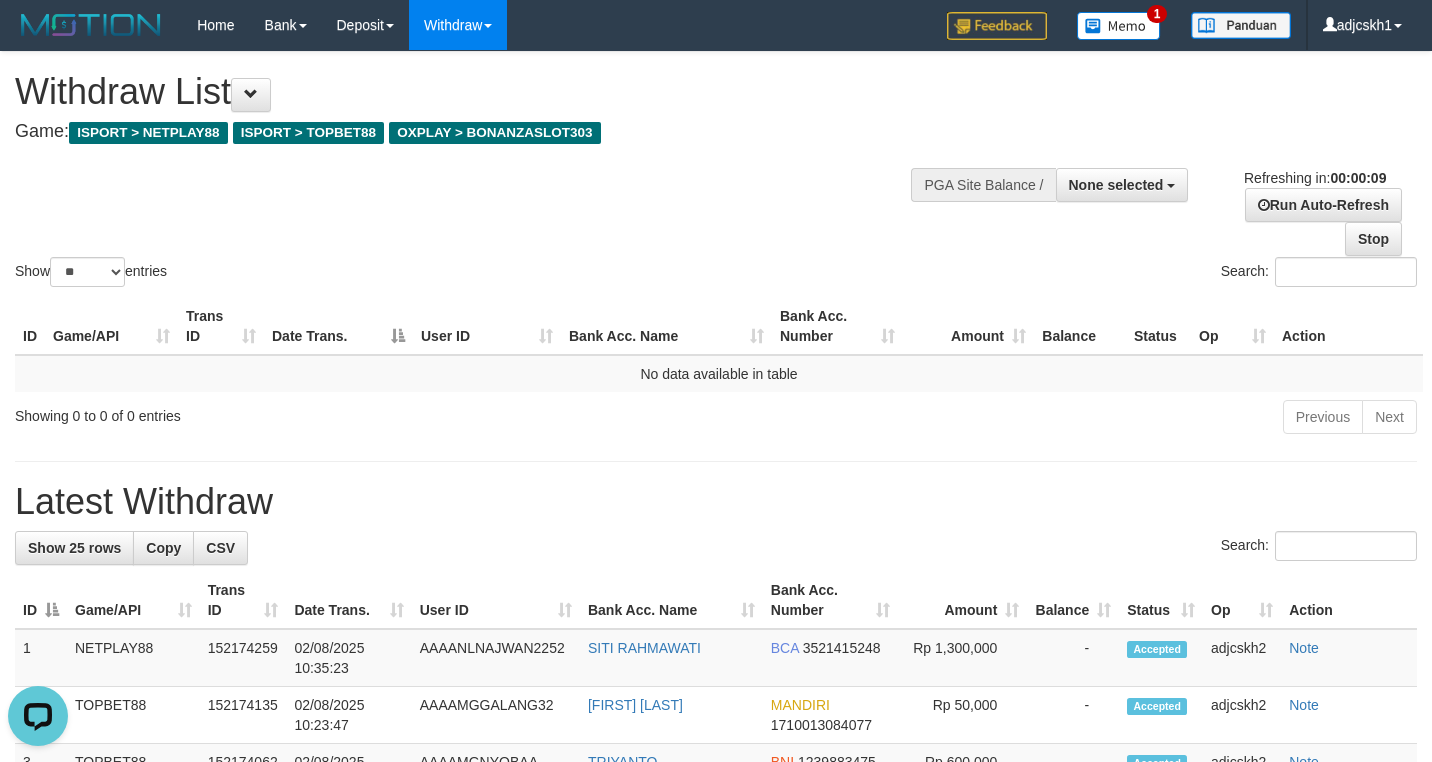 scroll, scrollTop: 0, scrollLeft: 0, axis: both 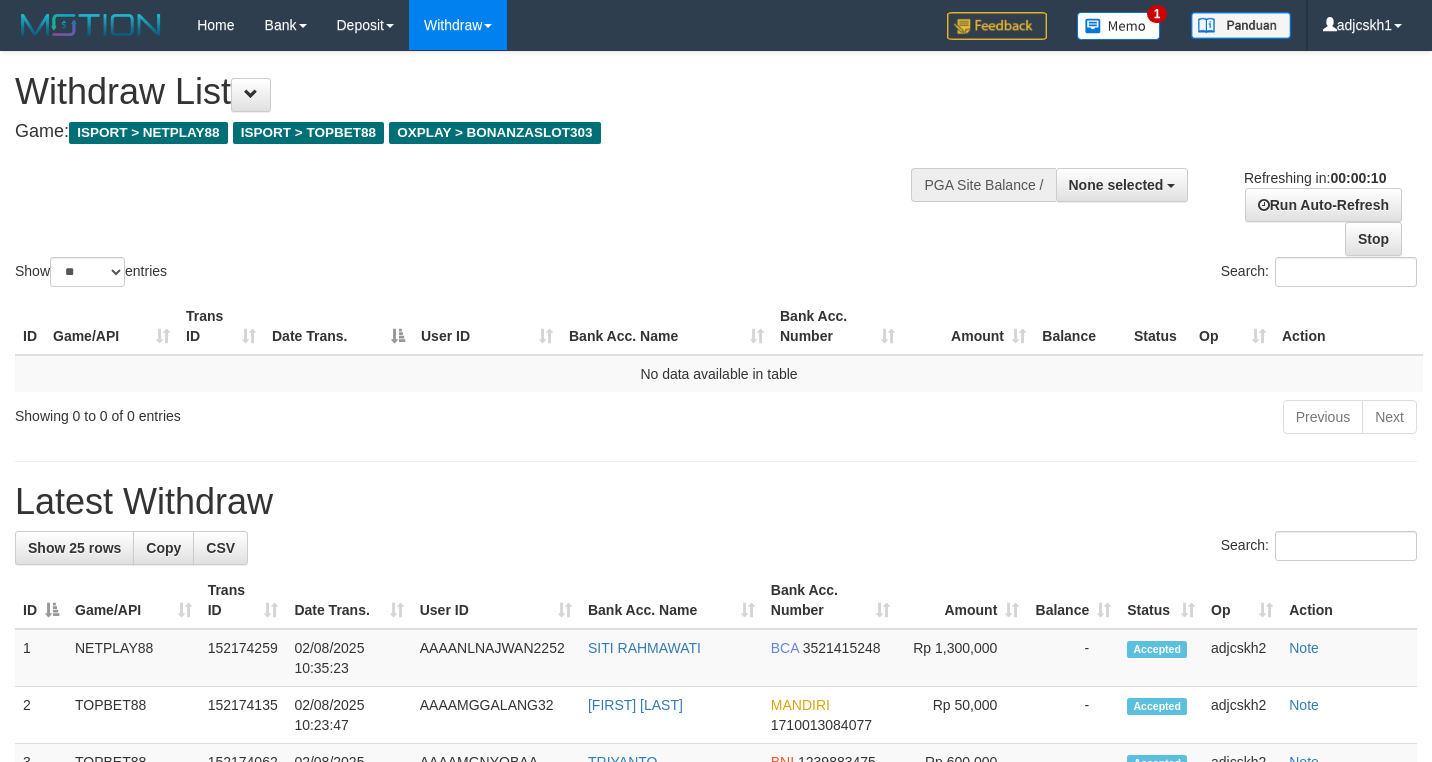 select 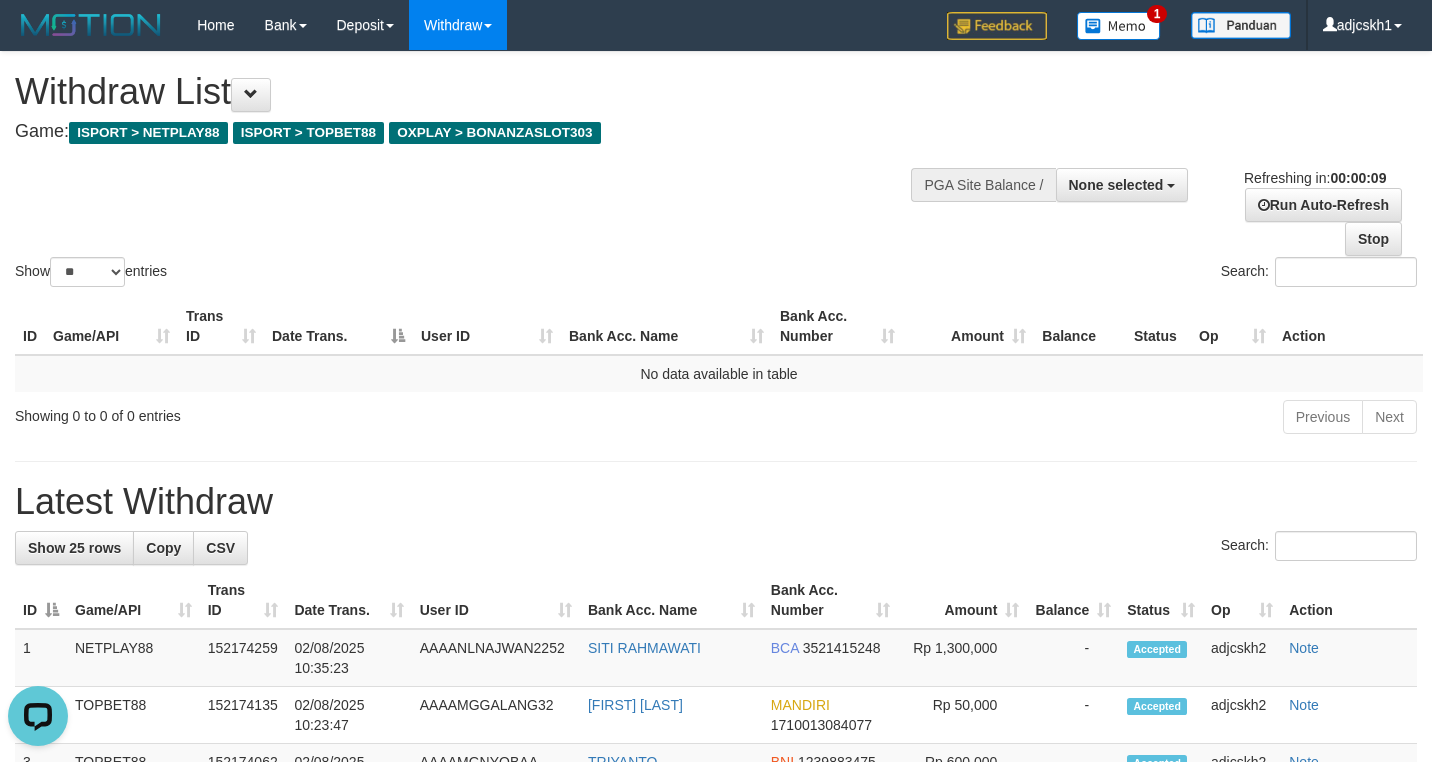 scroll, scrollTop: 0, scrollLeft: 0, axis: both 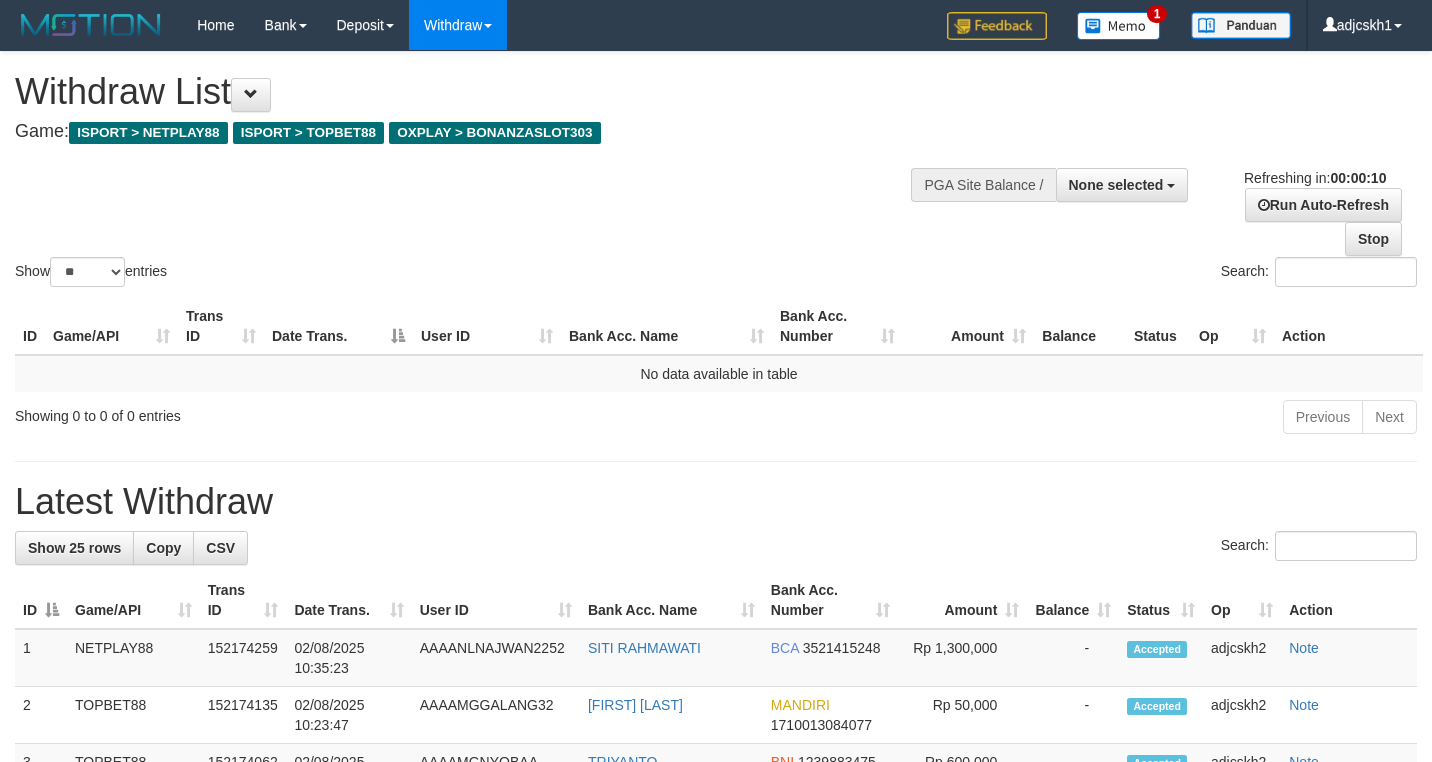 select 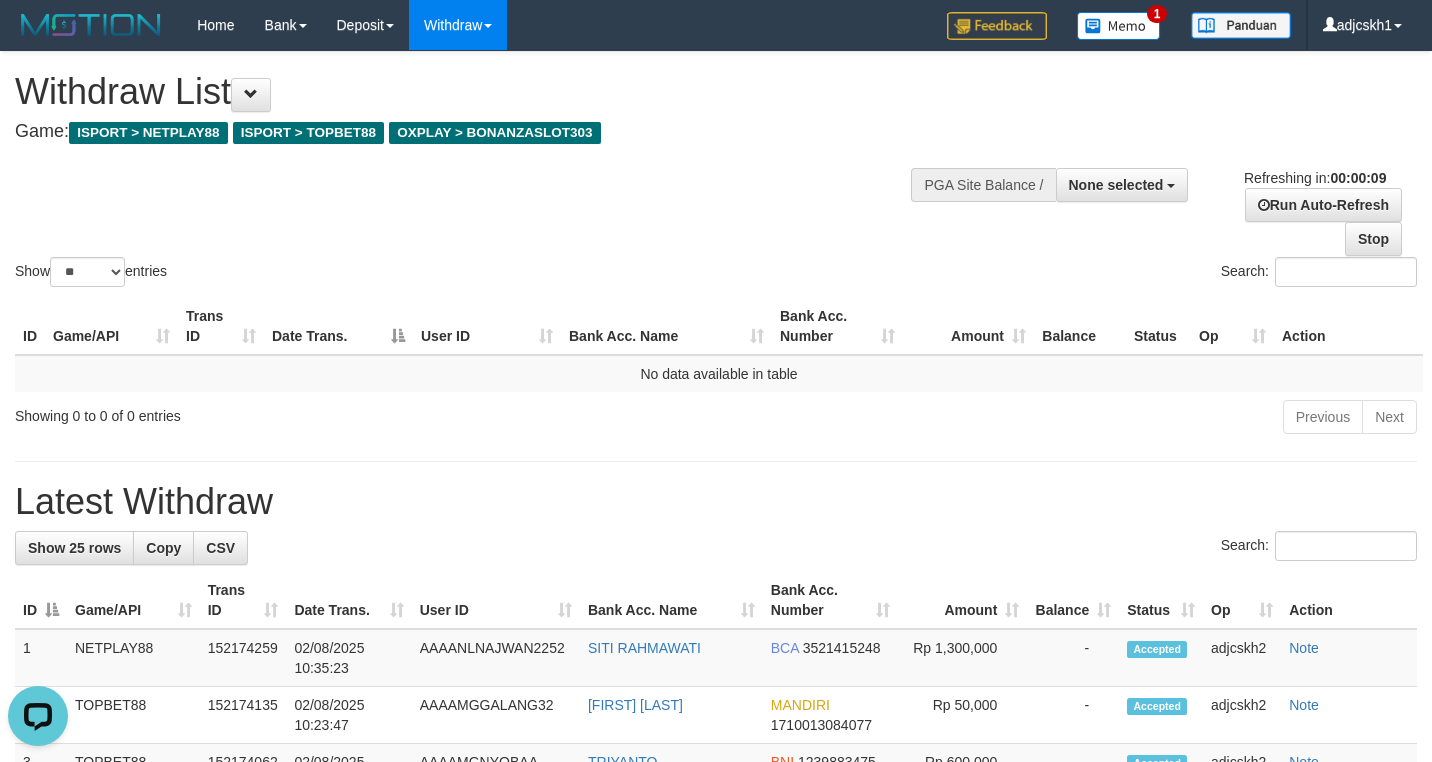scroll, scrollTop: 0, scrollLeft: 0, axis: both 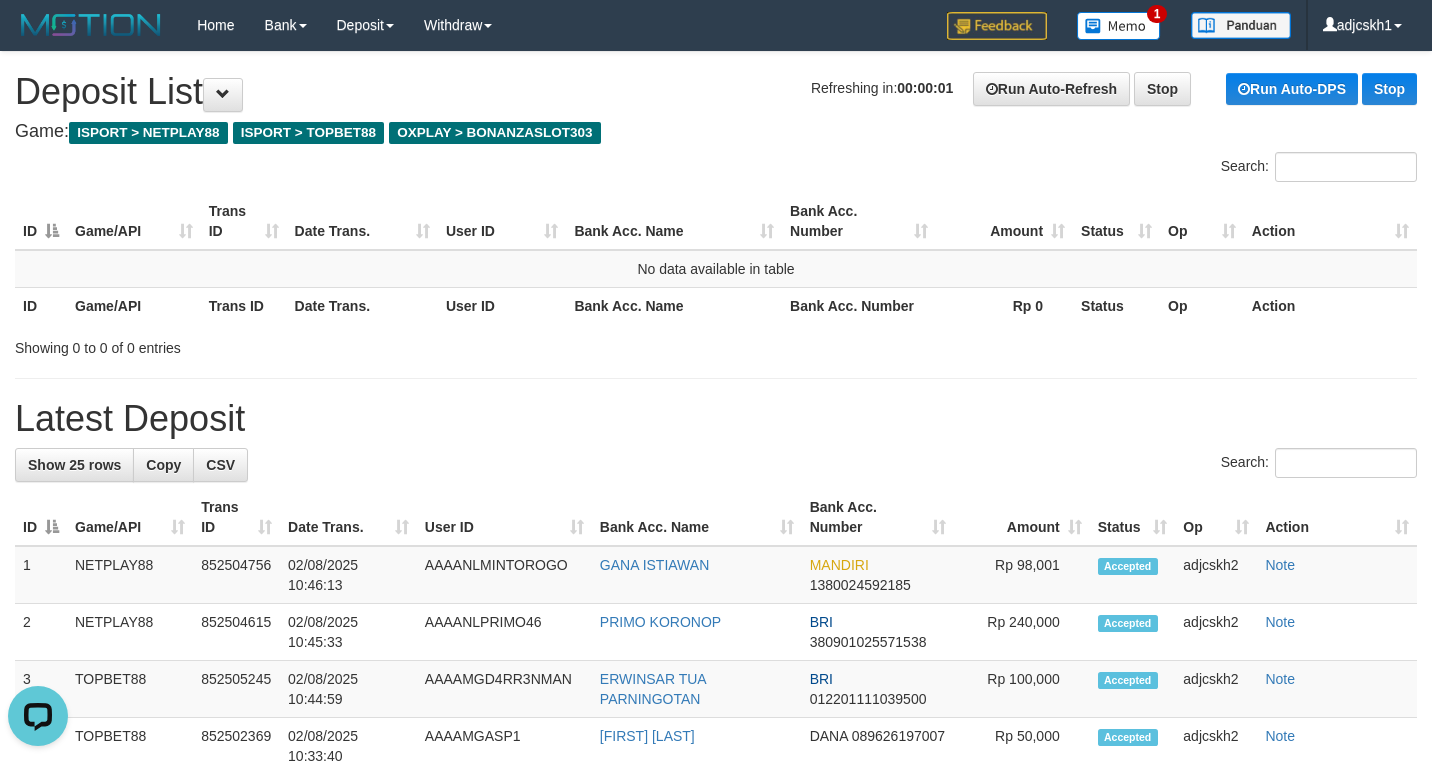 click on "Search:" at bounding box center (1074, 169) 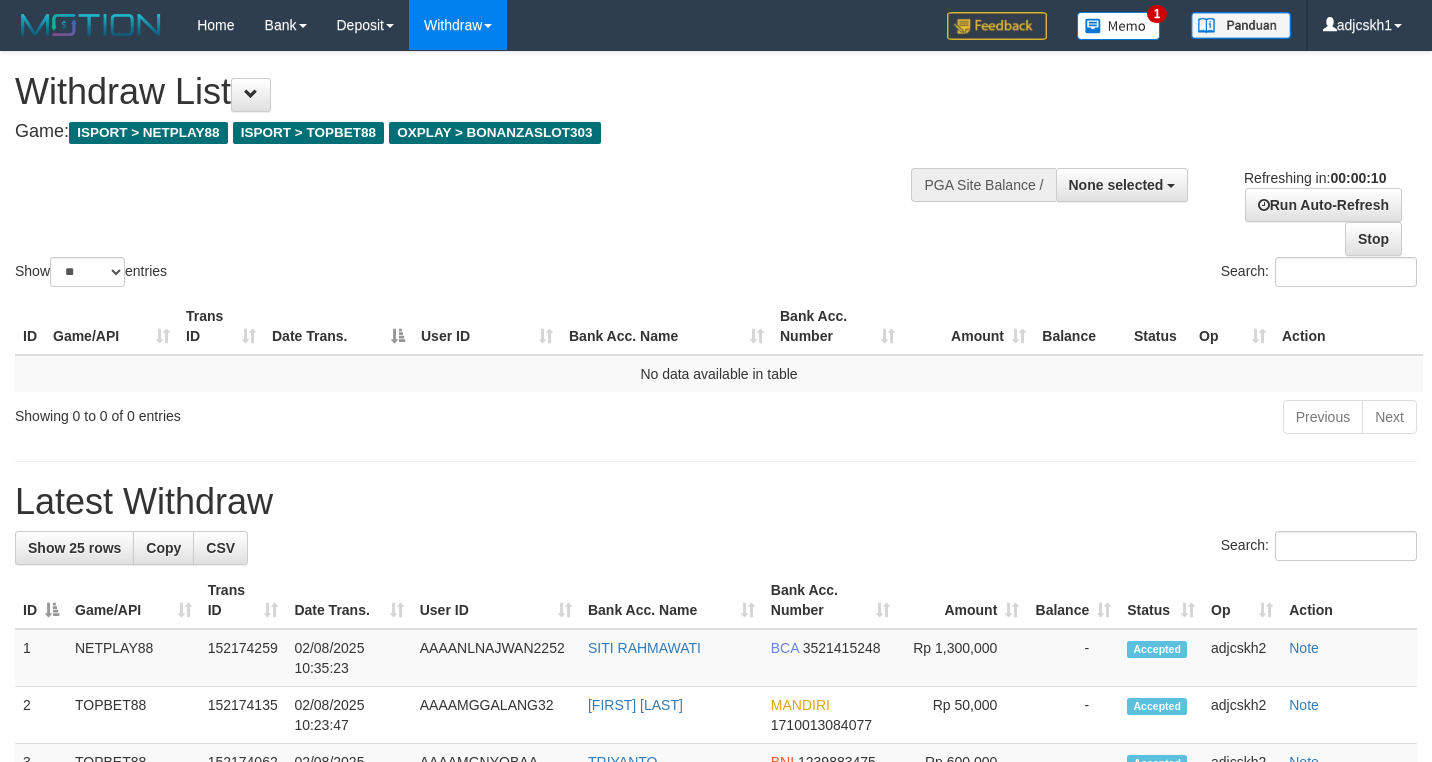 select 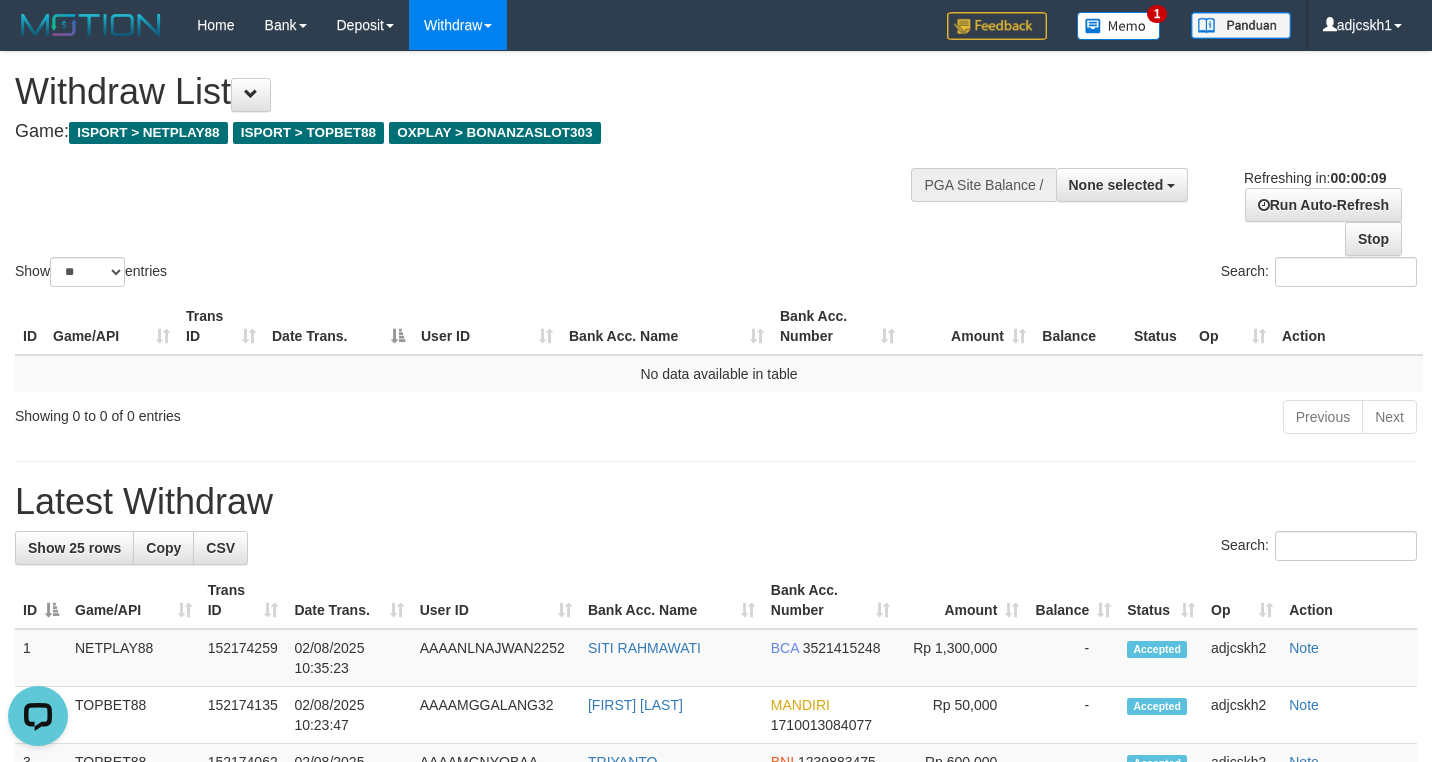 scroll, scrollTop: 0, scrollLeft: 0, axis: both 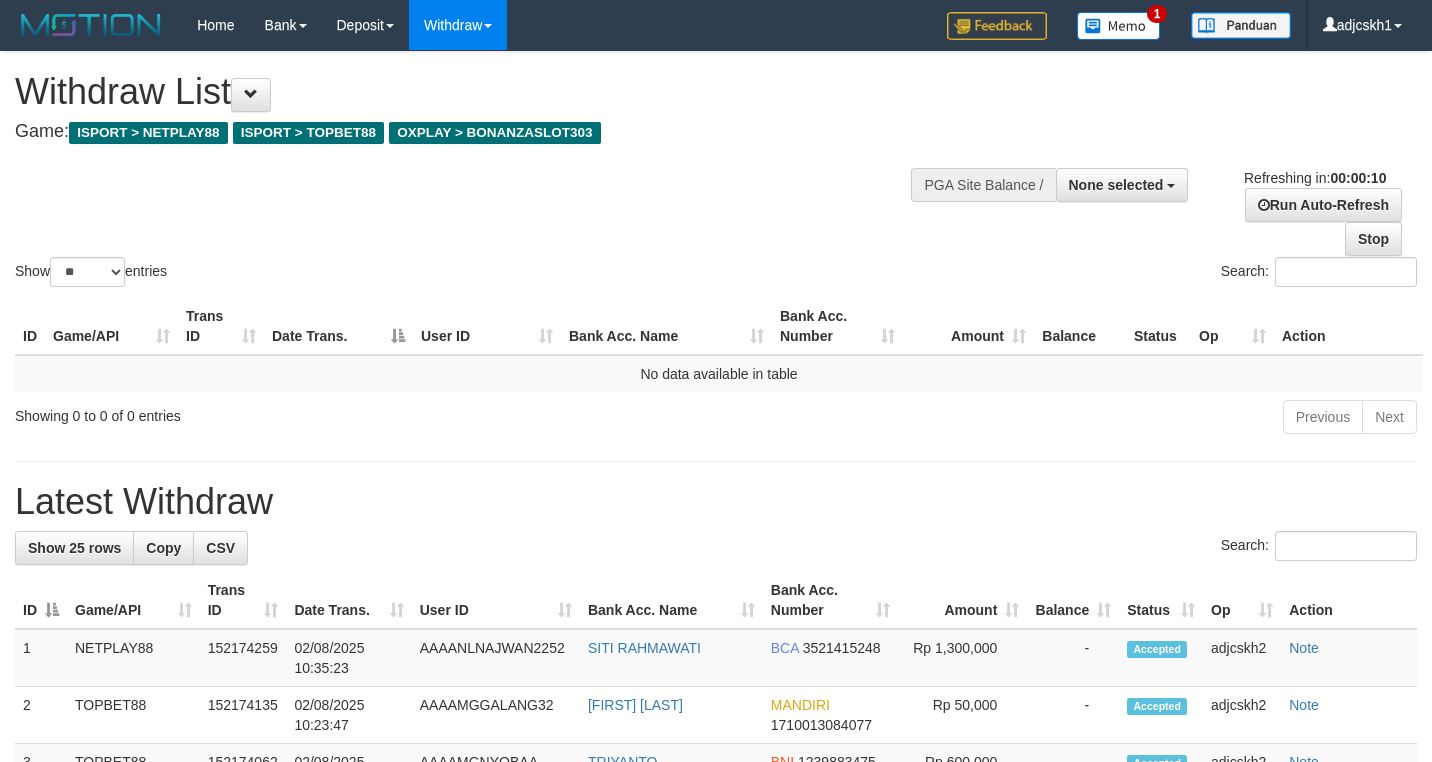 select 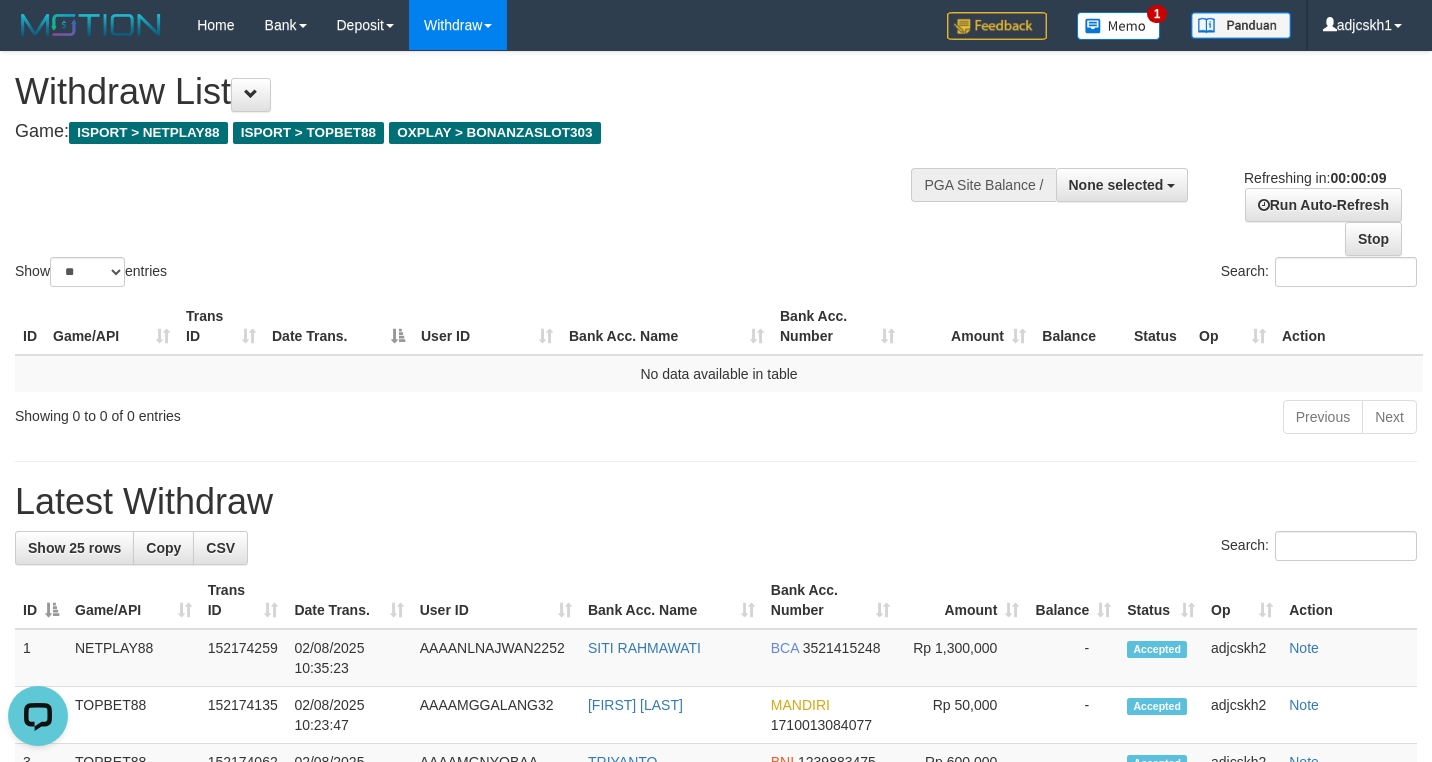 scroll, scrollTop: 0, scrollLeft: 0, axis: both 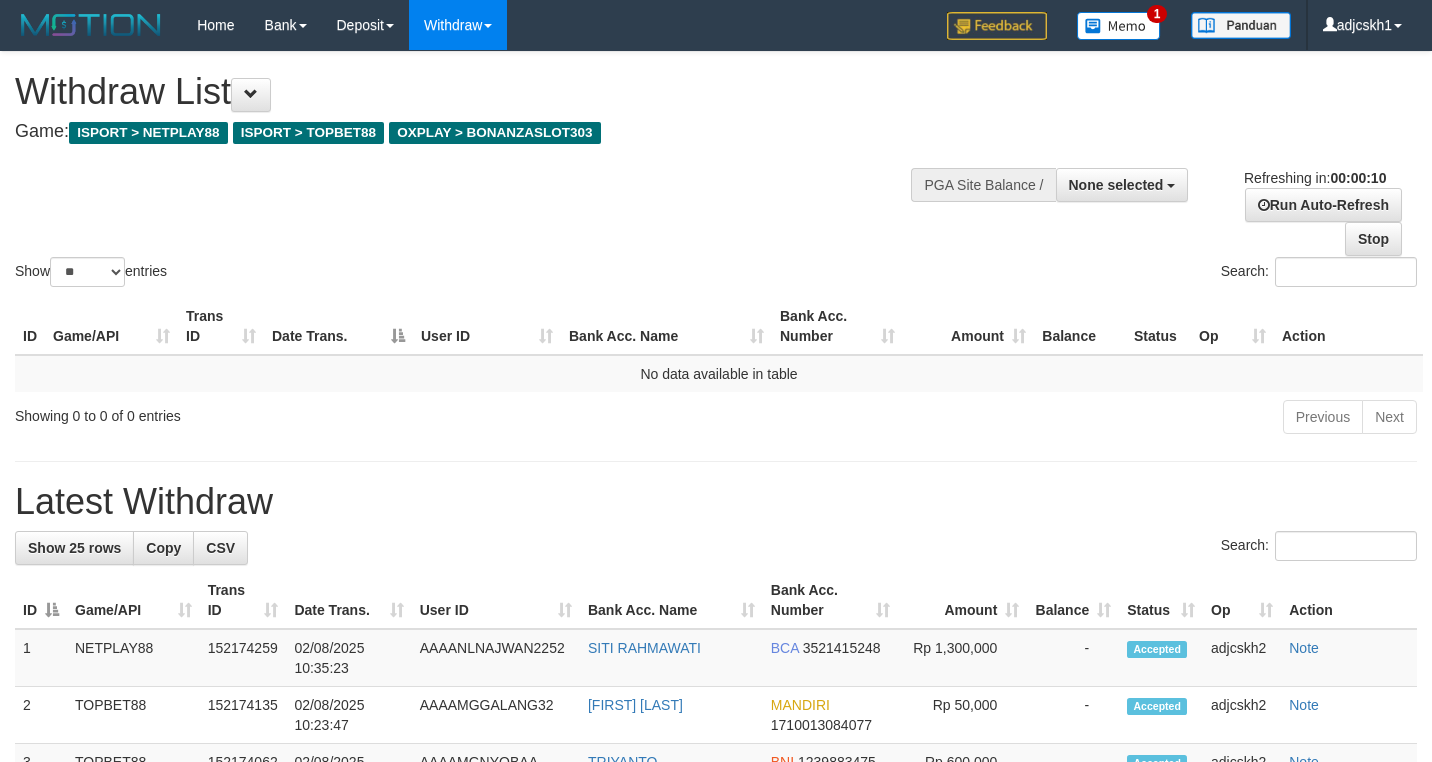 select 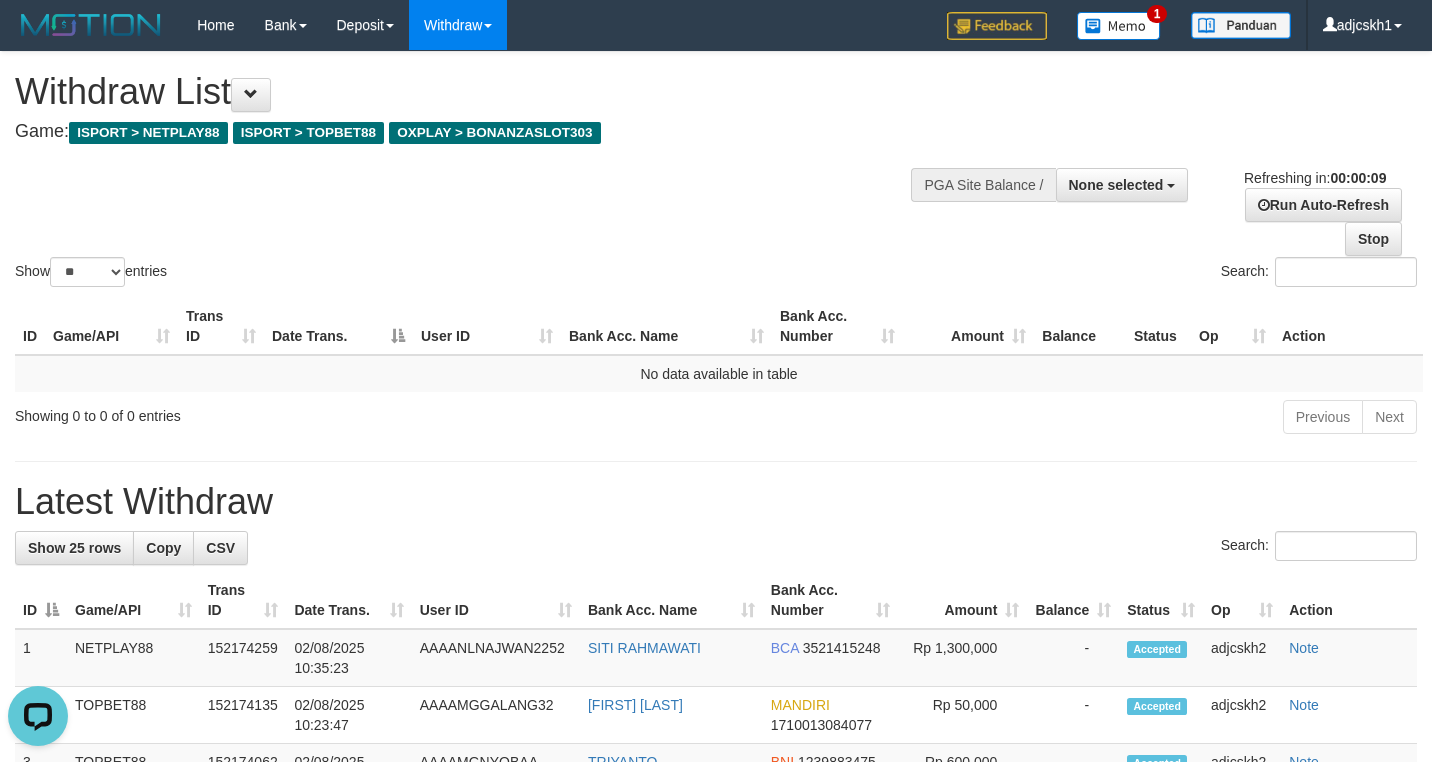 scroll, scrollTop: 0, scrollLeft: 0, axis: both 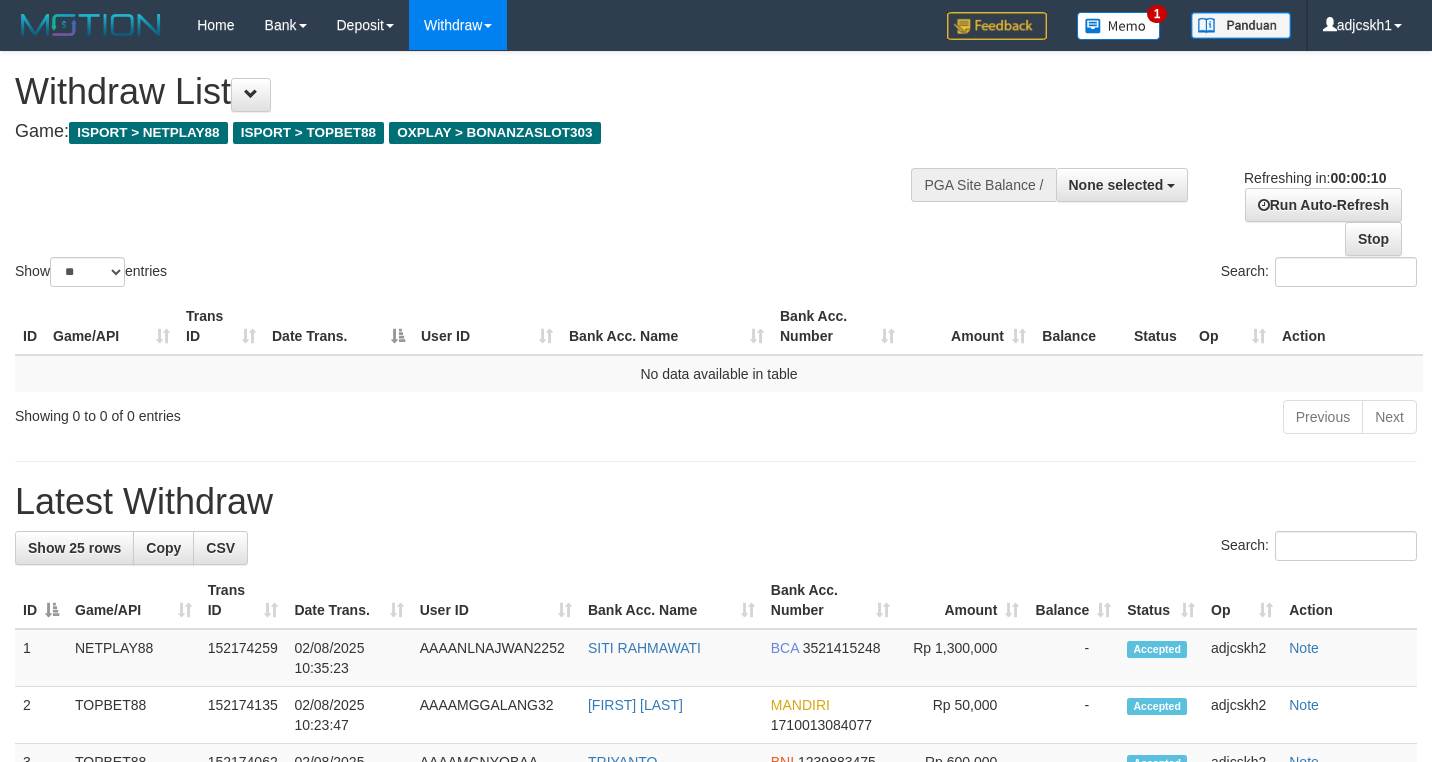 select 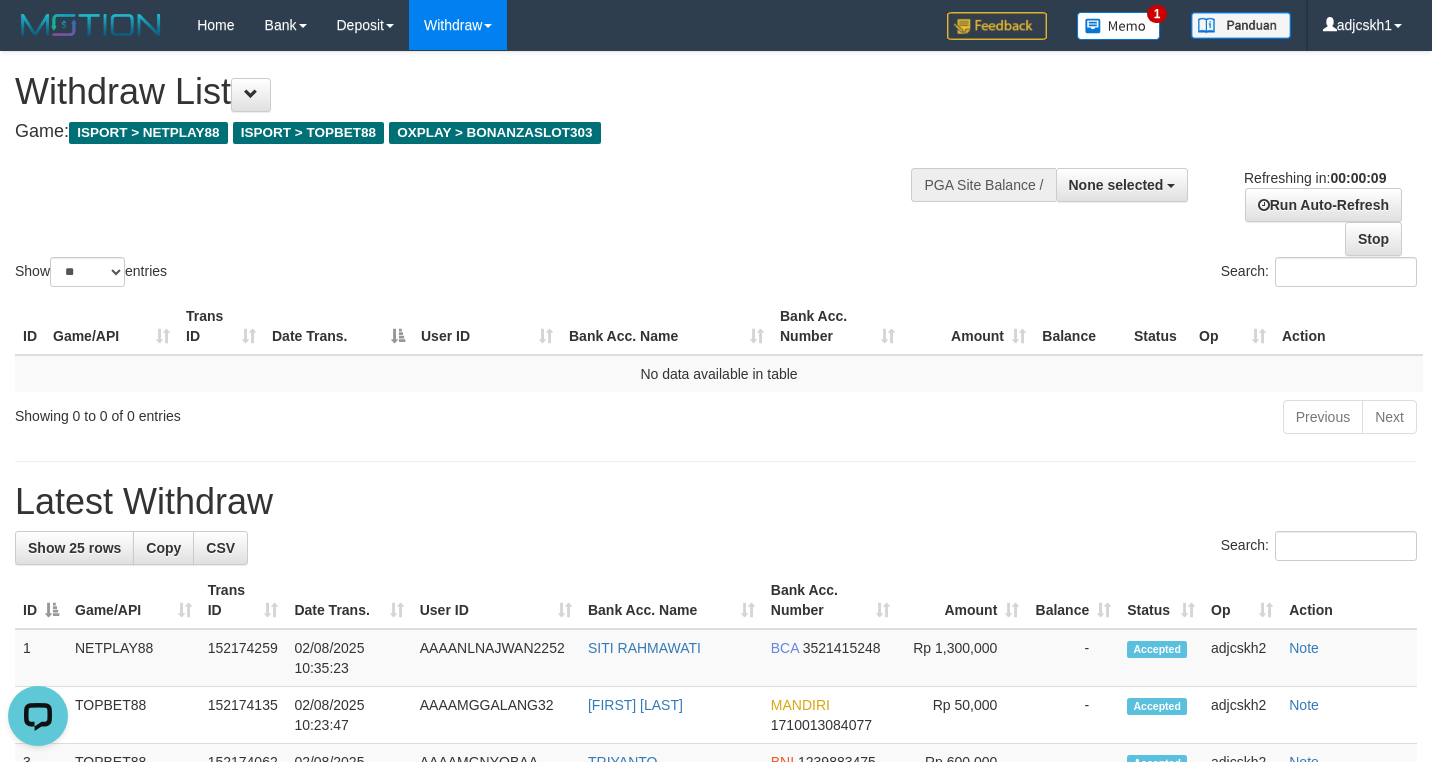scroll, scrollTop: 0, scrollLeft: 0, axis: both 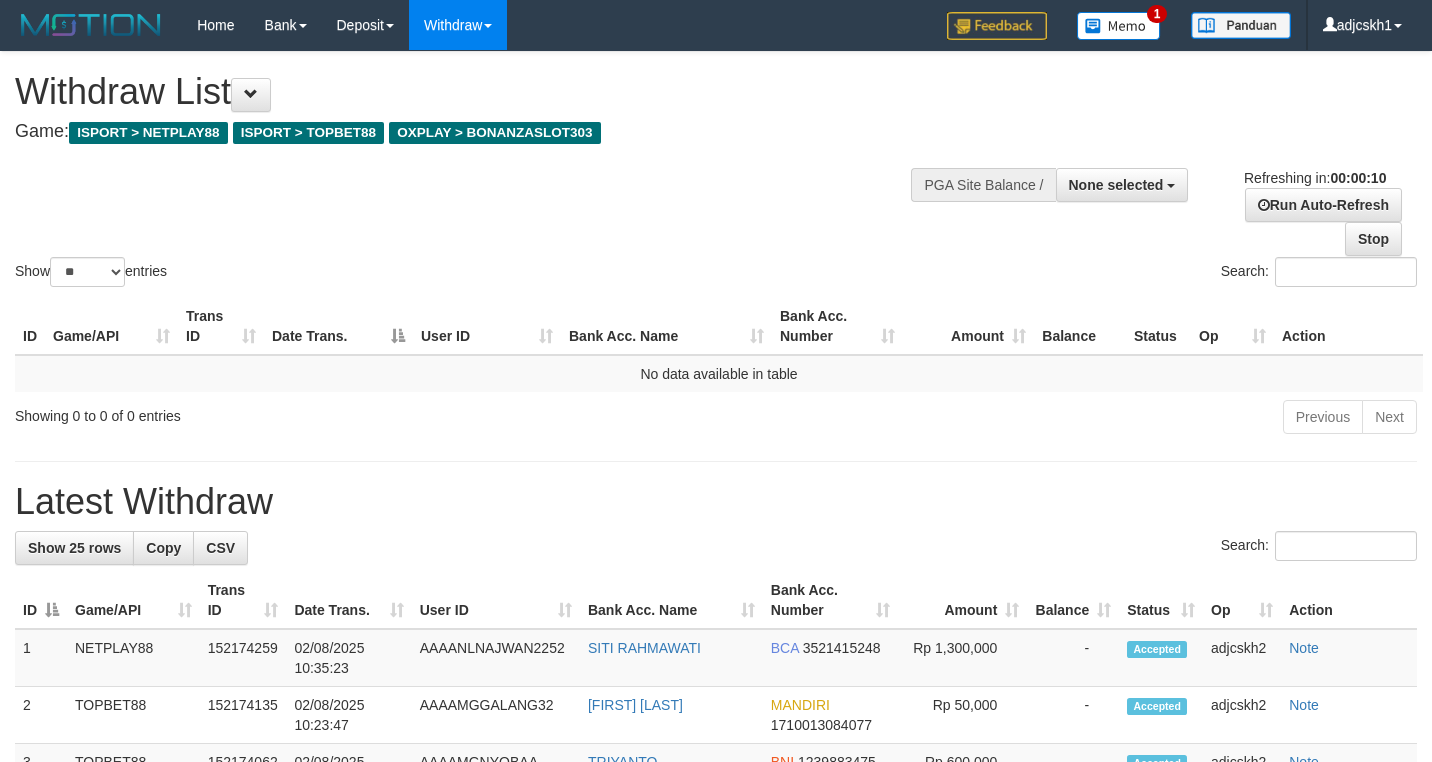 select 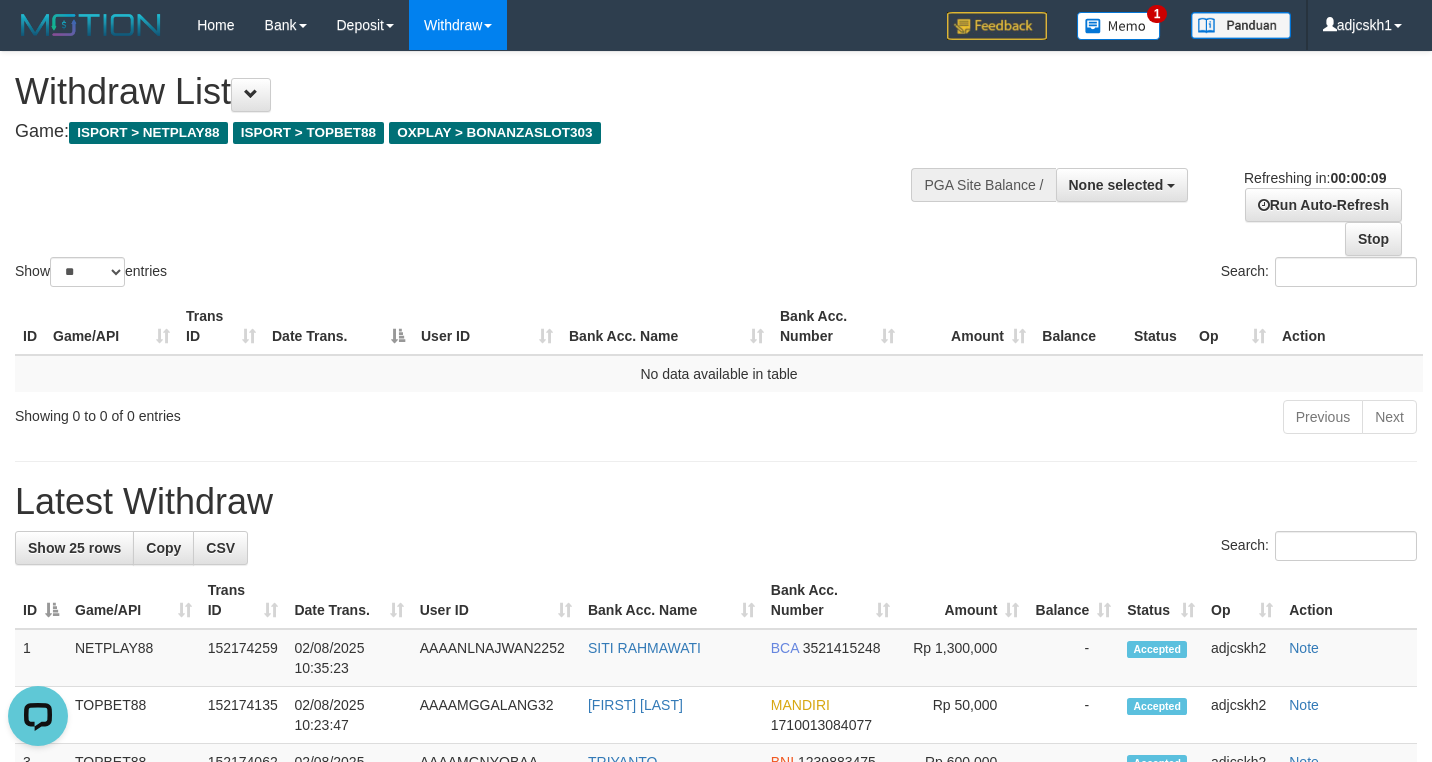scroll, scrollTop: 0, scrollLeft: 0, axis: both 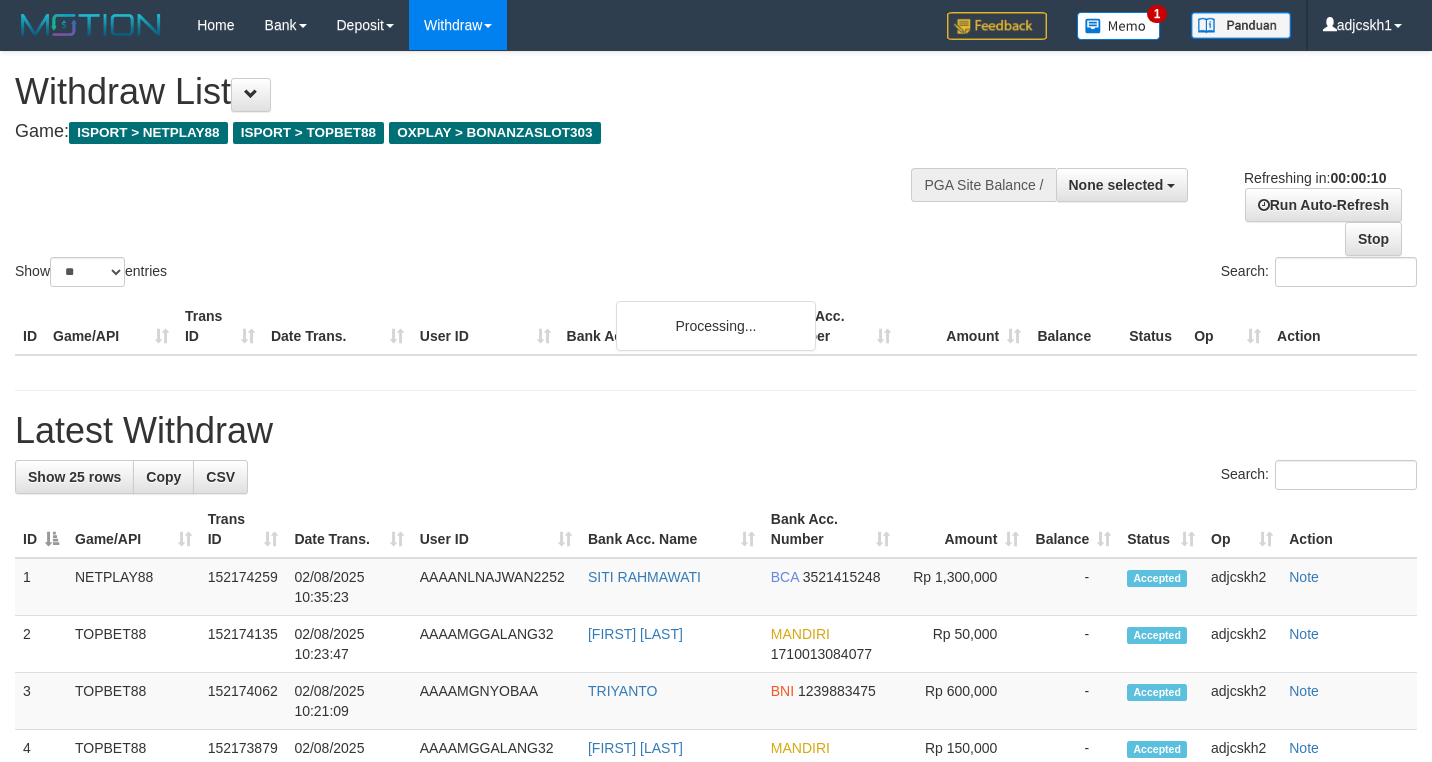 select 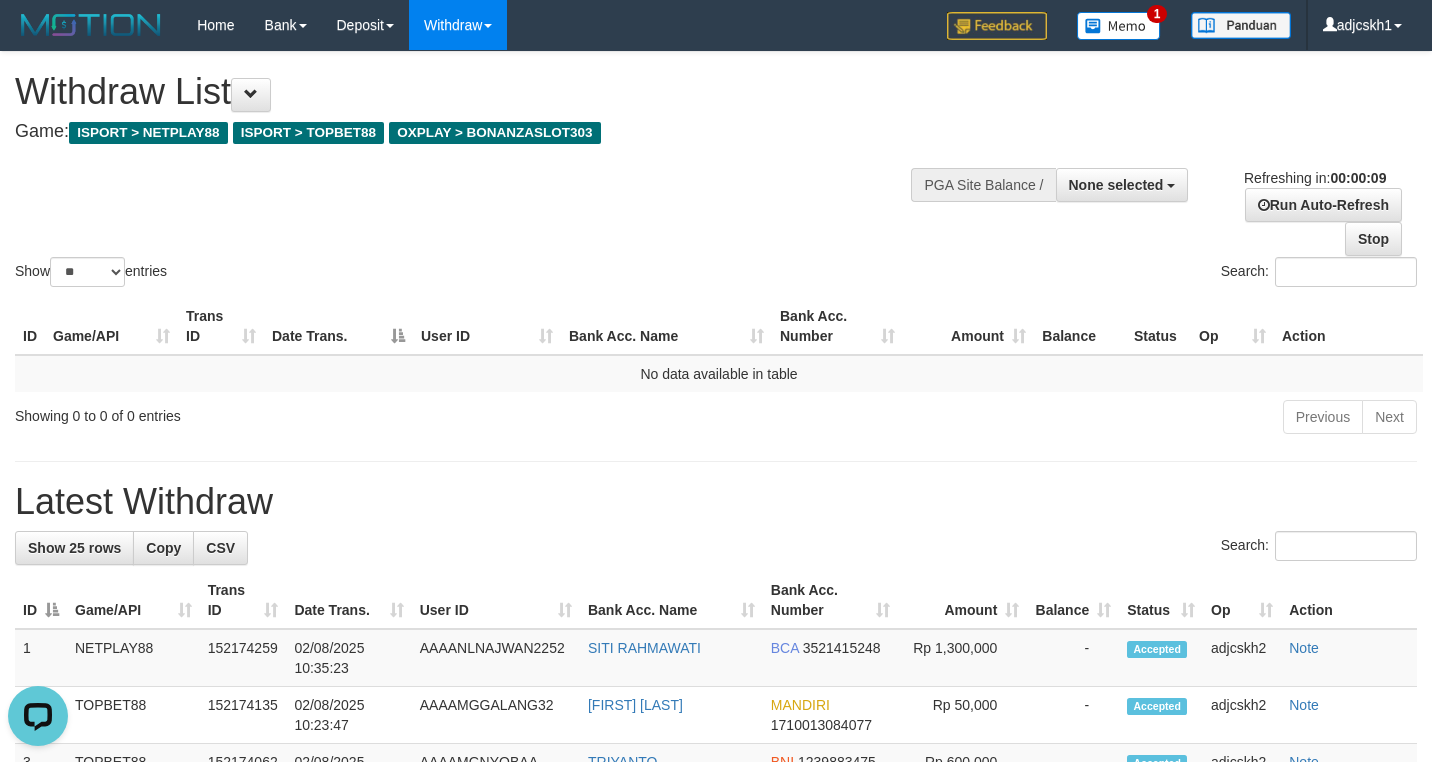 scroll, scrollTop: 0, scrollLeft: 0, axis: both 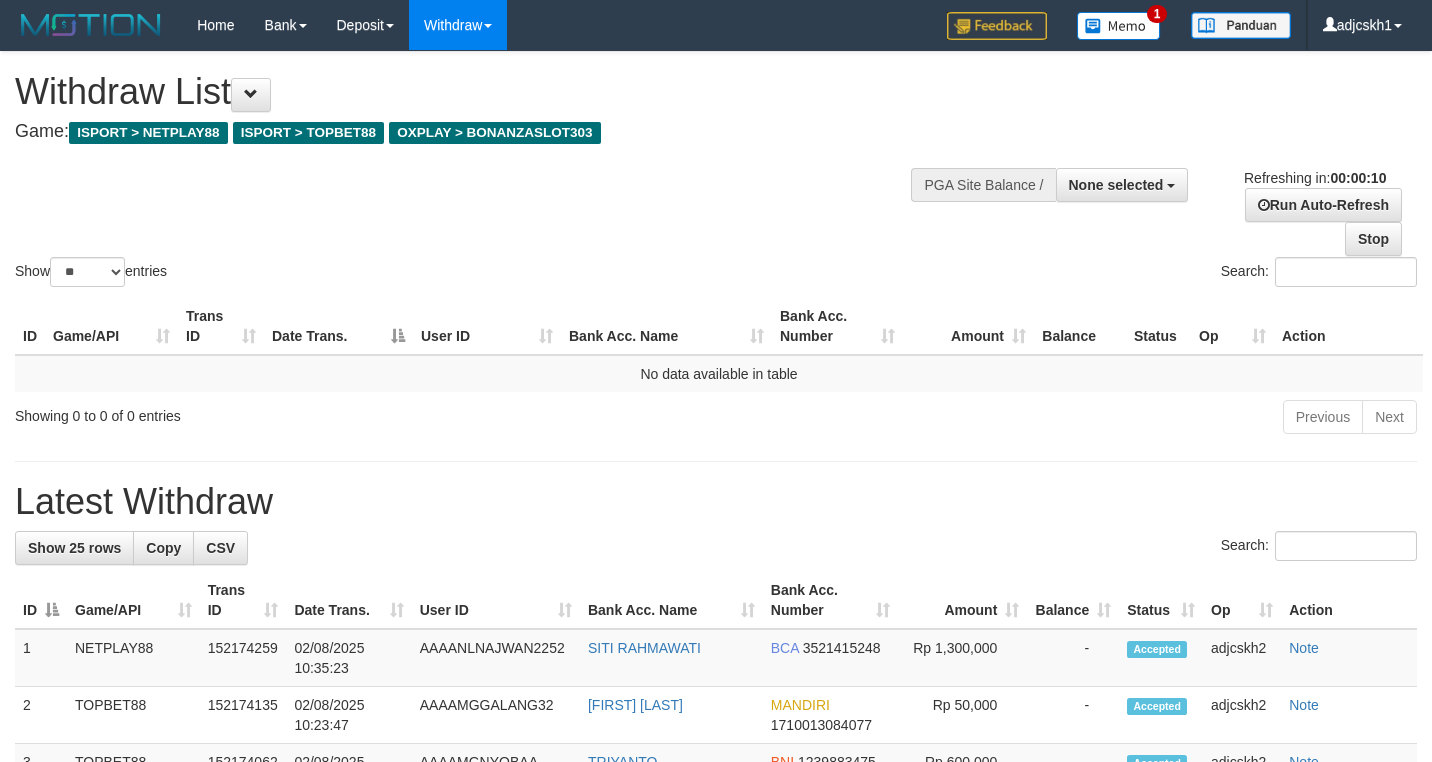 select 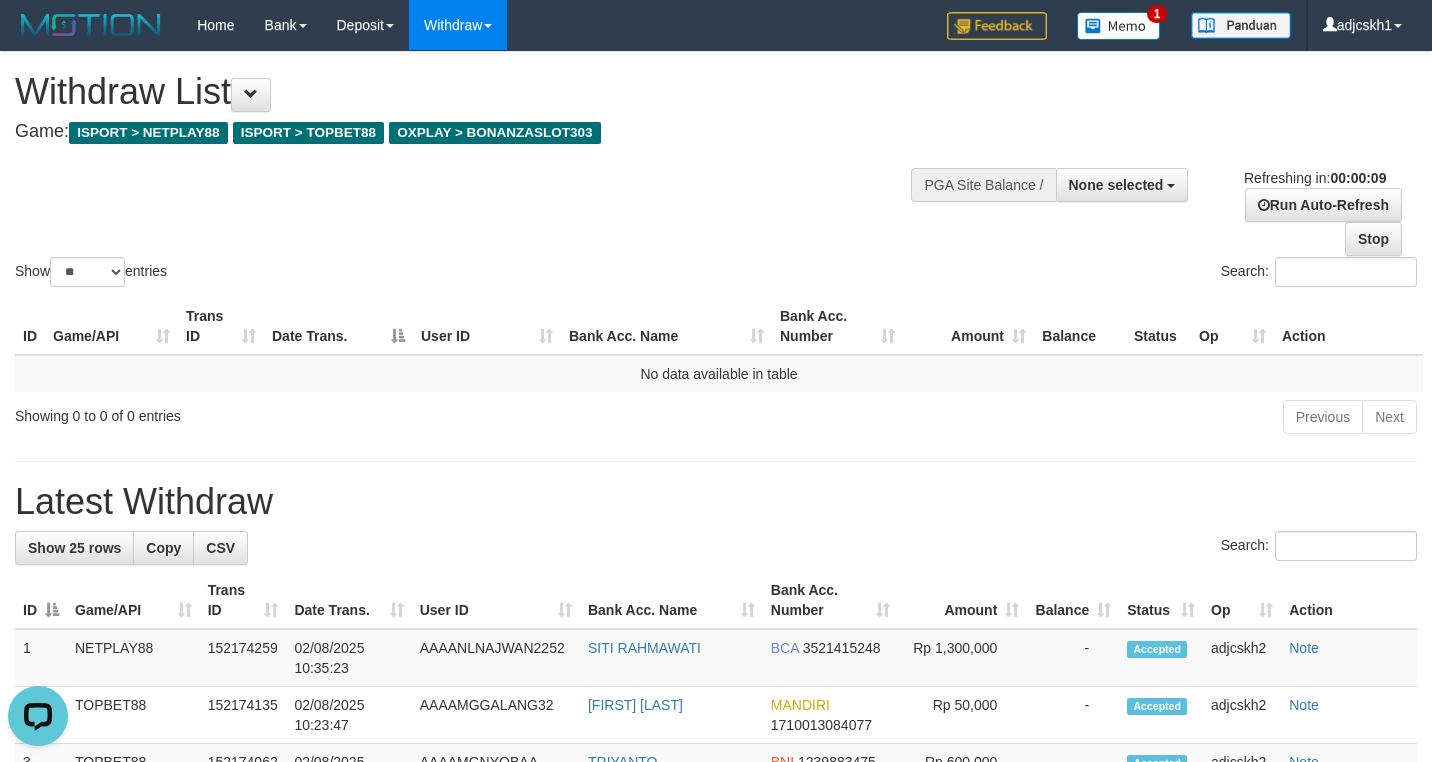 scroll, scrollTop: 0, scrollLeft: 0, axis: both 